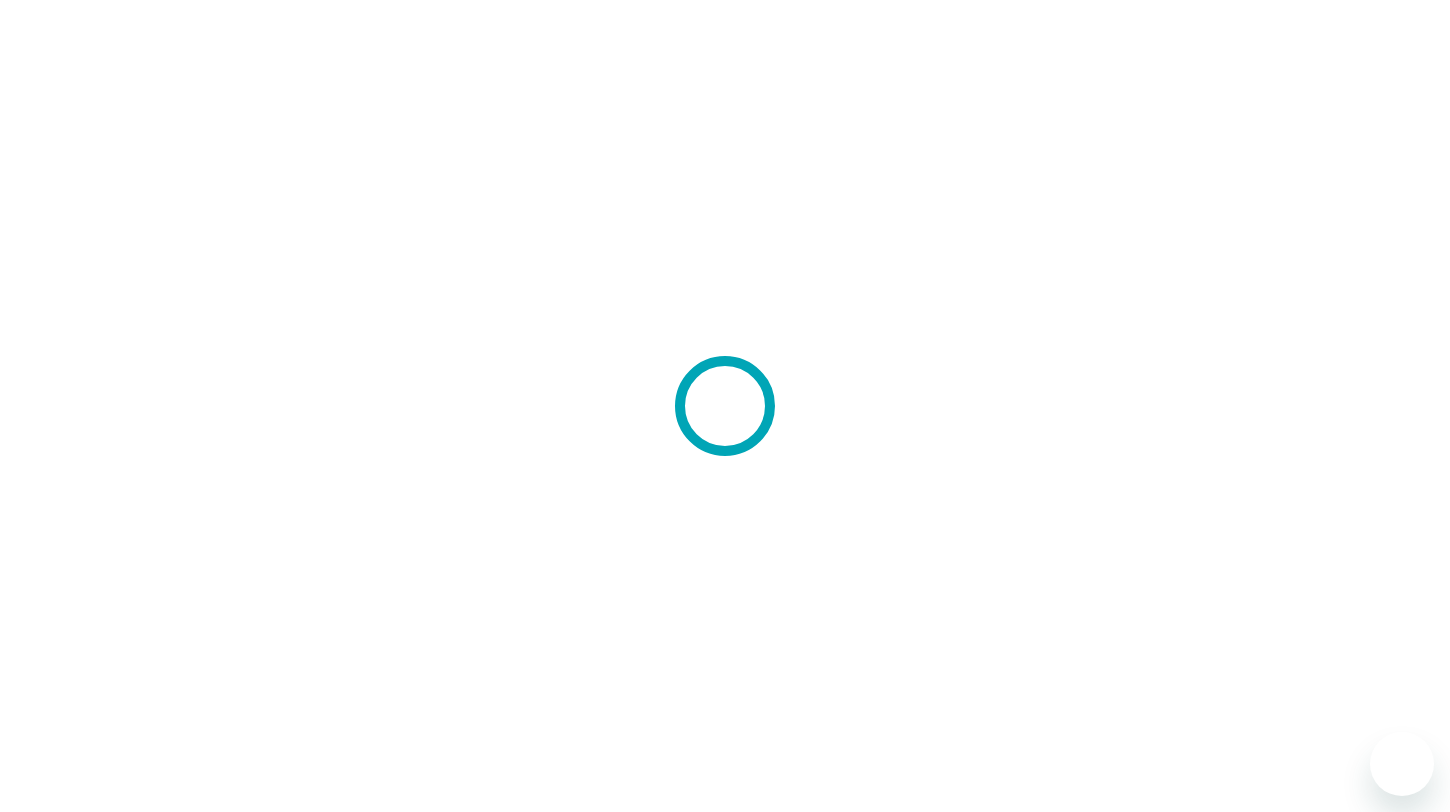 scroll, scrollTop: 0, scrollLeft: 0, axis: both 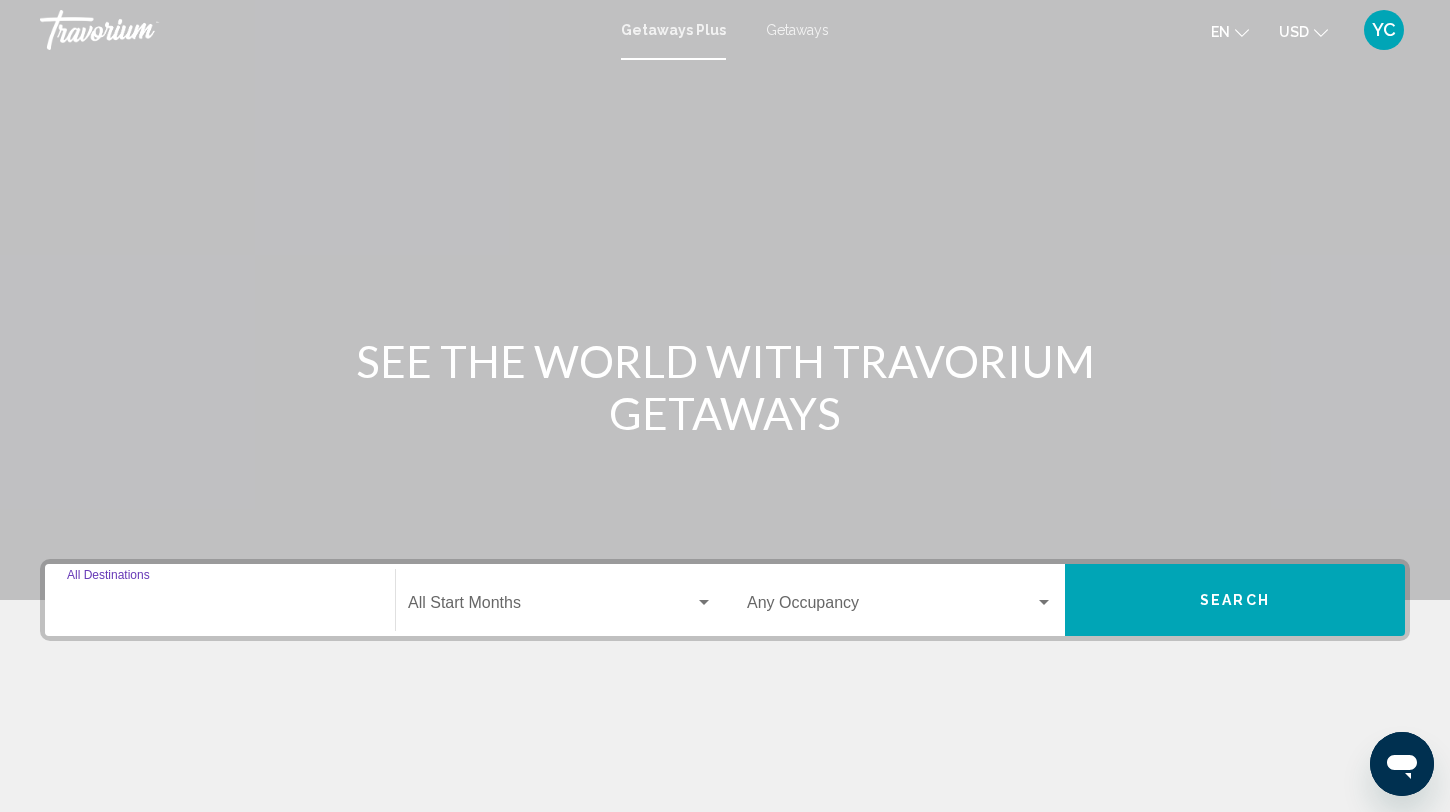 click on "Destination All Destinations" at bounding box center (220, 607) 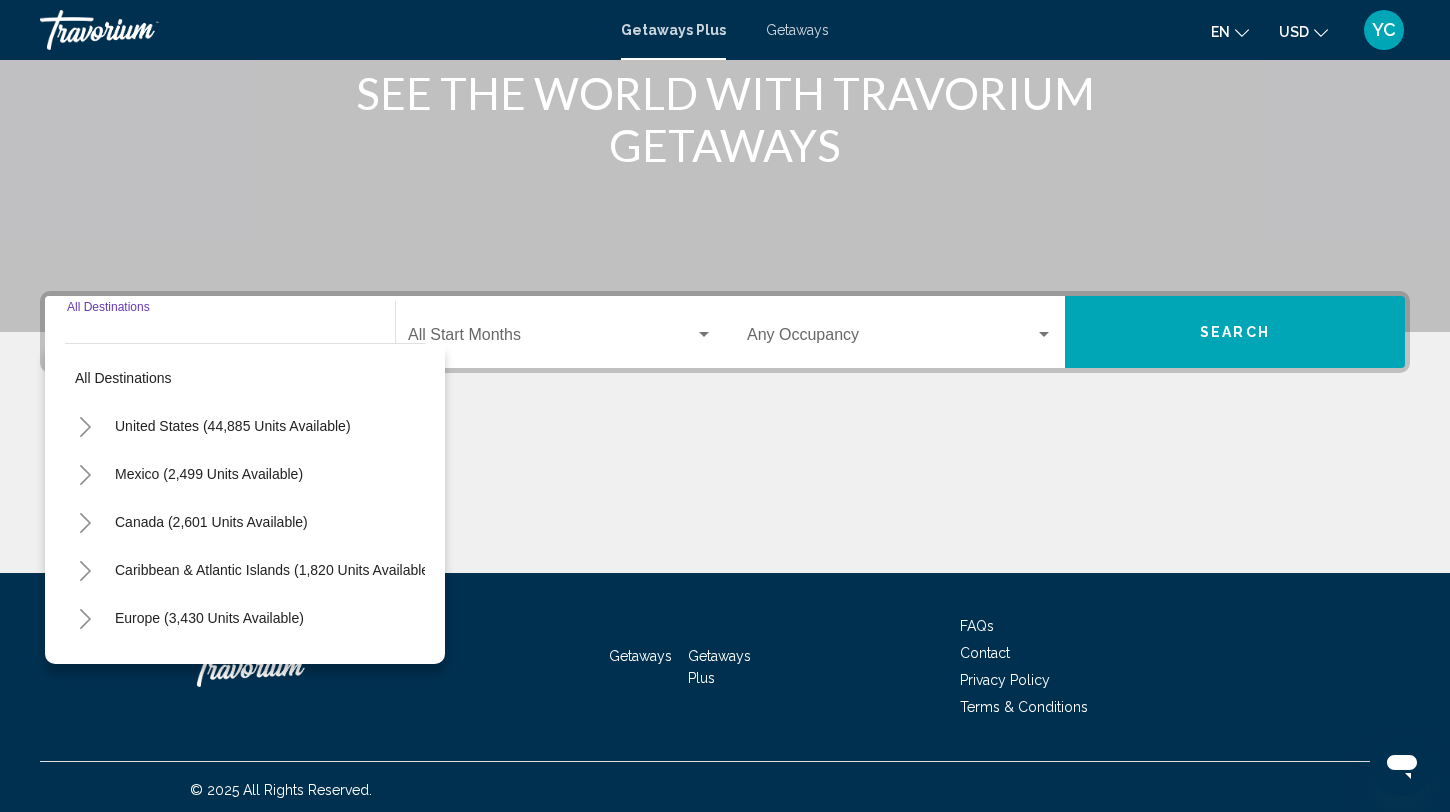 scroll, scrollTop: 274, scrollLeft: 0, axis: vertical 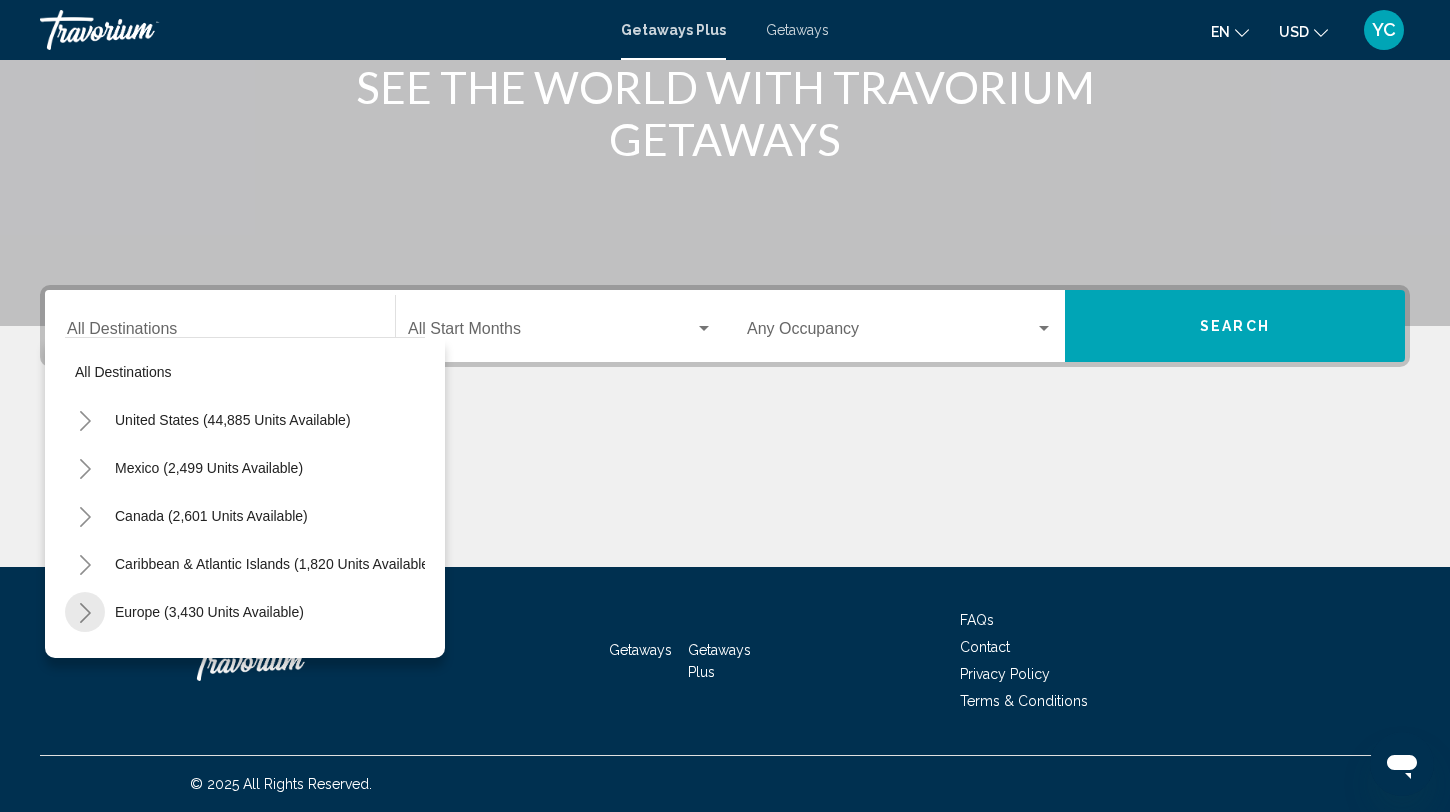 click 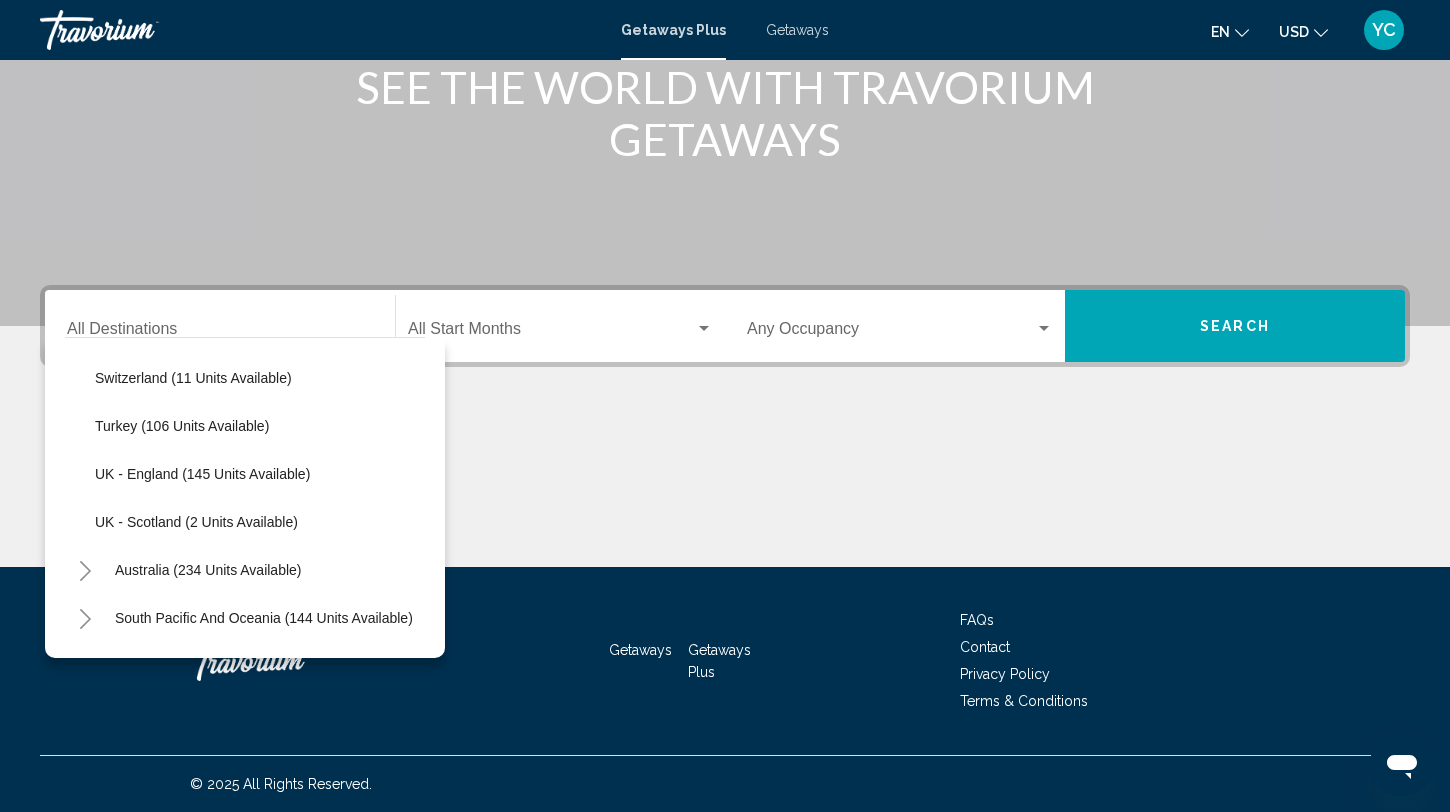 scroll, scrollTop: 908, scrollLeft: 0, axis: vertical 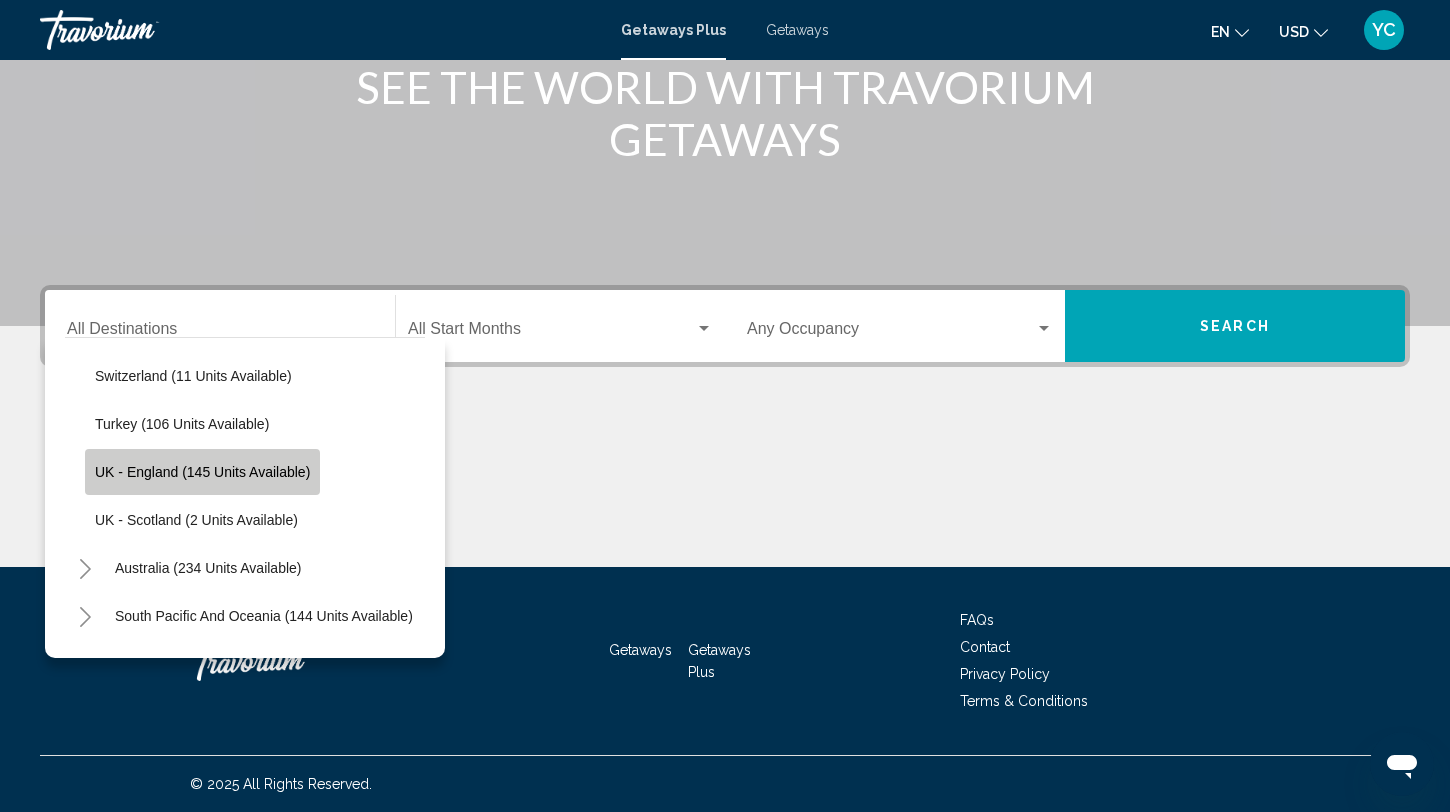 click on "UK - England (145 units available)" 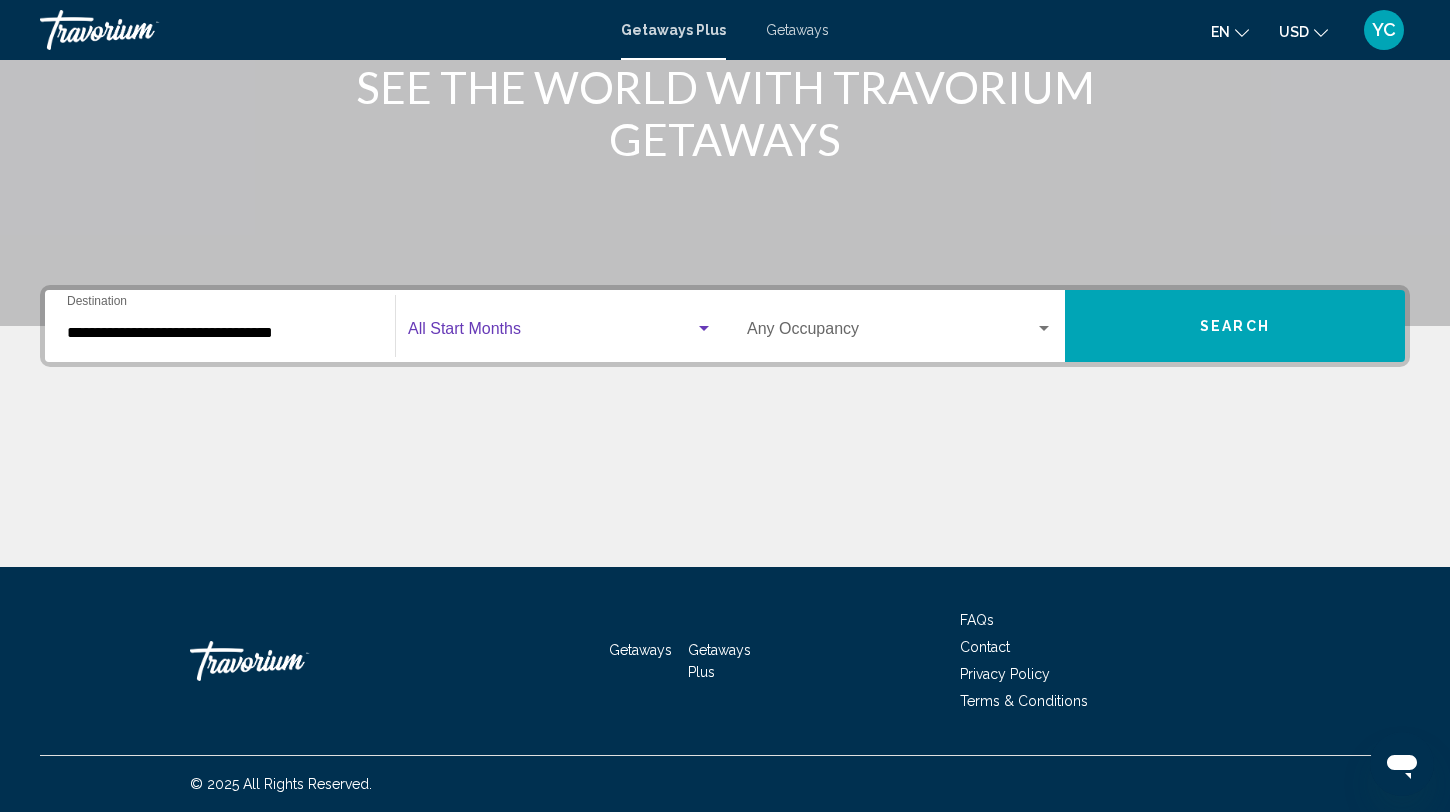 click at bounding box center (551, 333) 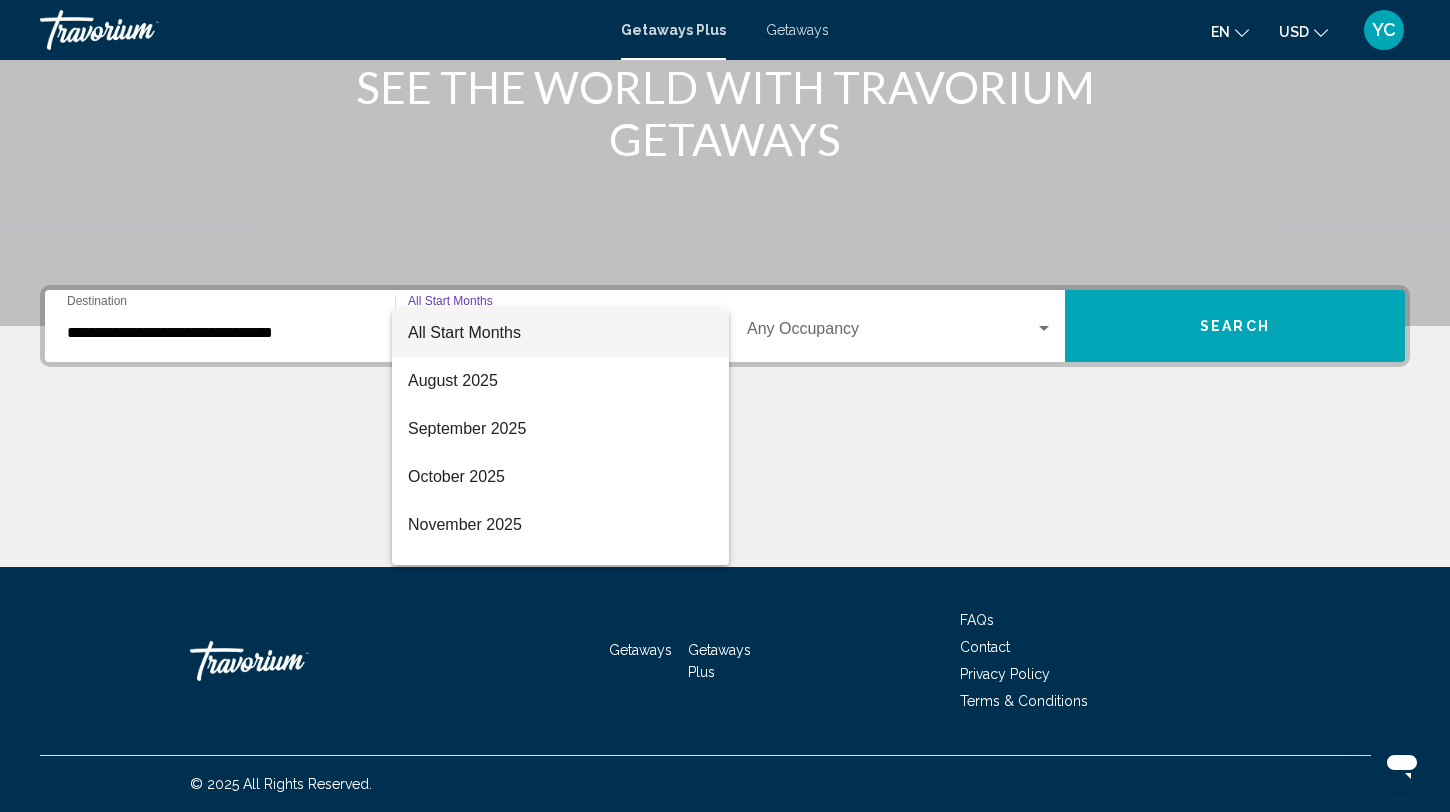 click at bounding box center (725, 406) 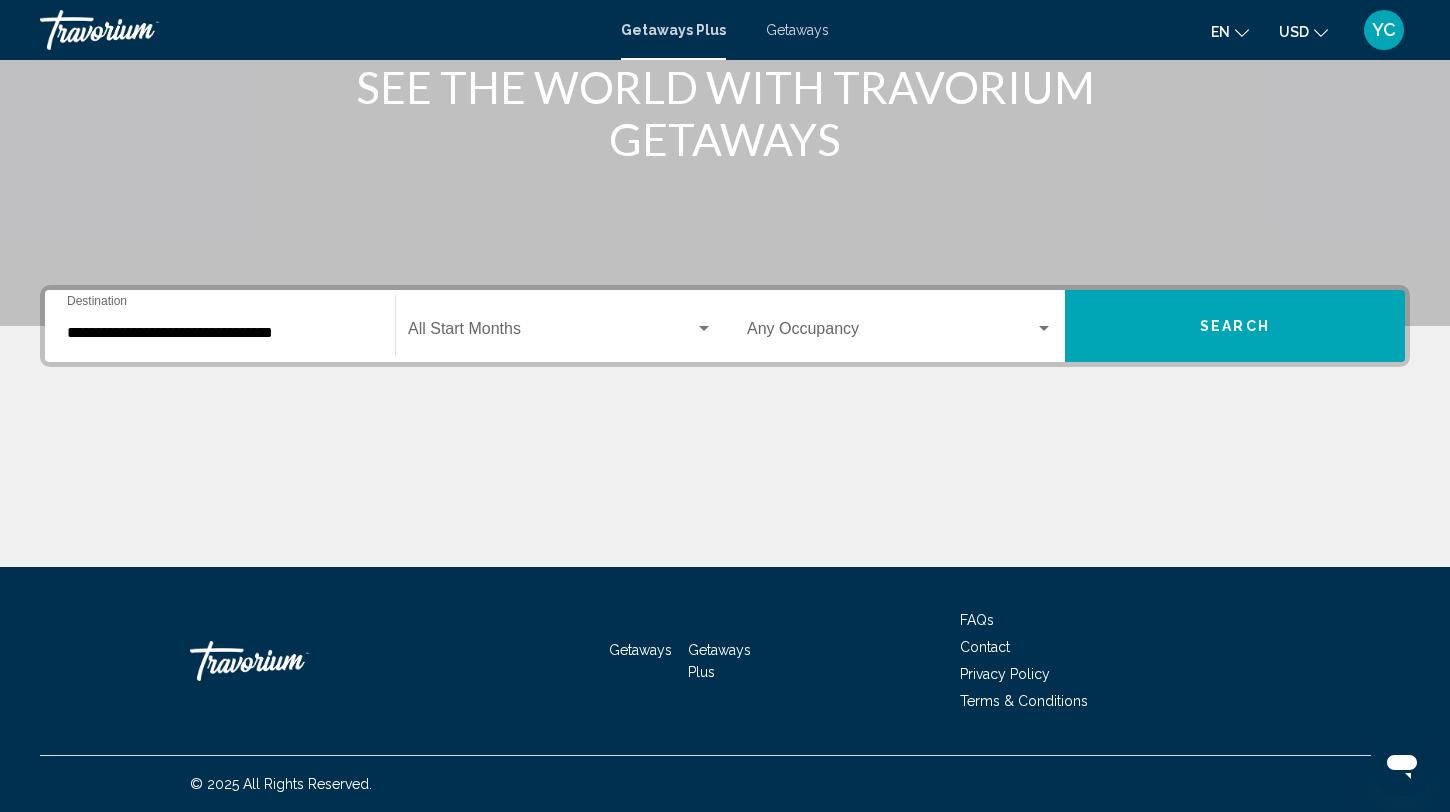 click on "Occupancy Any Occupancy" at bounding box center [900, 326] 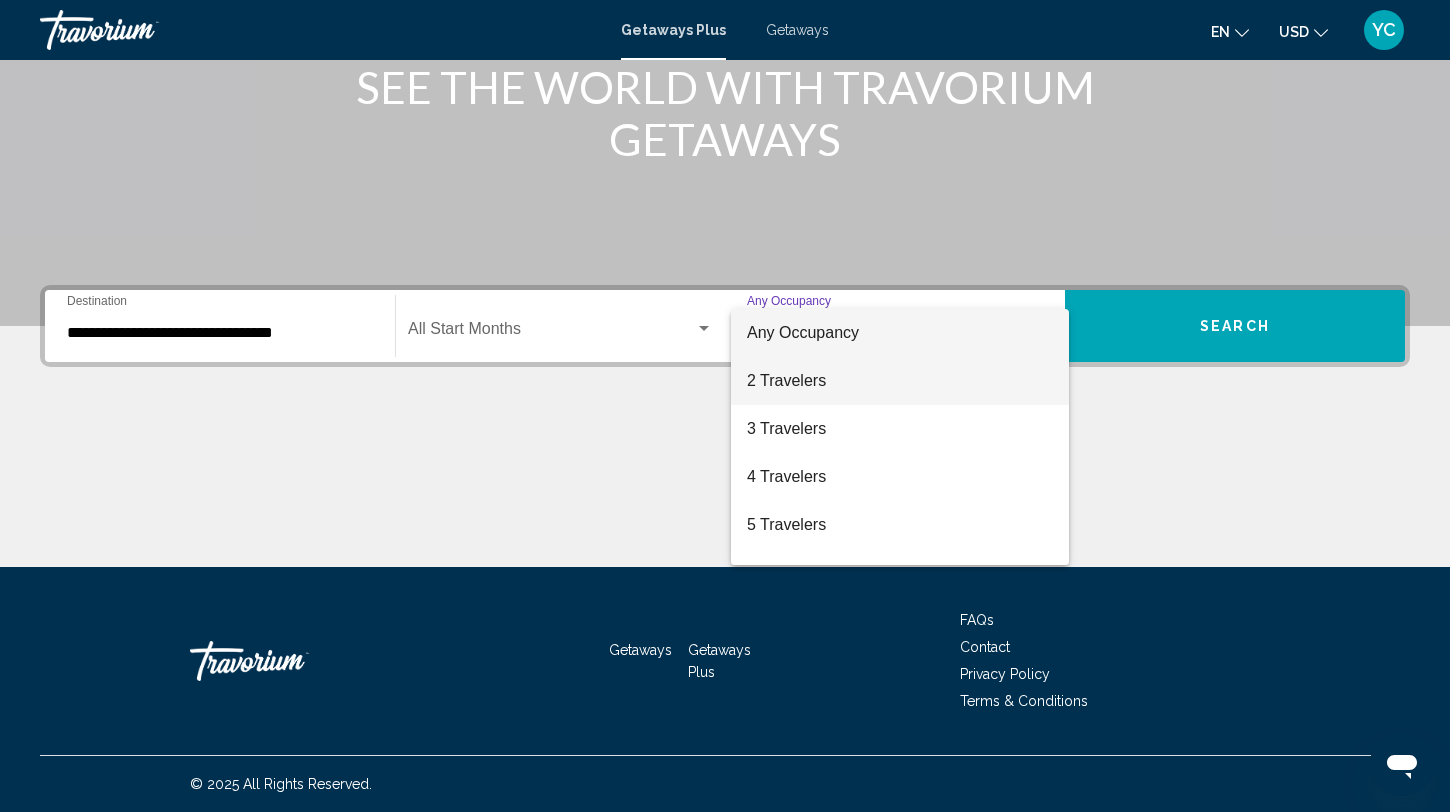 click on "2 Travelers" at bounding box center [900, 381] 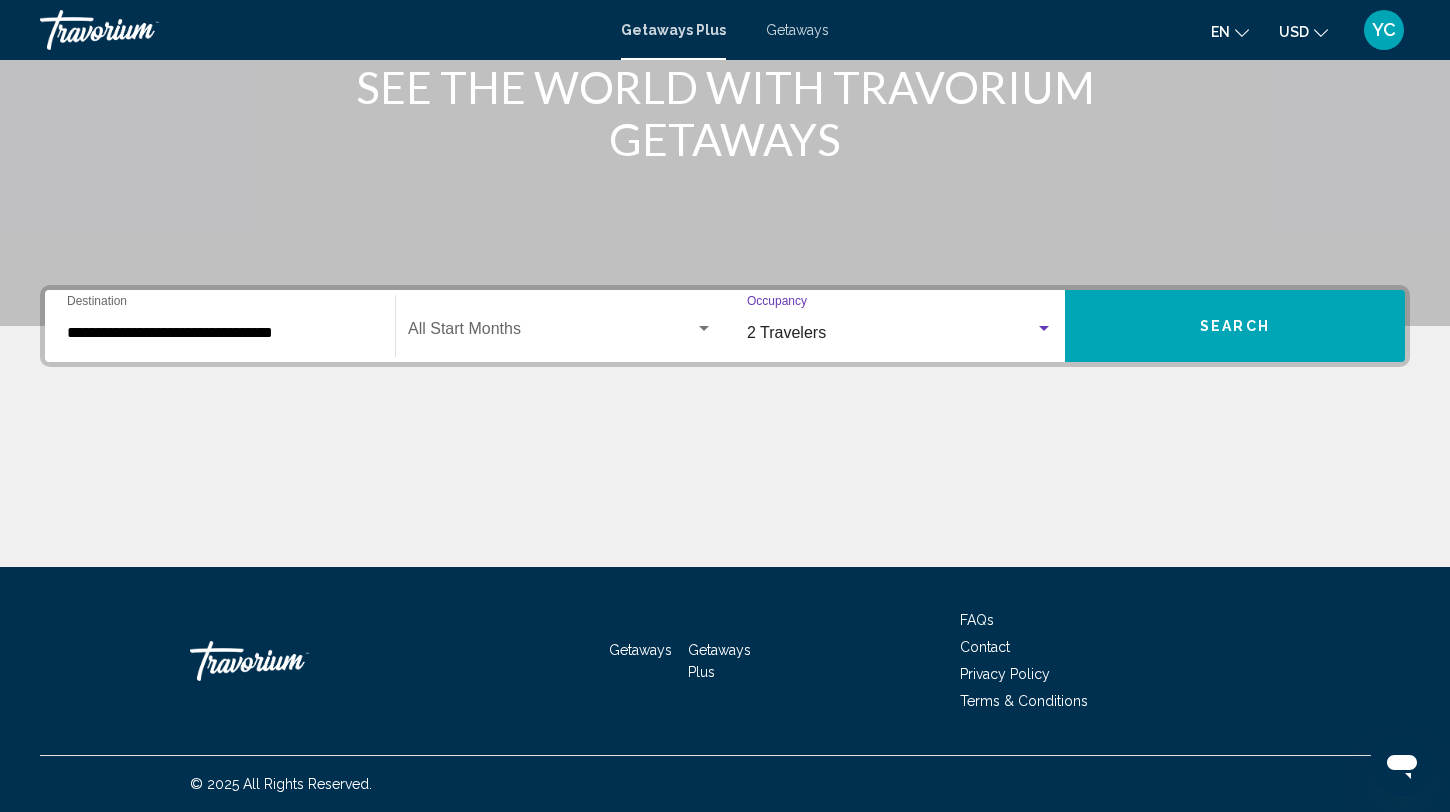 click on "Search" at bounding box center [1235, 326] 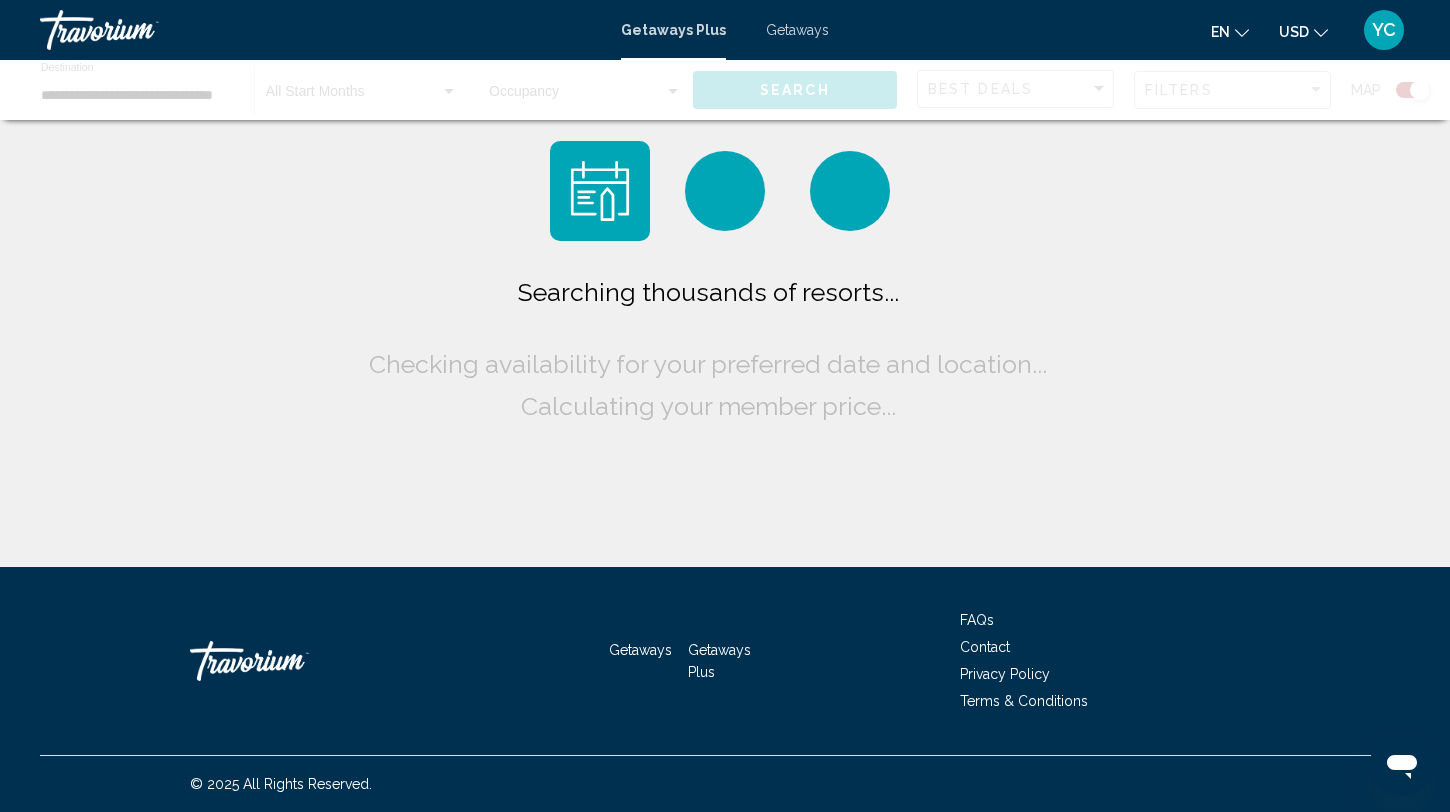 scroll, scrollTop: 0, scrollLeft: 0, axis: both 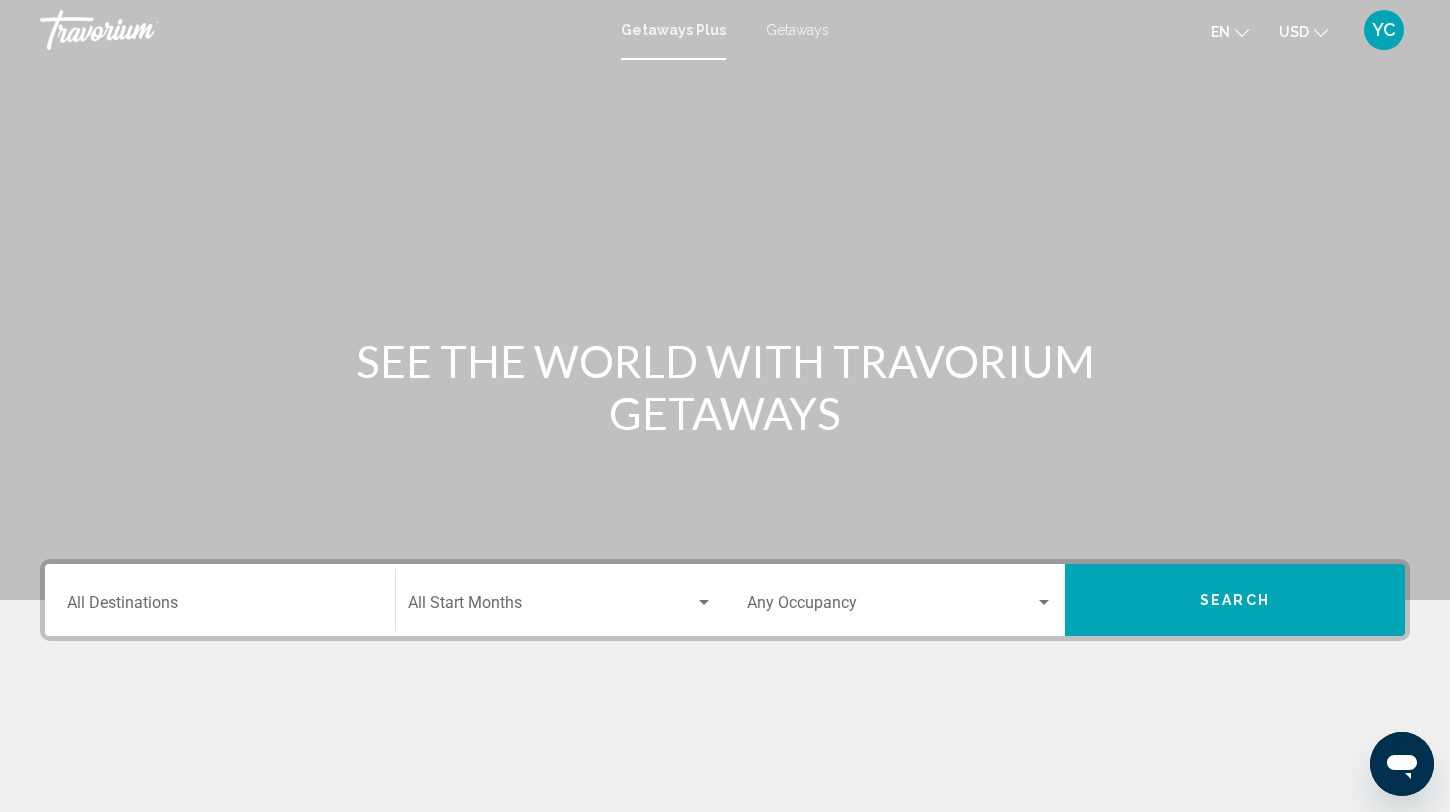 click on "Getaways" at bounding box center [797, 30] 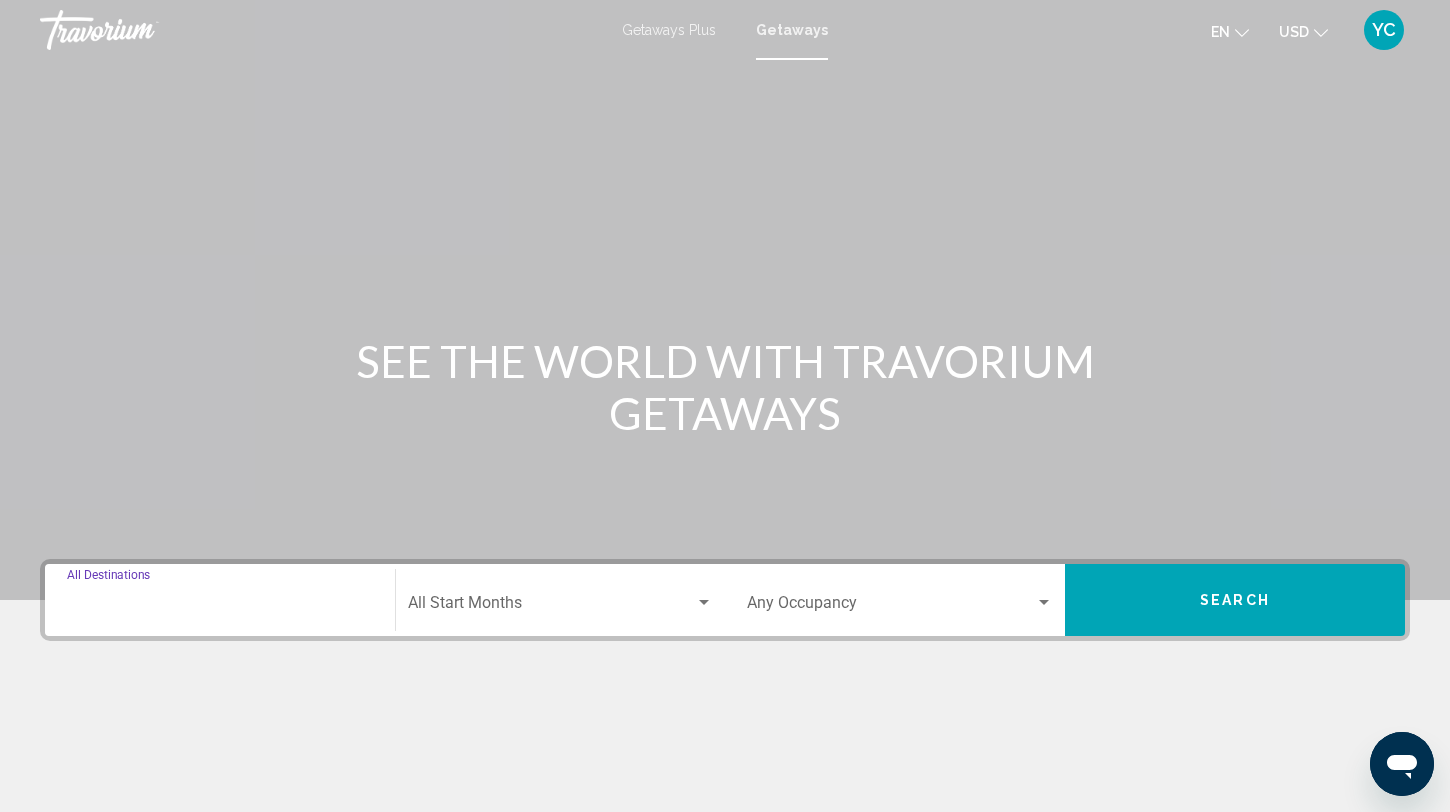 click on "Destination All Destinations" at bounding box center [220, 607] 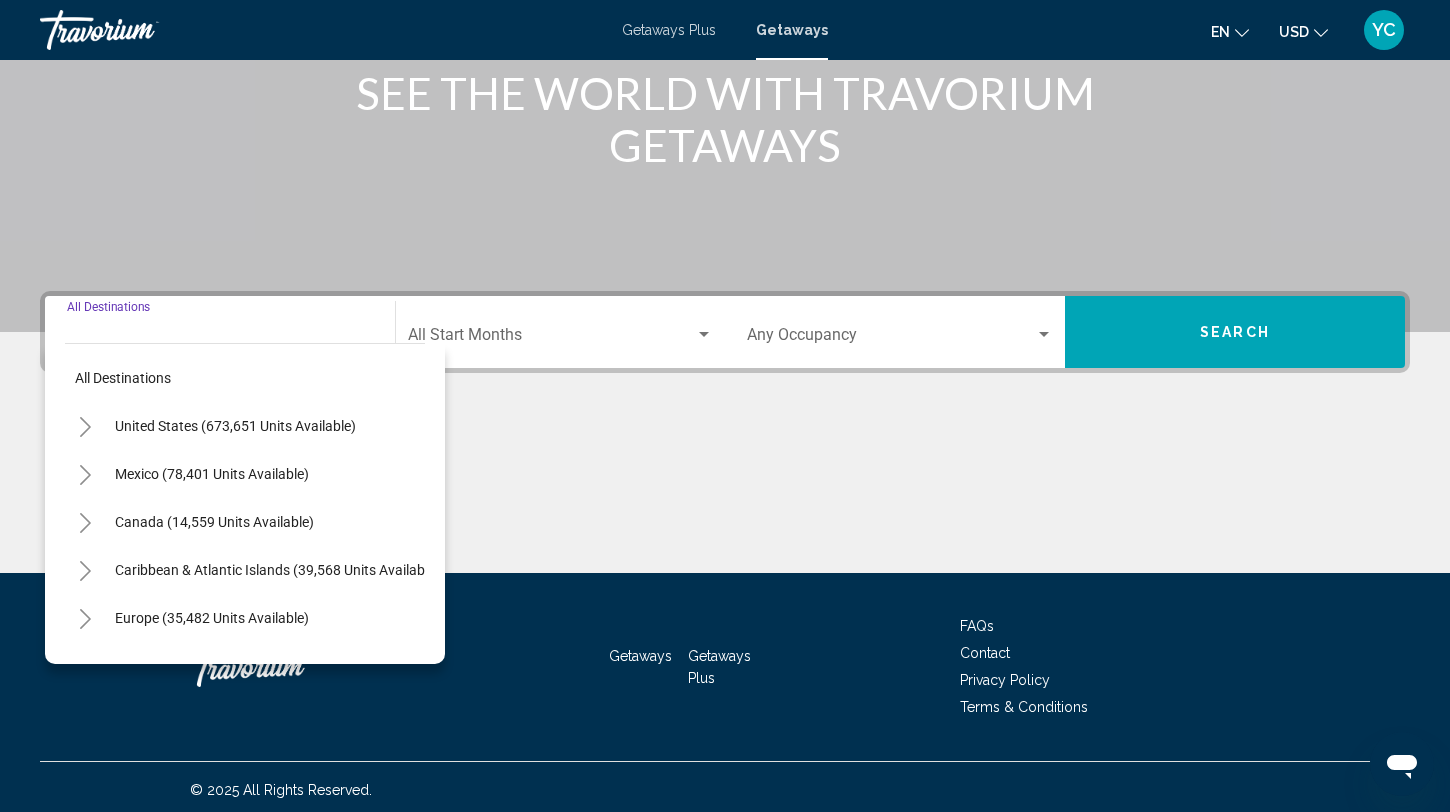 scroll, scrollTop: 274, scrollLeft: 0, axis: vertical 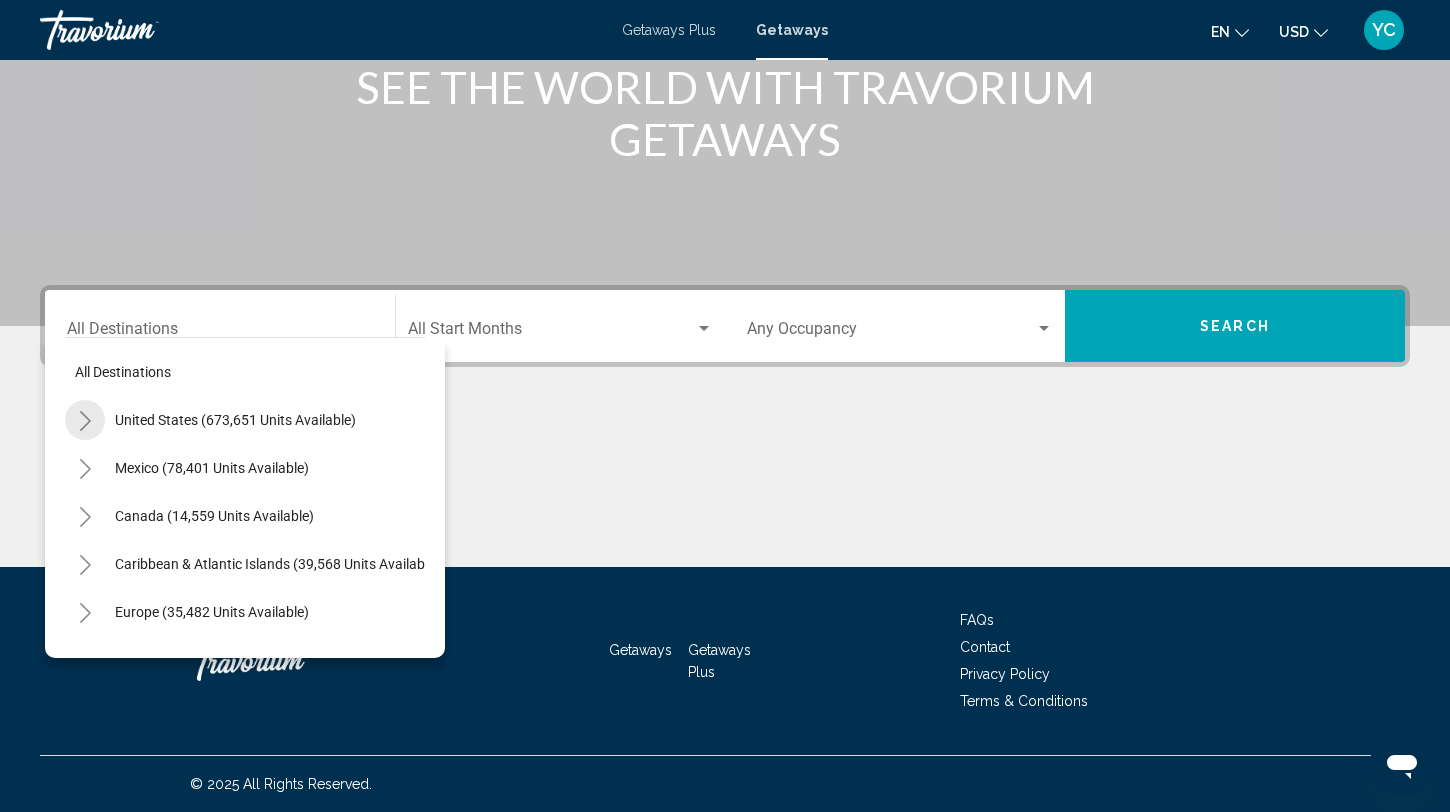 click 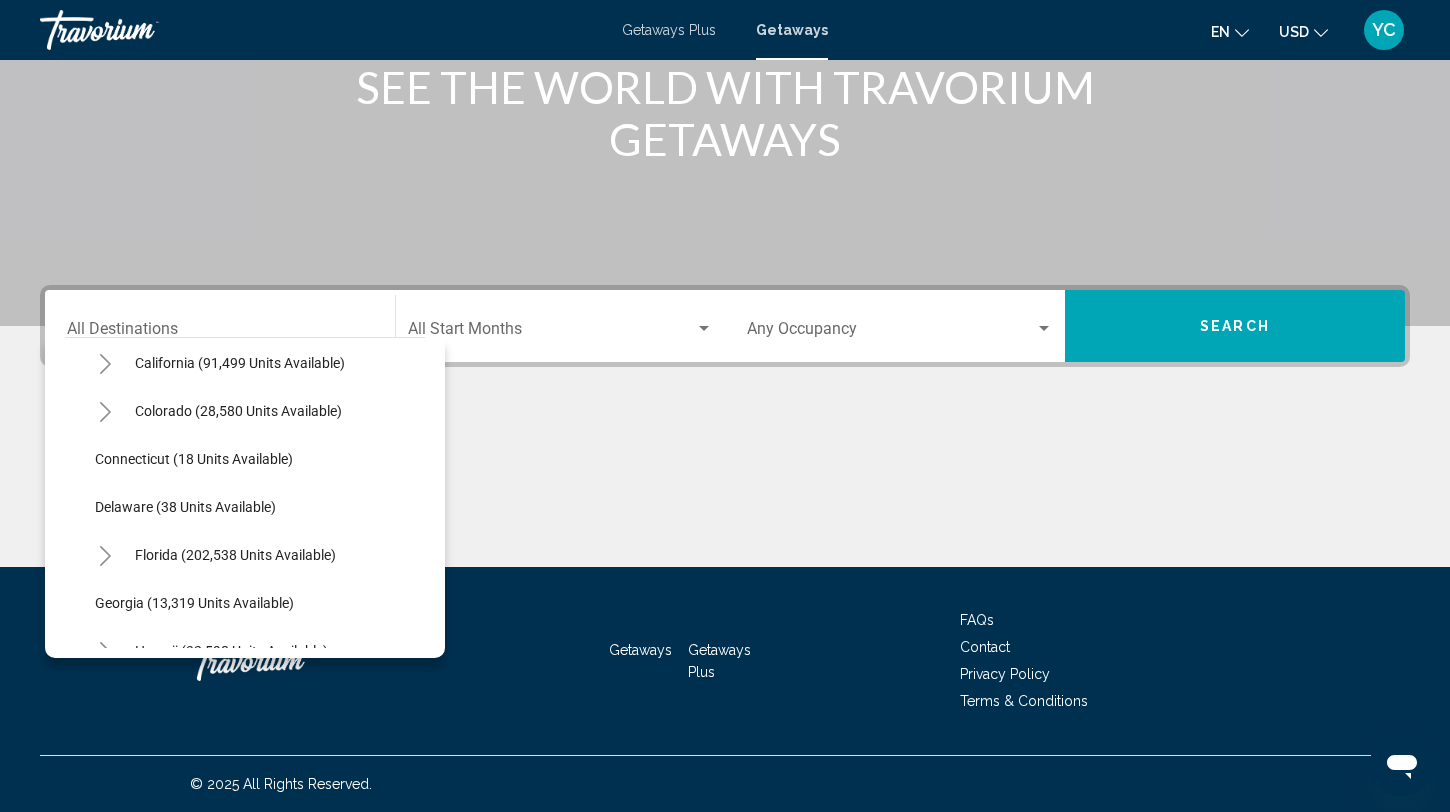 scroll, scrollTop: 251, scrollLeft: 0, axis: vertical 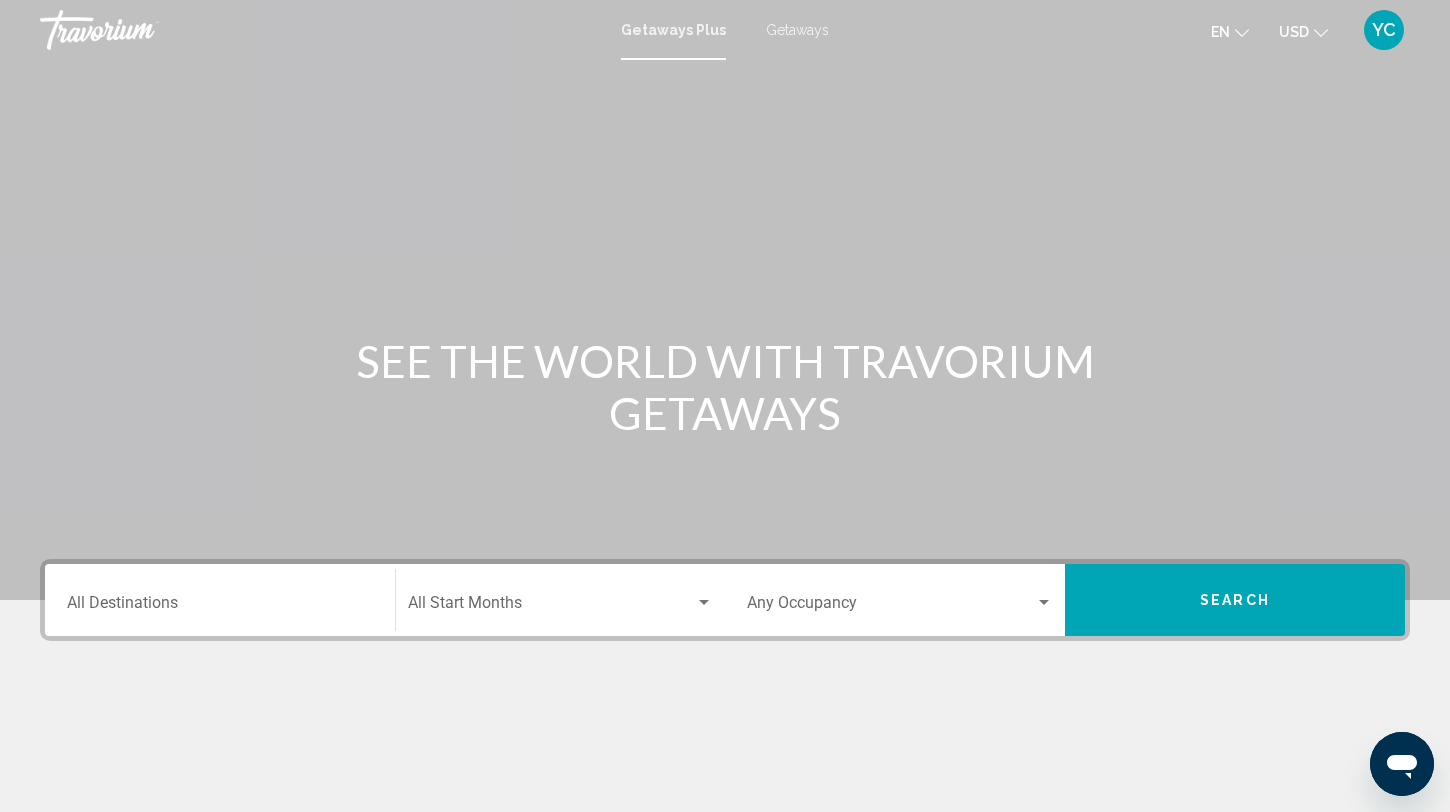 click on "Getaways" at bounding box center [797, 30] 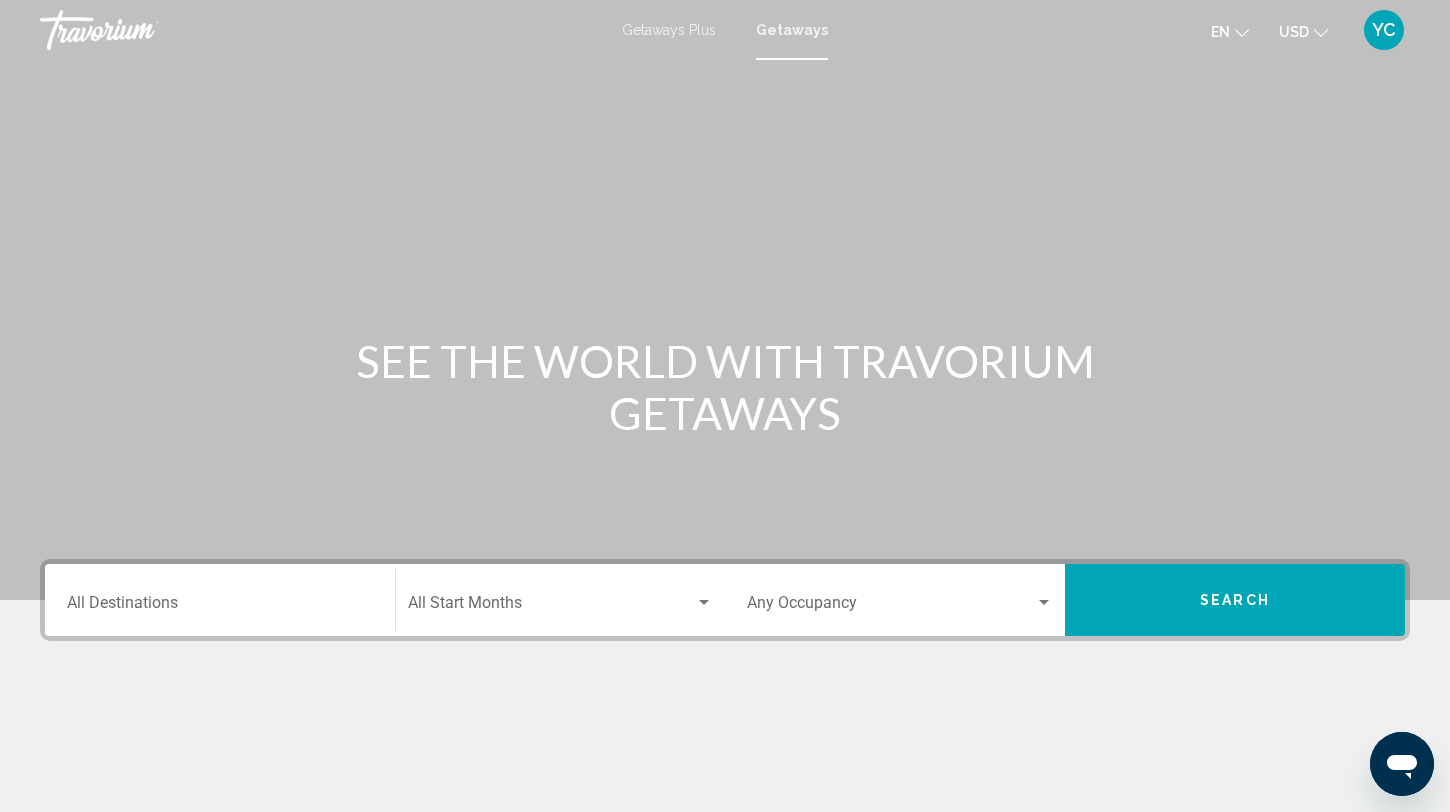 click on "Destination All Destinations" at bounding box center (220, 600) 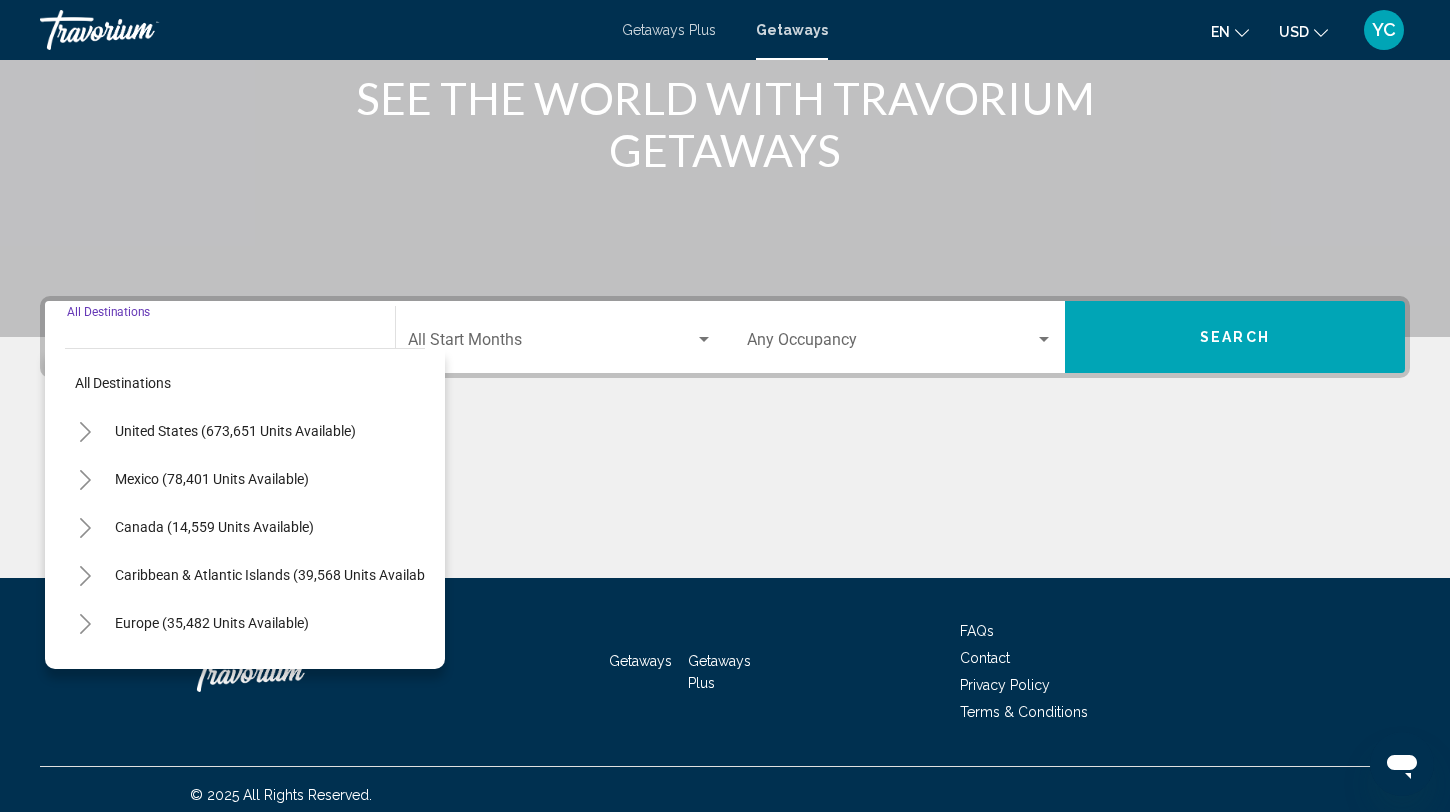 scroll, scrollTop: 274, scrollLeft: 0, axis: vertical 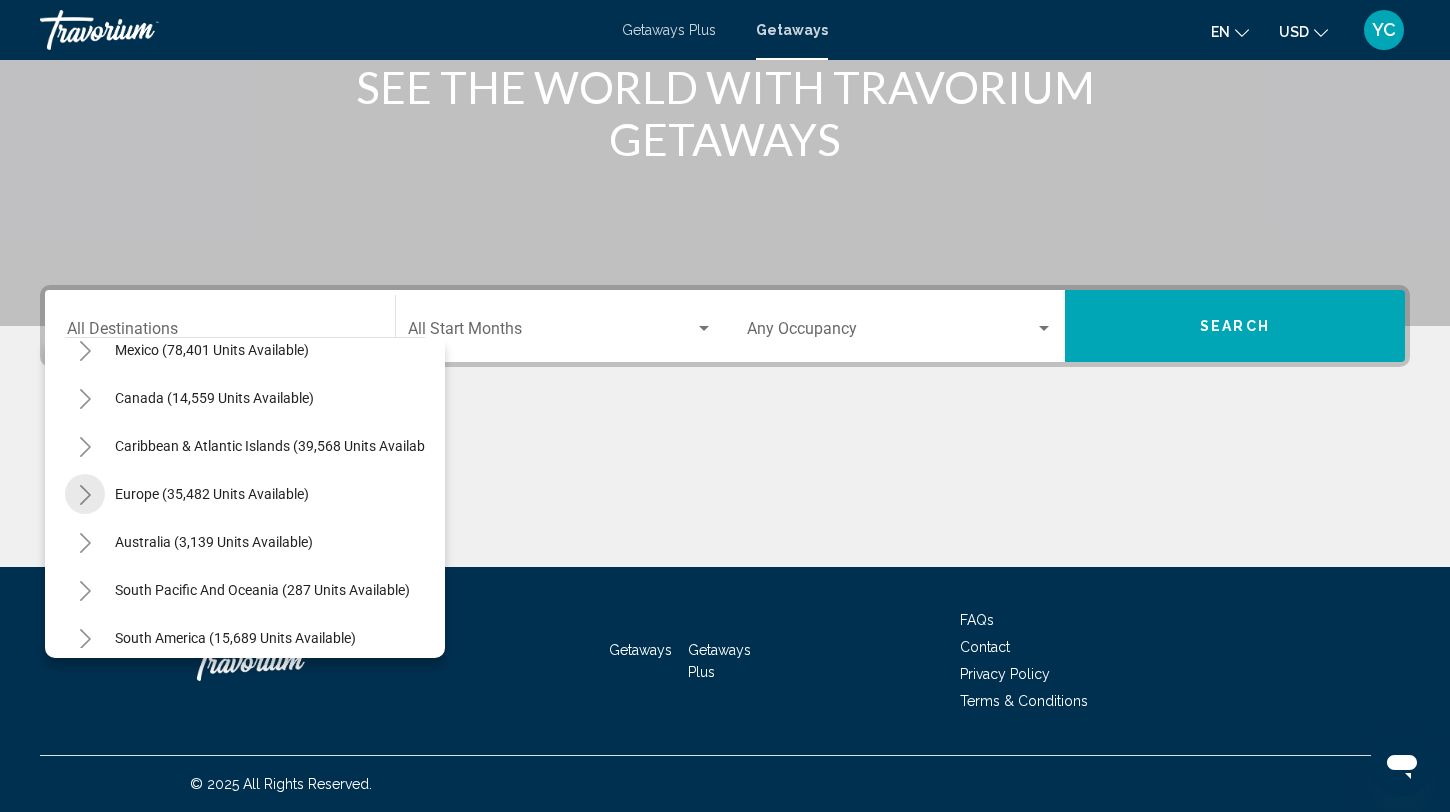 click 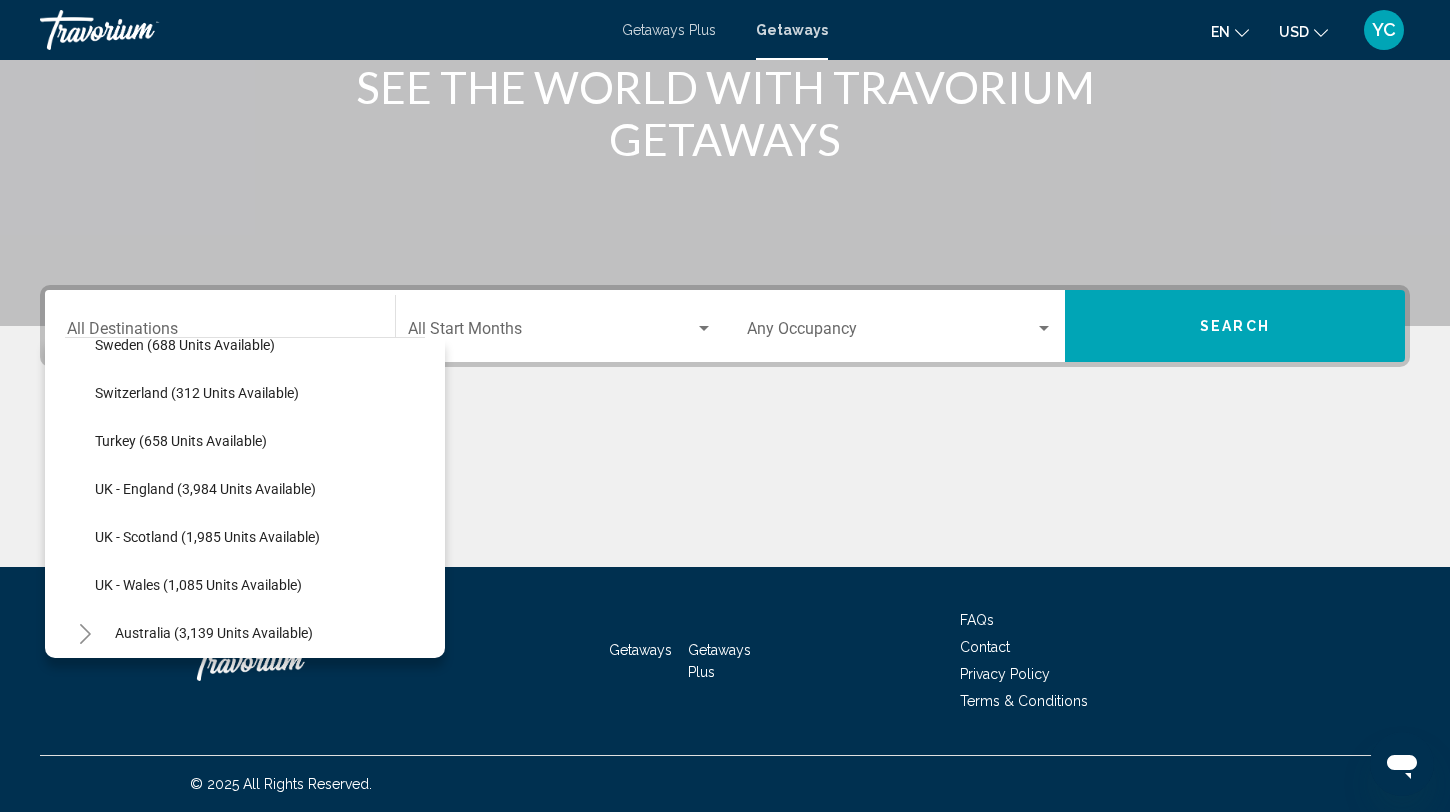 scroll, scrollTop: 1182, scrollLeft: 0, axis: vertical 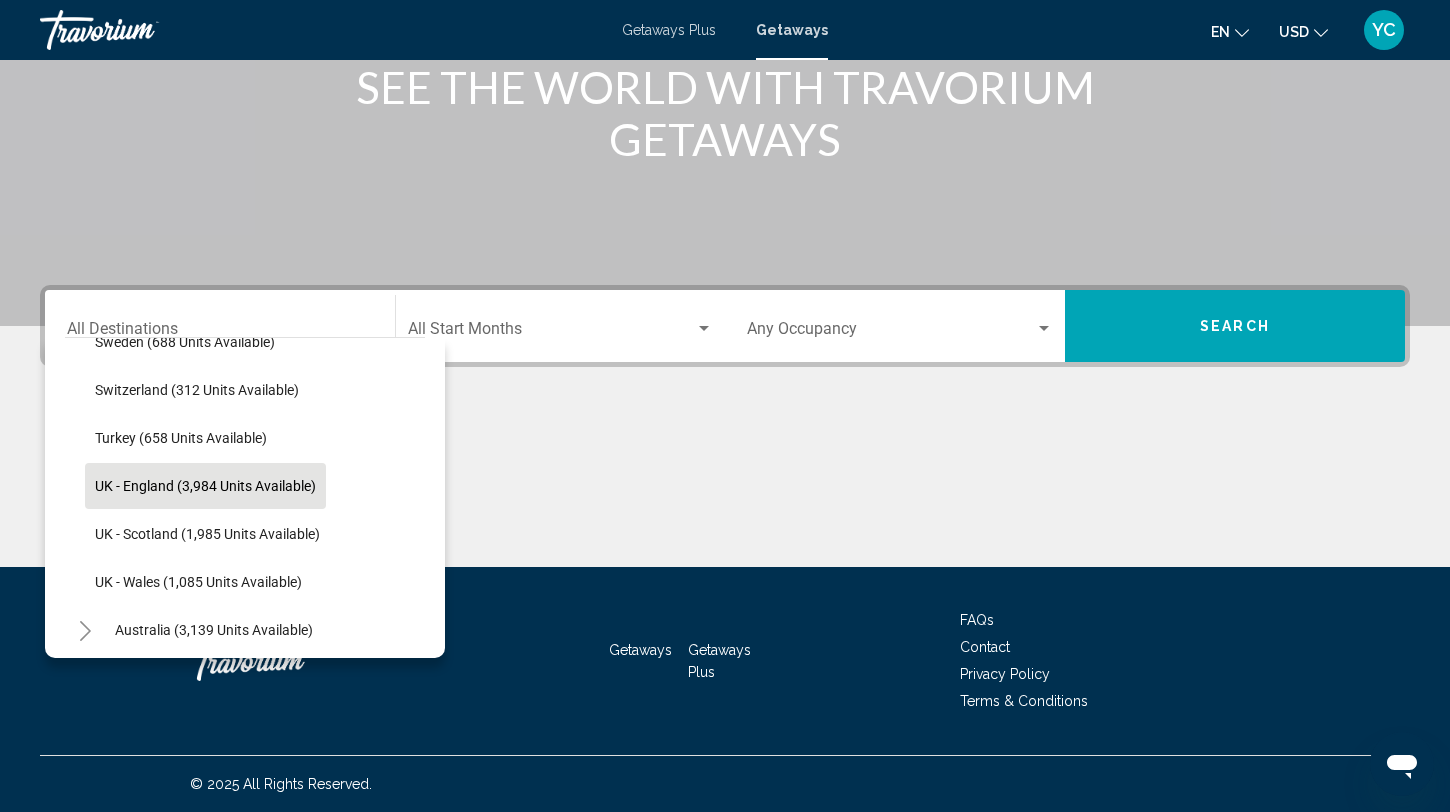 click on "UK - England (3,984 units available)" 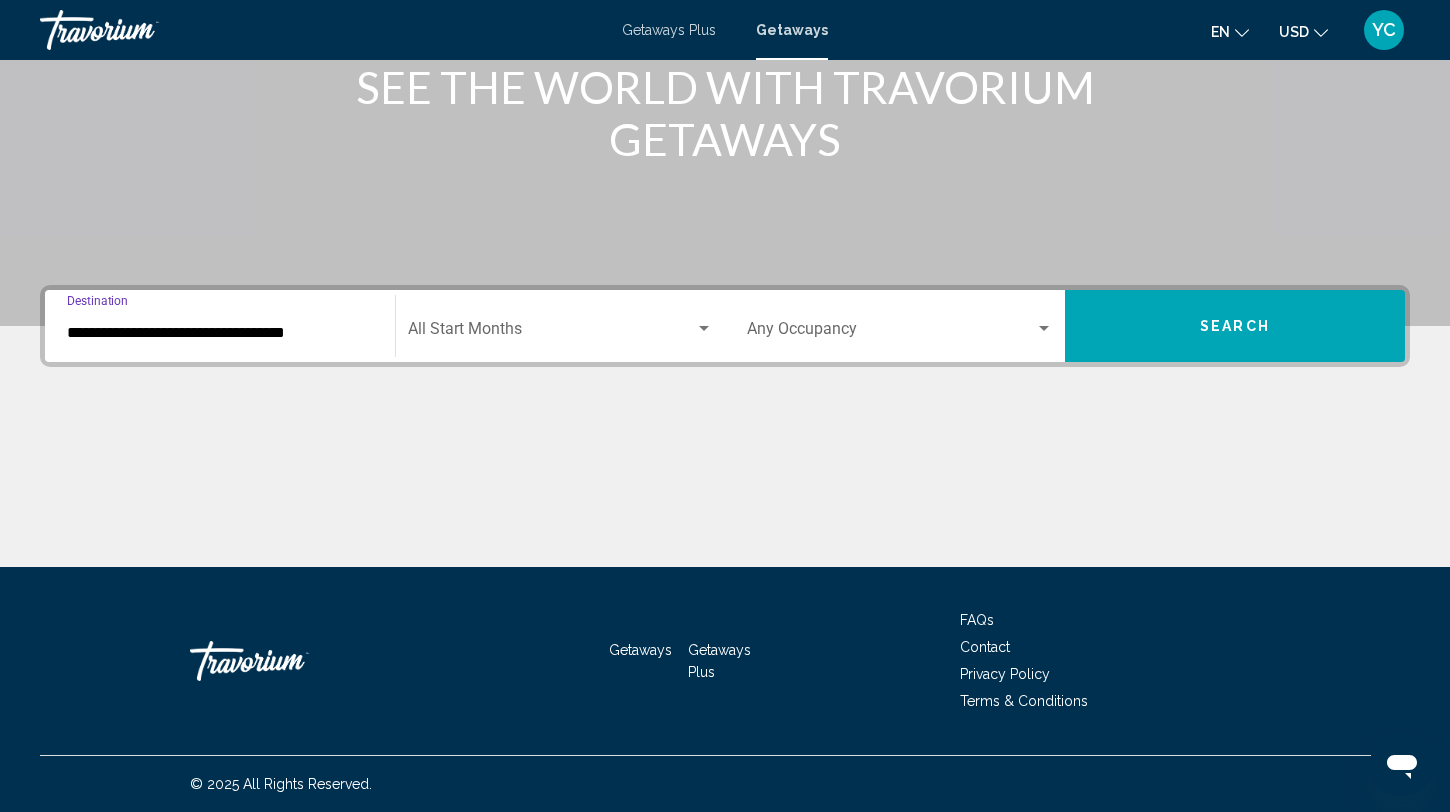click at bounding box center [891, 333] 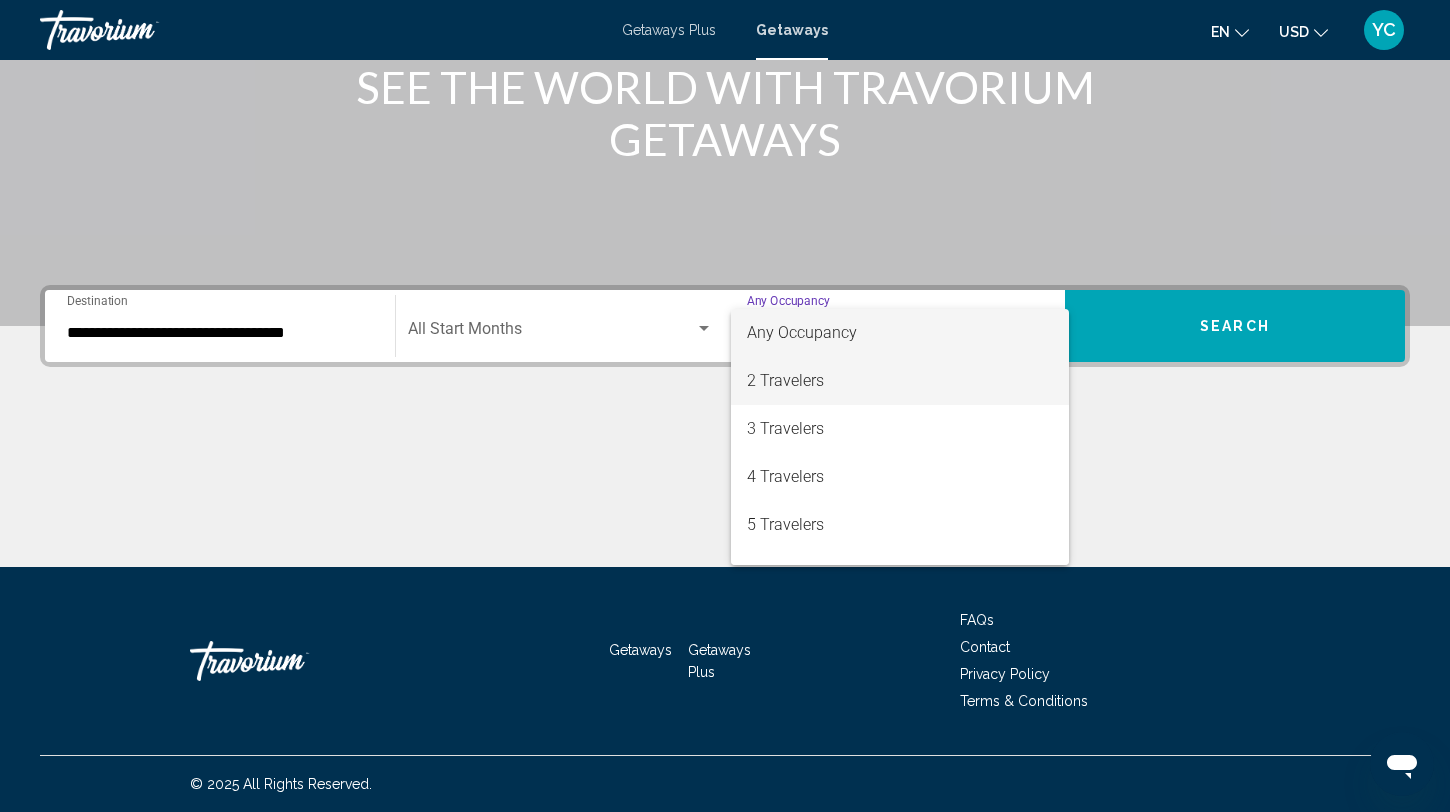 click on "2 Travelers" at bounding box center [900, 381] 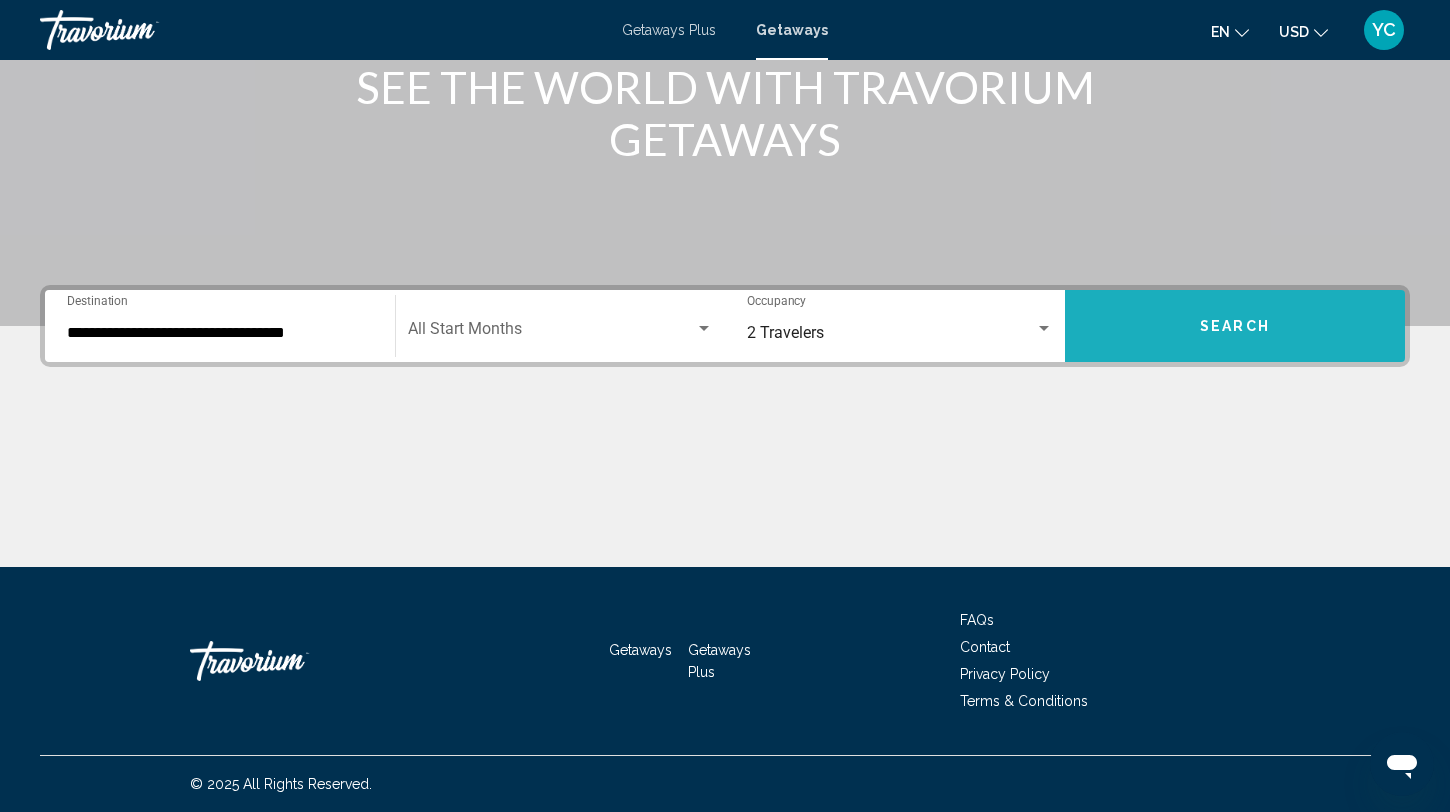 click on "Search" at bounding box center (1235, 326) 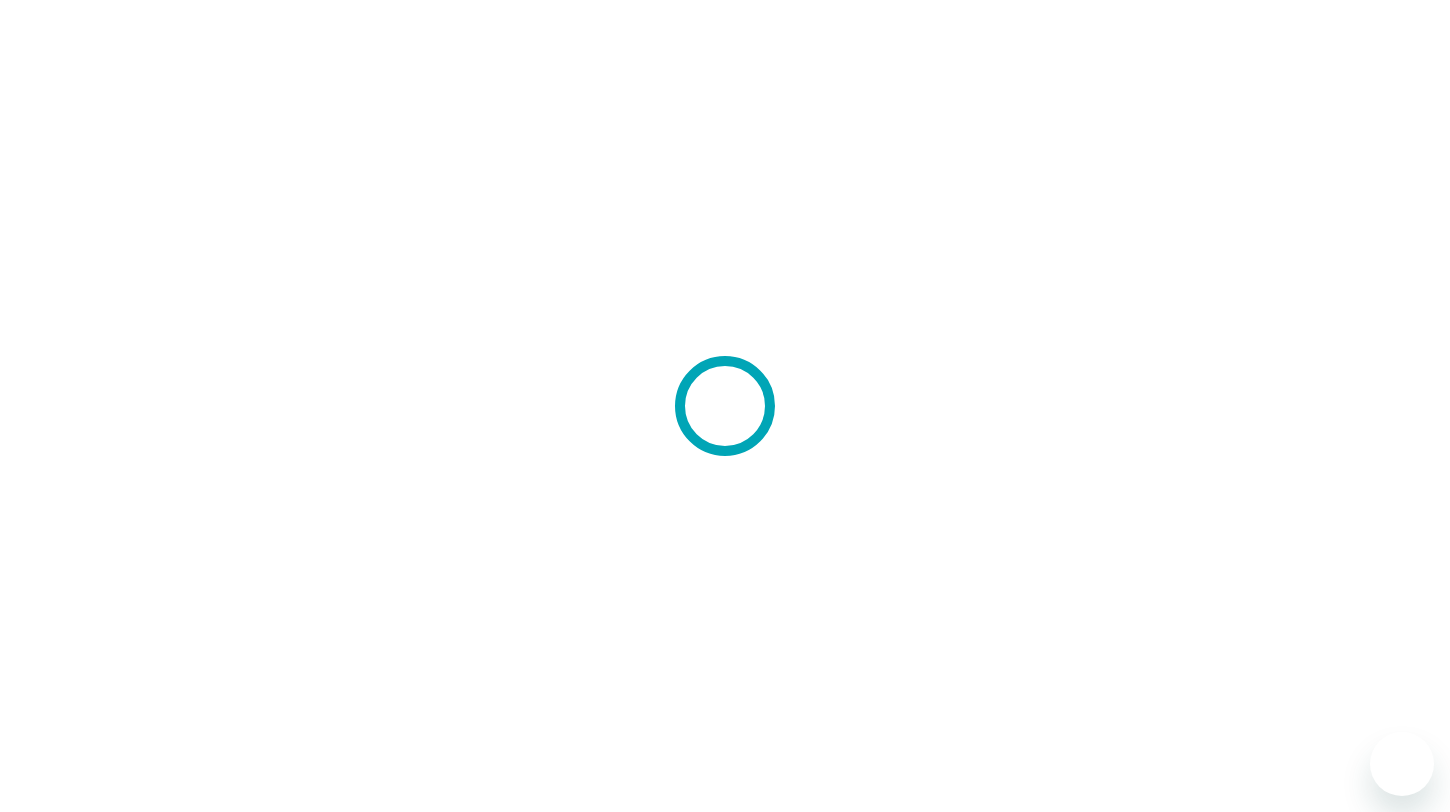 scroll, scrollTop: 0, scrollLeft: 0, axis: both 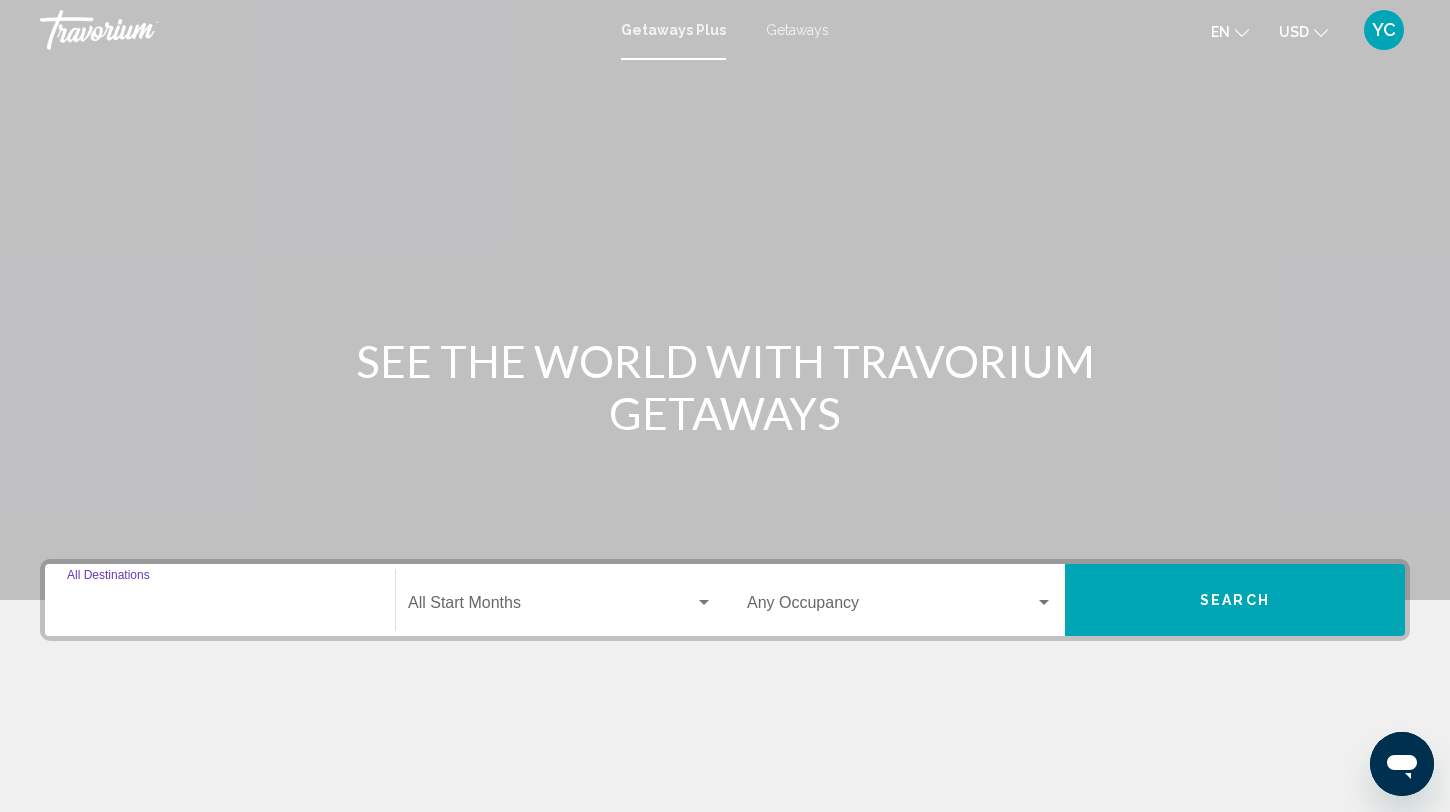 click on "Destination All Destinations" at bounding box center (220, 607) 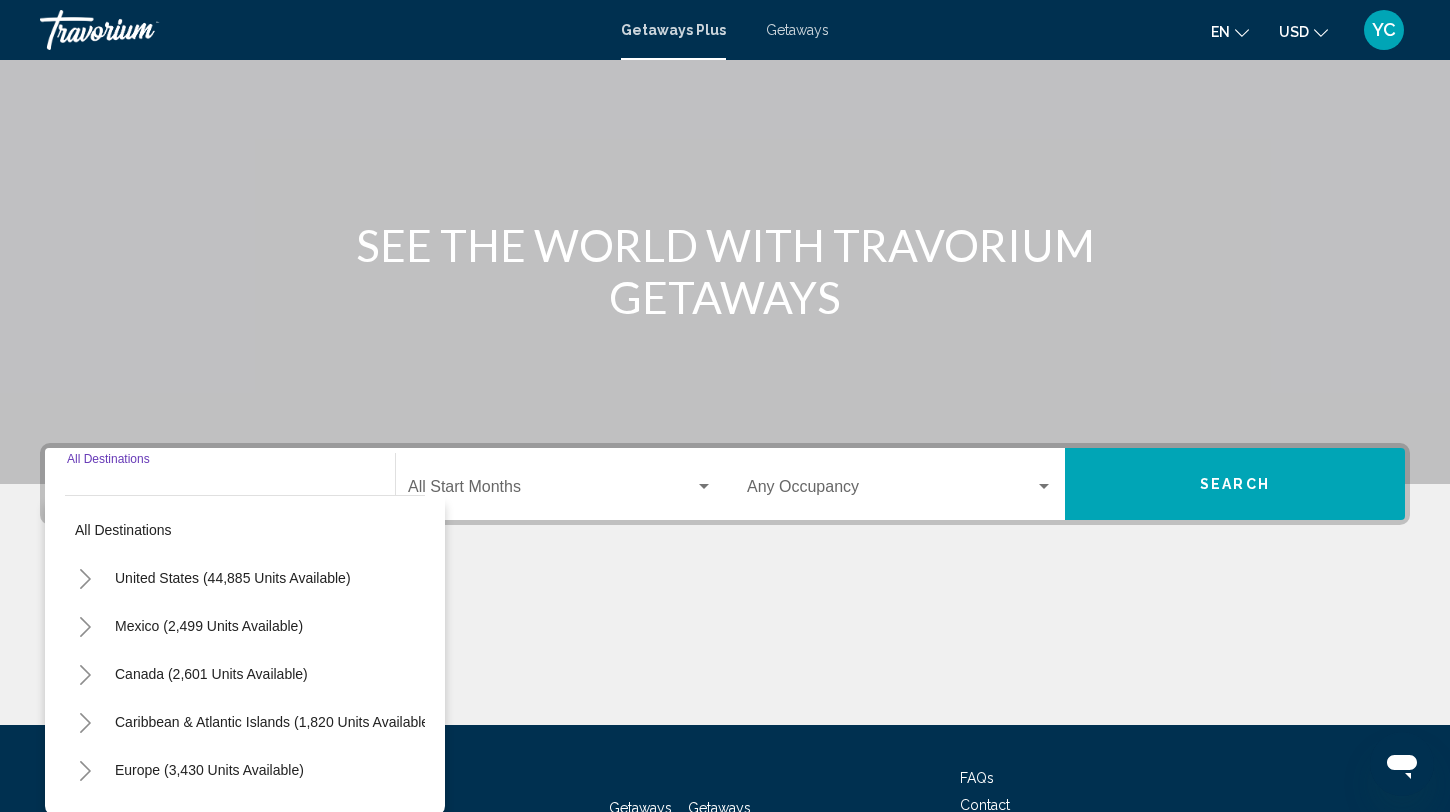 scroll, scrollTop: 0, scrollLeft: 0, axis: both 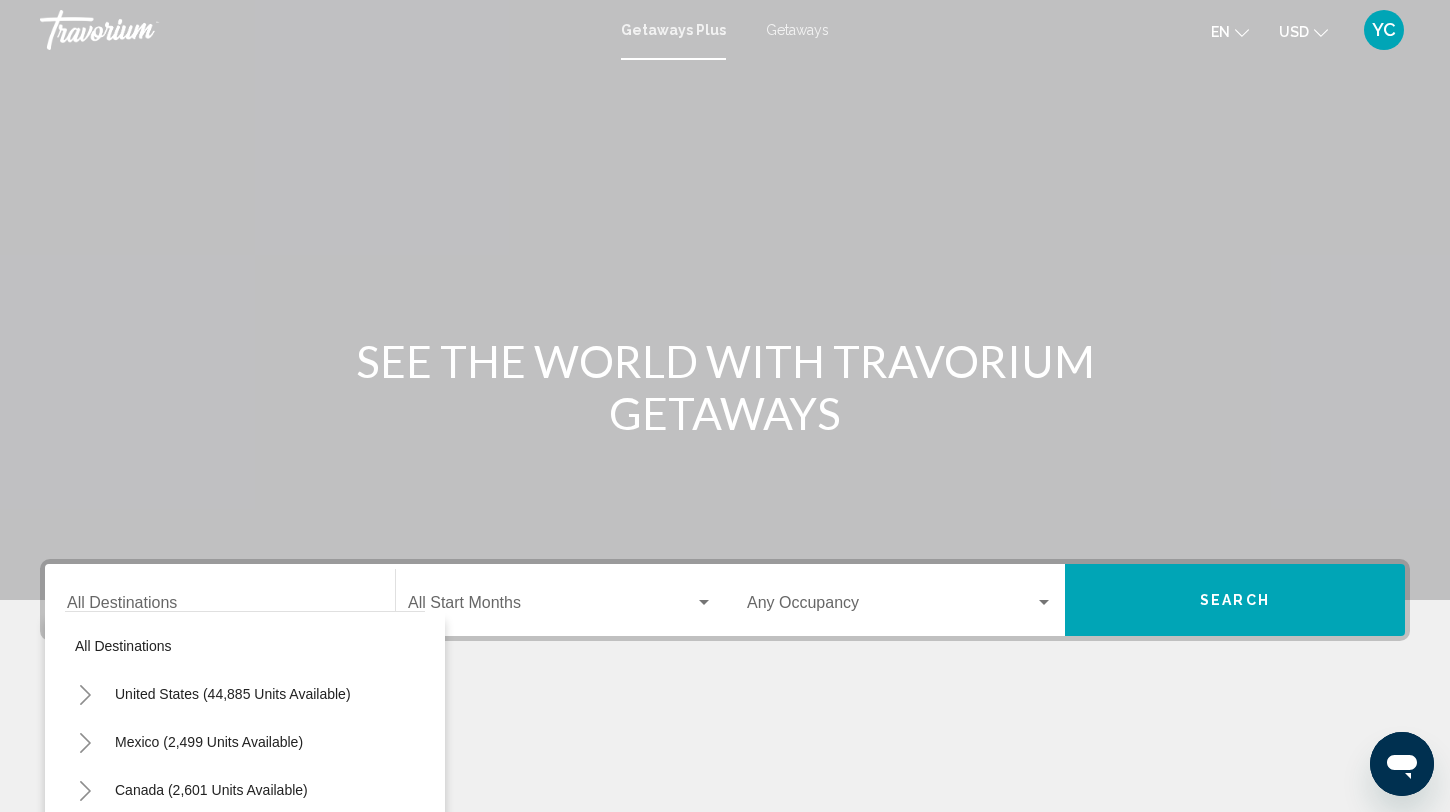 click on "Getaways" at bounding box center [797, 30] 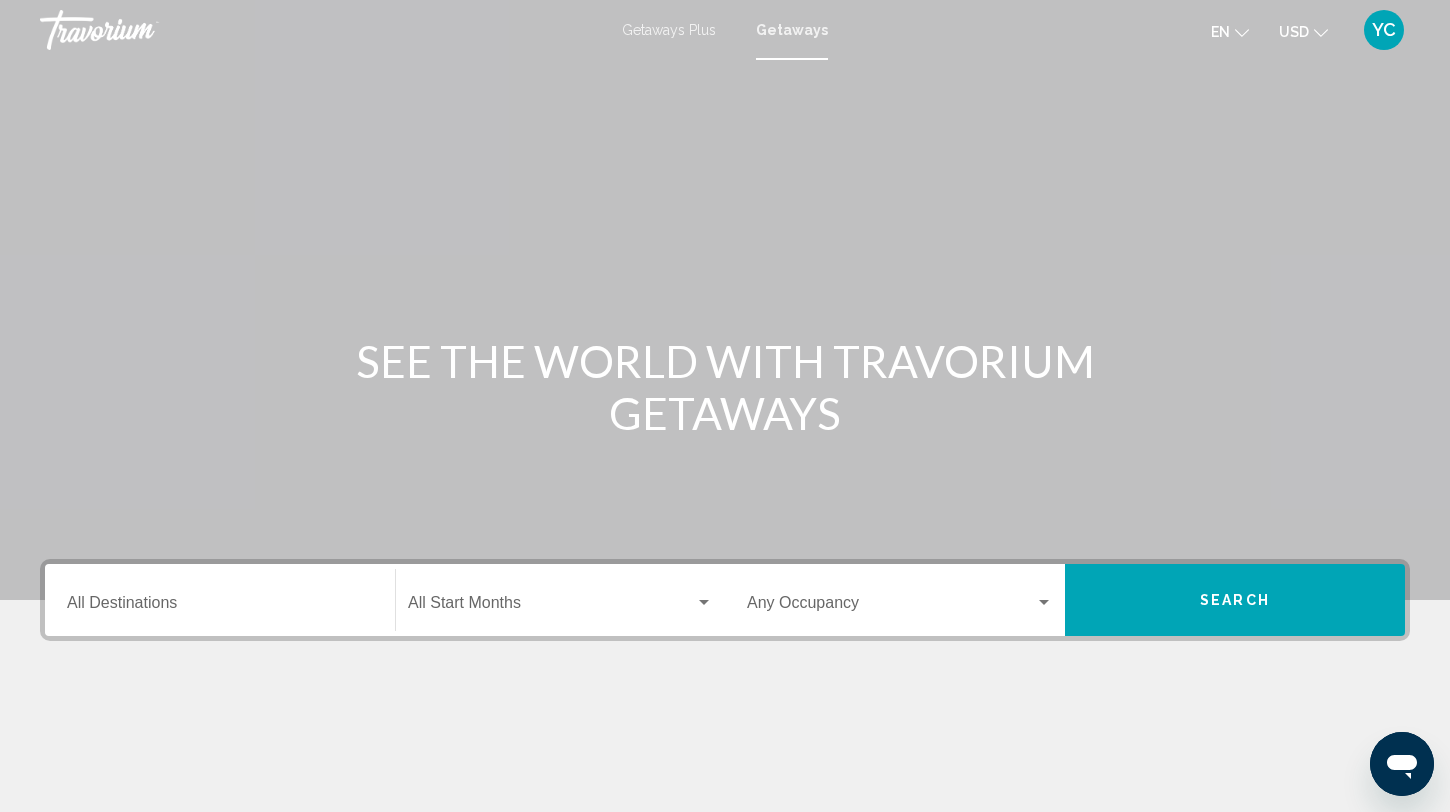 click on "Destination All Destinations" at bounding box center [220, 600] 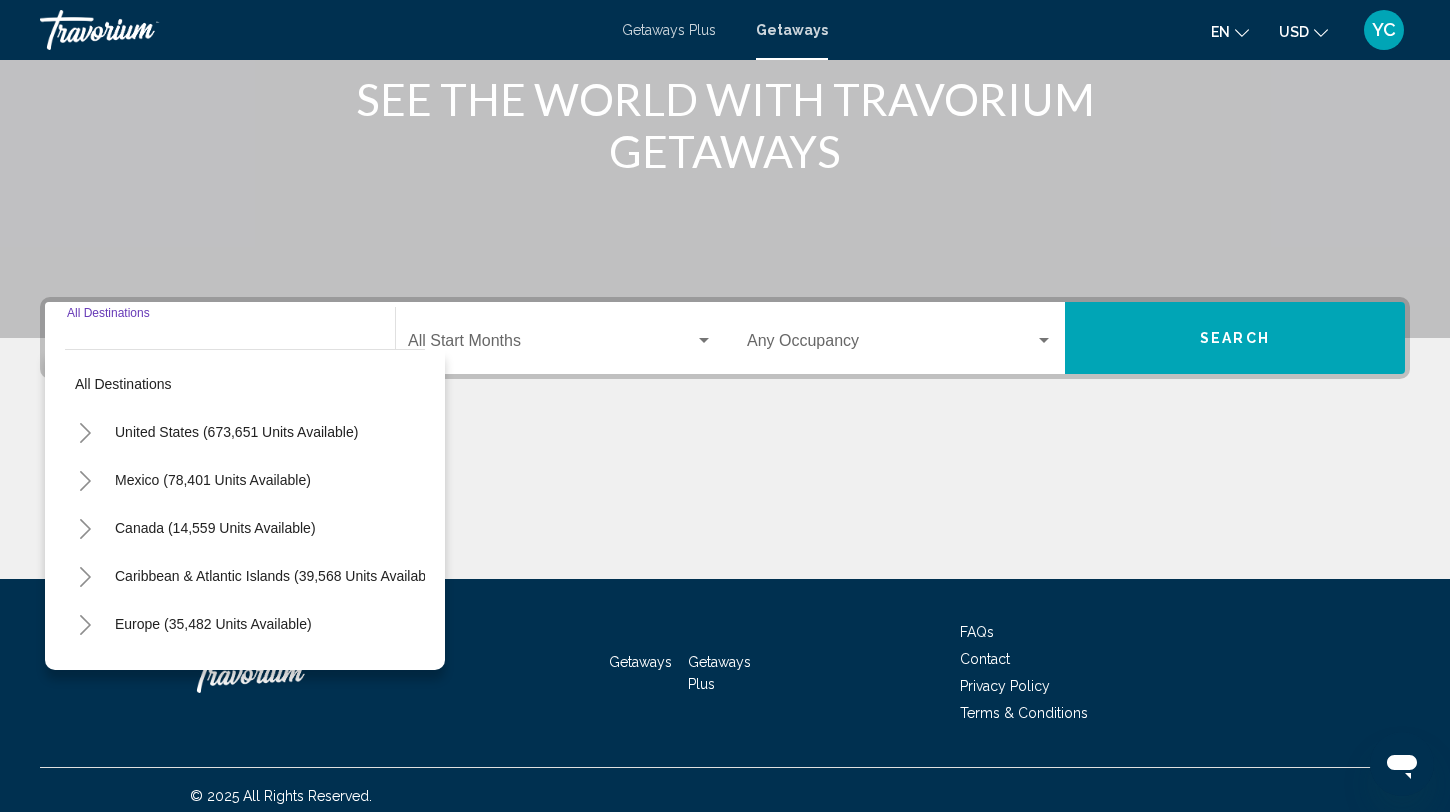 scroll, scrollTop: 274, scrollLeft: 0, axis: vertical 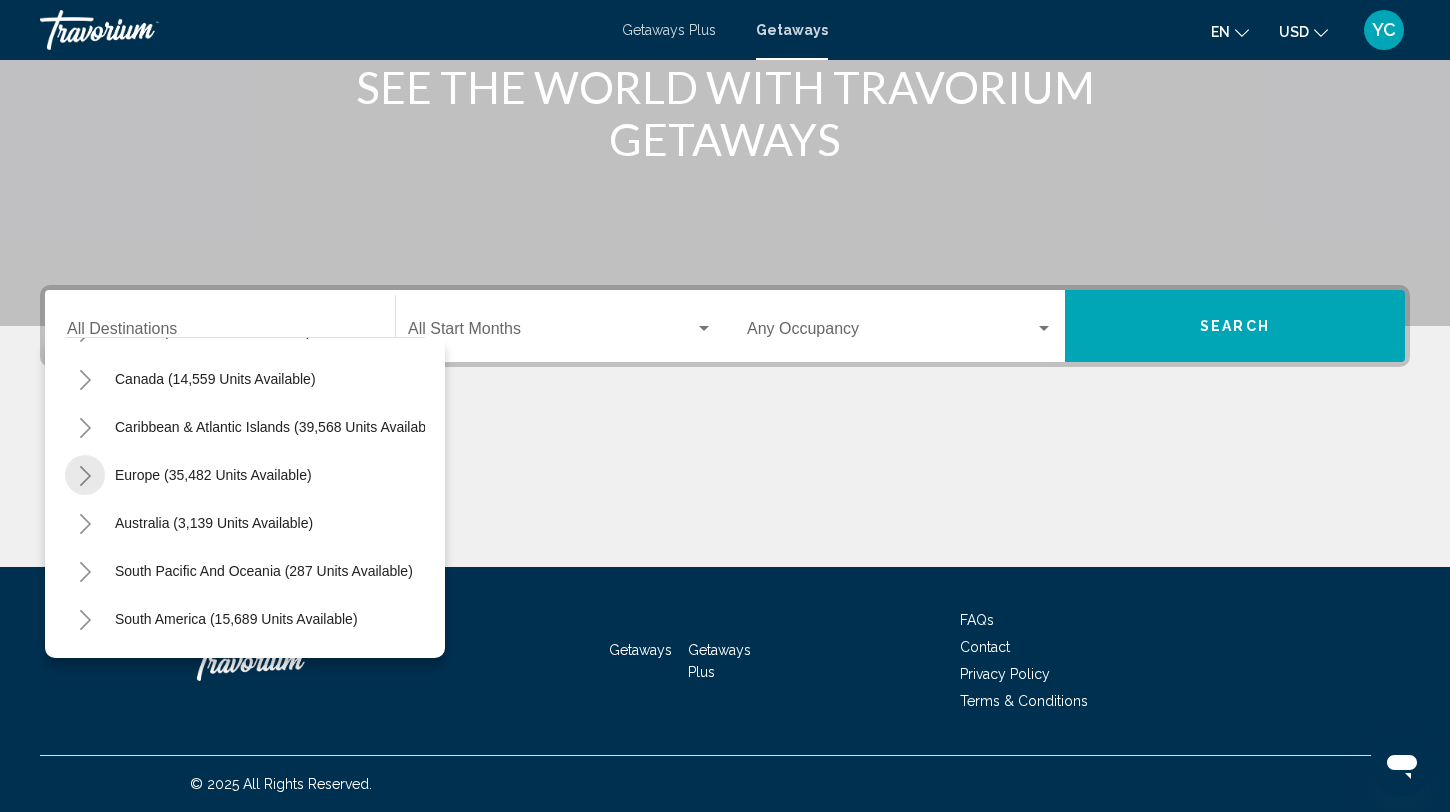 click 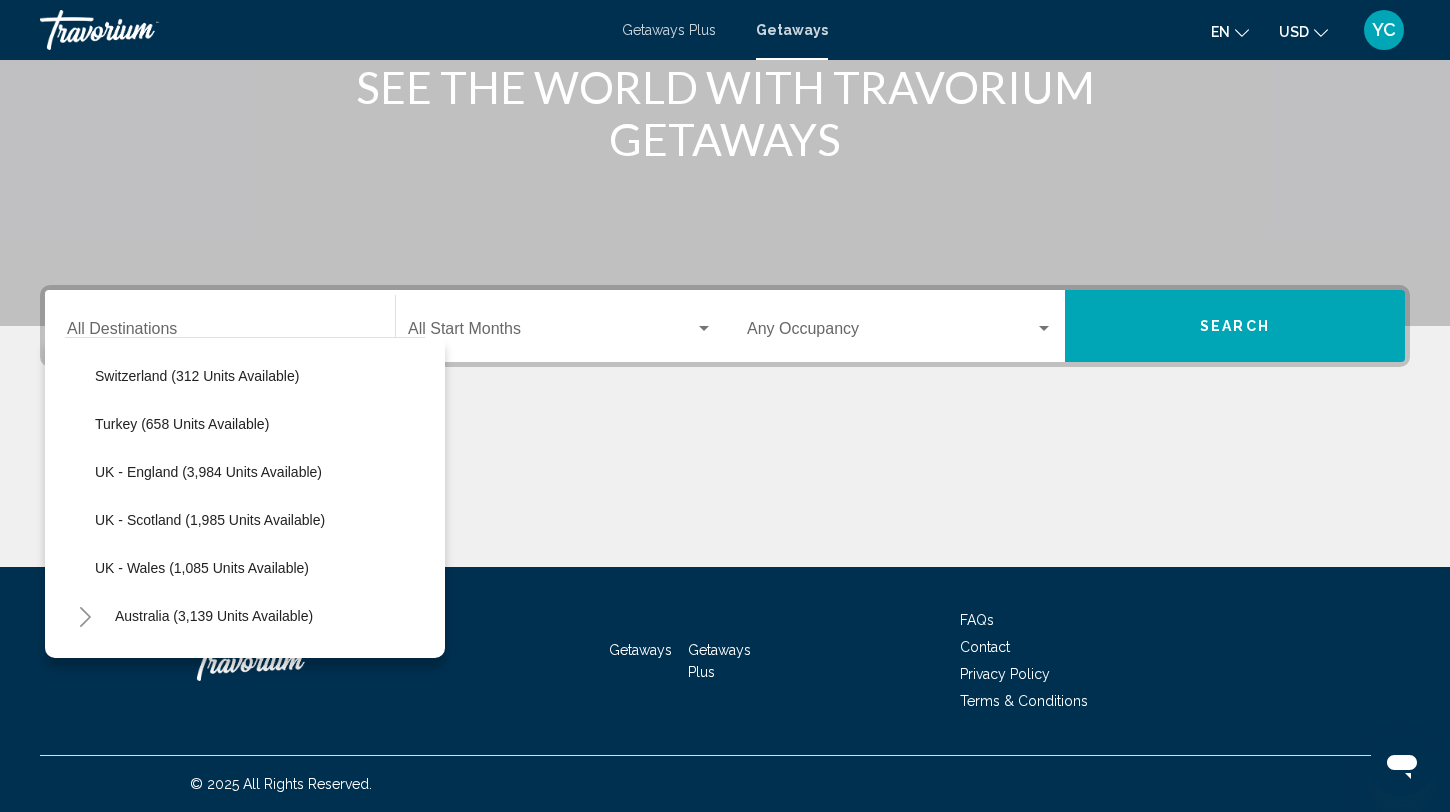 scroll, scrollTop: 1200, scrollLeft: 0, axis: vertical 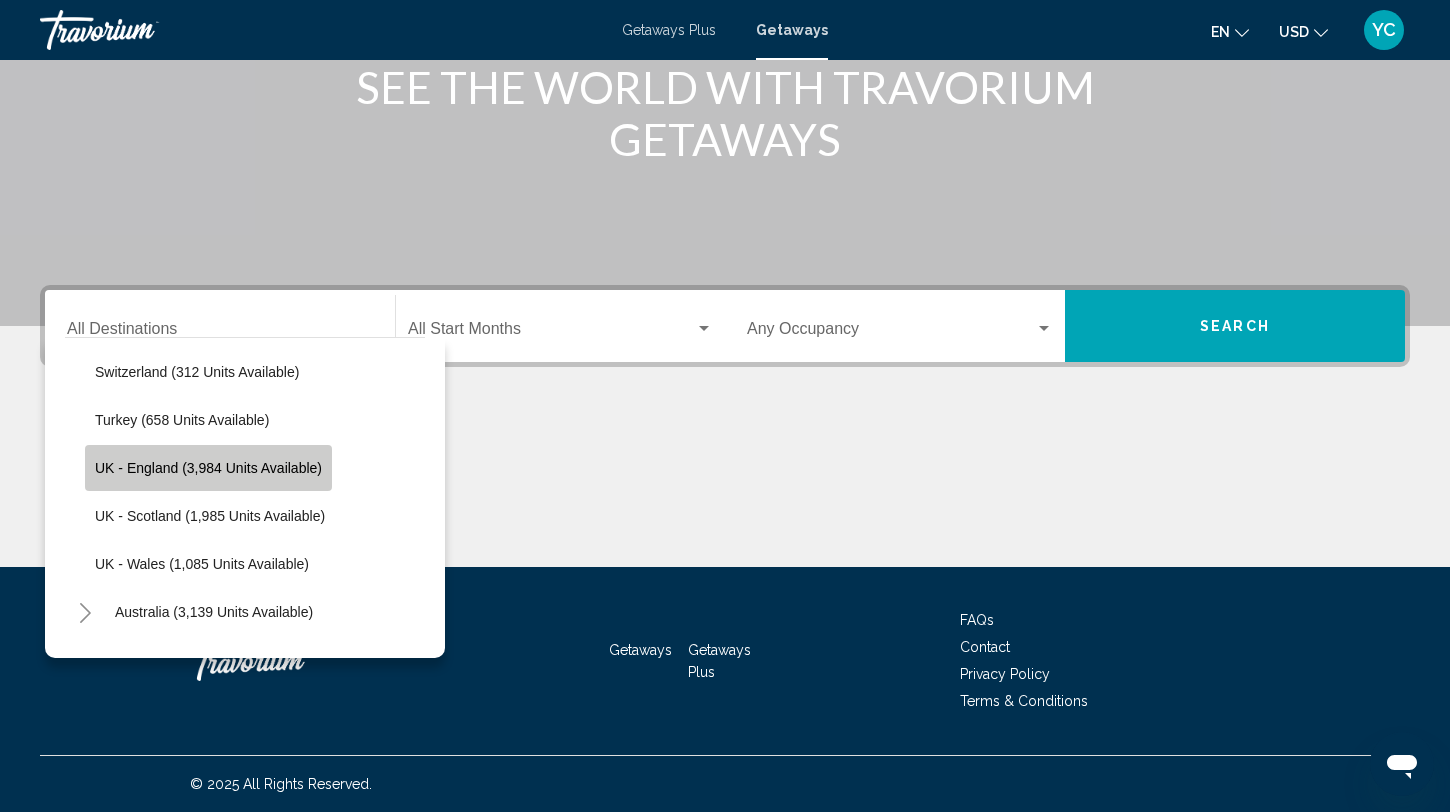 click on "UK - England (3,984 units available)" 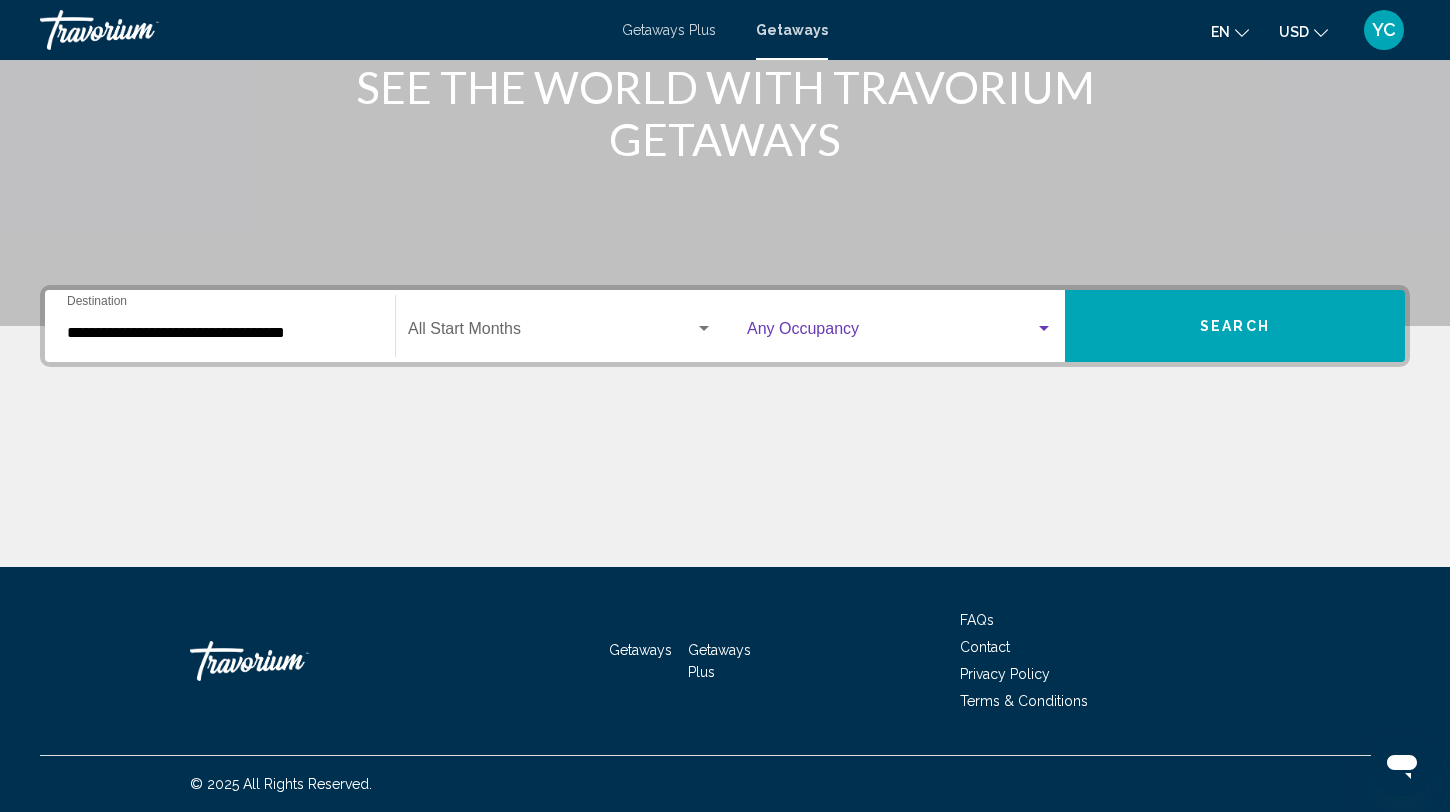 click at bounding box center (900, 333) 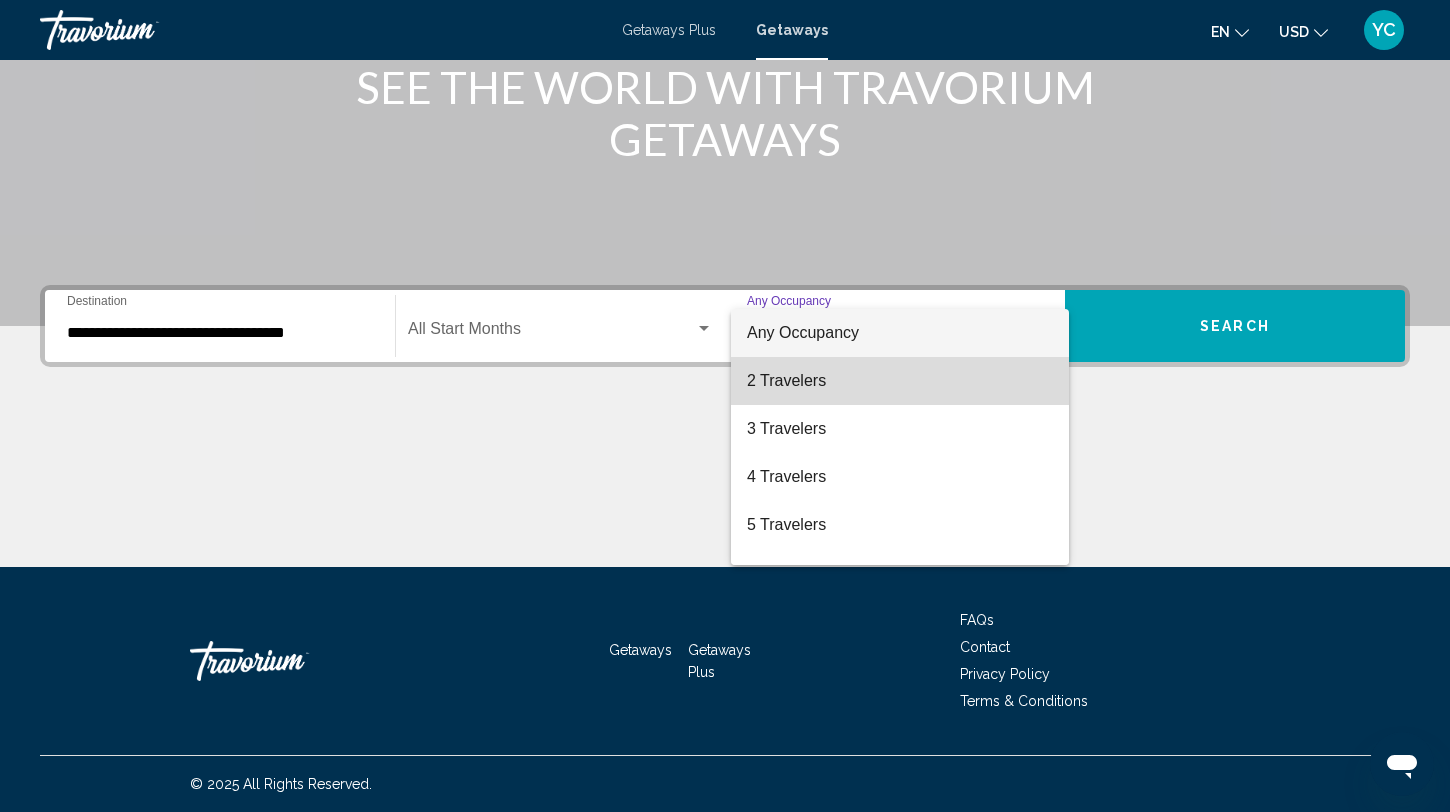 click on "2 Travelers" at bounding box center (900, 381) 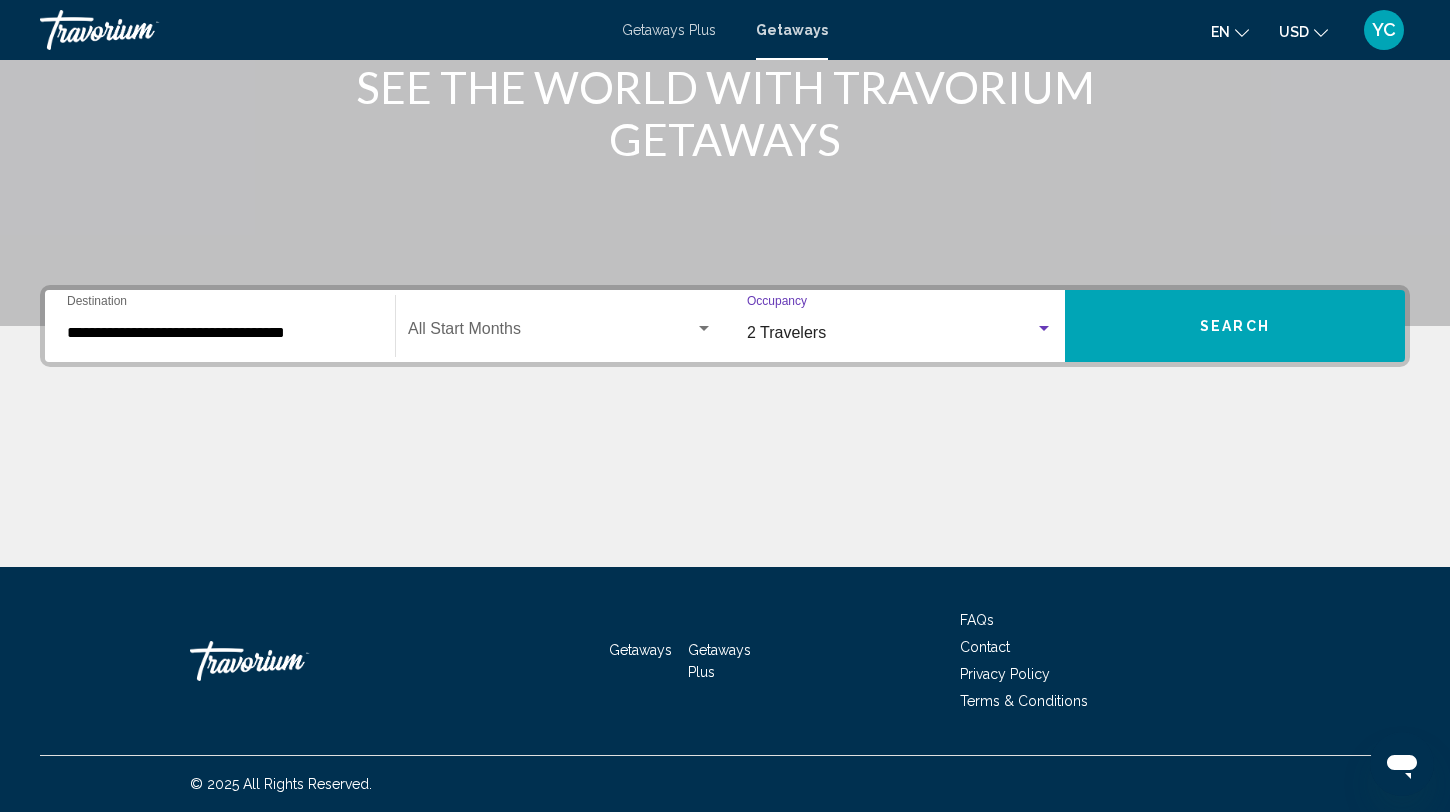 click on "Search" at bounding box center (1235, 326) 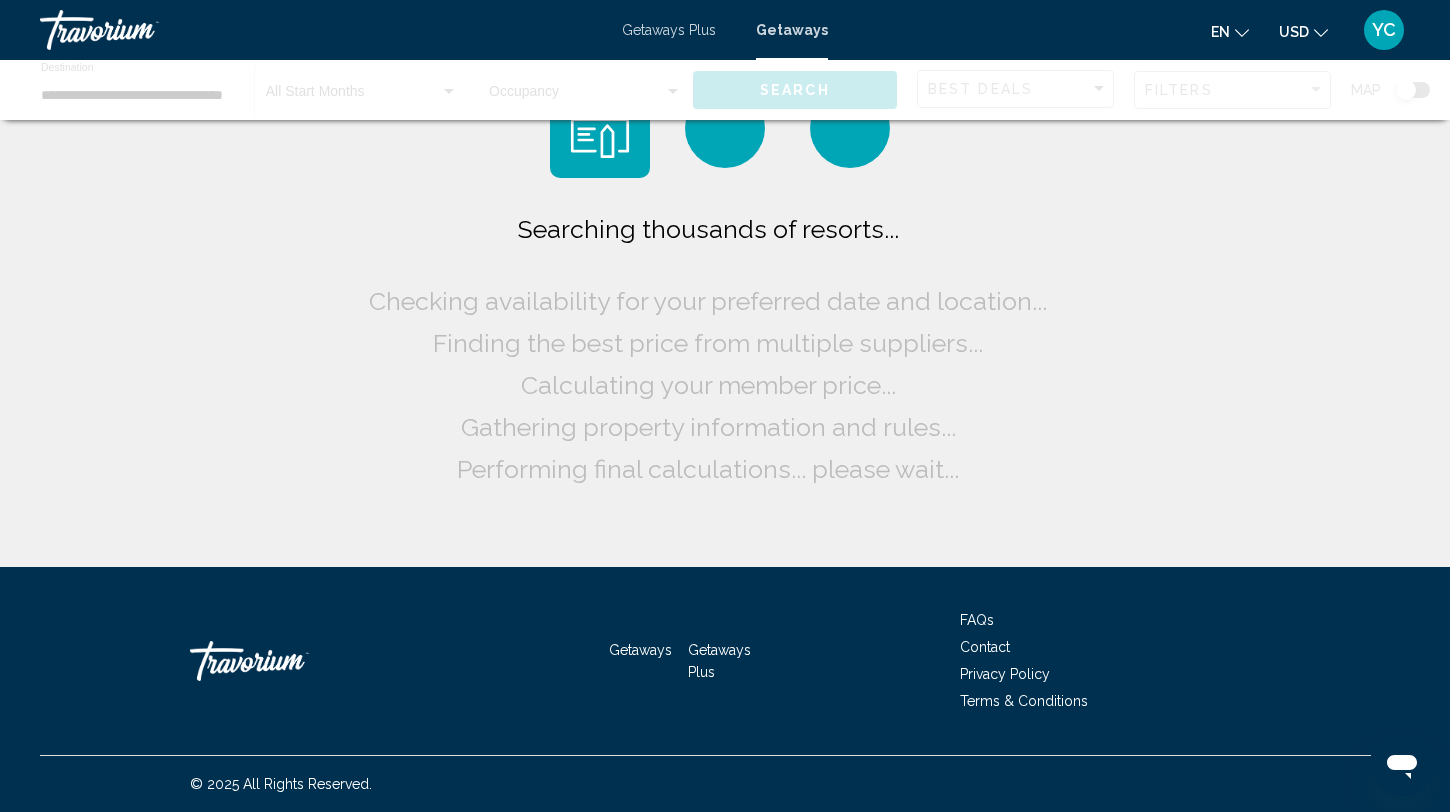 scroll, scrollTop: 0, scrollLeft: 0, axis: both 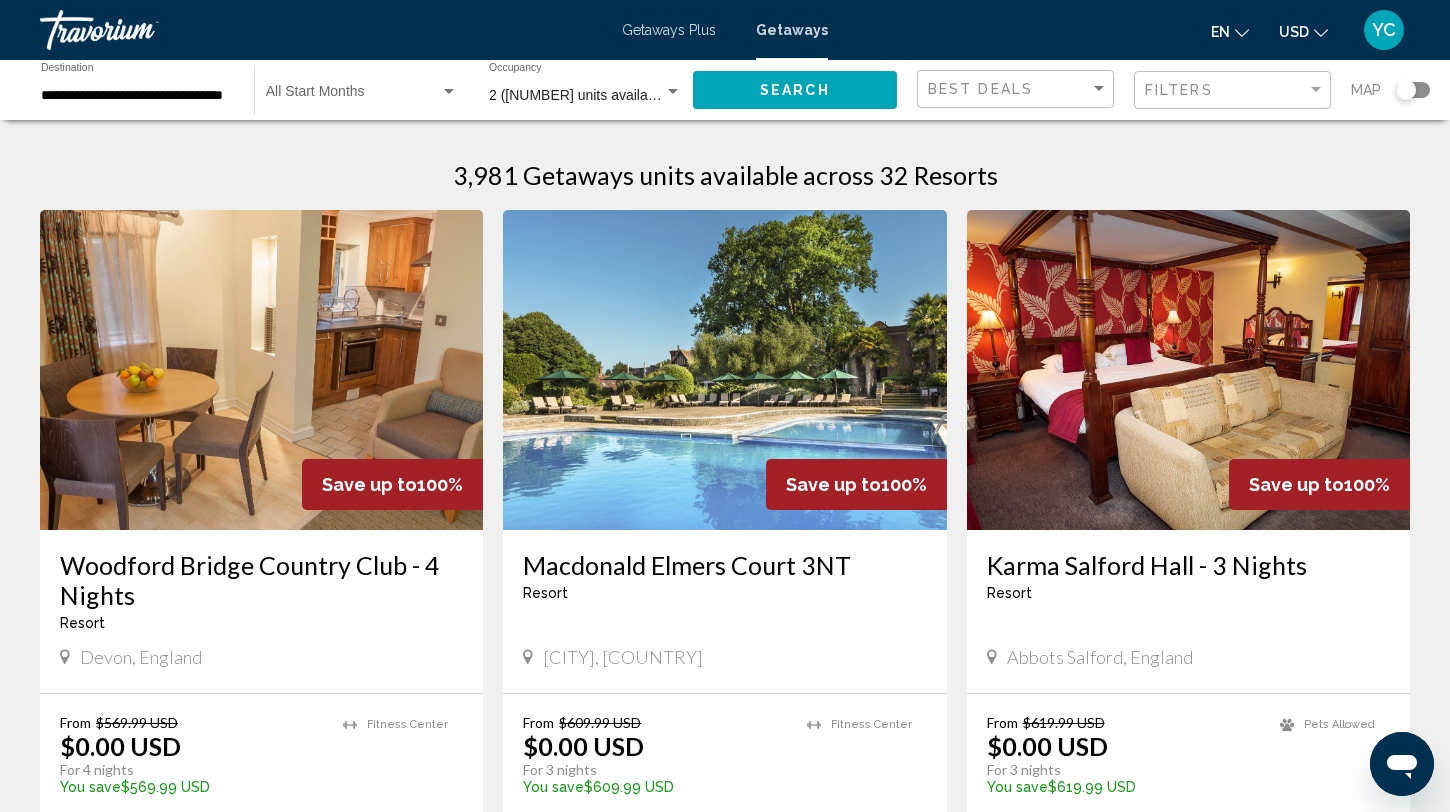 click at bounding box center (724, 370) 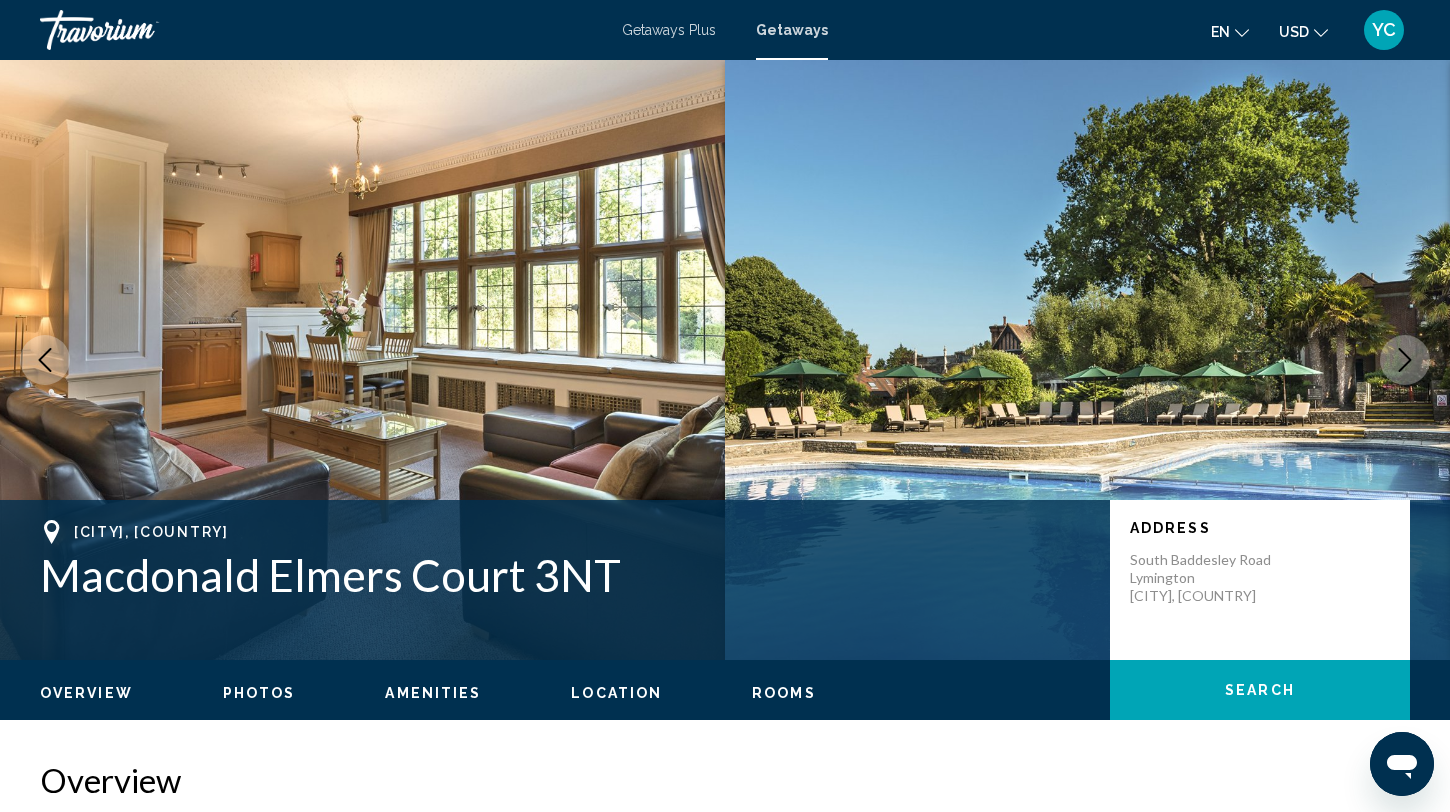 click at bounding box center [362, 360] 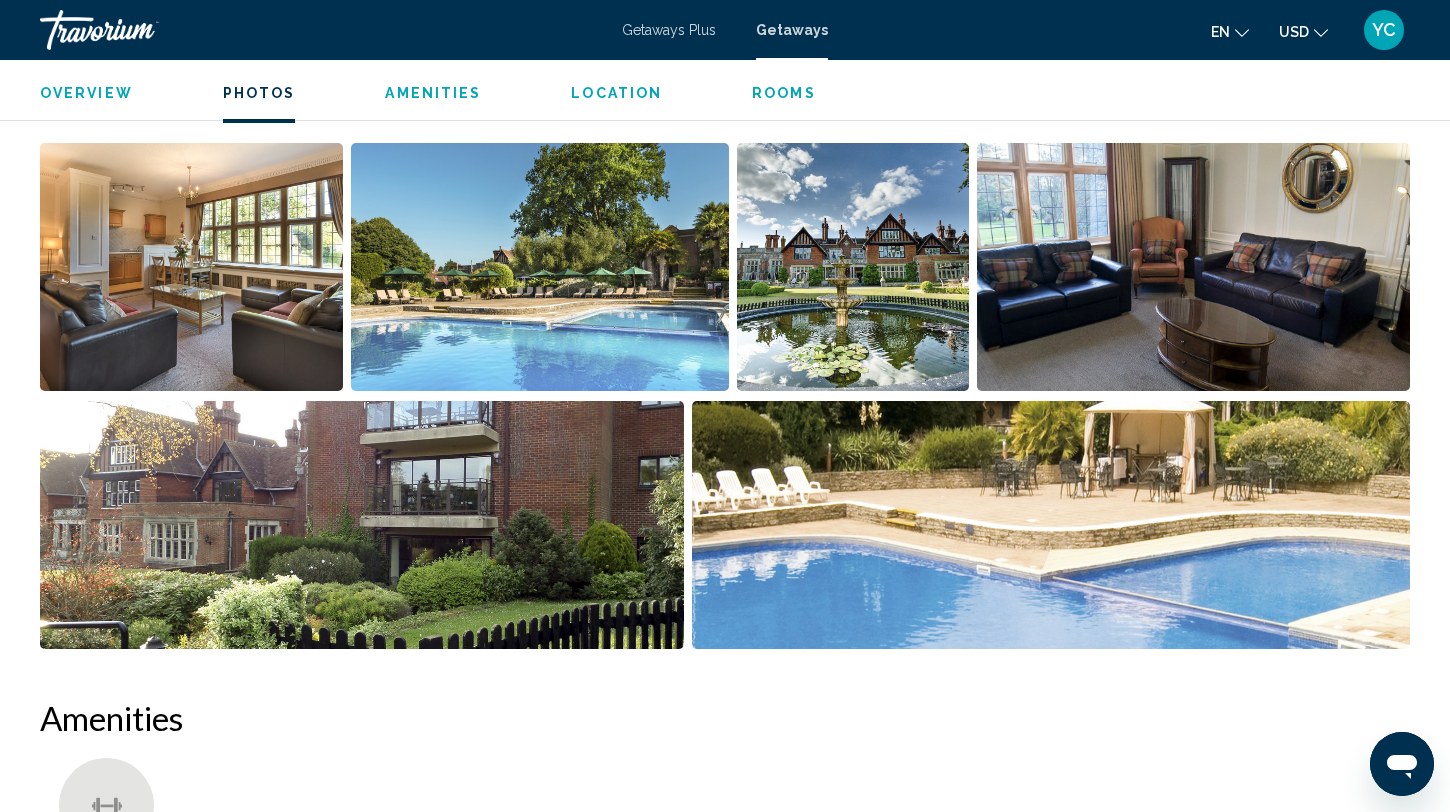 scroll, scrollTop: 950, scrollLeft: 0, axis: vertical 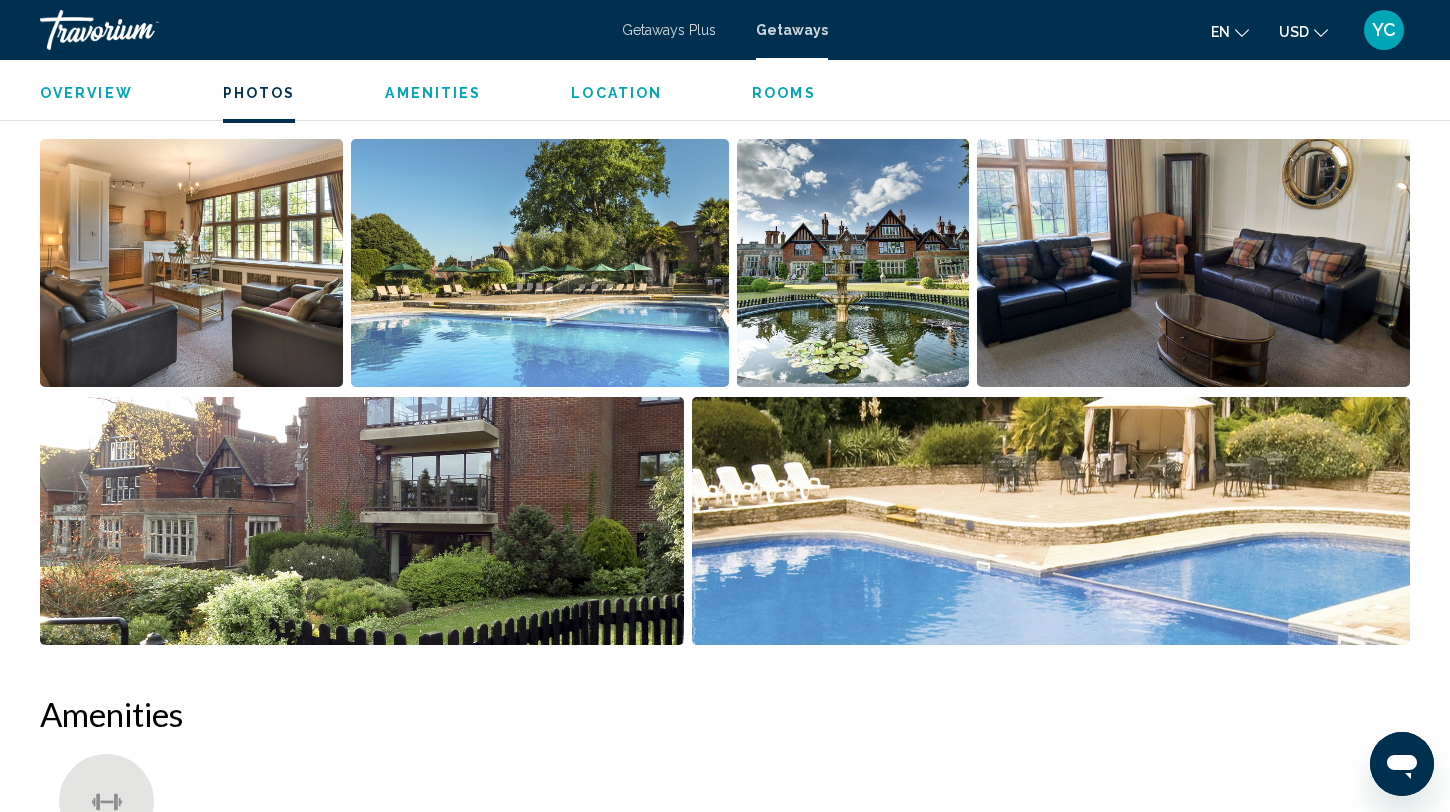 click at bounding box center (191, 263) 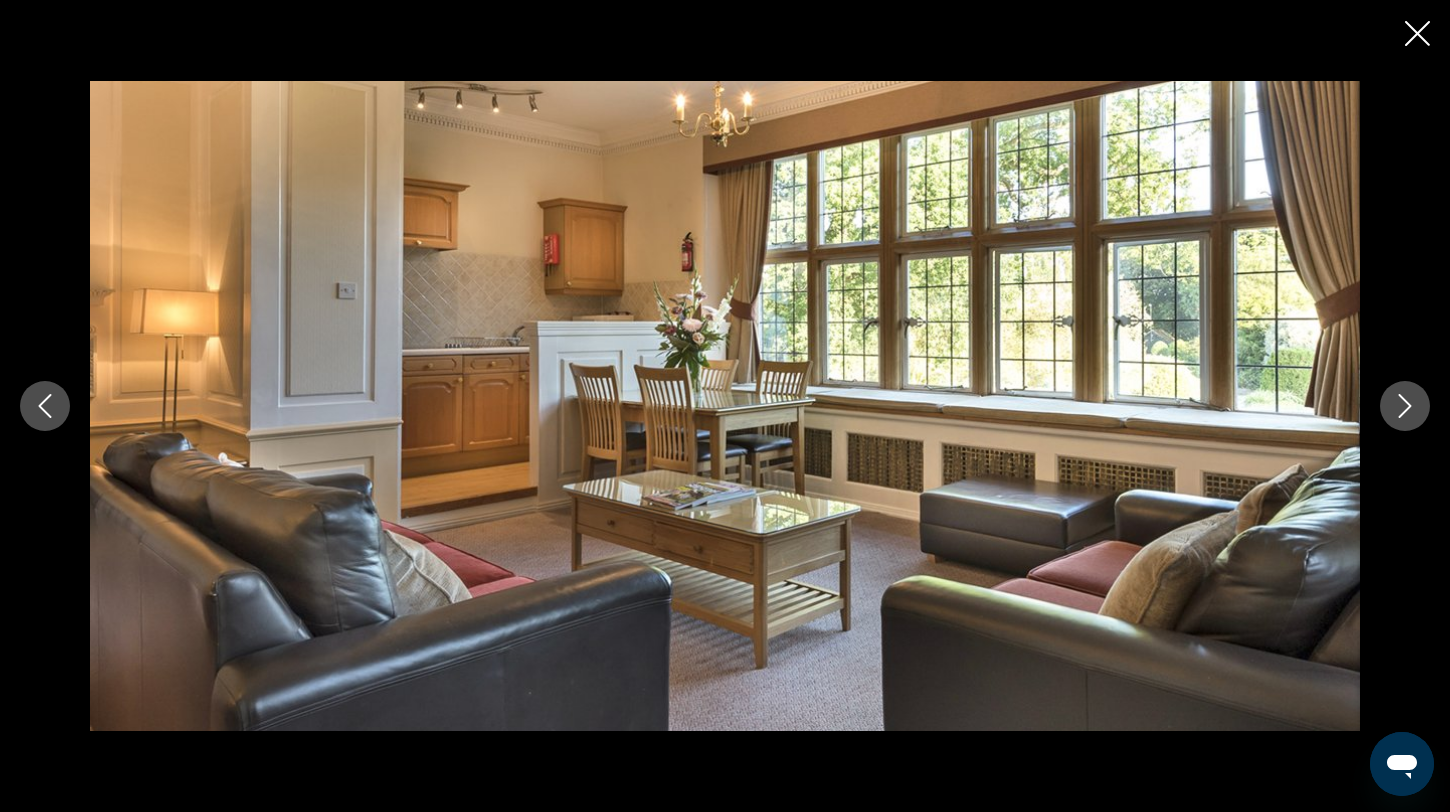 click 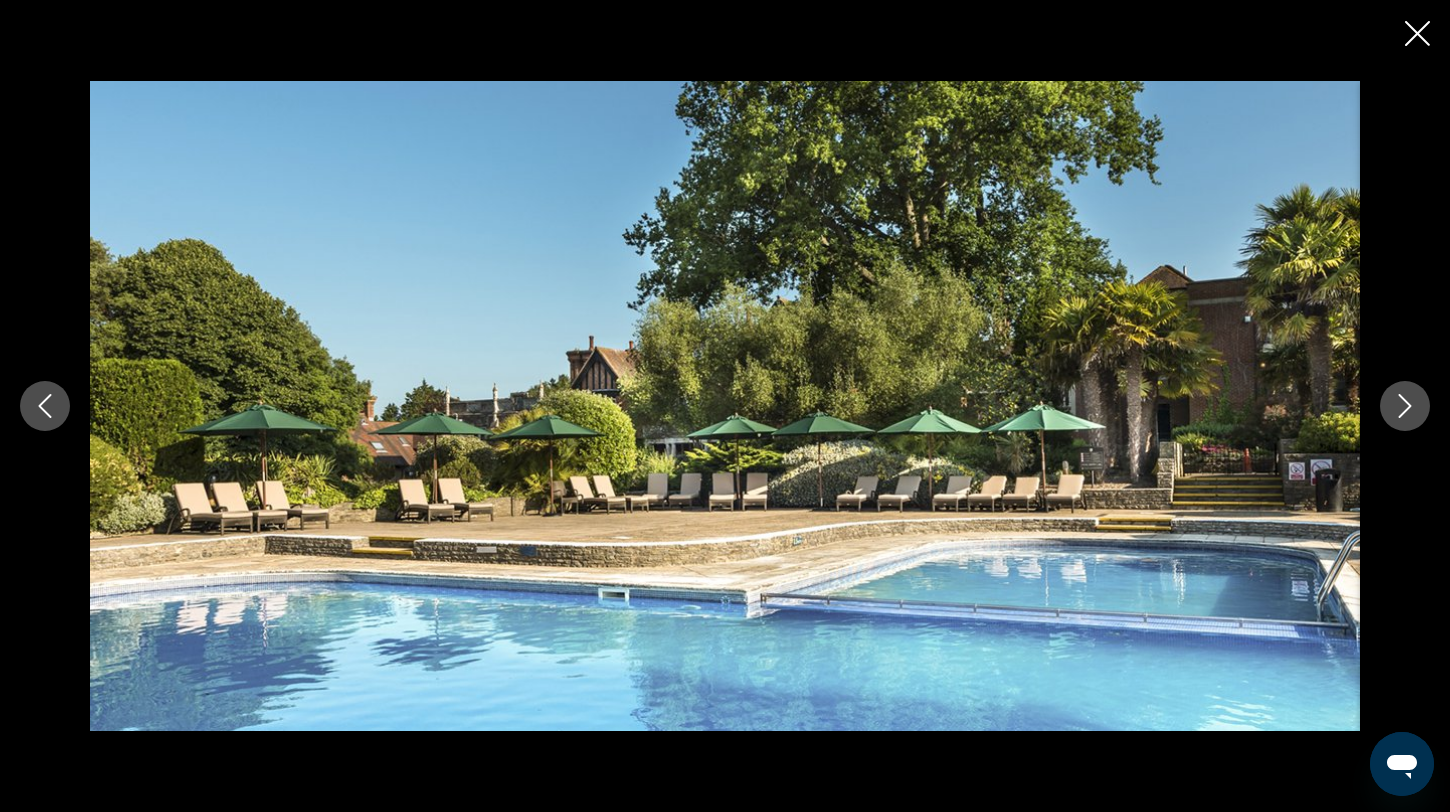 click 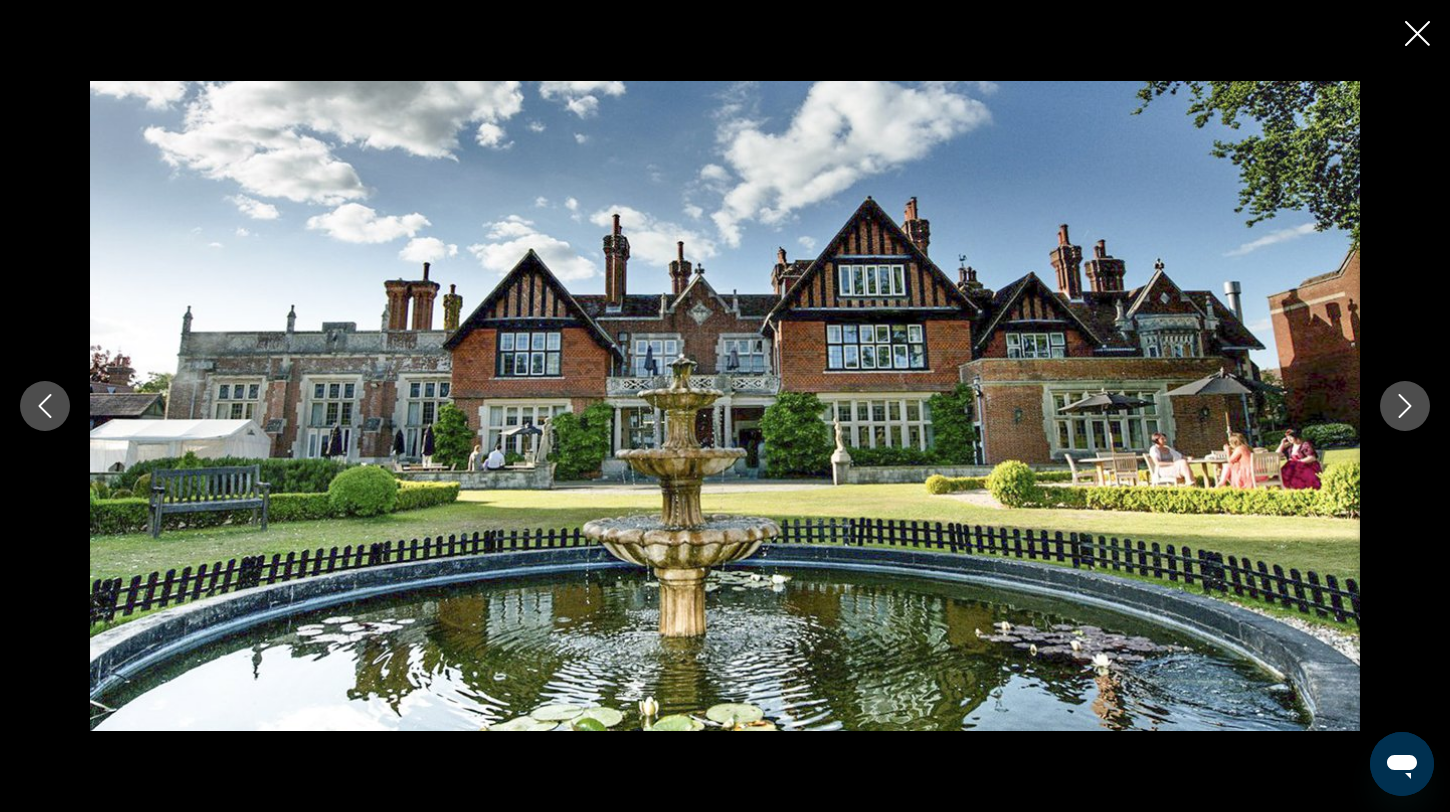 click 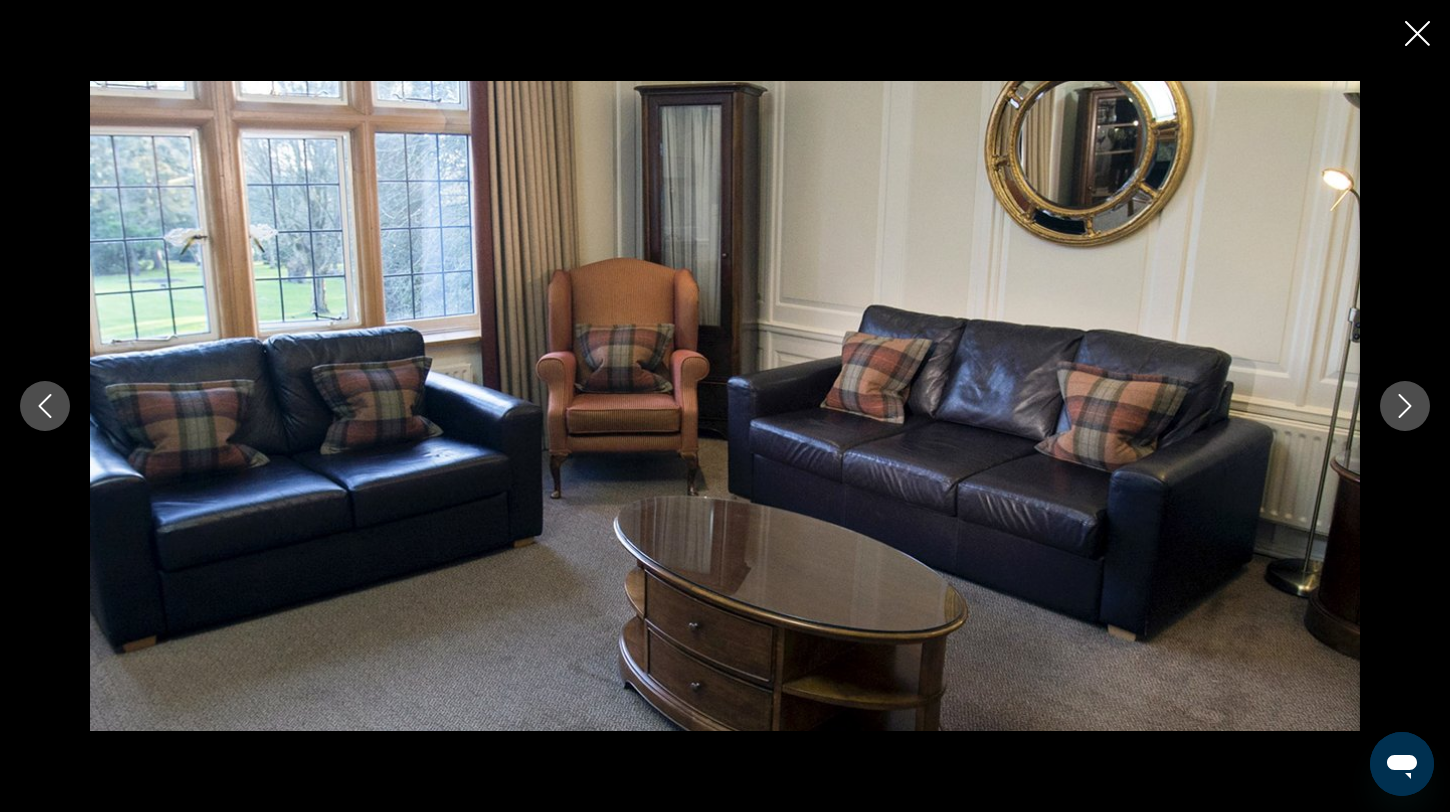 click 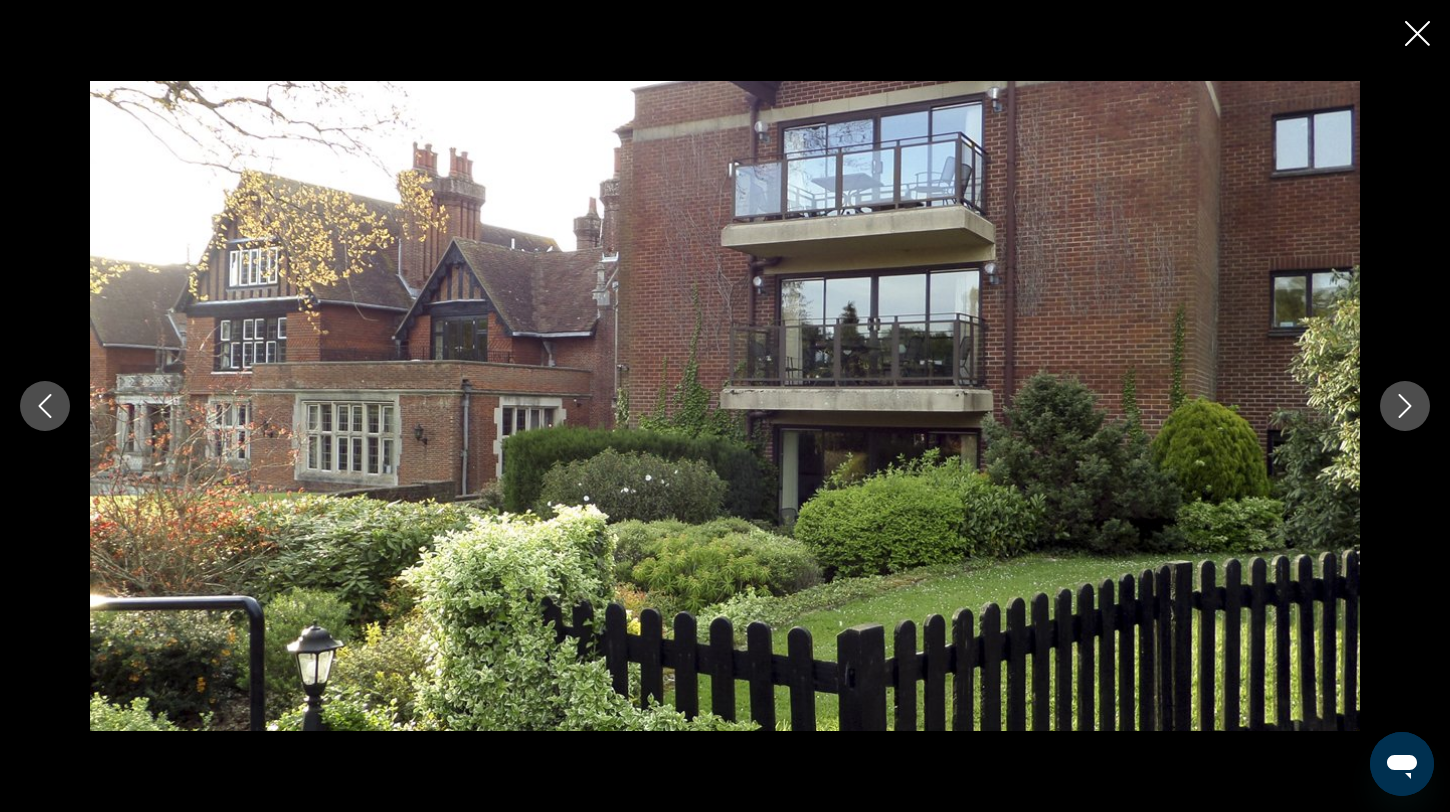 click 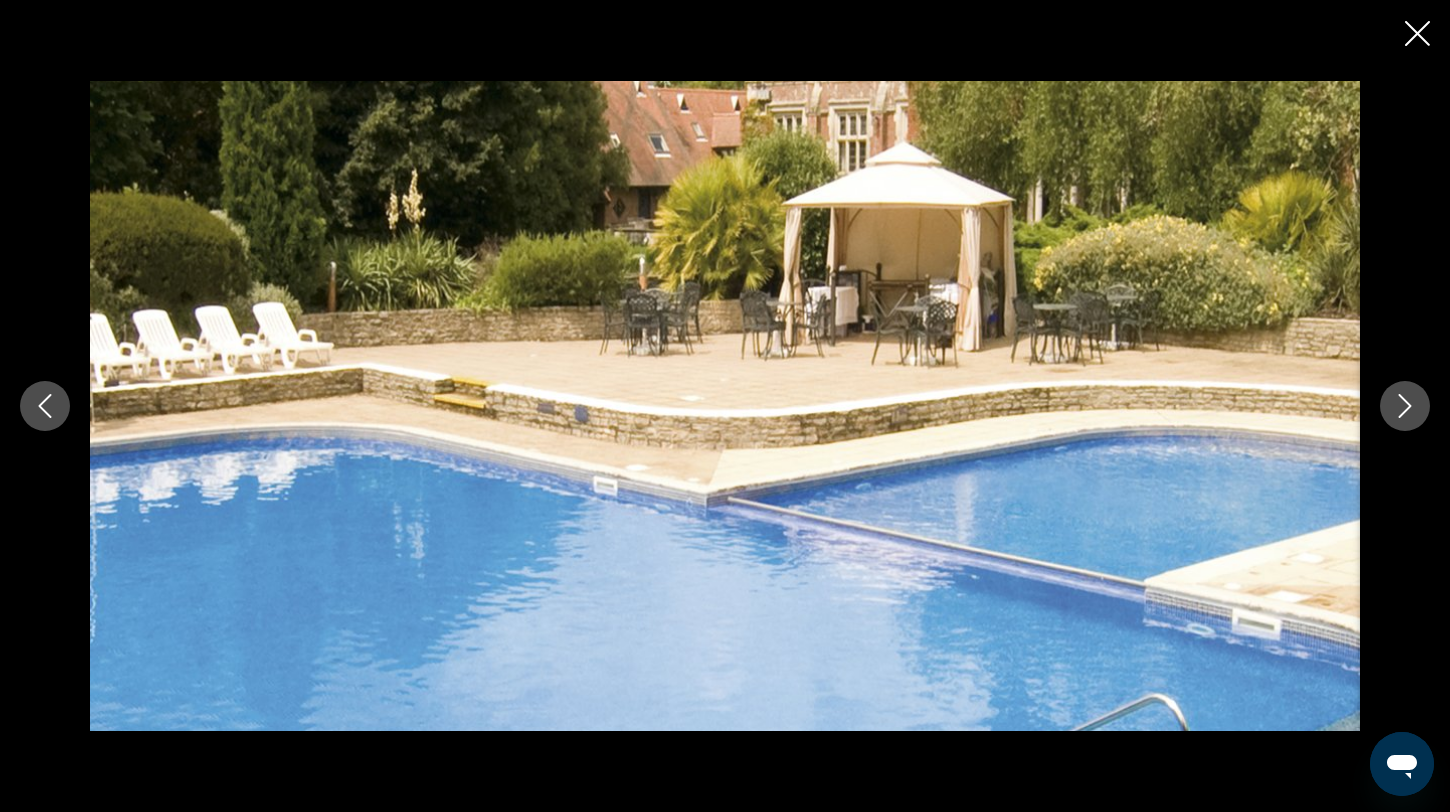 click 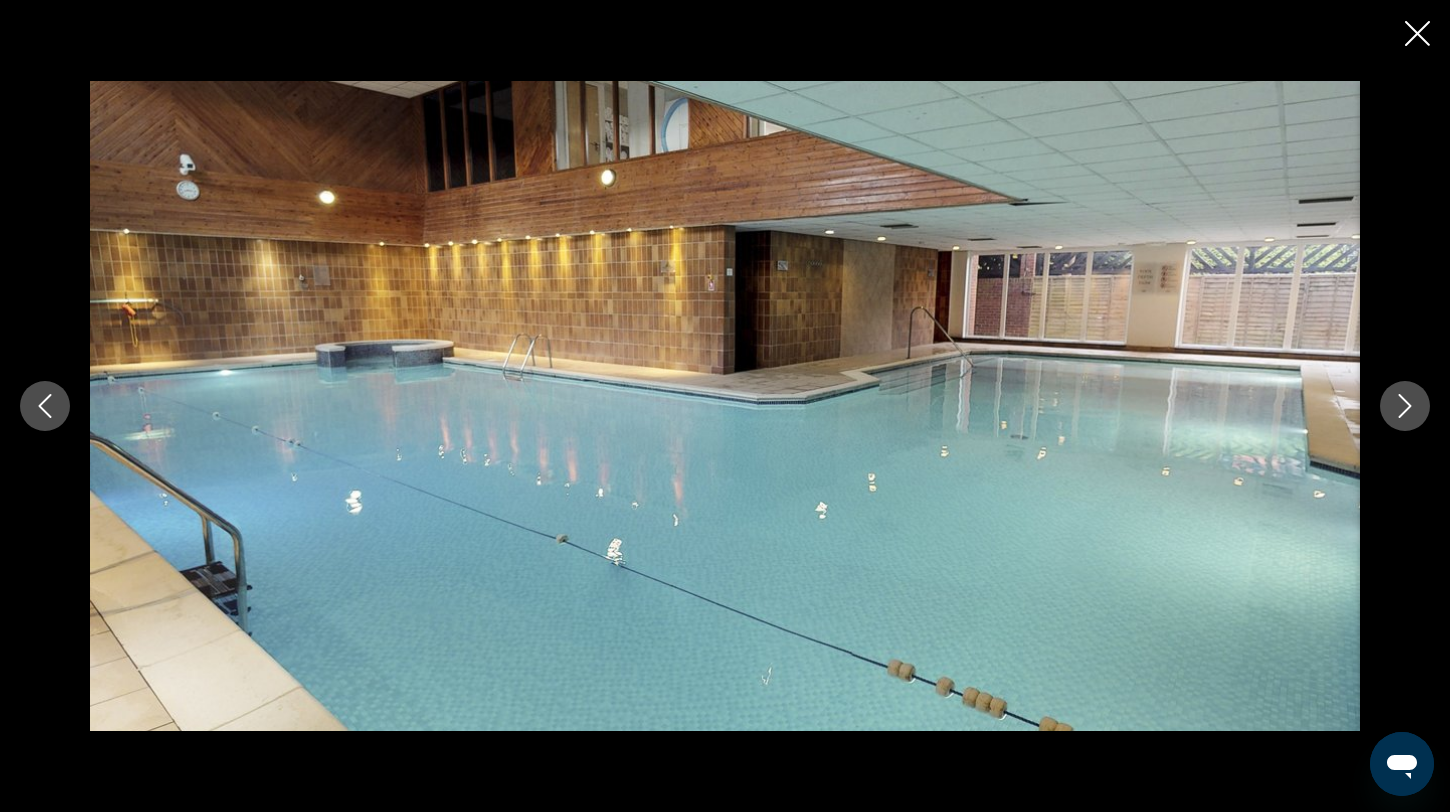 click 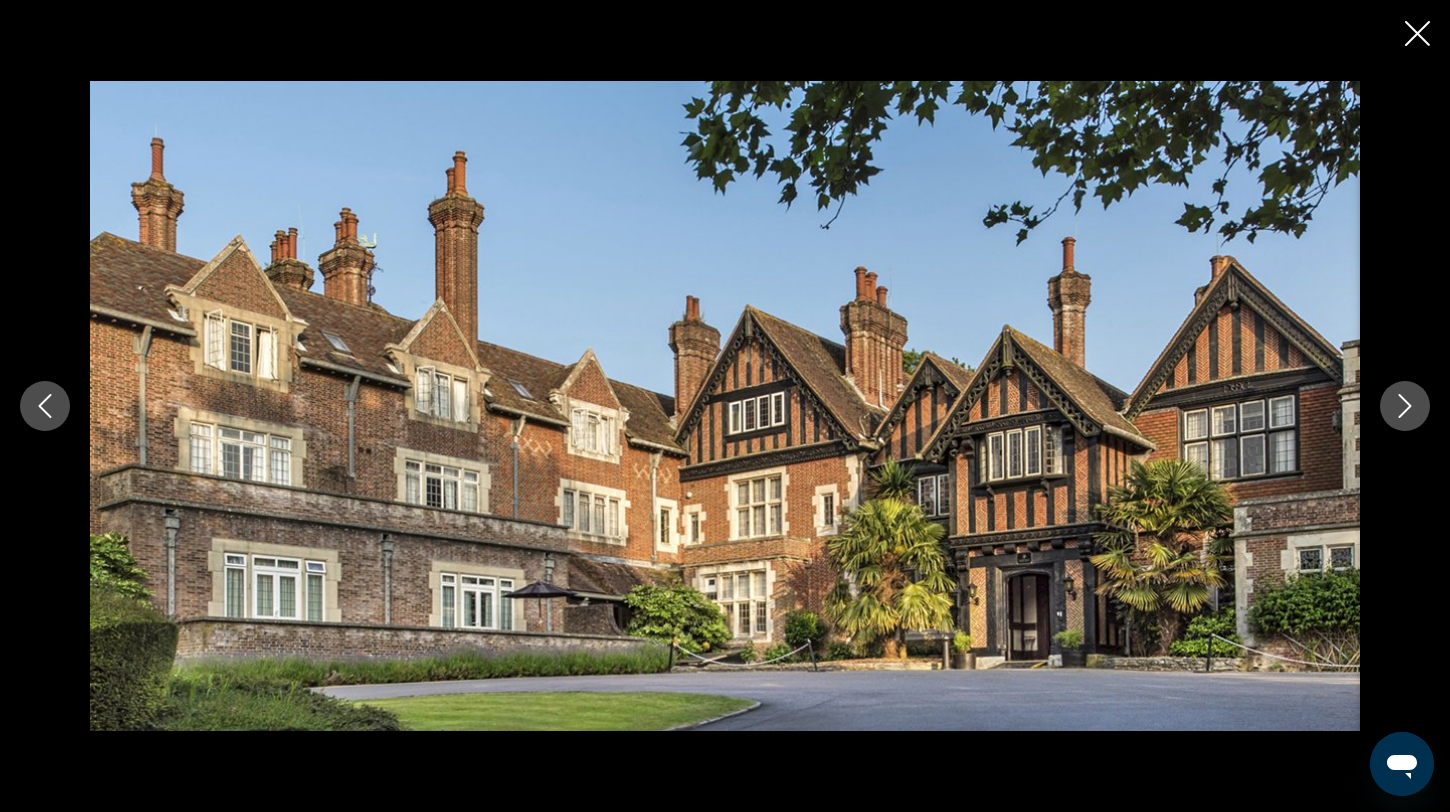 click 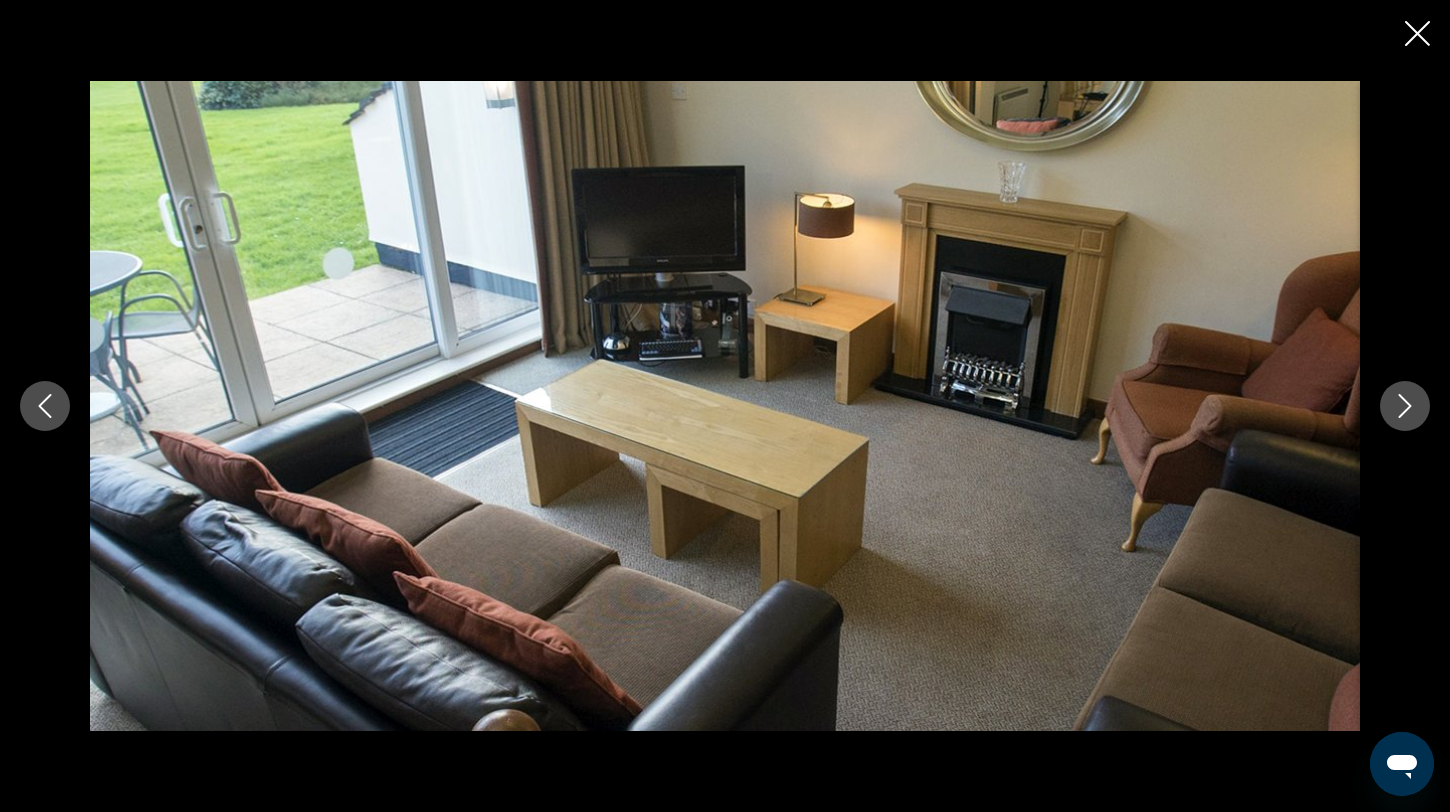 click 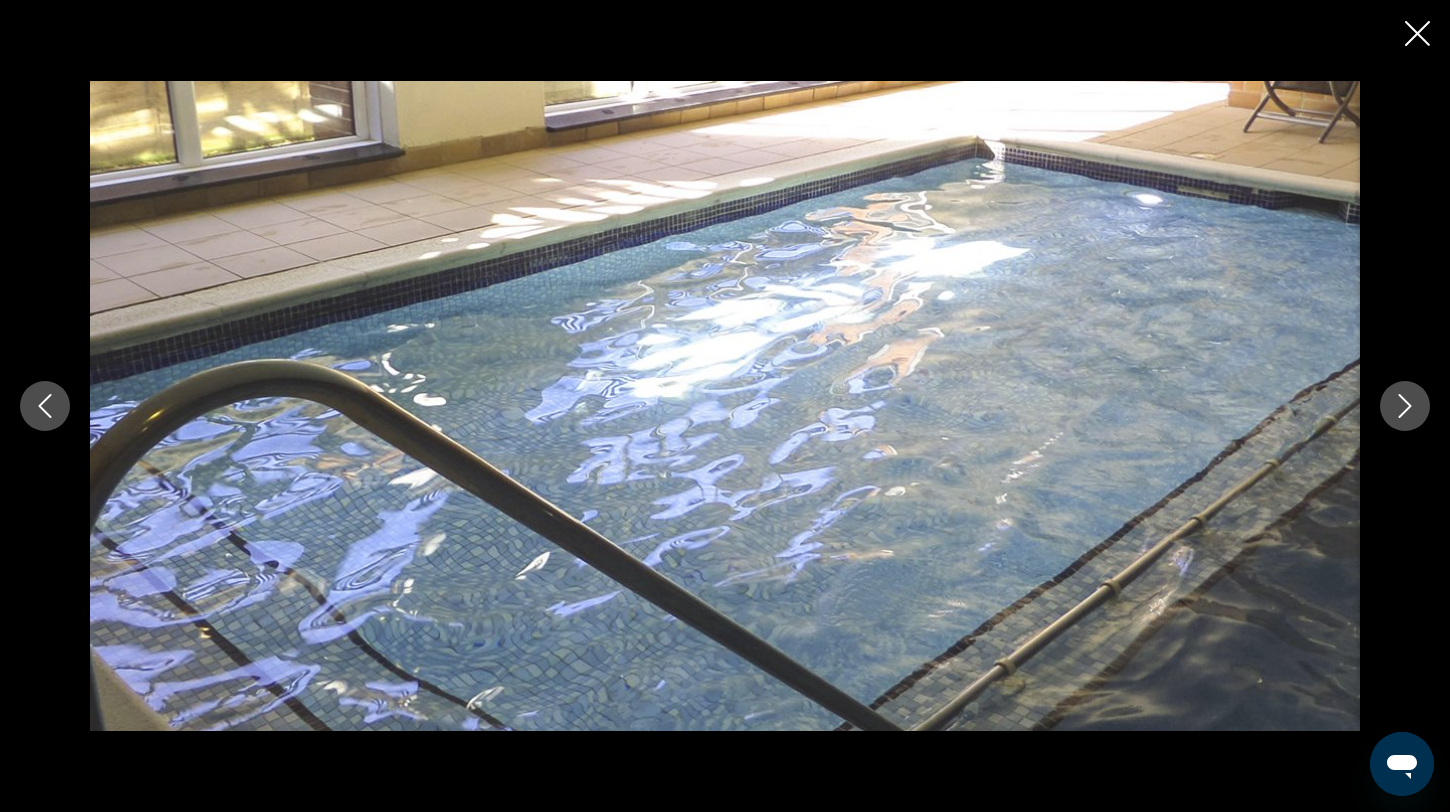 click 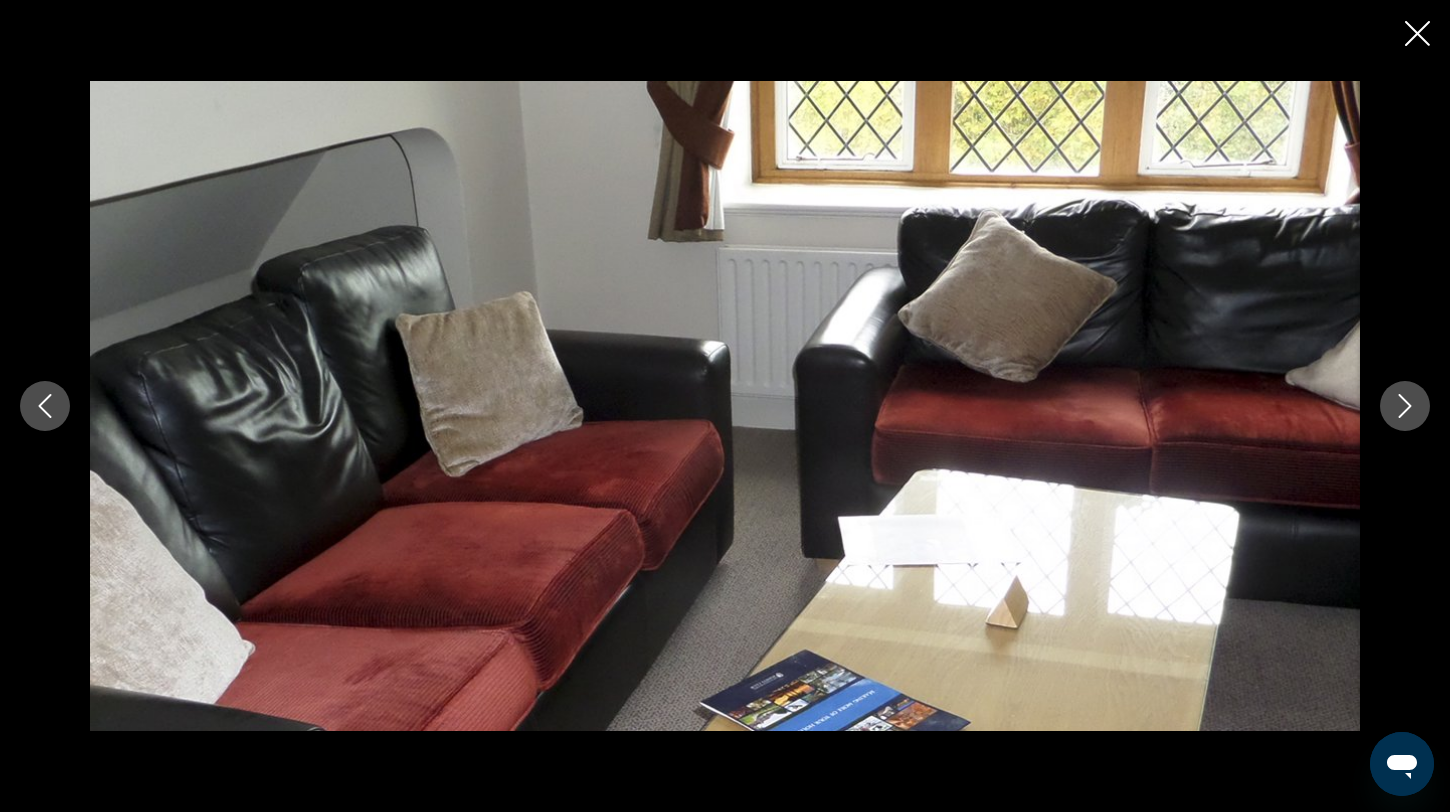 click 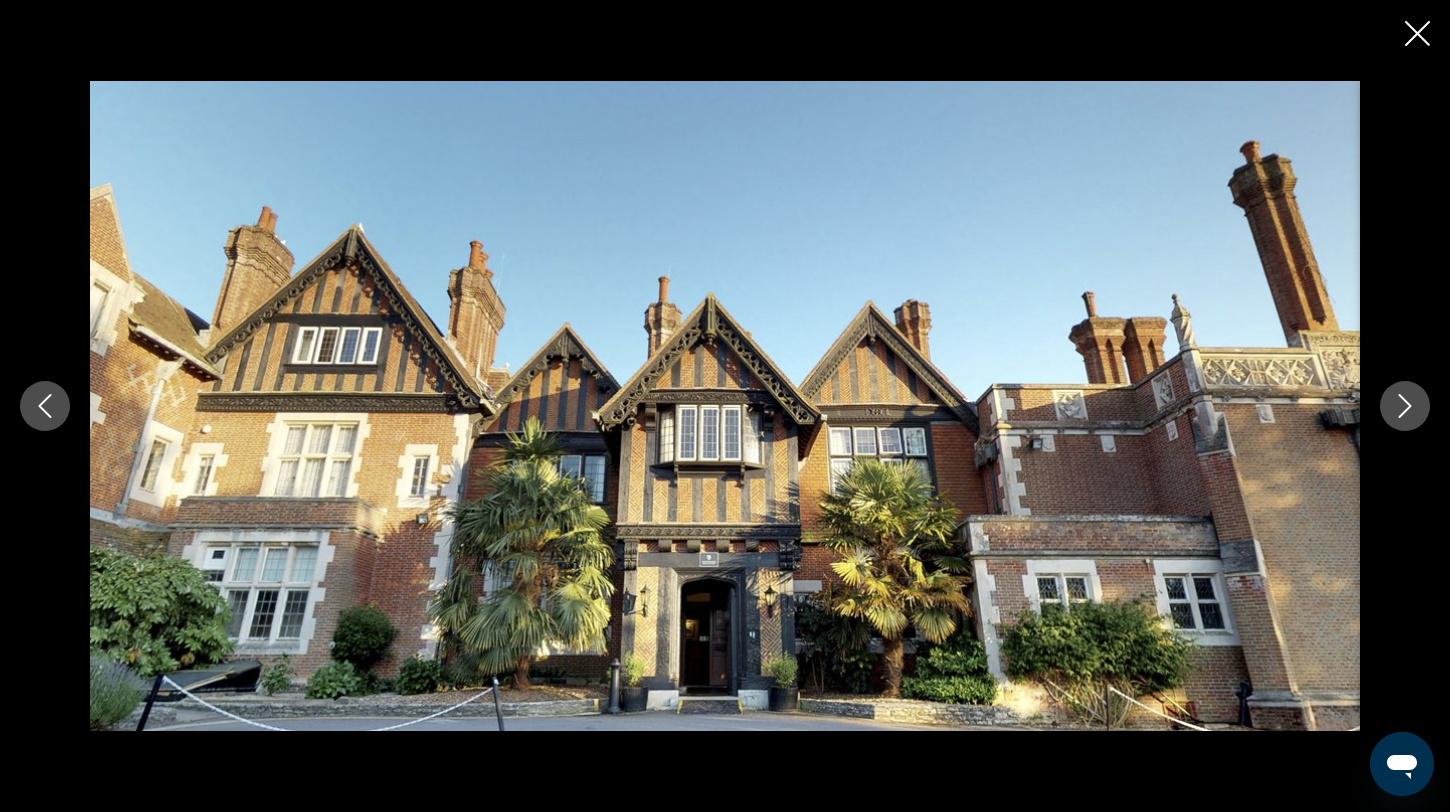 click 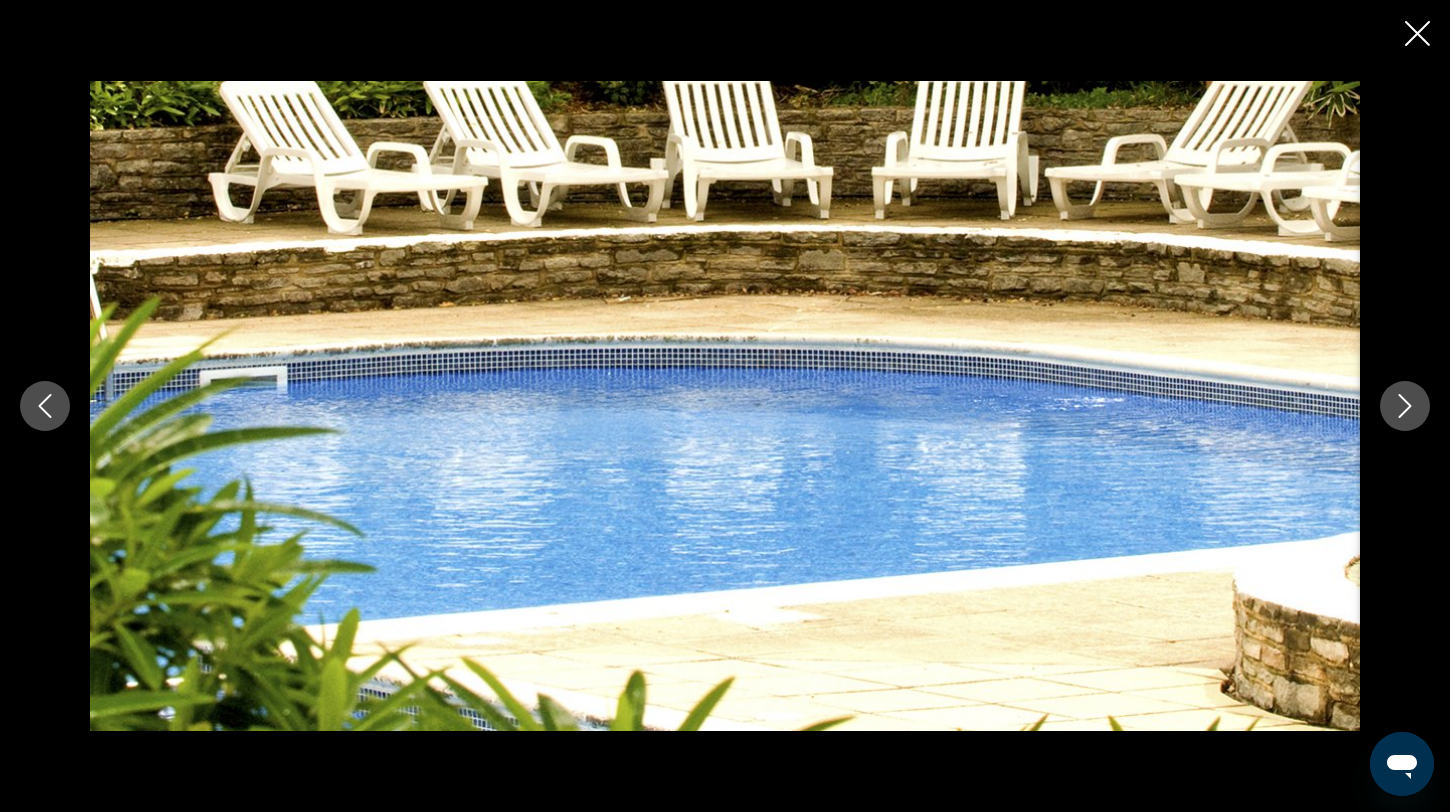 click 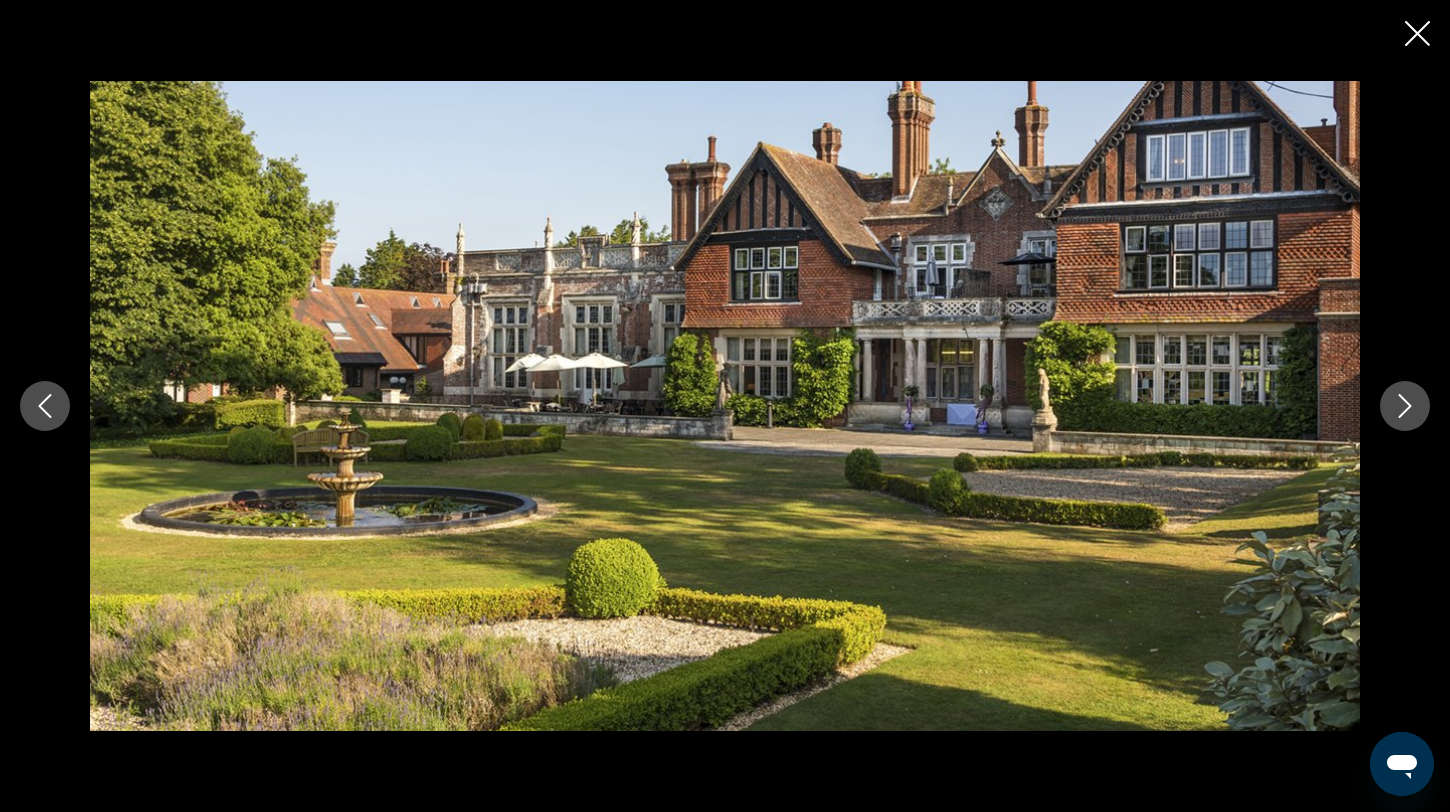 click 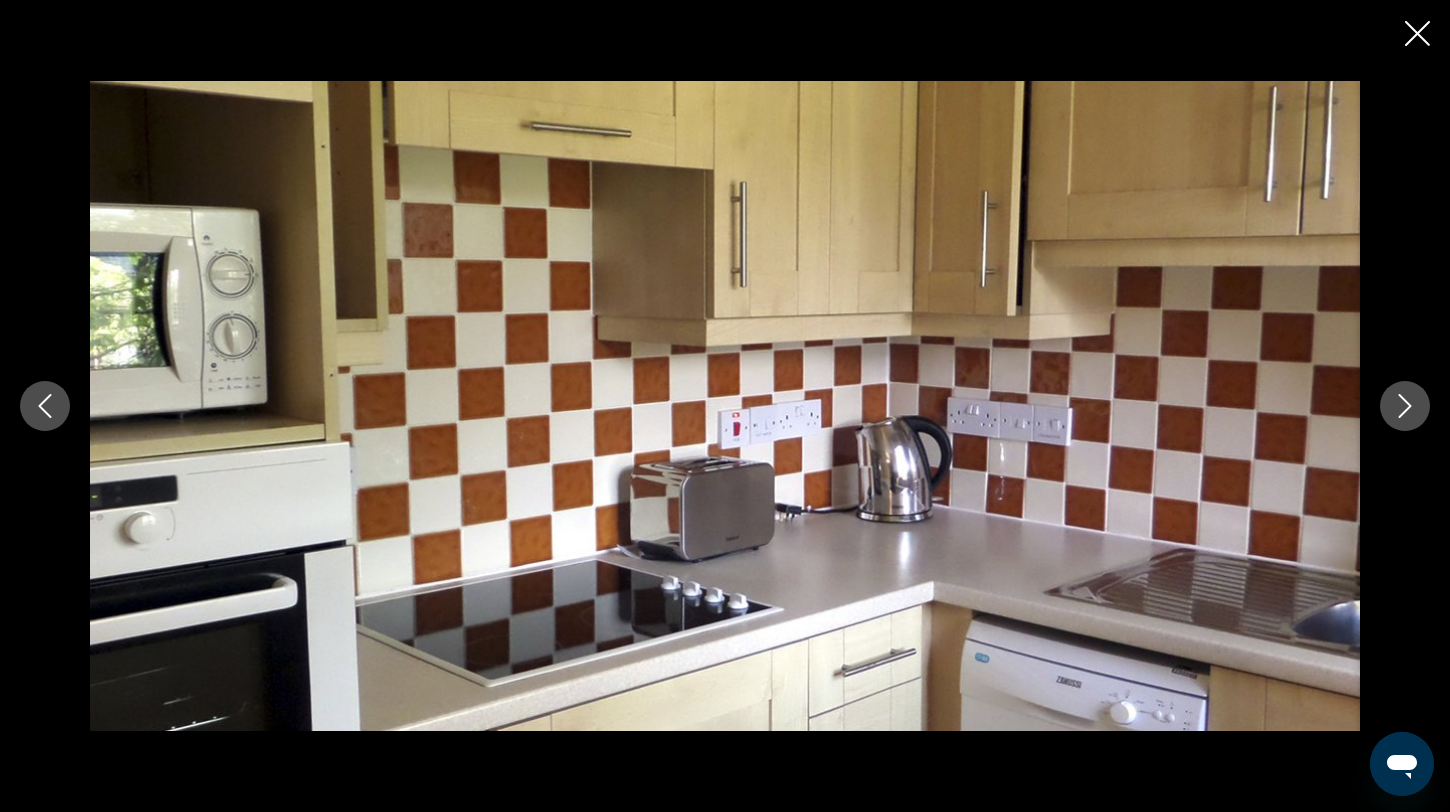 click 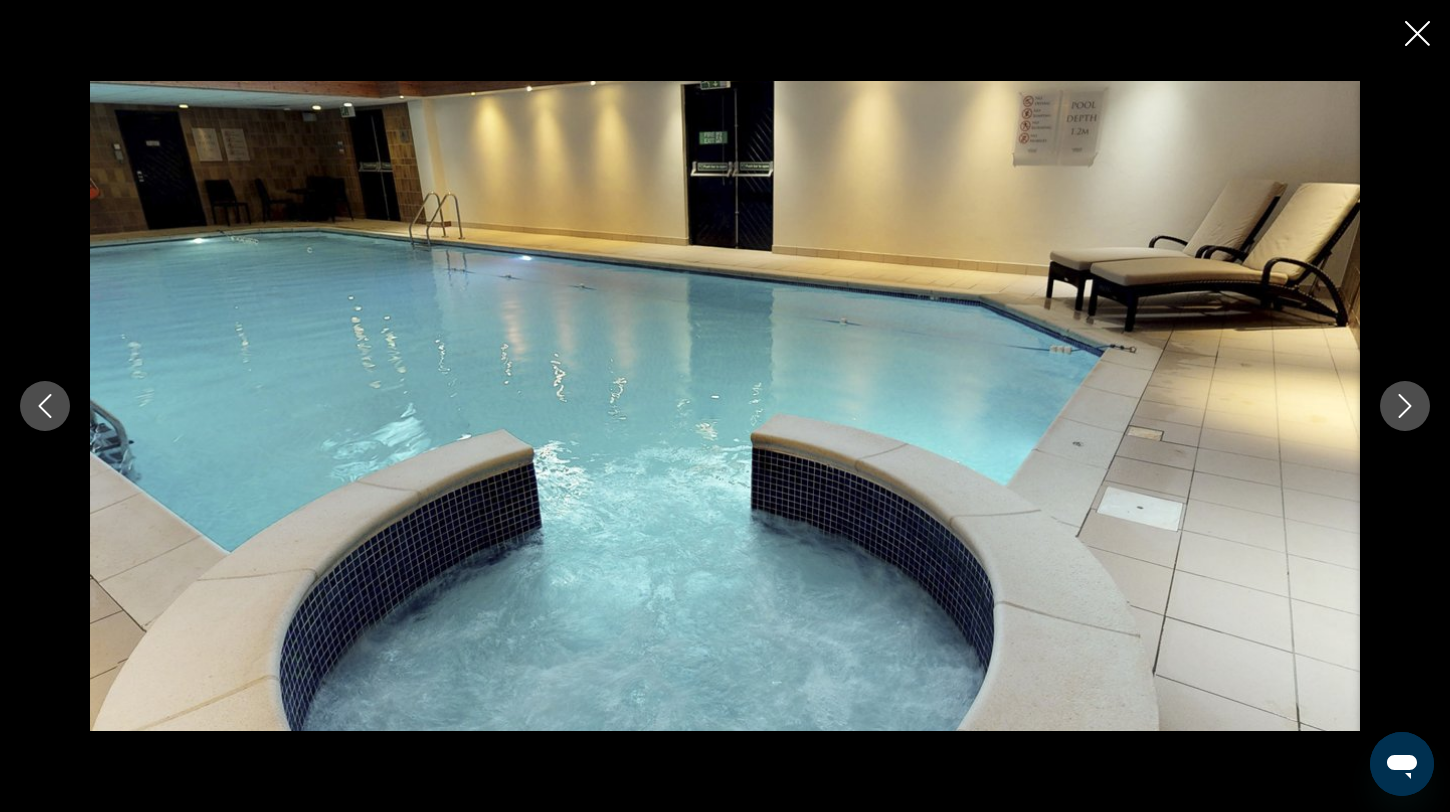 click 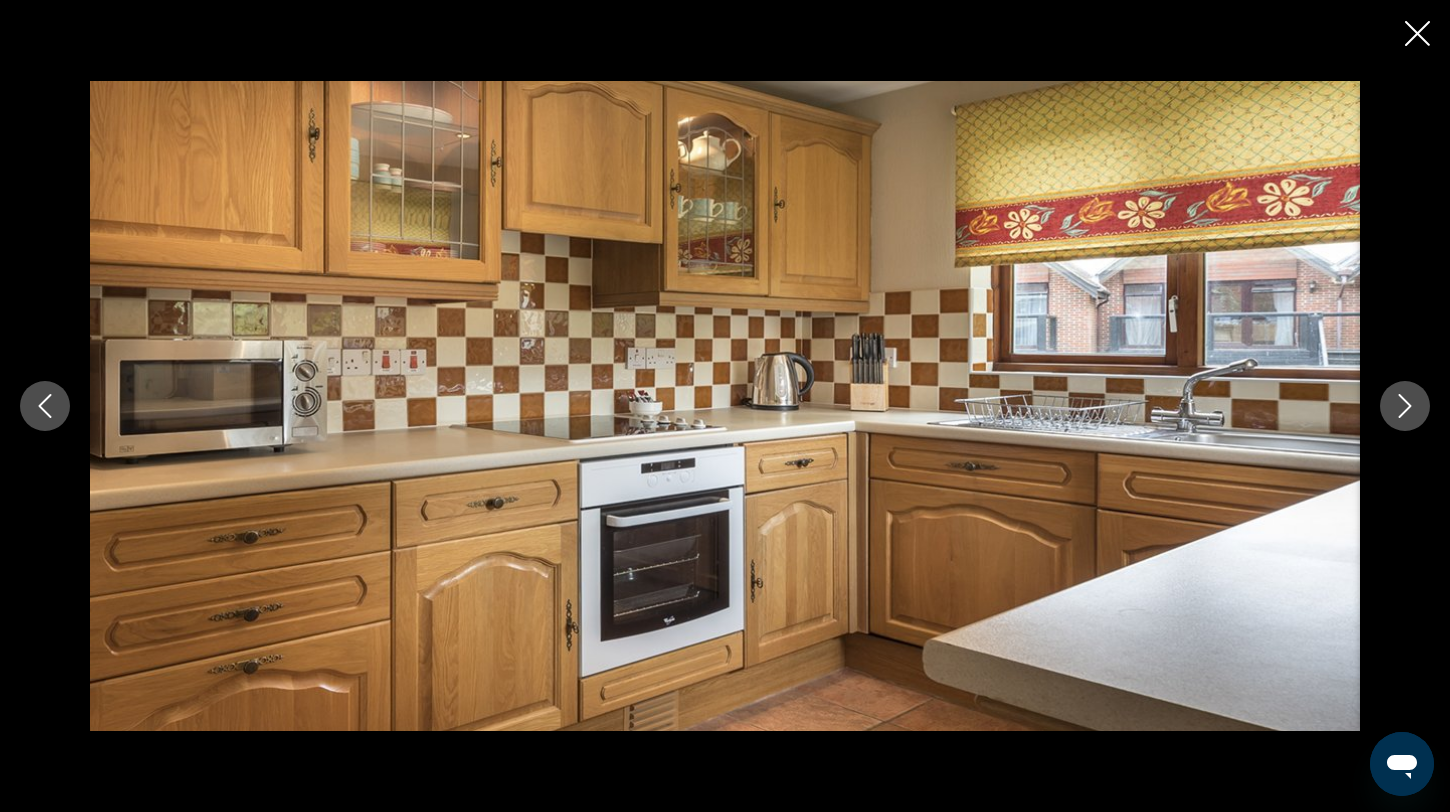 click 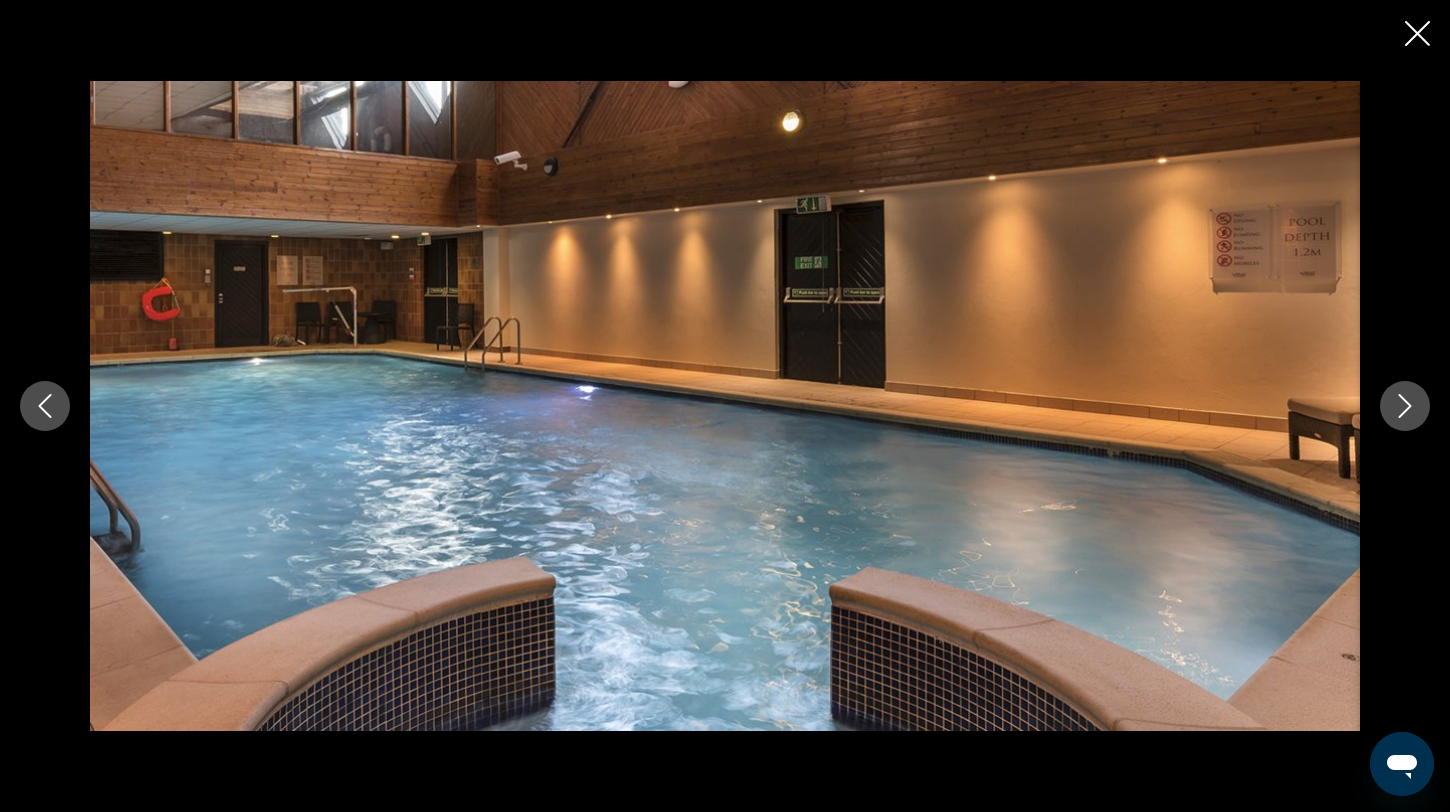 click 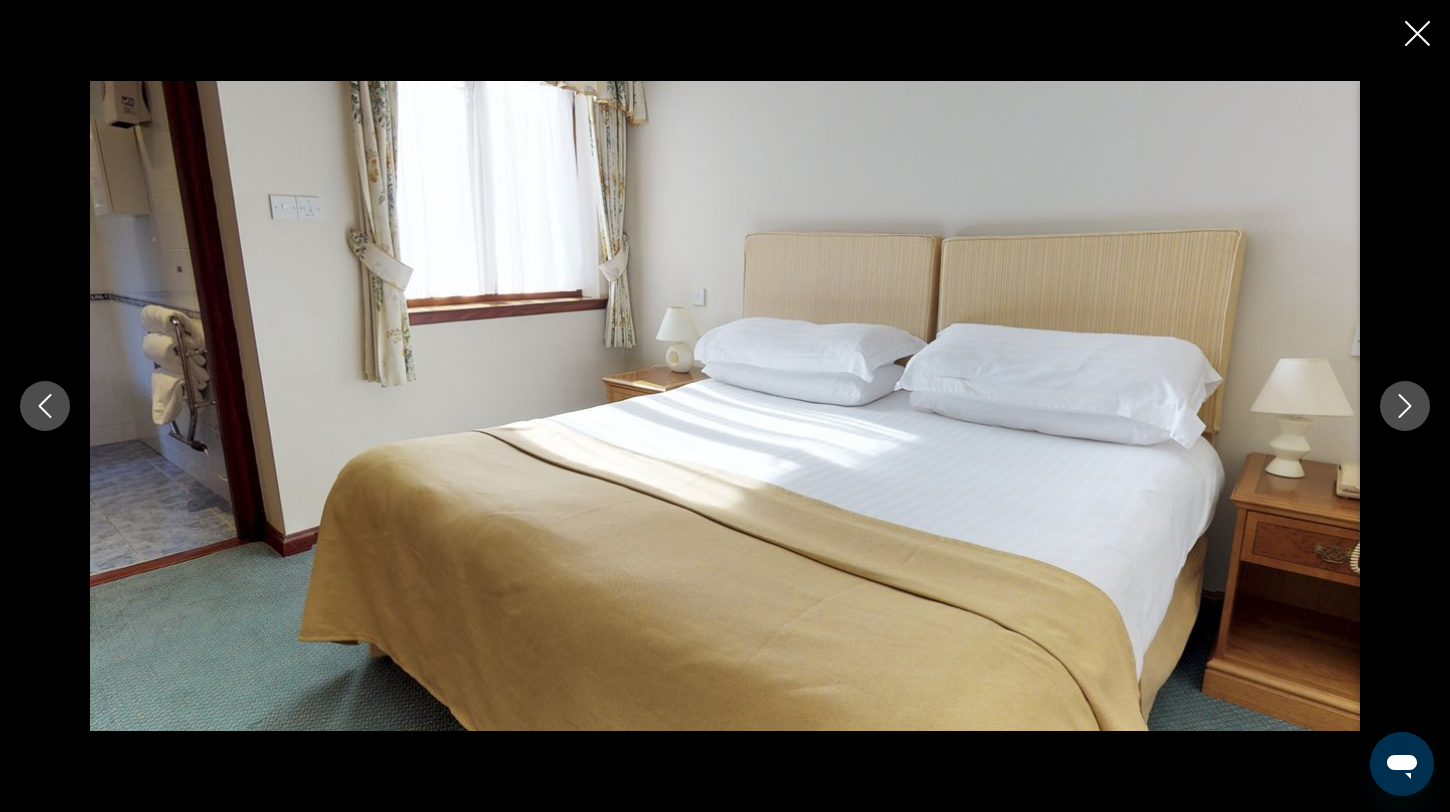 click 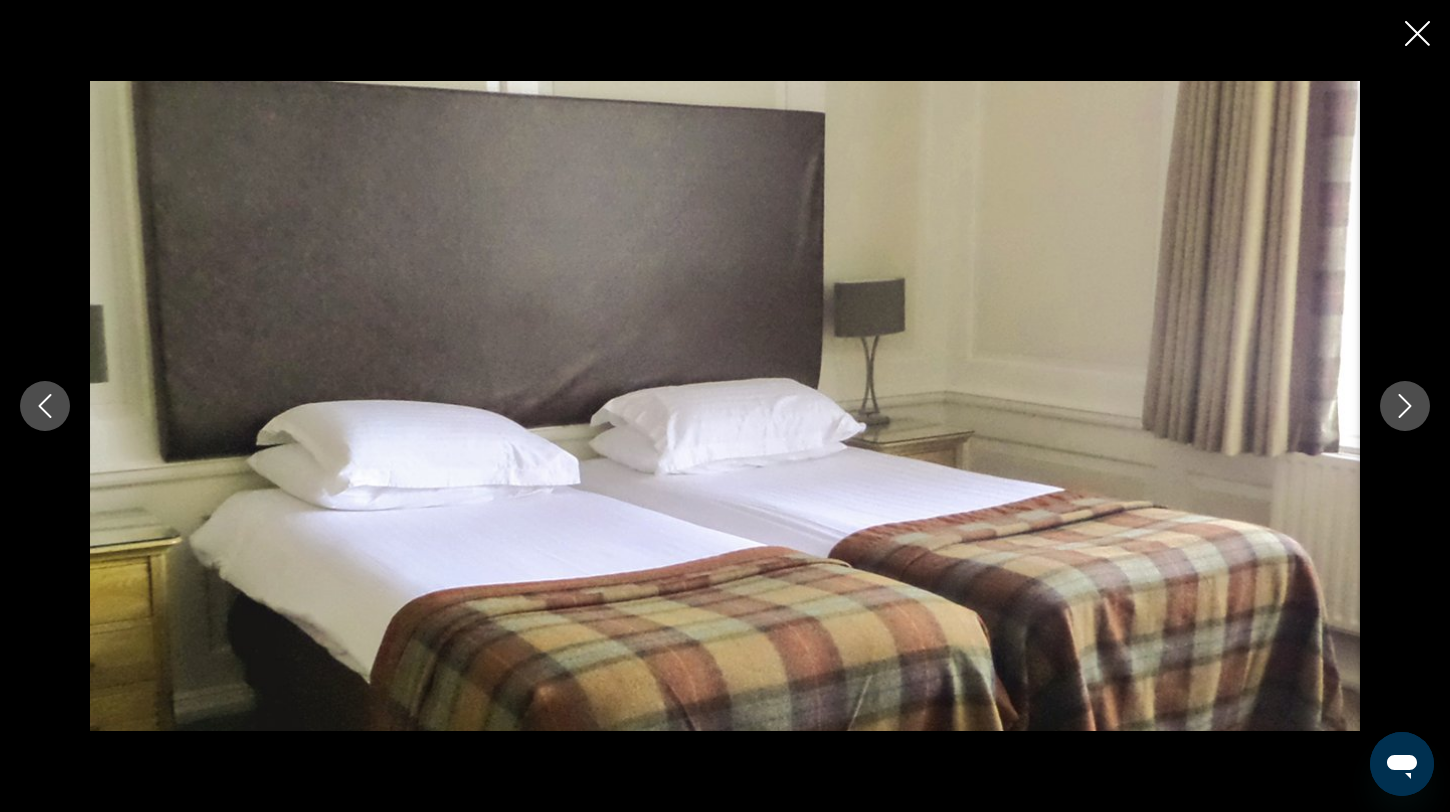 click 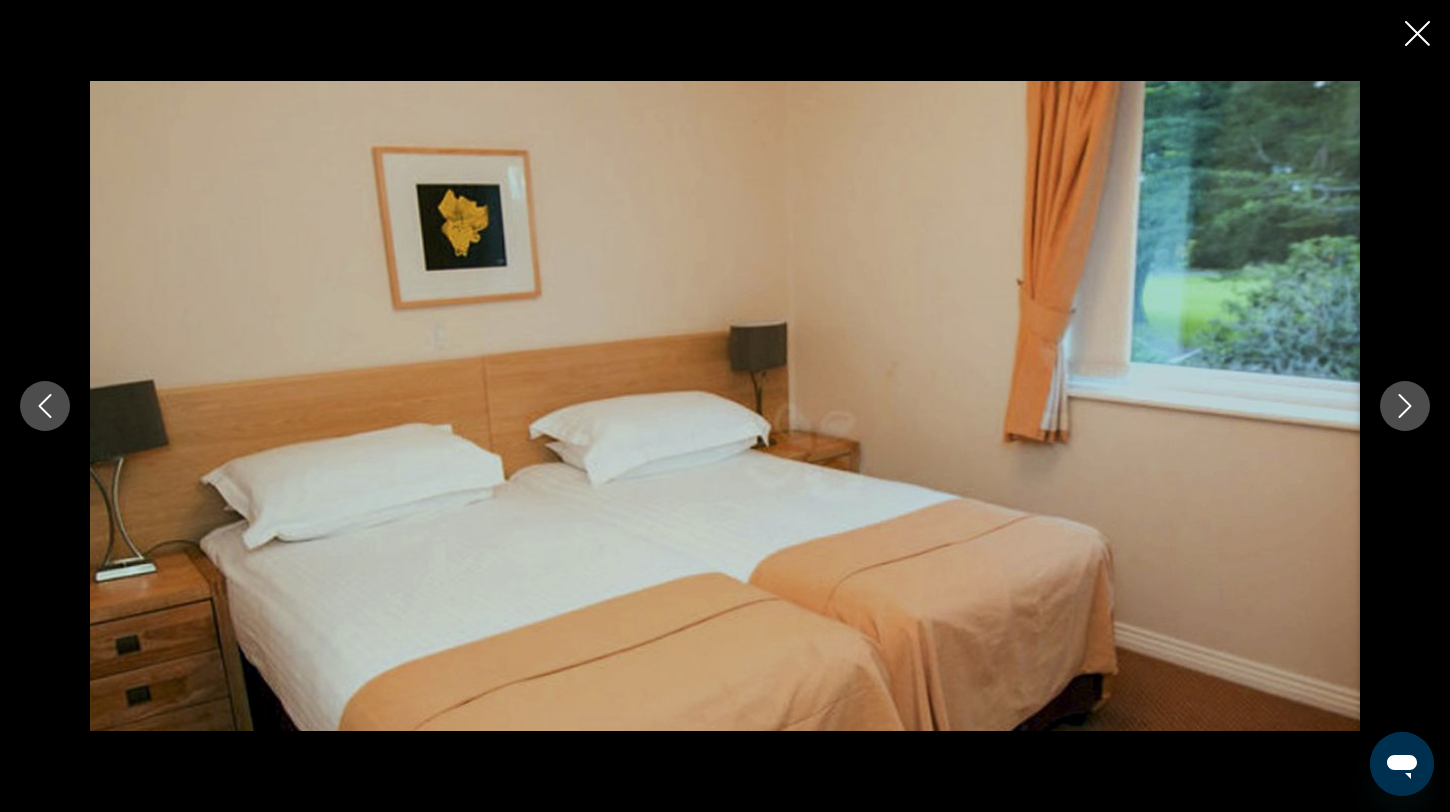 click 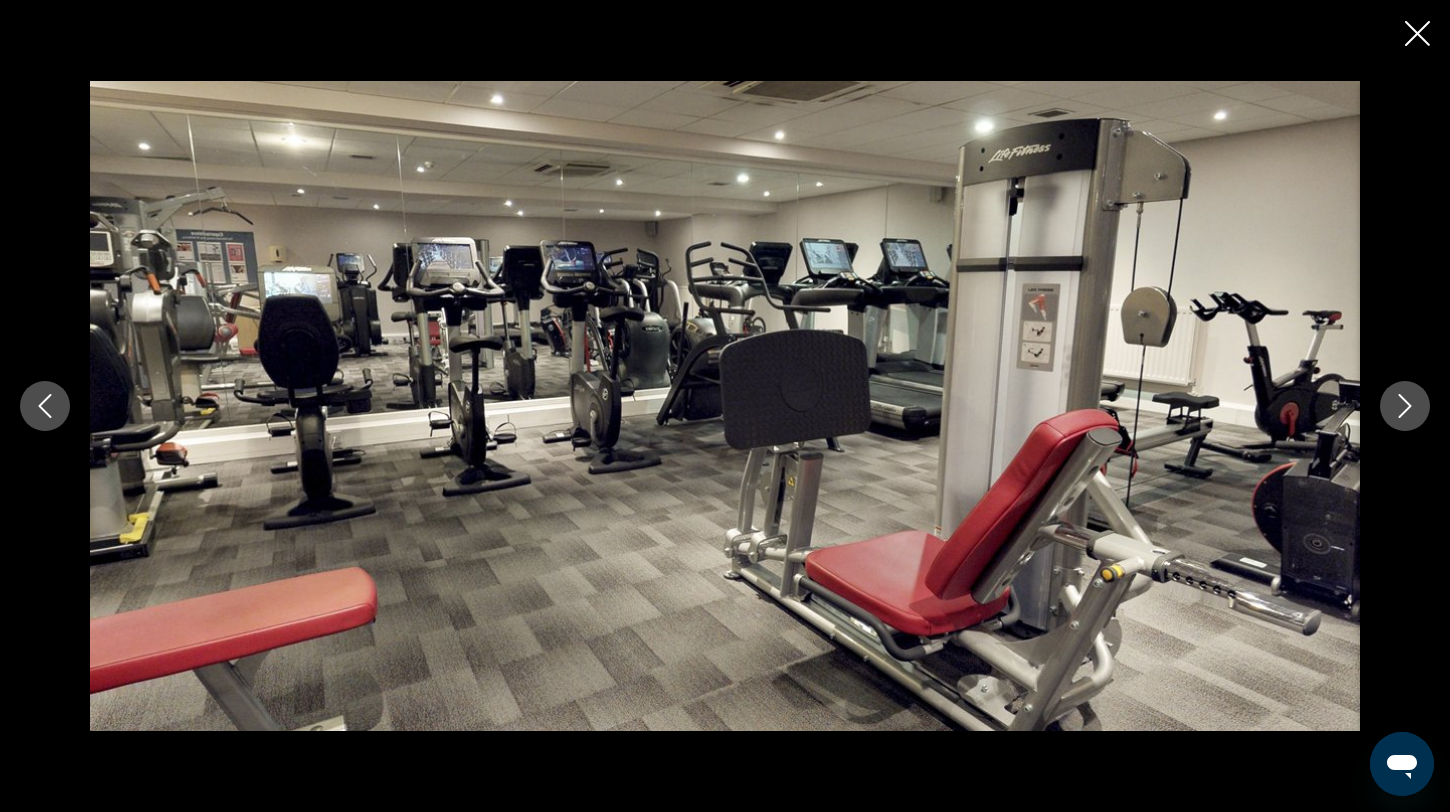 click 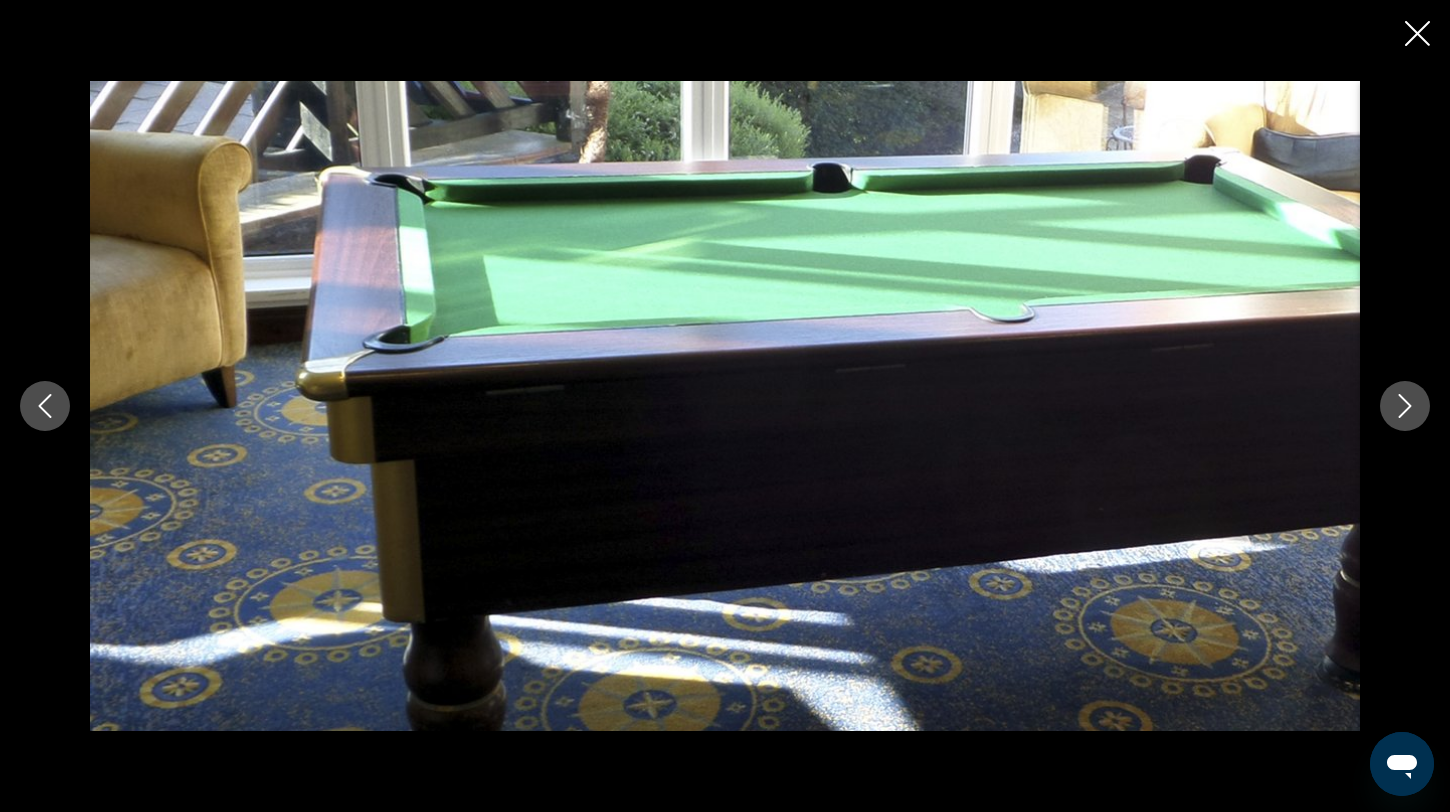 click 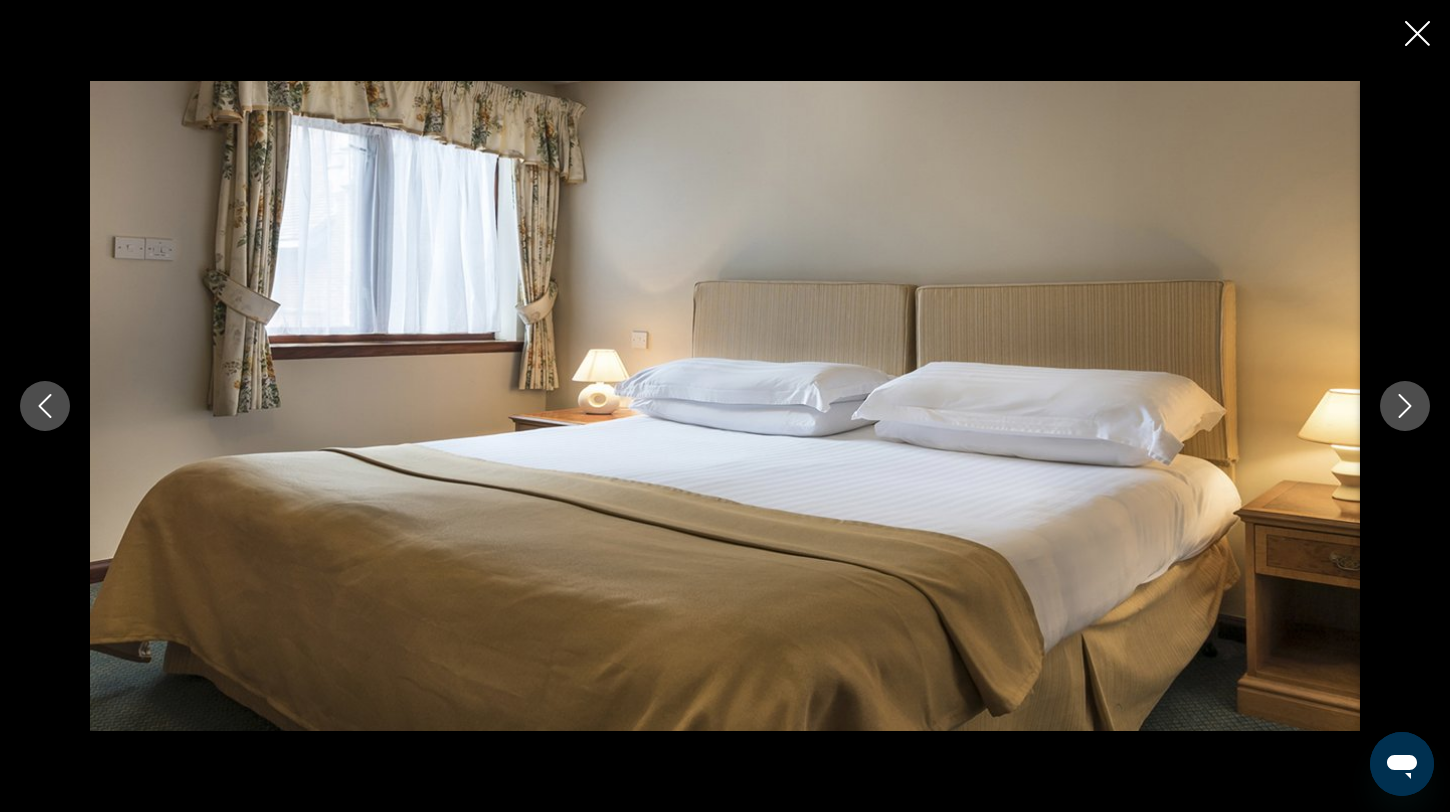 click 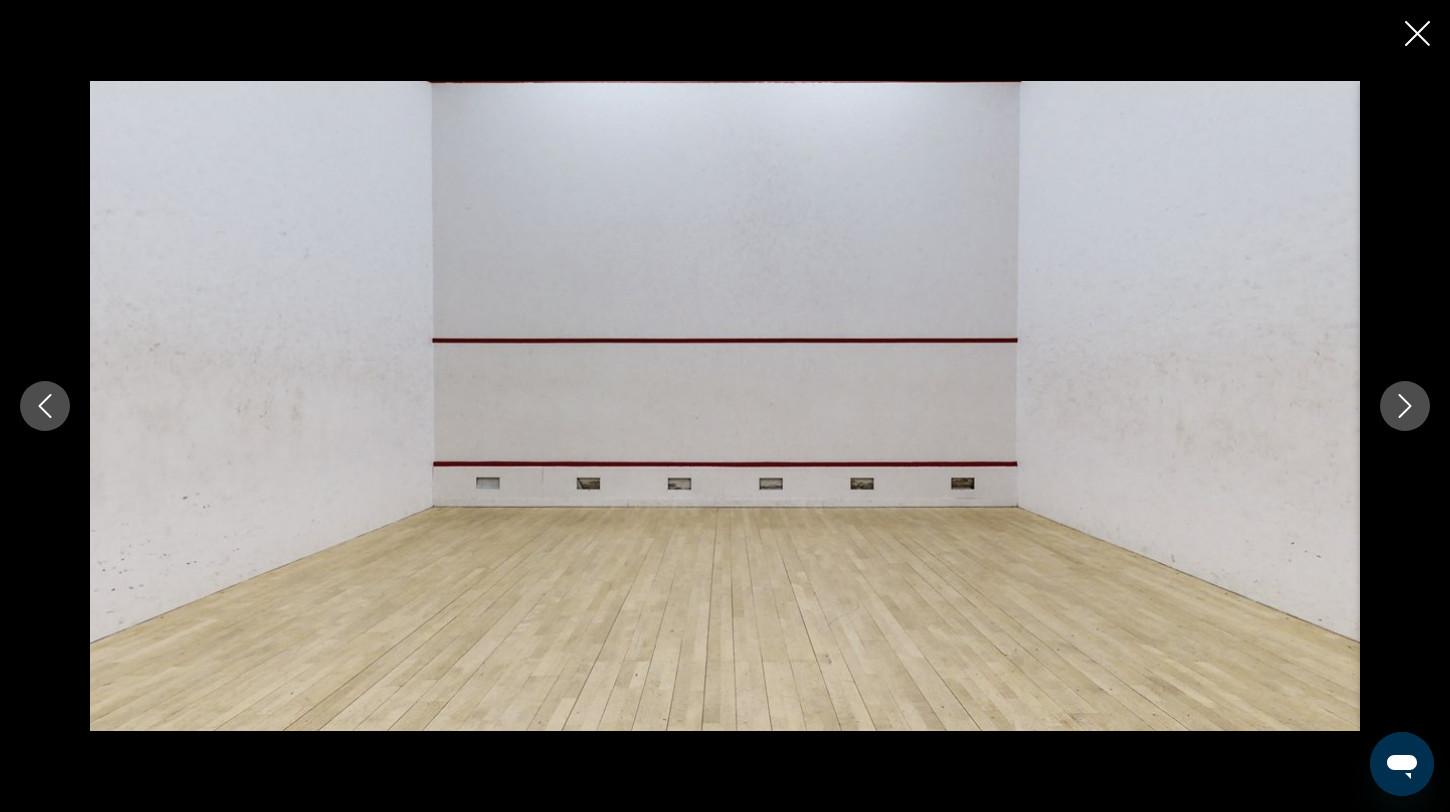 click 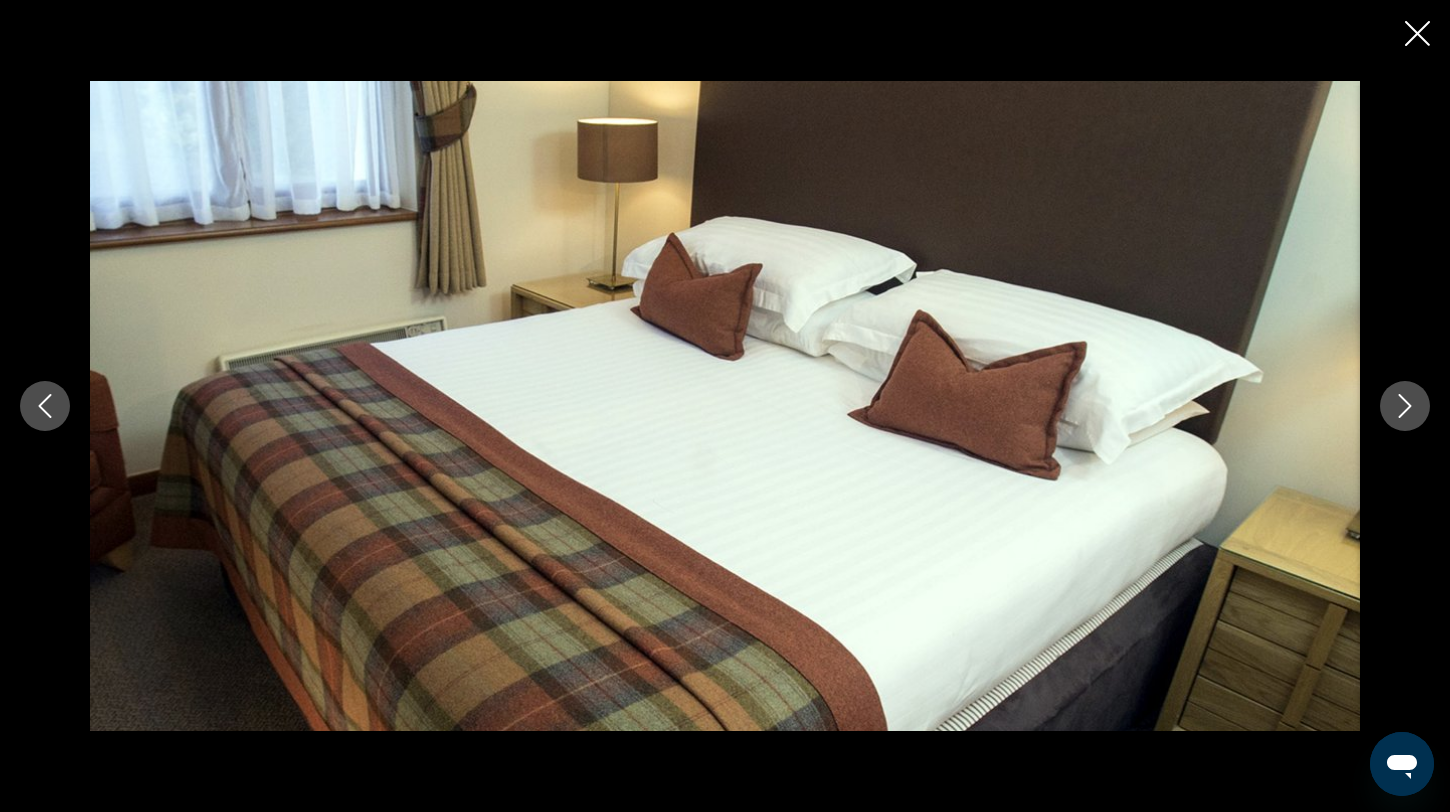 click 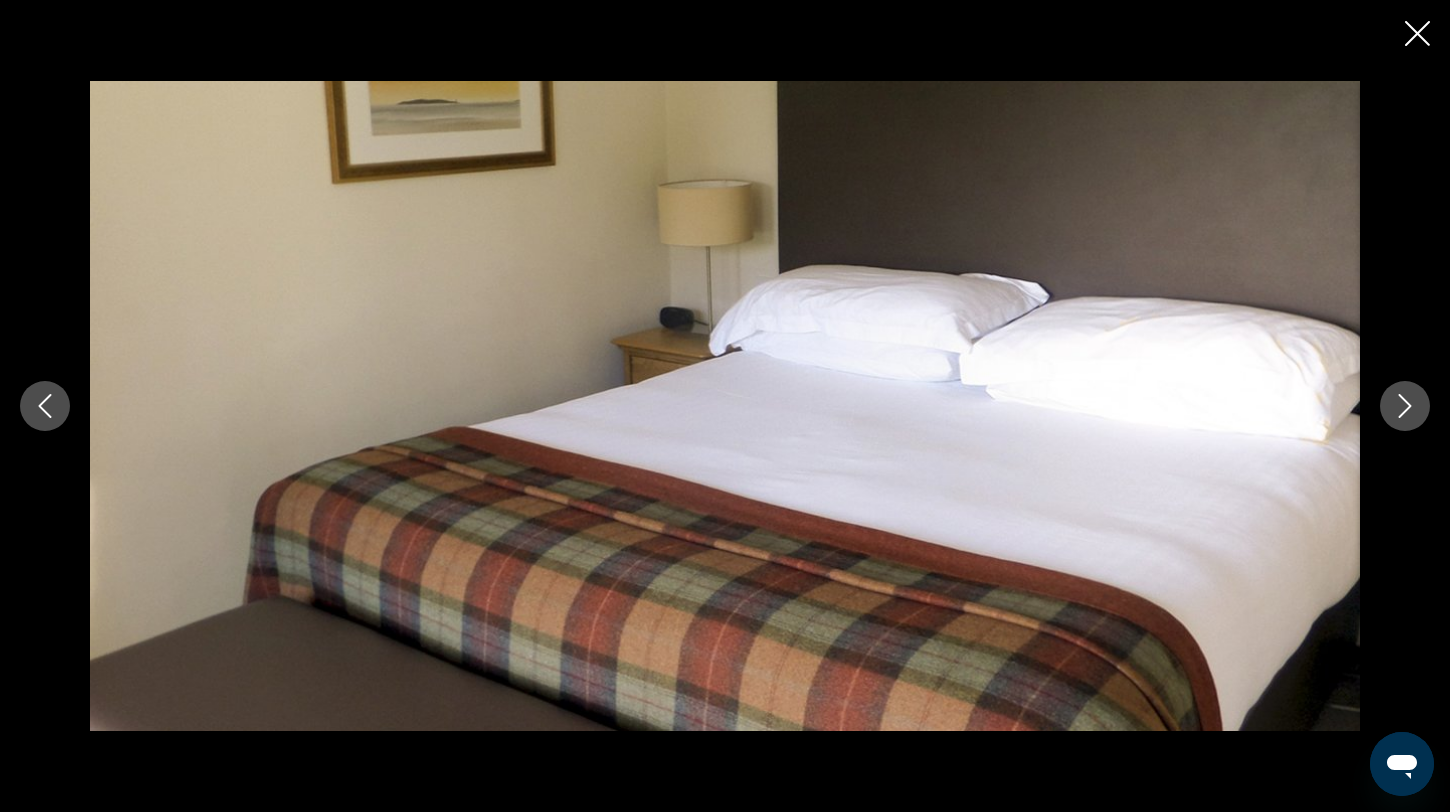 click 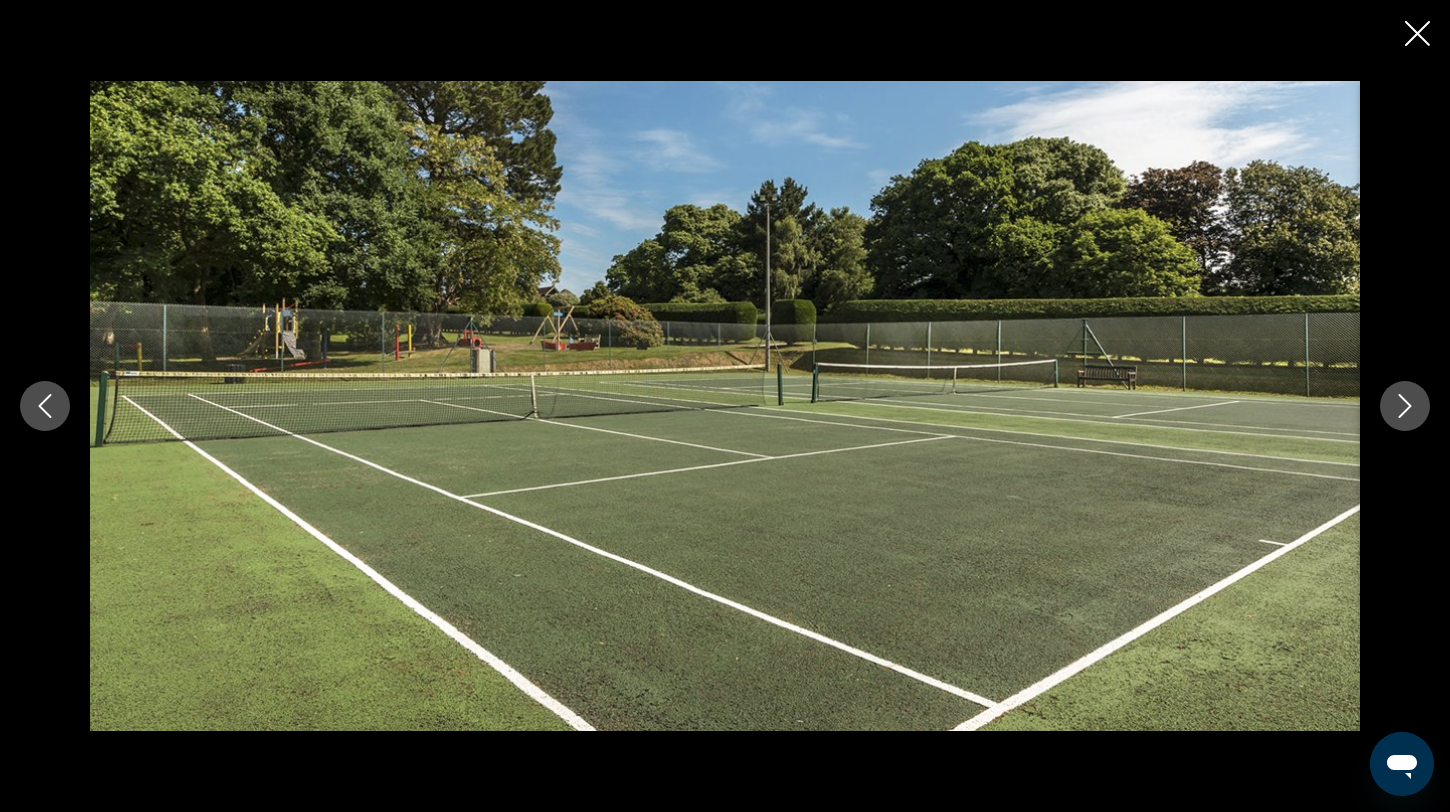 click 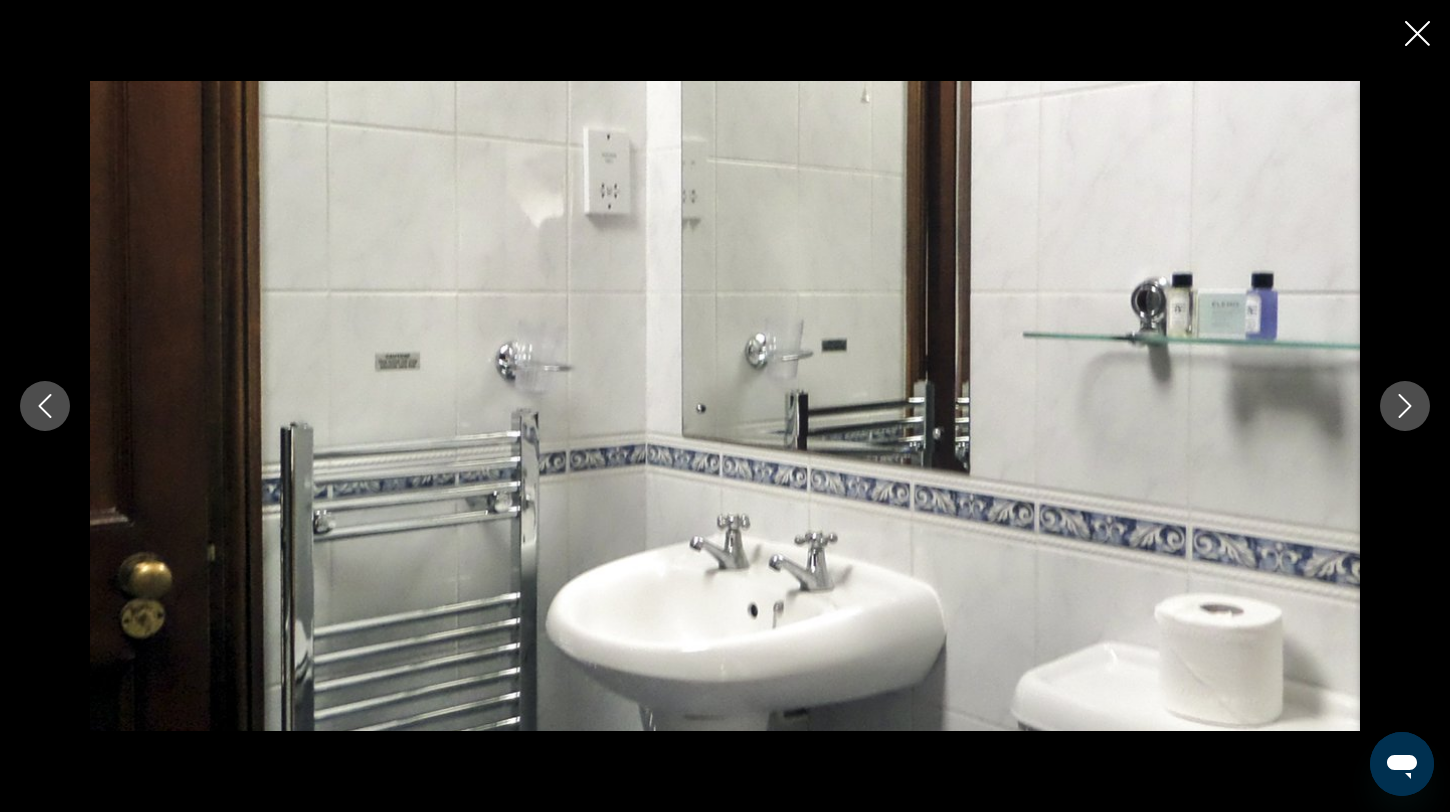 click 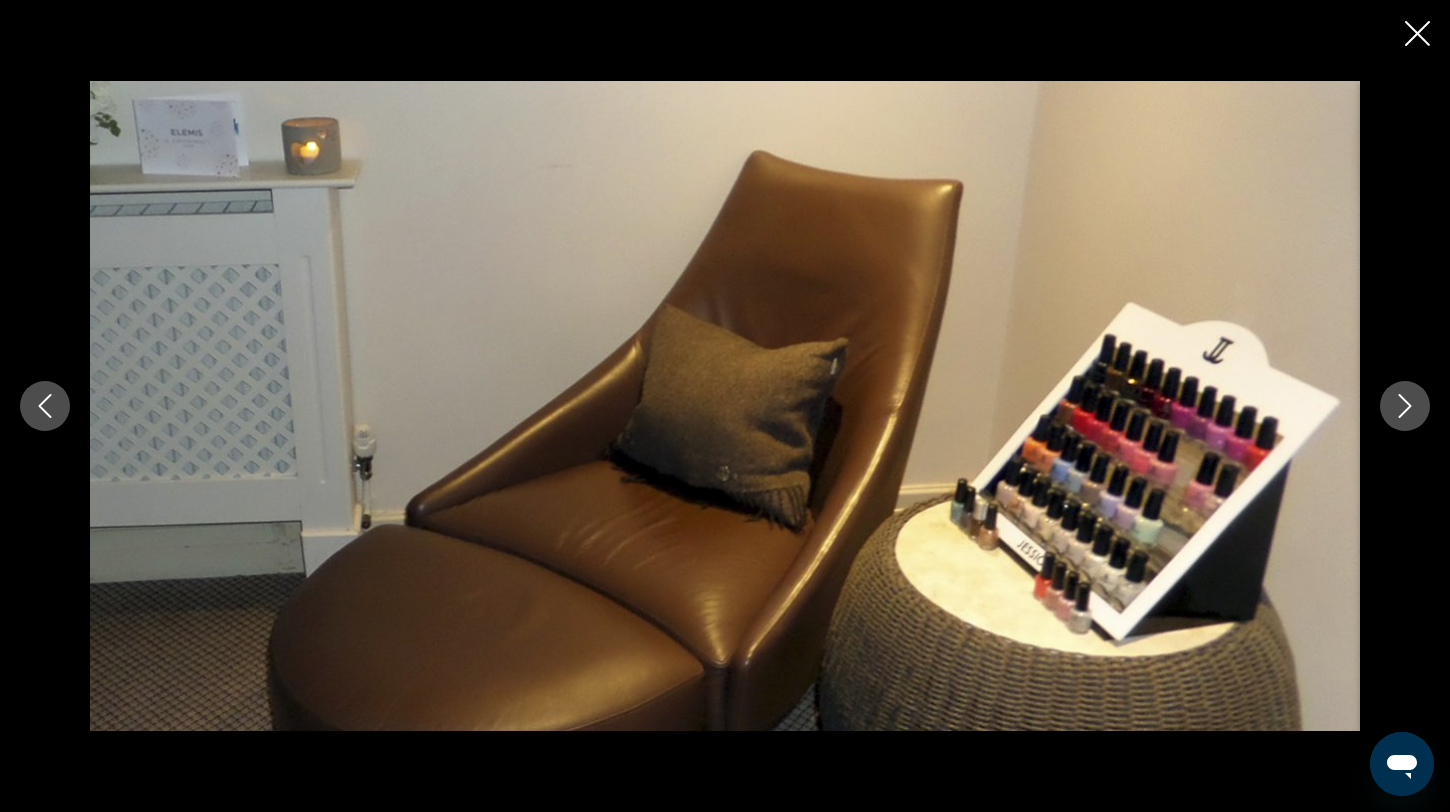 click 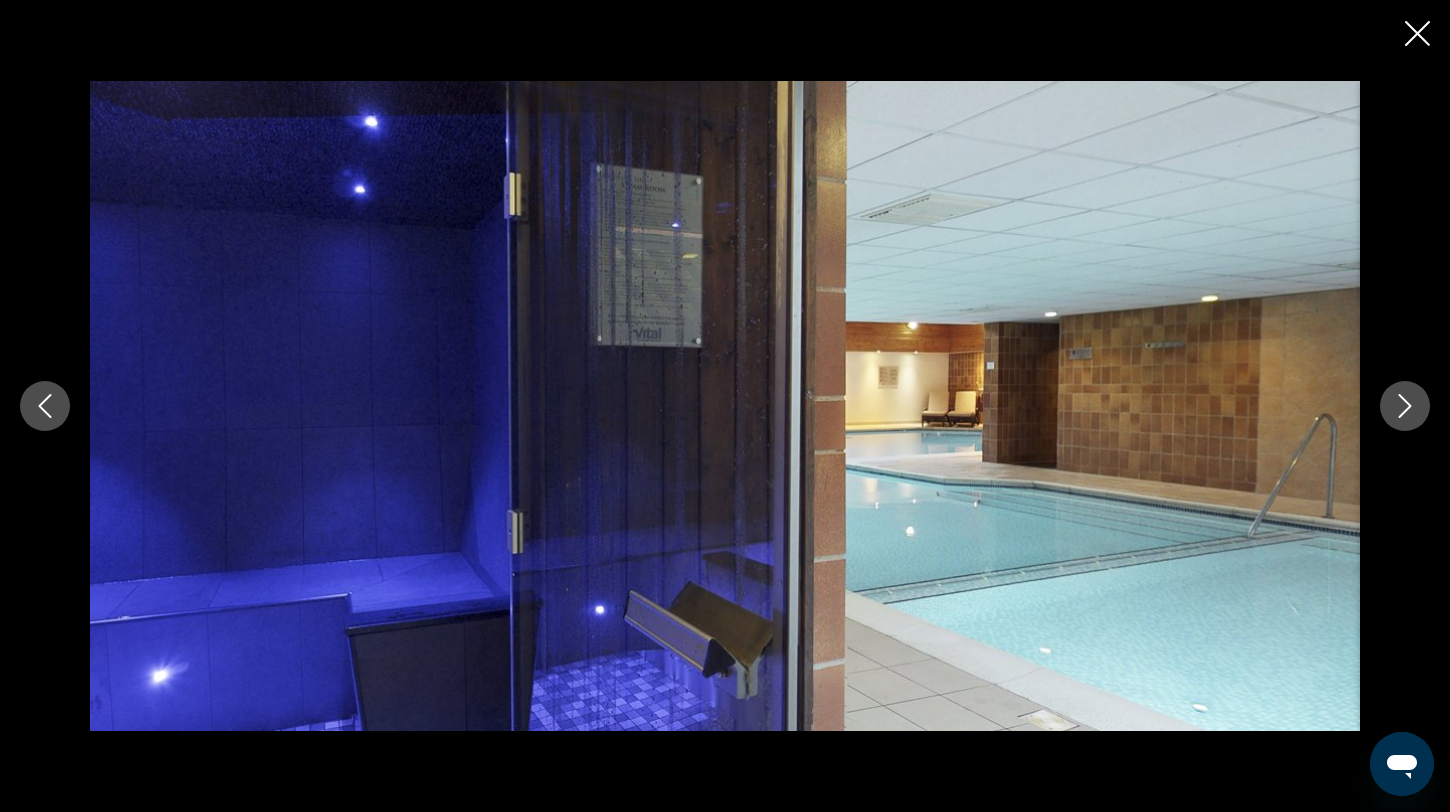 click 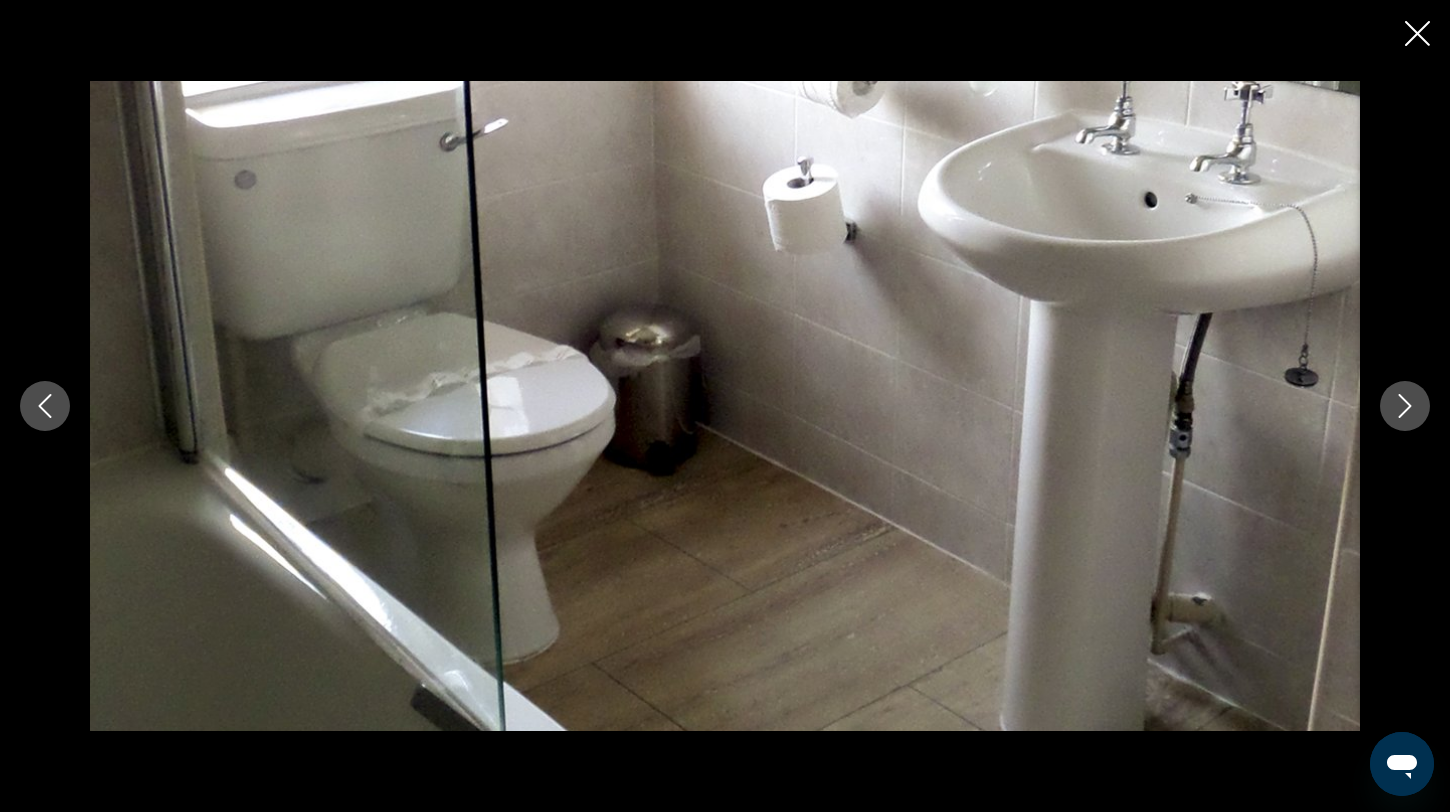 click 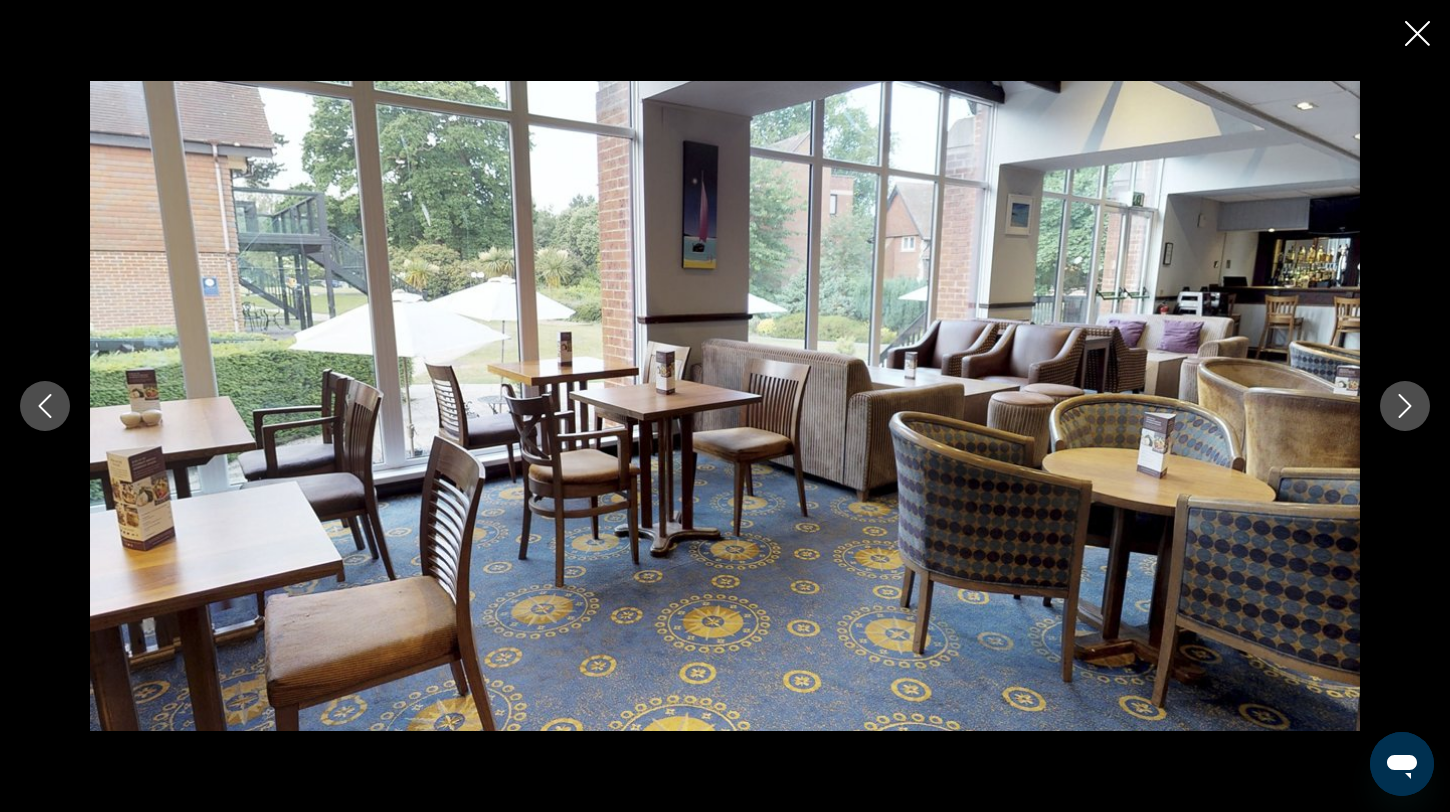 click 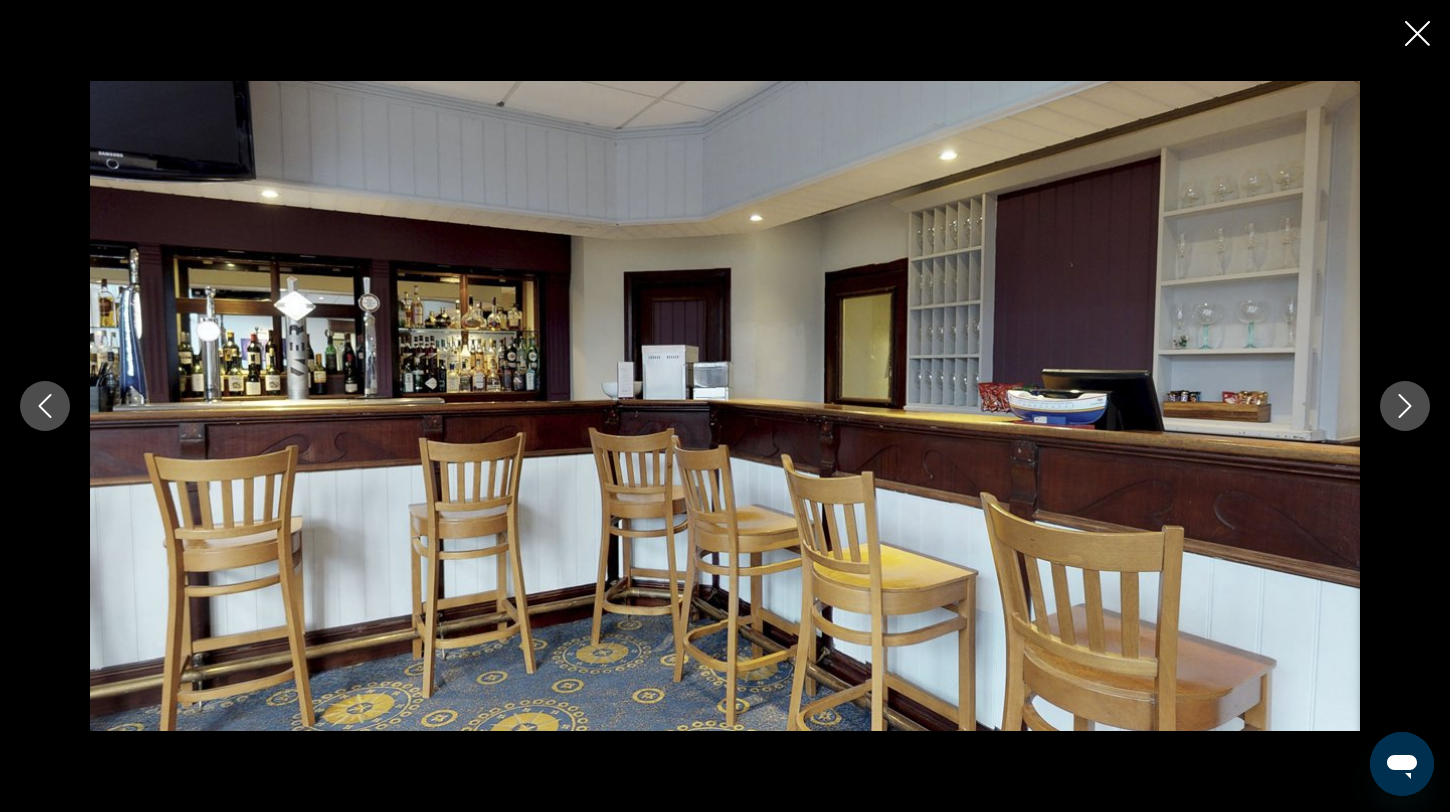 click 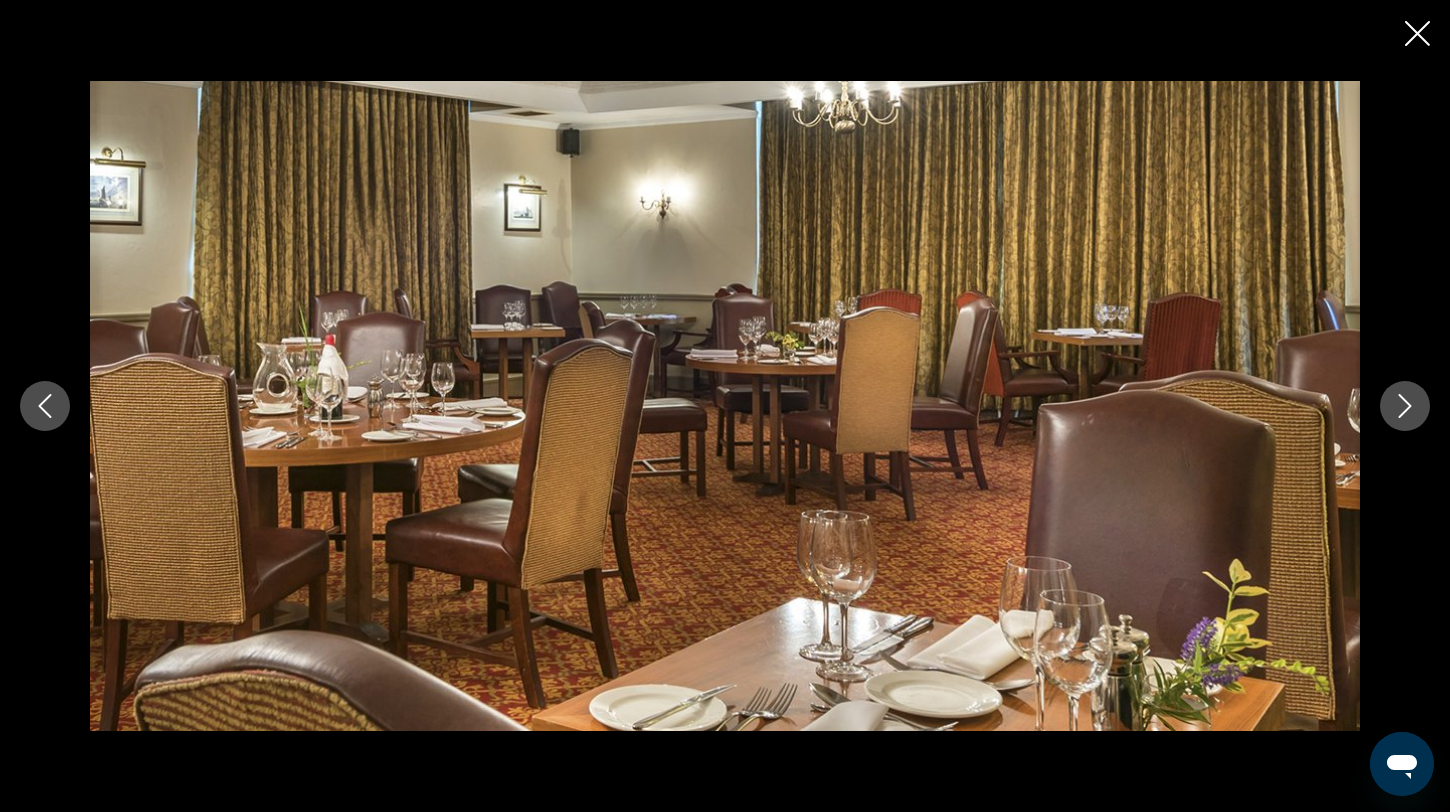 click 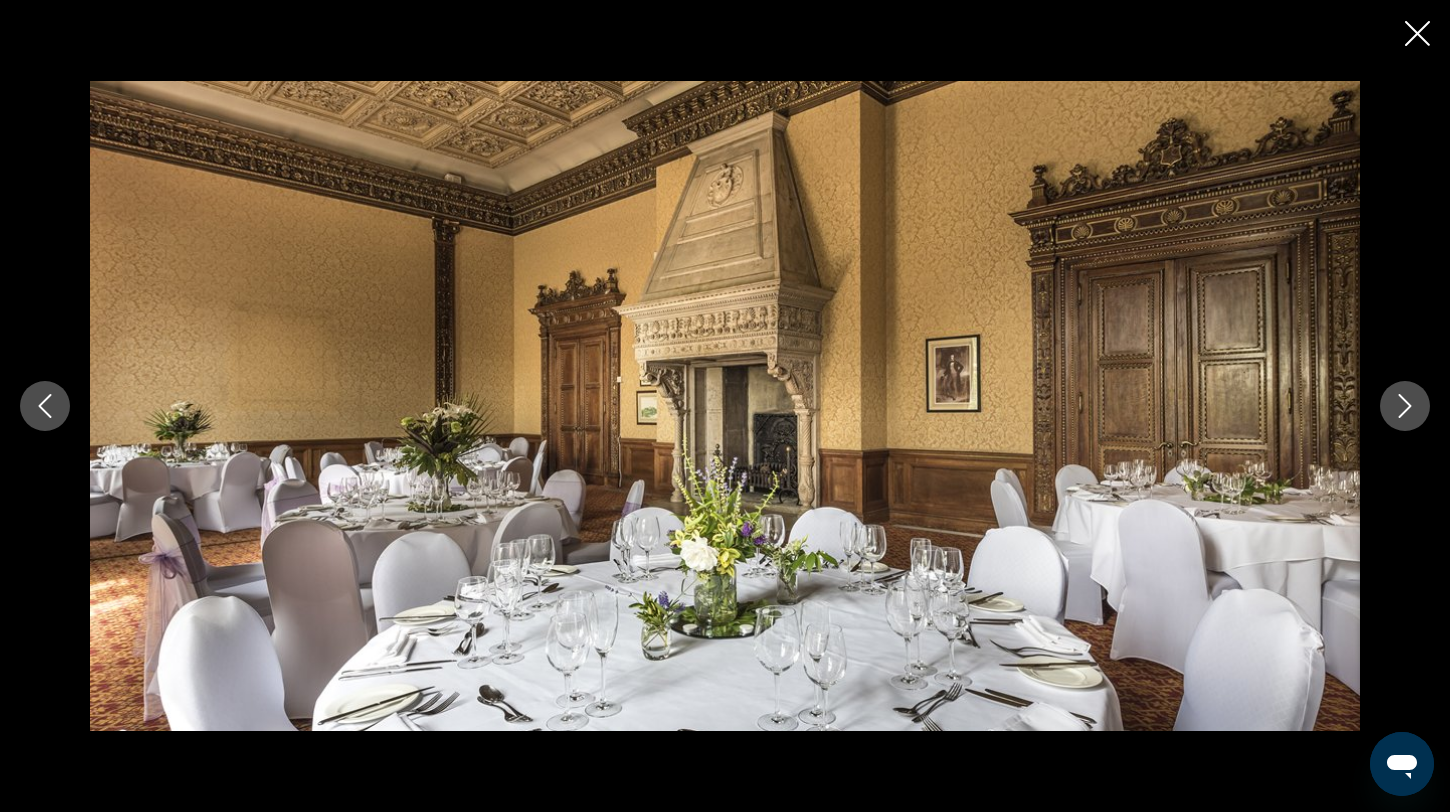 click 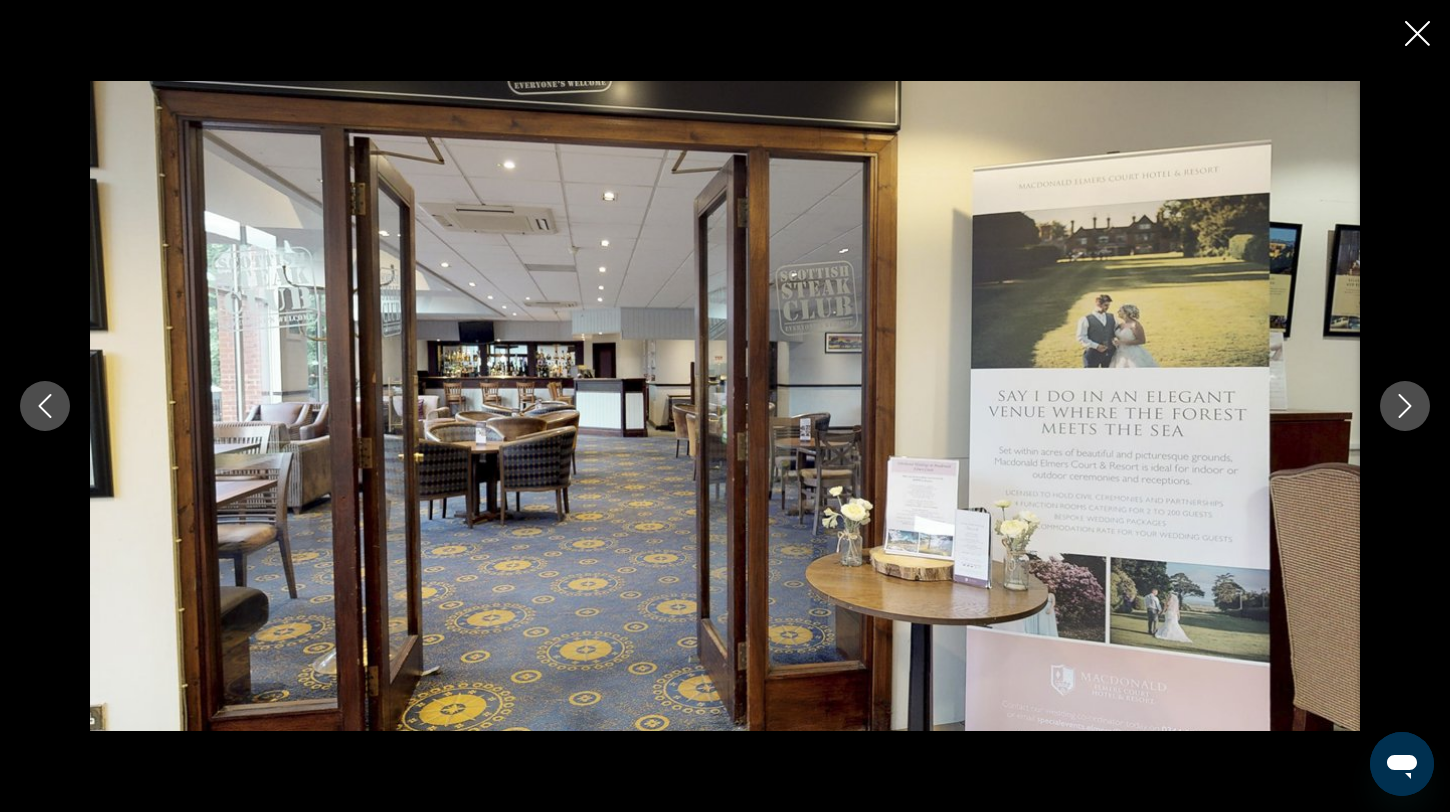 click 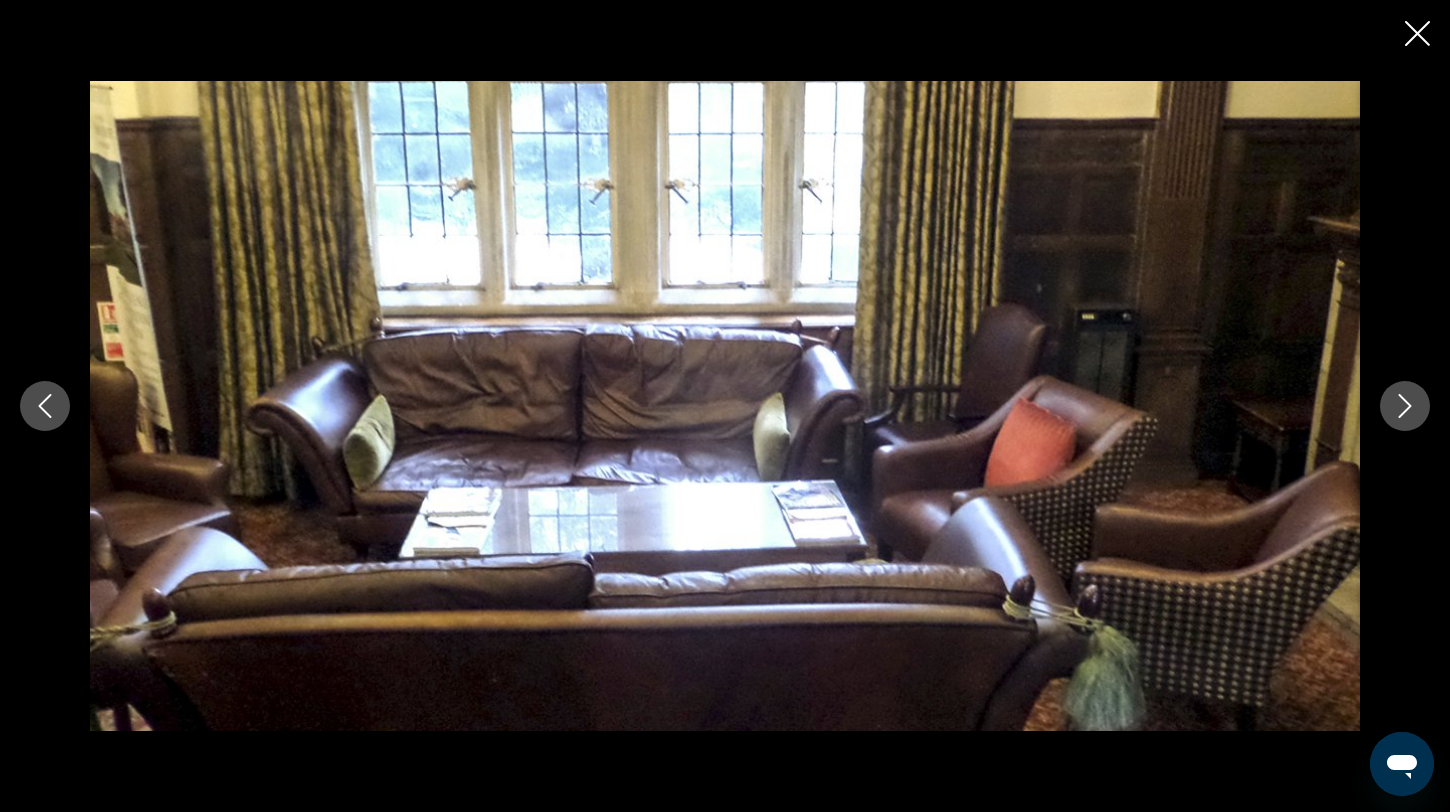 click 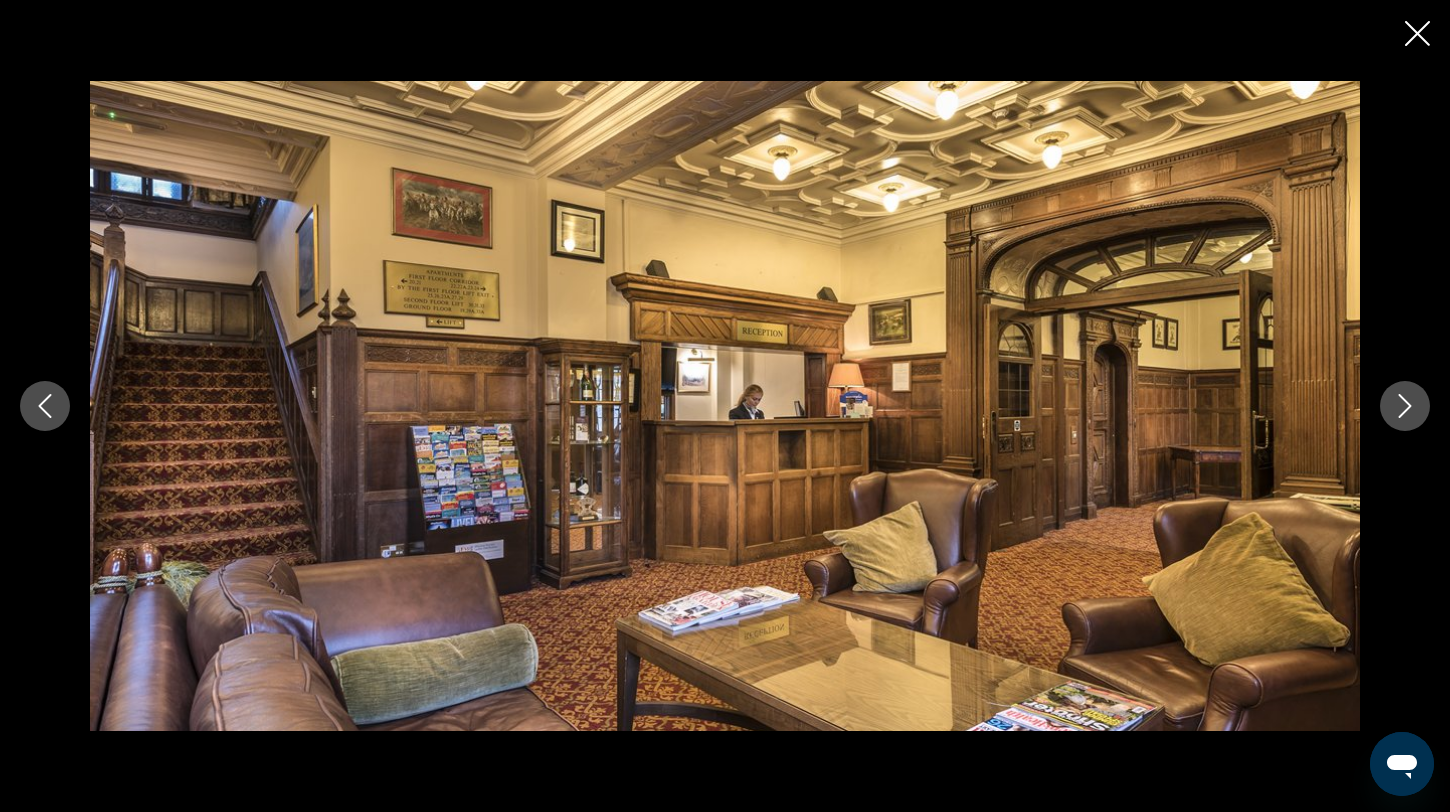 click at bounding box center [1405, 406] 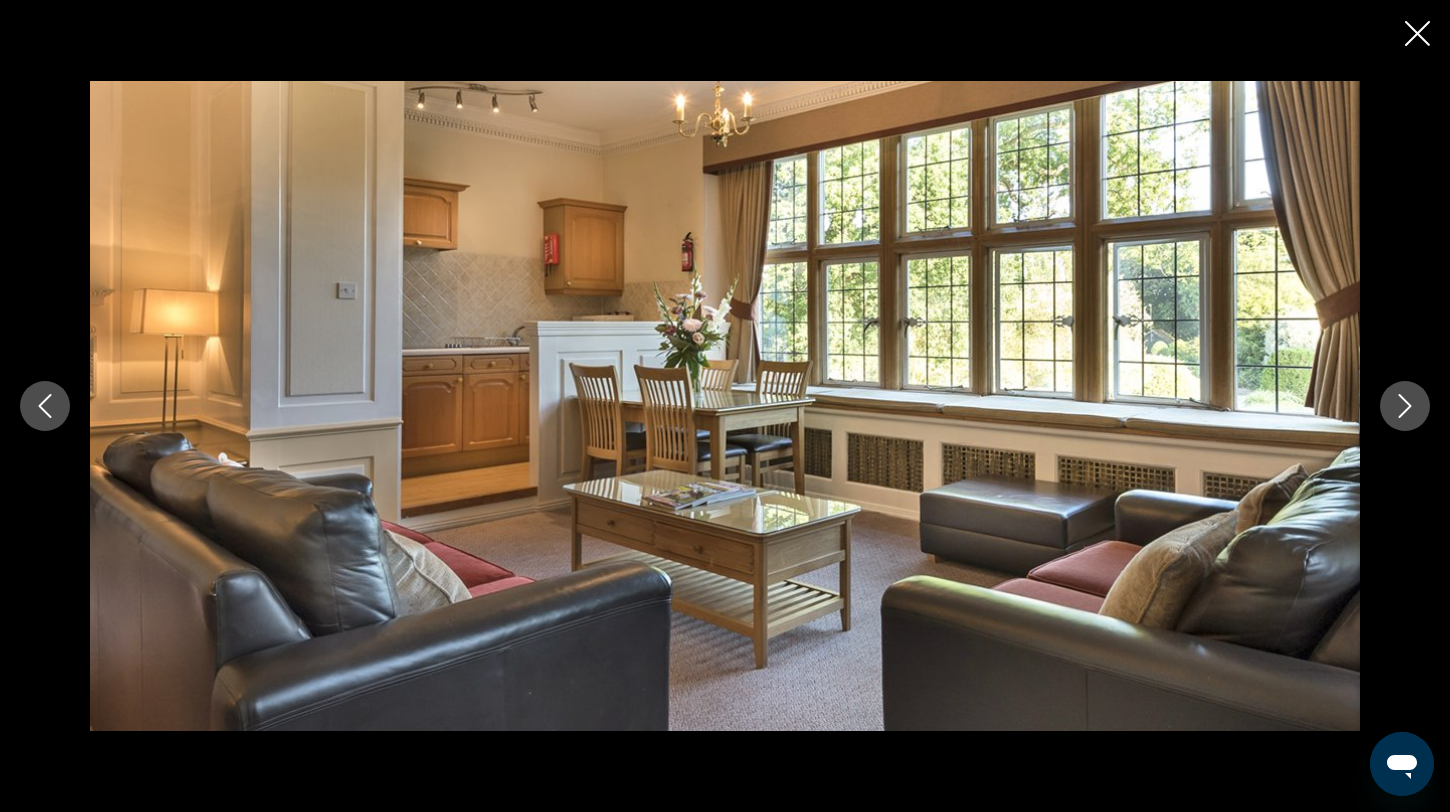 click 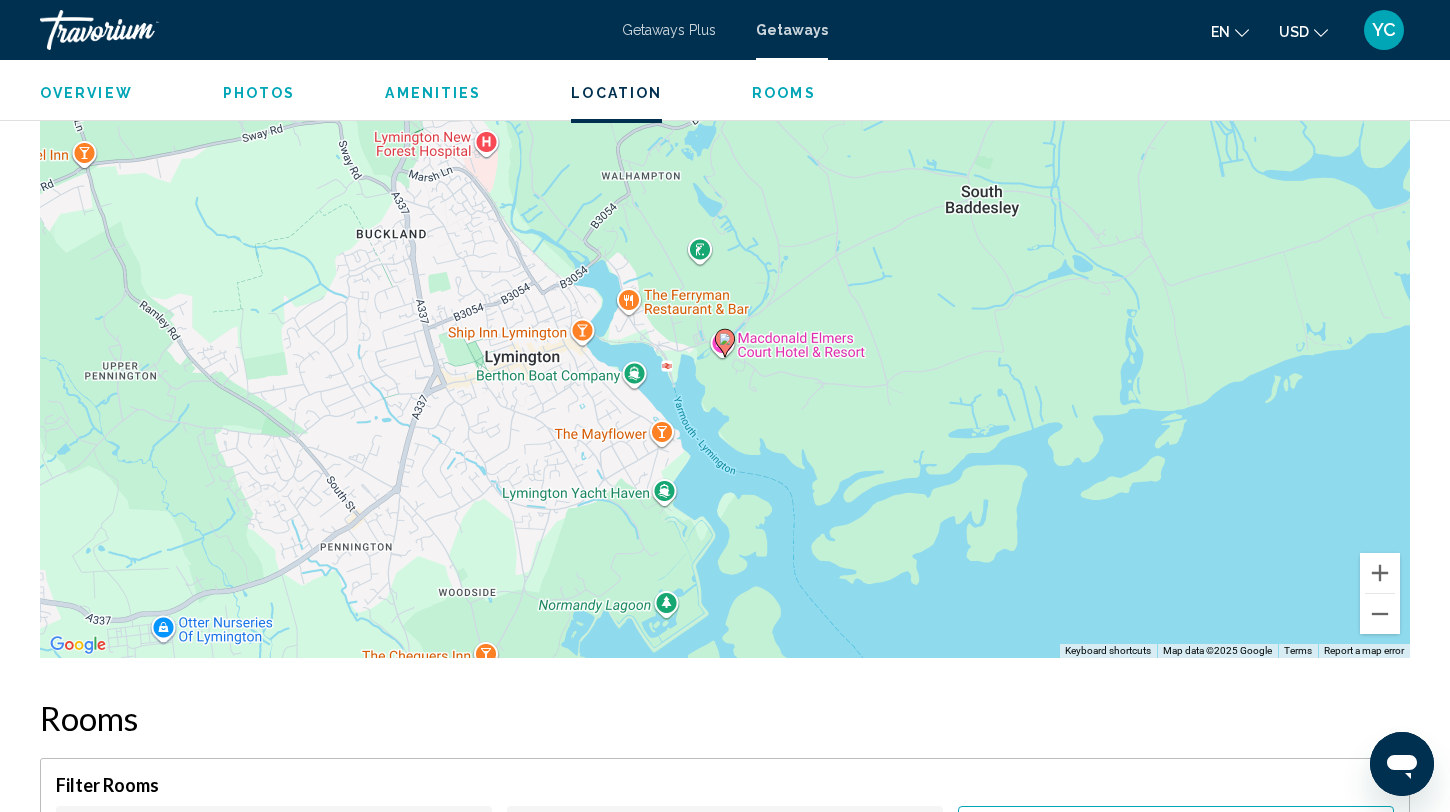 scroll, scrollTop: 2747, scrollLeft: 0, axis: vertical 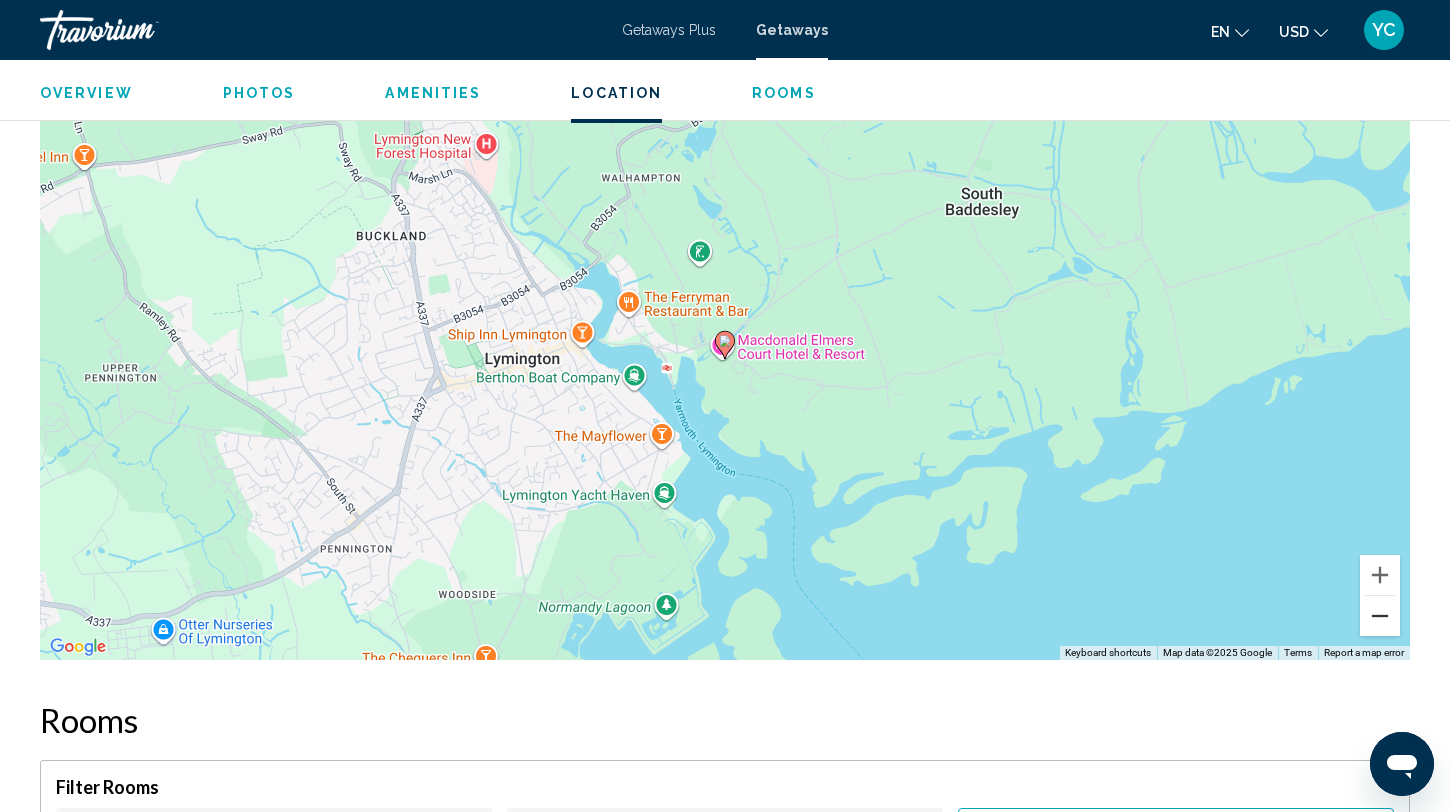 click at bounding box center (1380, 616) 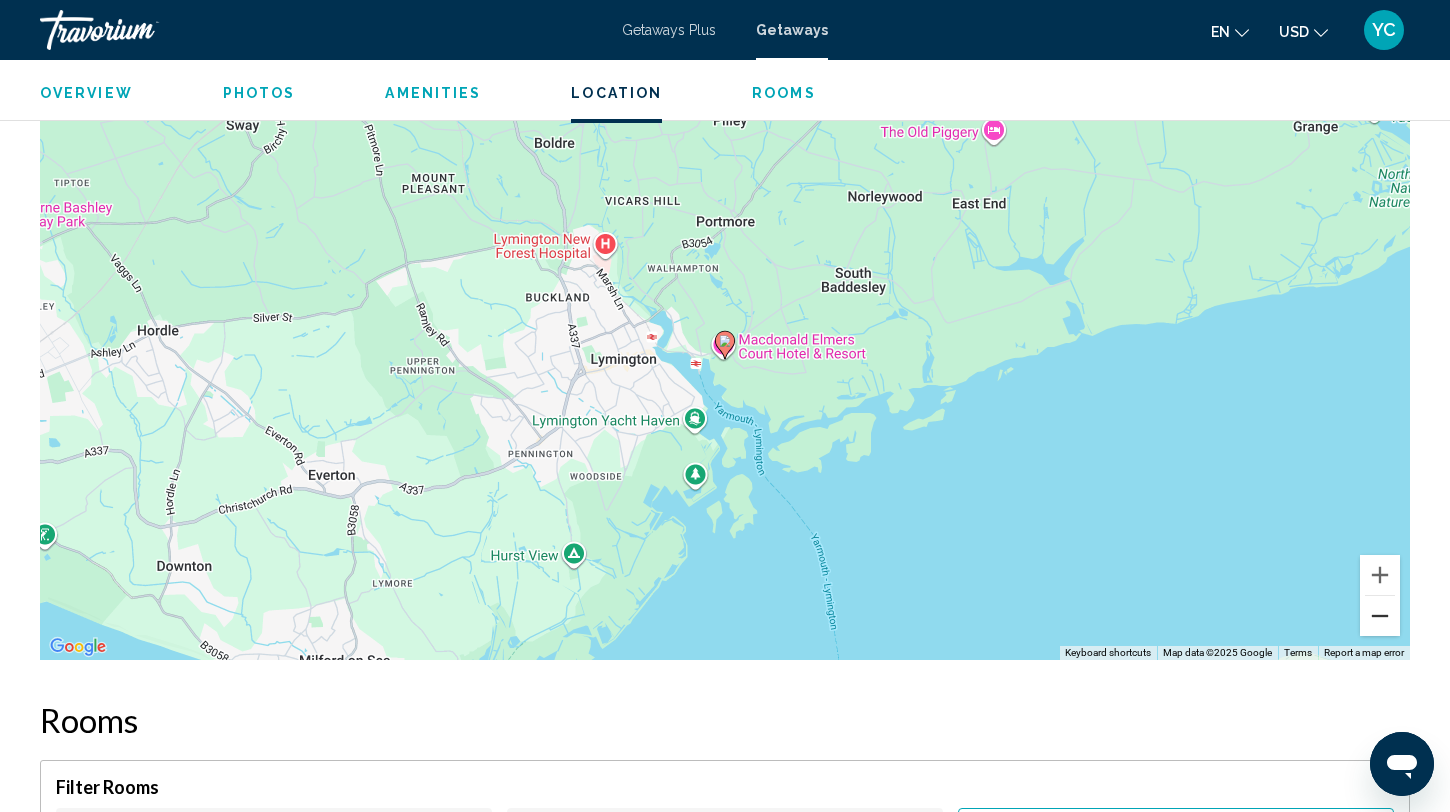 click at bounding box center (1380, 616) 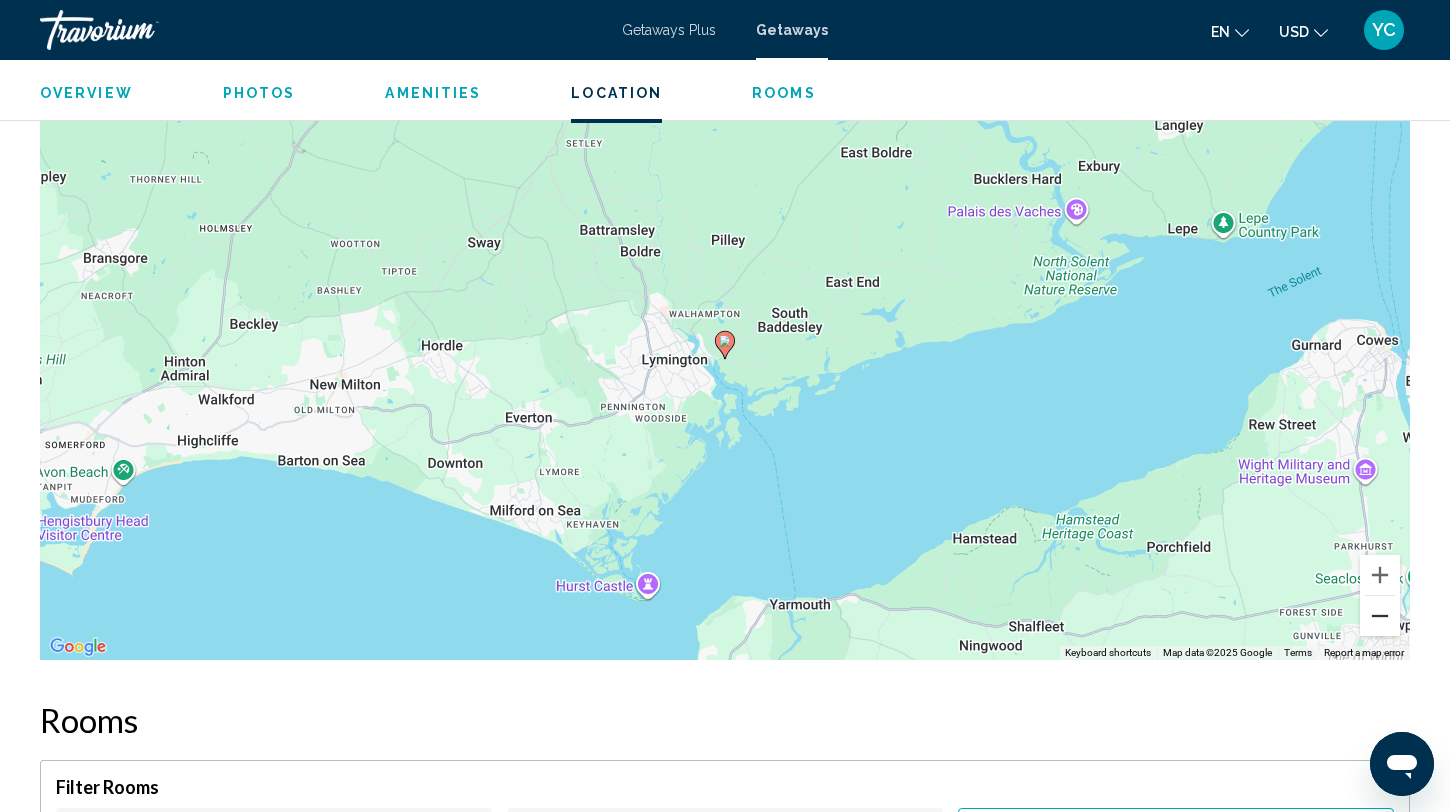 click at bounding box center [1380, 616] 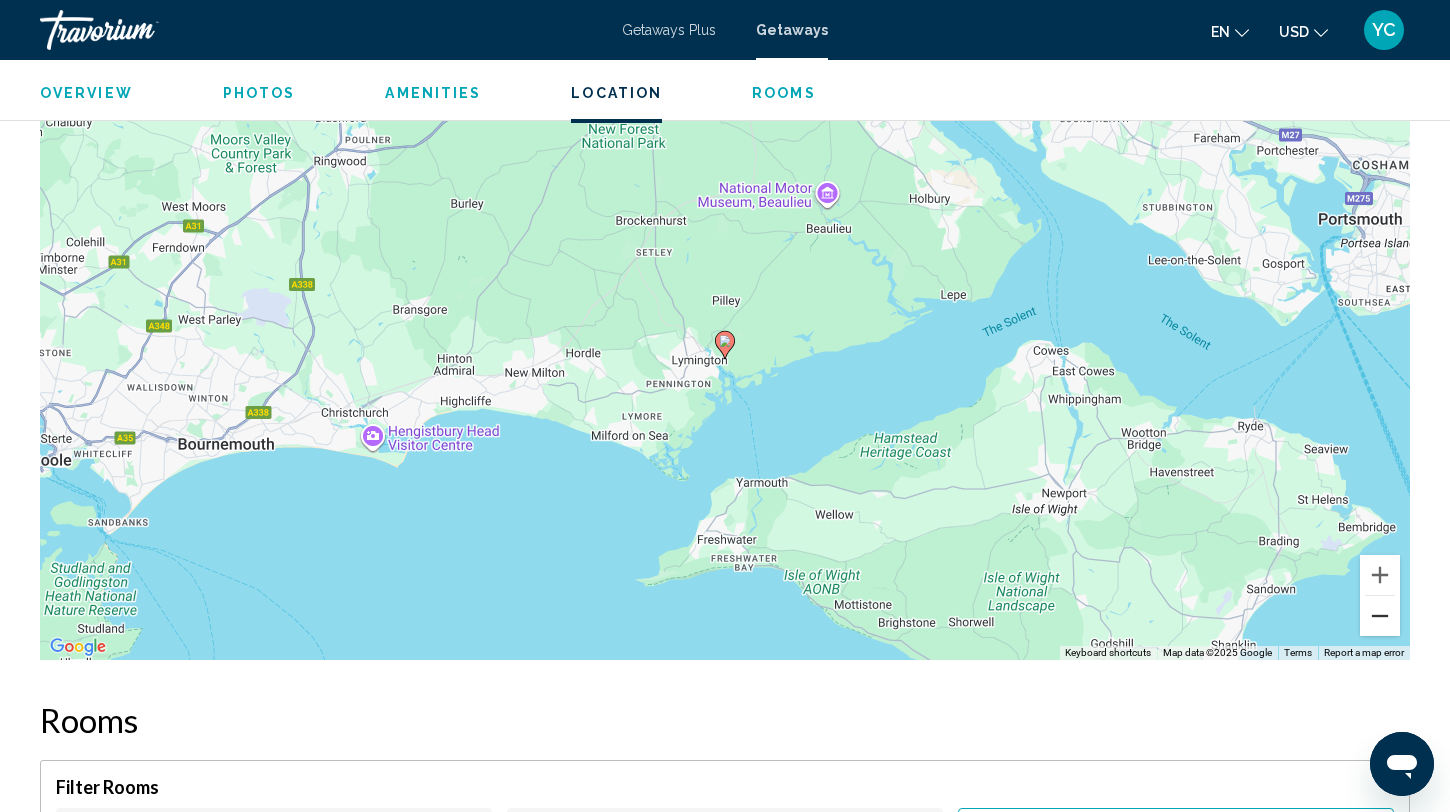 click at bounding box center (1380, 616) 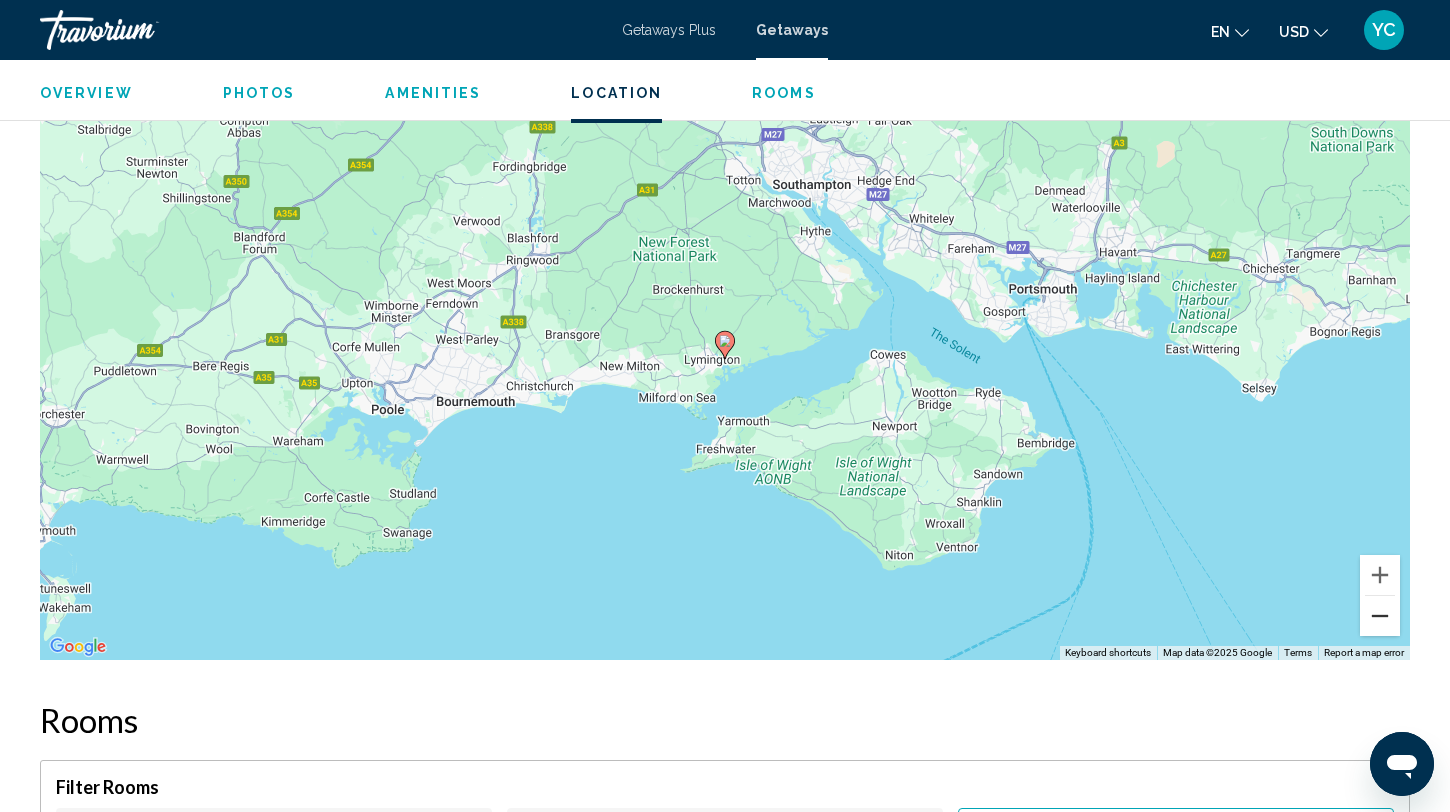 click at bounding box center (1380, 616) 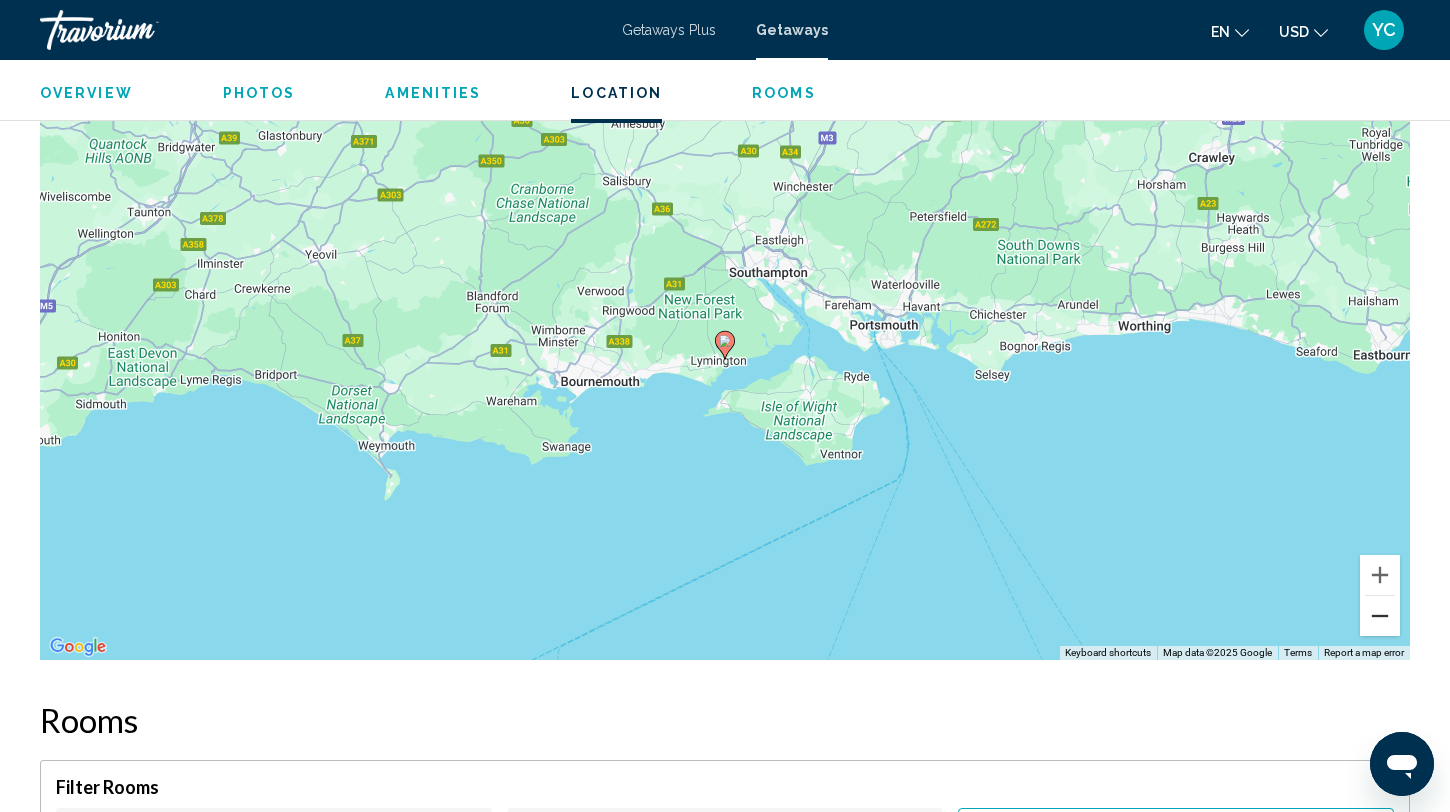 click at bounding box center [1380, 616] 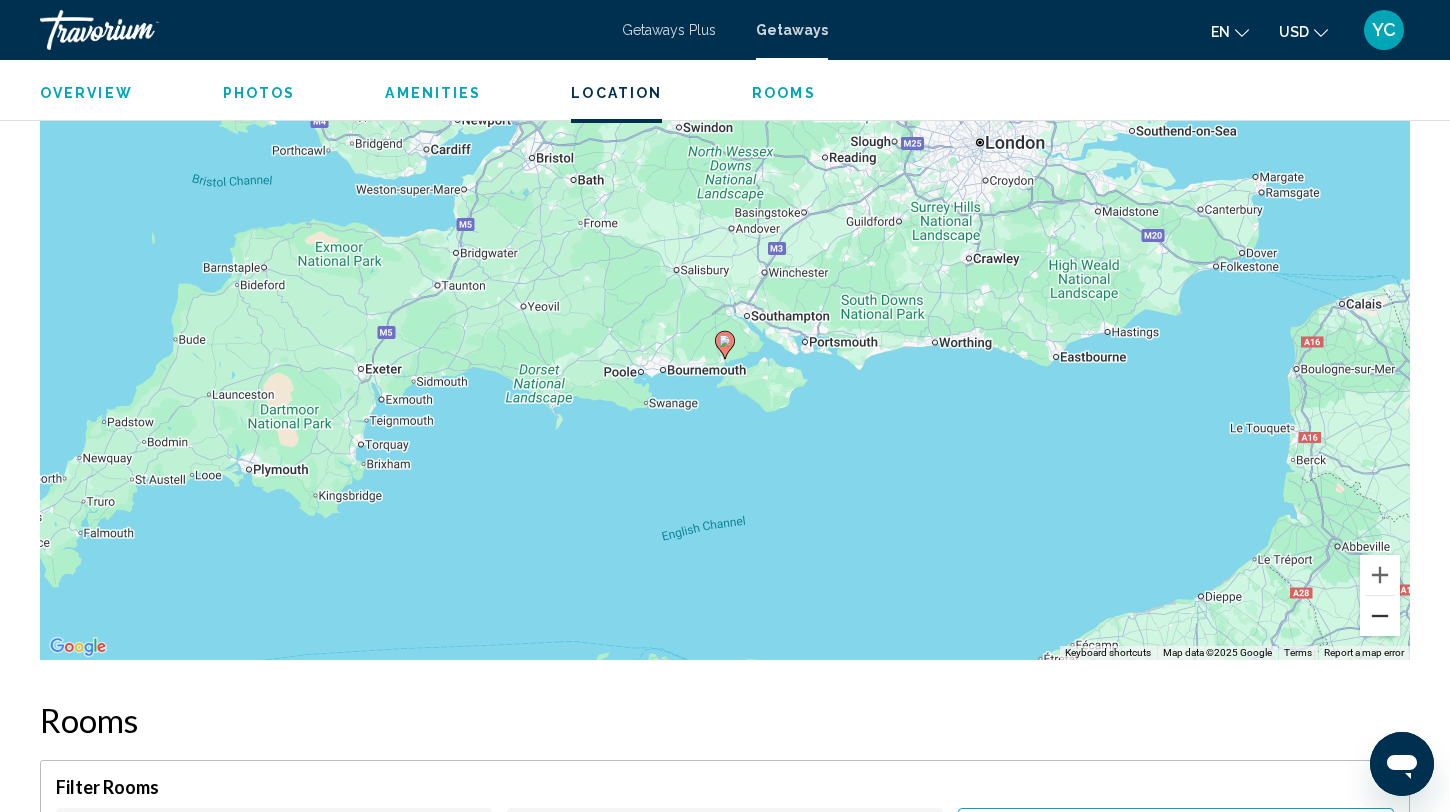 click at bounding box center (1380, 616) 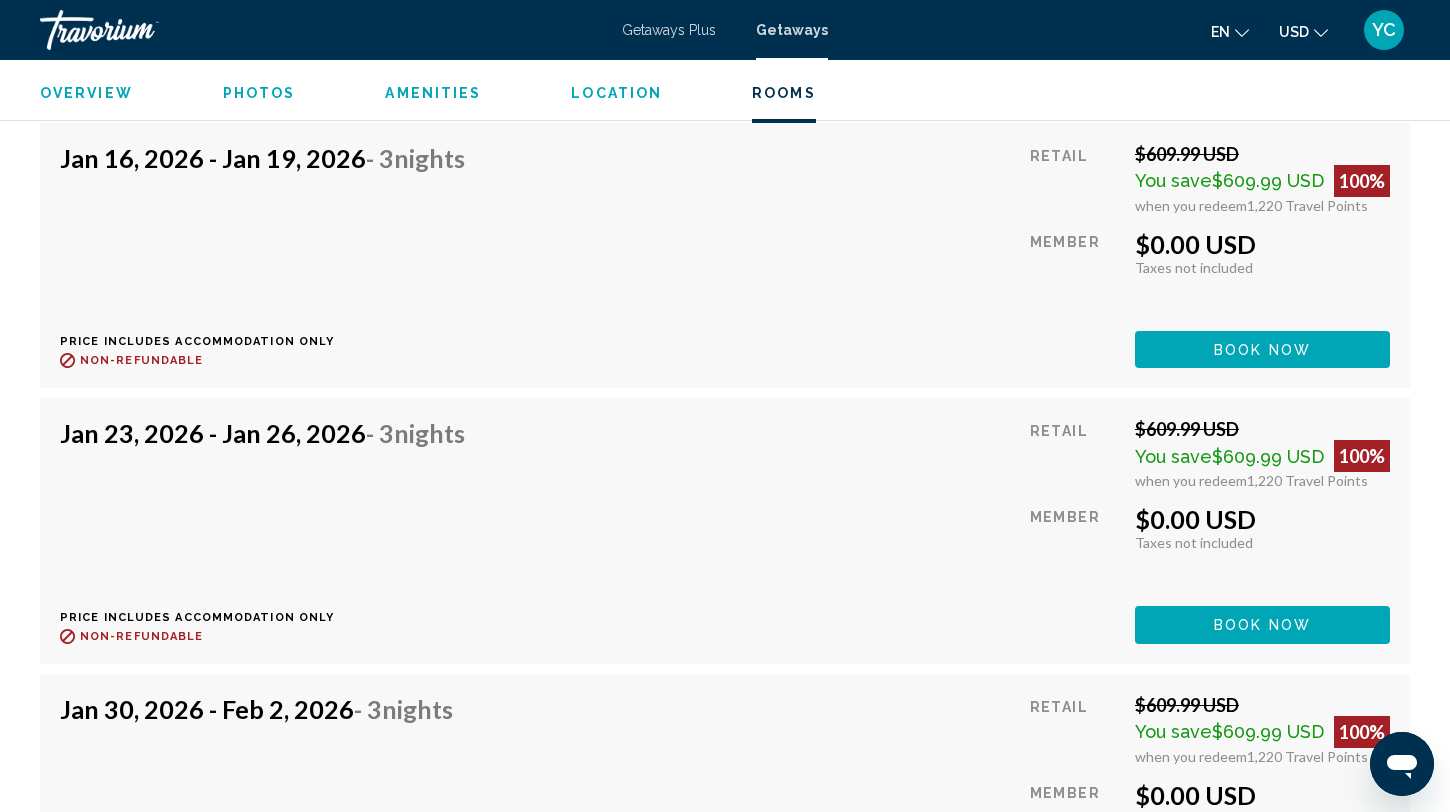 scroll, scrollTop: 12184, scrollLeft: 0, axis: vertical 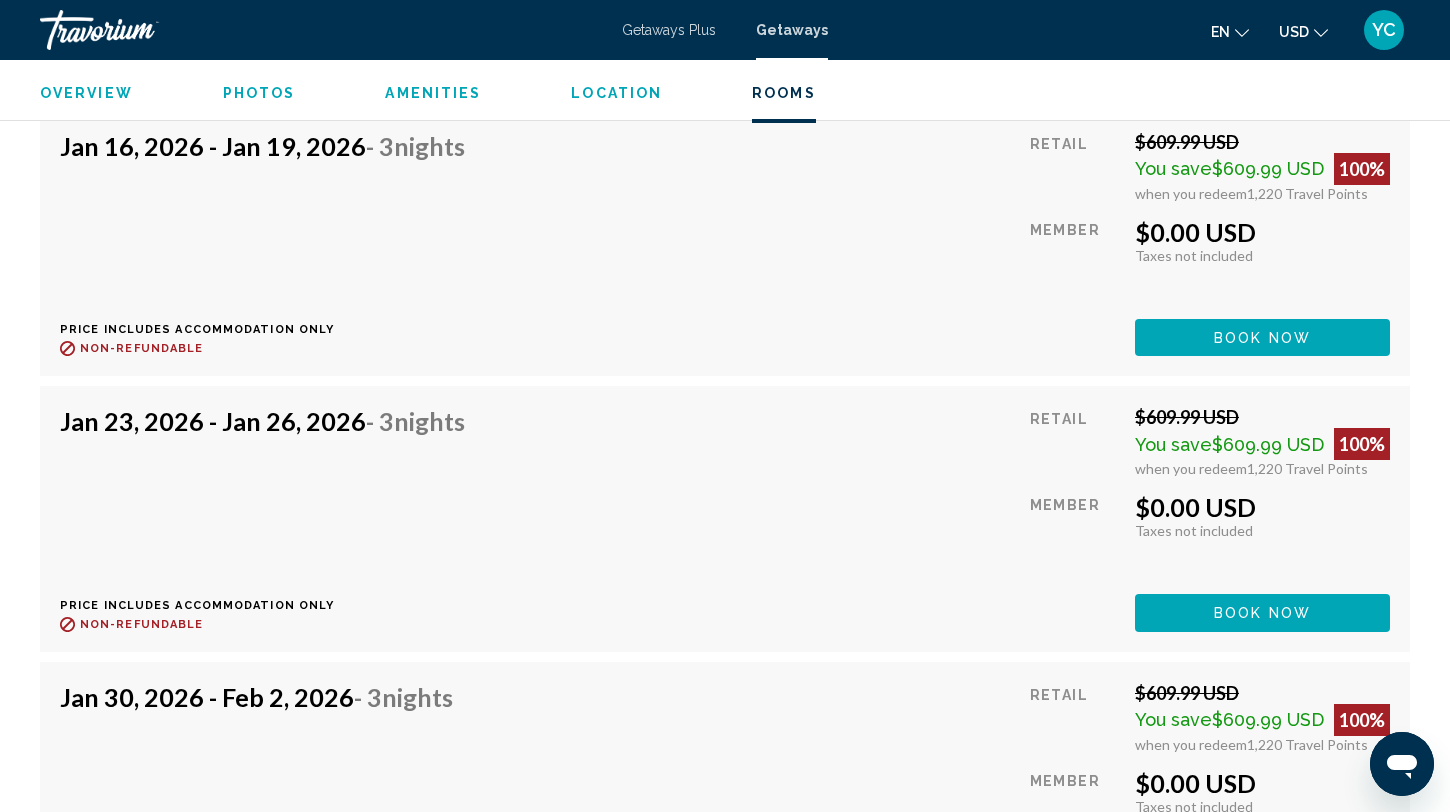 click on "Getaways" at bounding box center [792, 30] 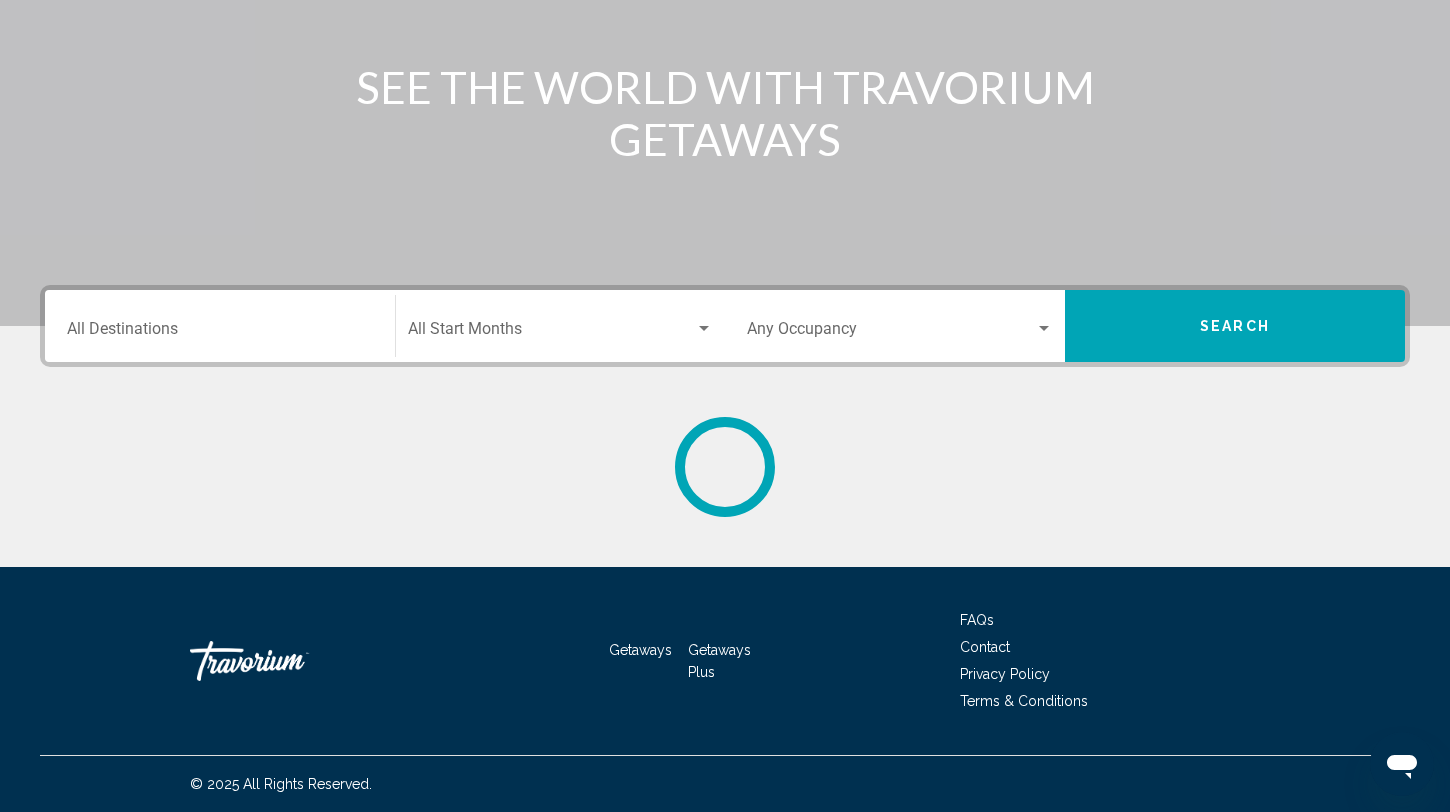 scroll, scrollTop: 0, scrollLeft: 0, axis: both 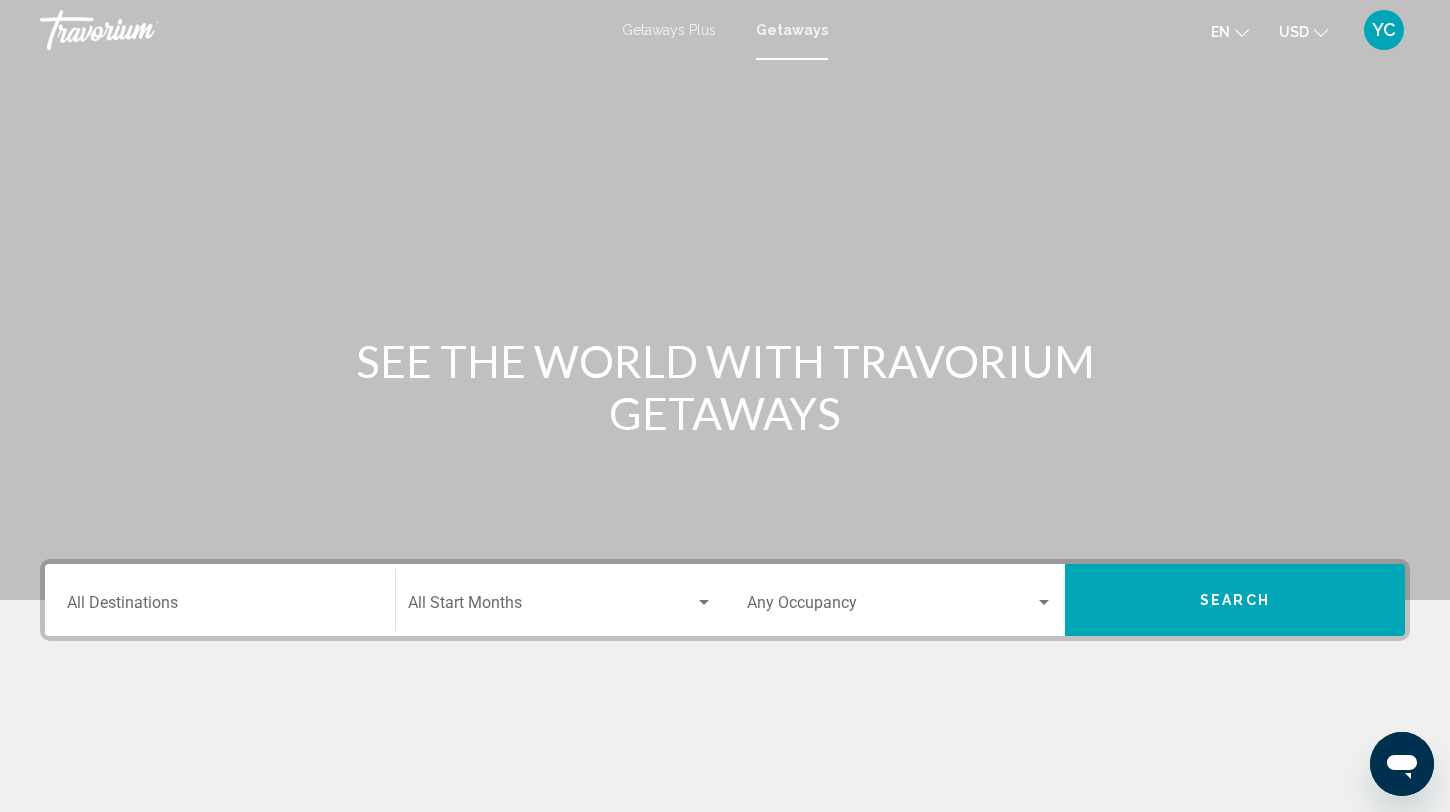 click on "Destination All Destinations" at bounding box center (220, 600) 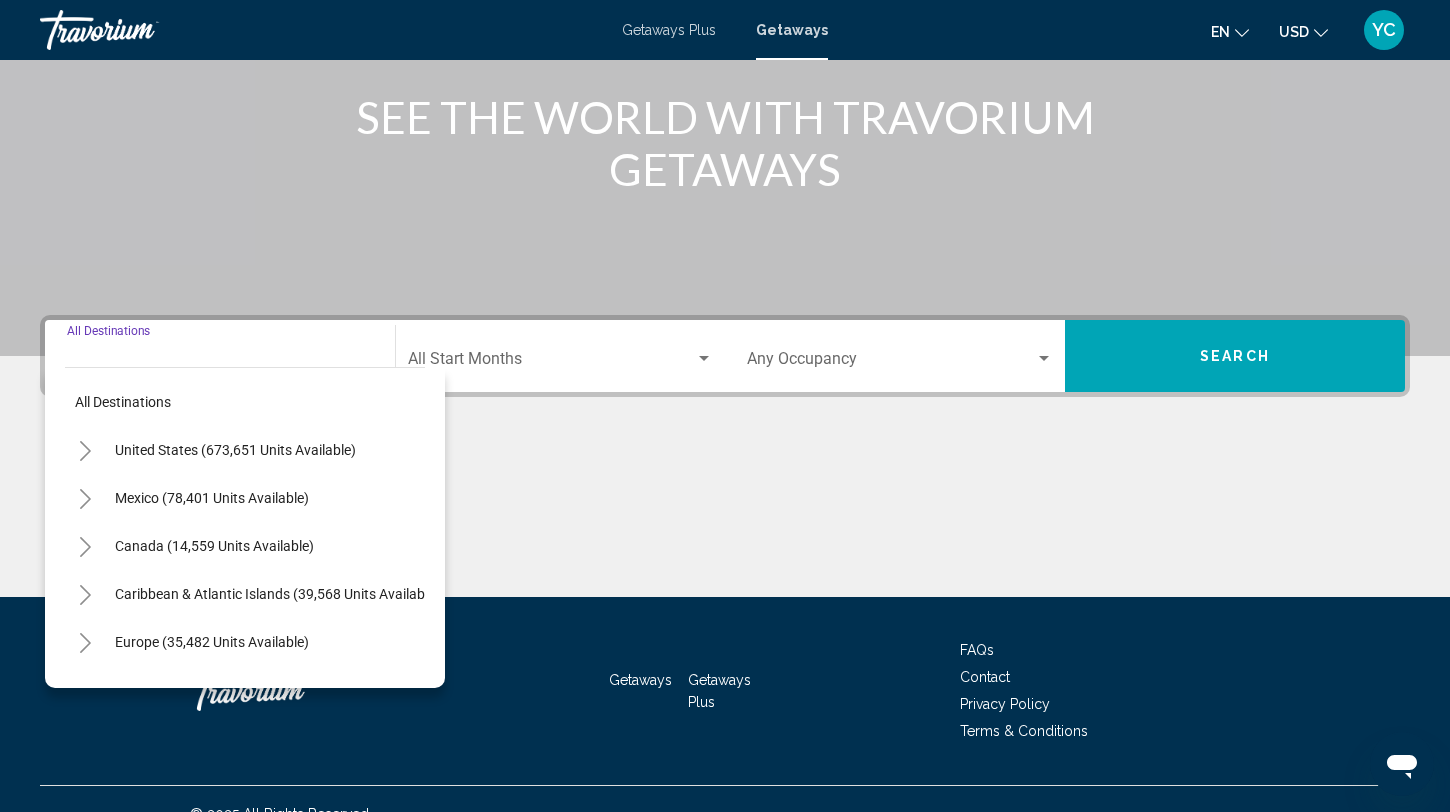 scroll, scrollTop: 274, scrollLeft: 0, axis: vertical 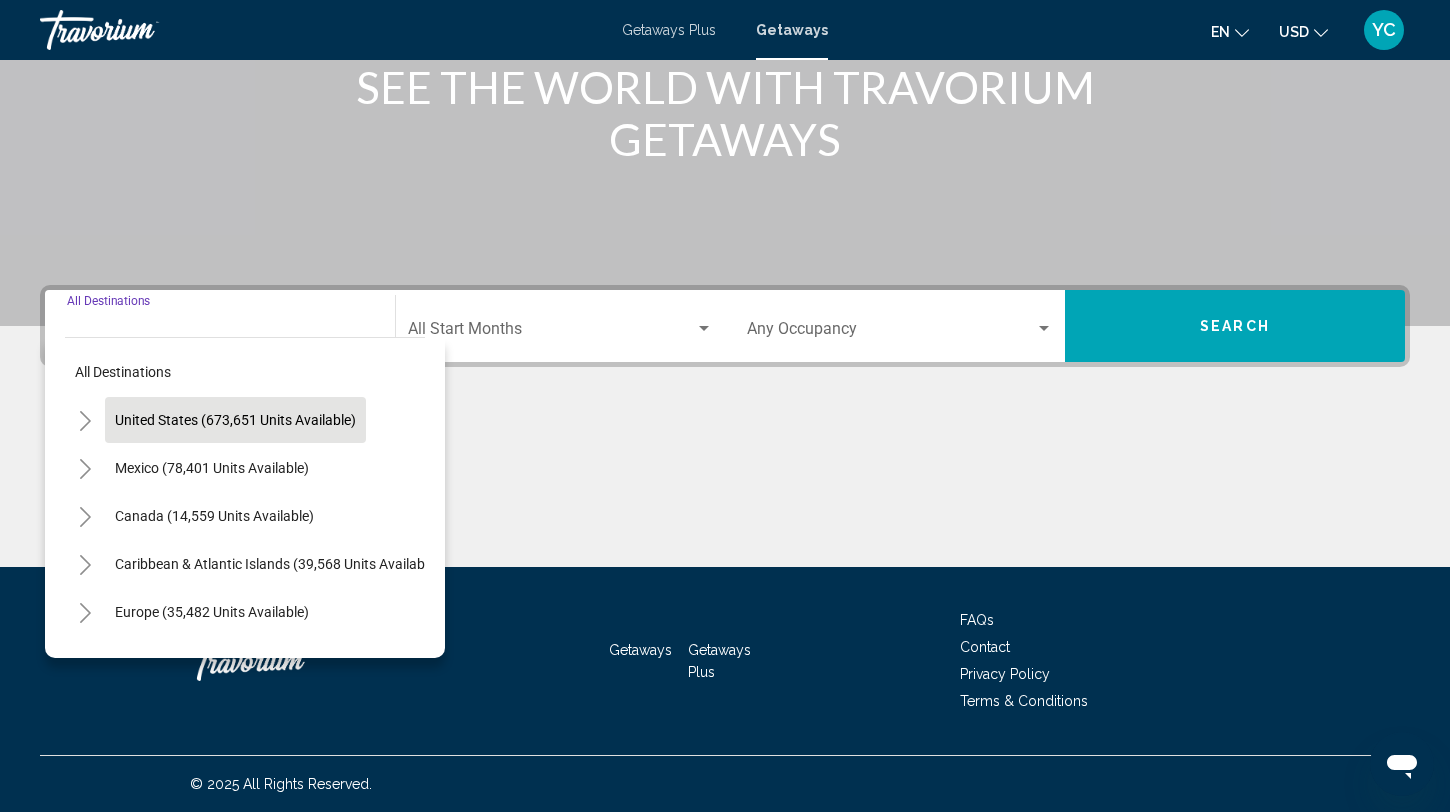 click on "United States (673,651 units available)" at bounding box center [212, 468] 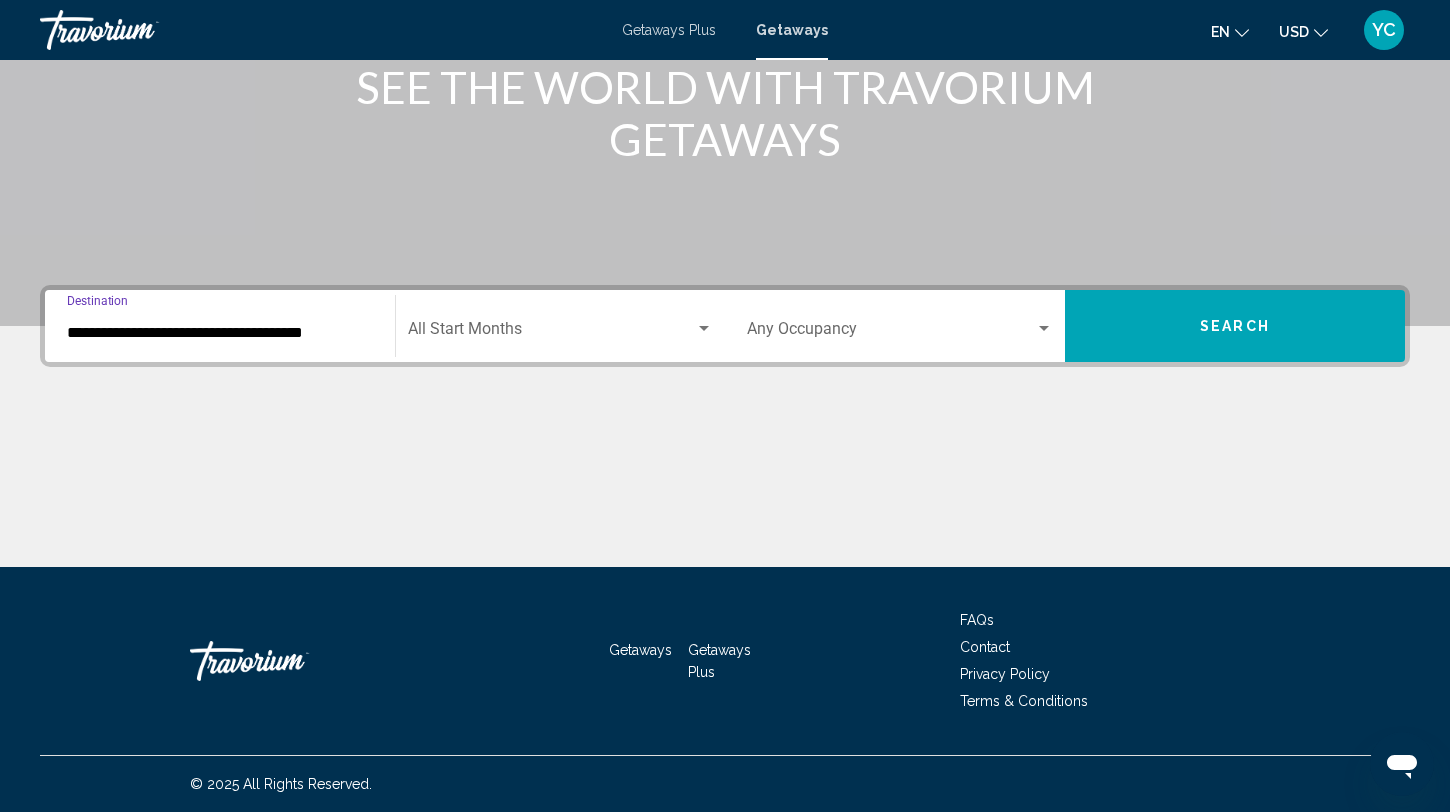 click on "Start Month All Start Months" 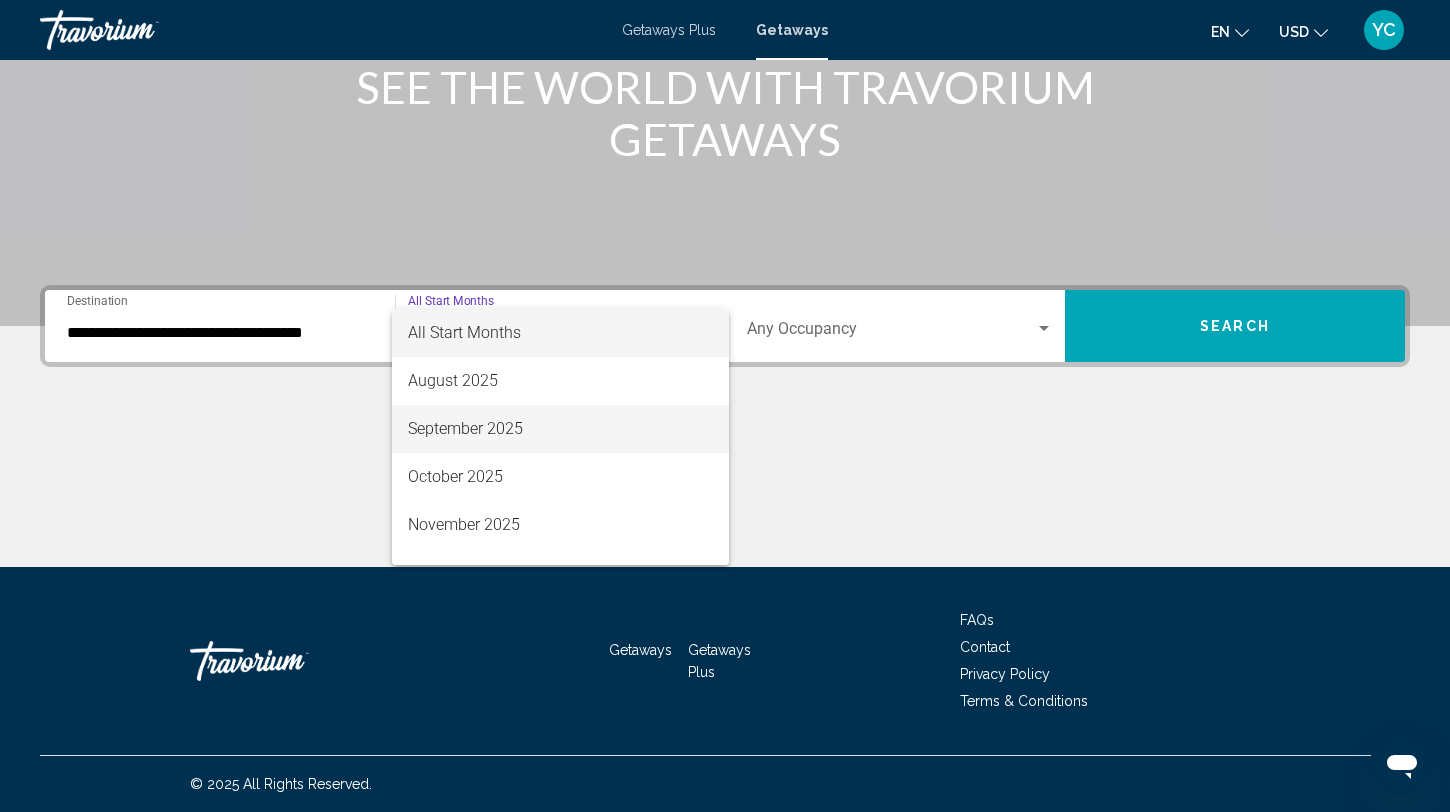 click on "September 2025" at bounding box center [560, 429] 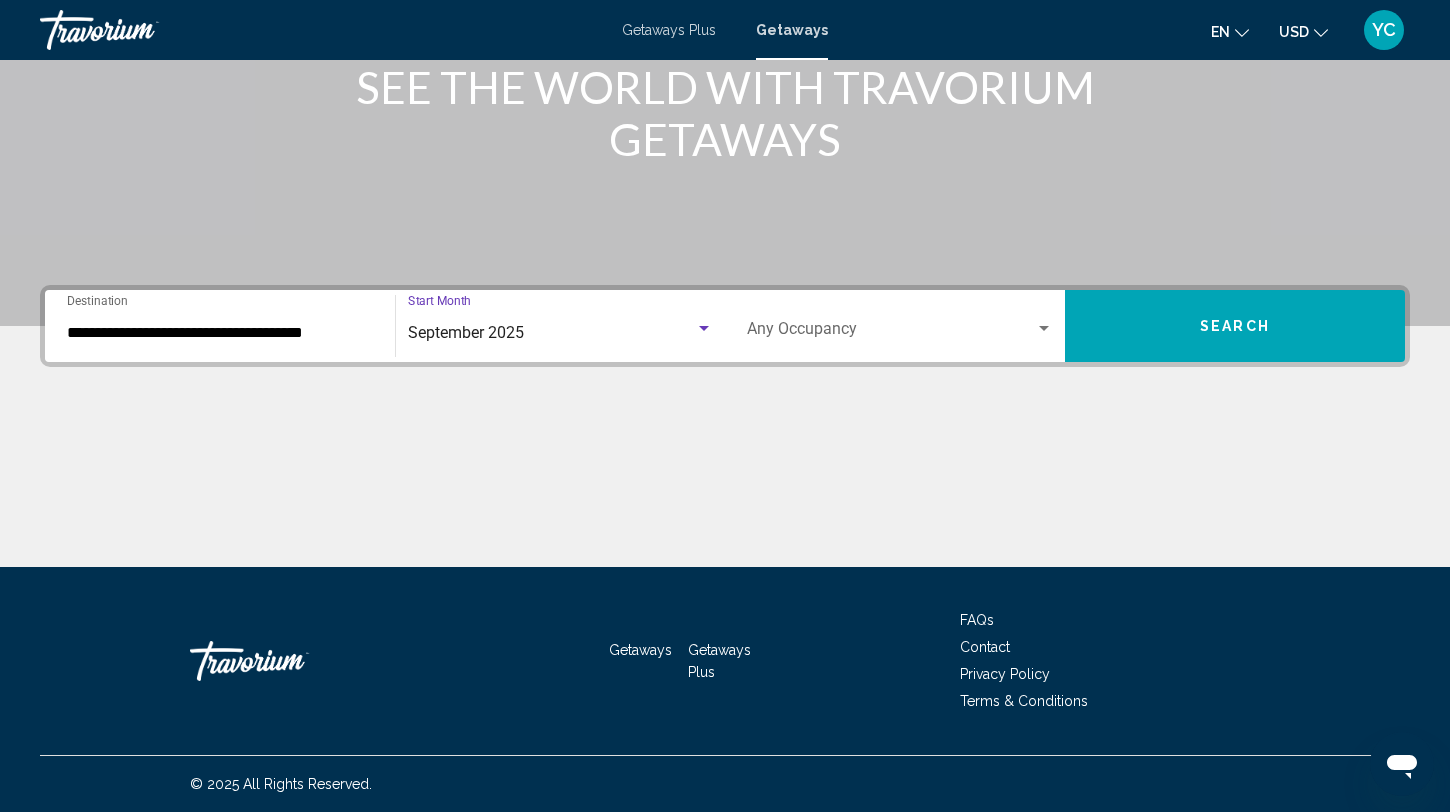 click on "Search" at bounding box center (1235, 326) 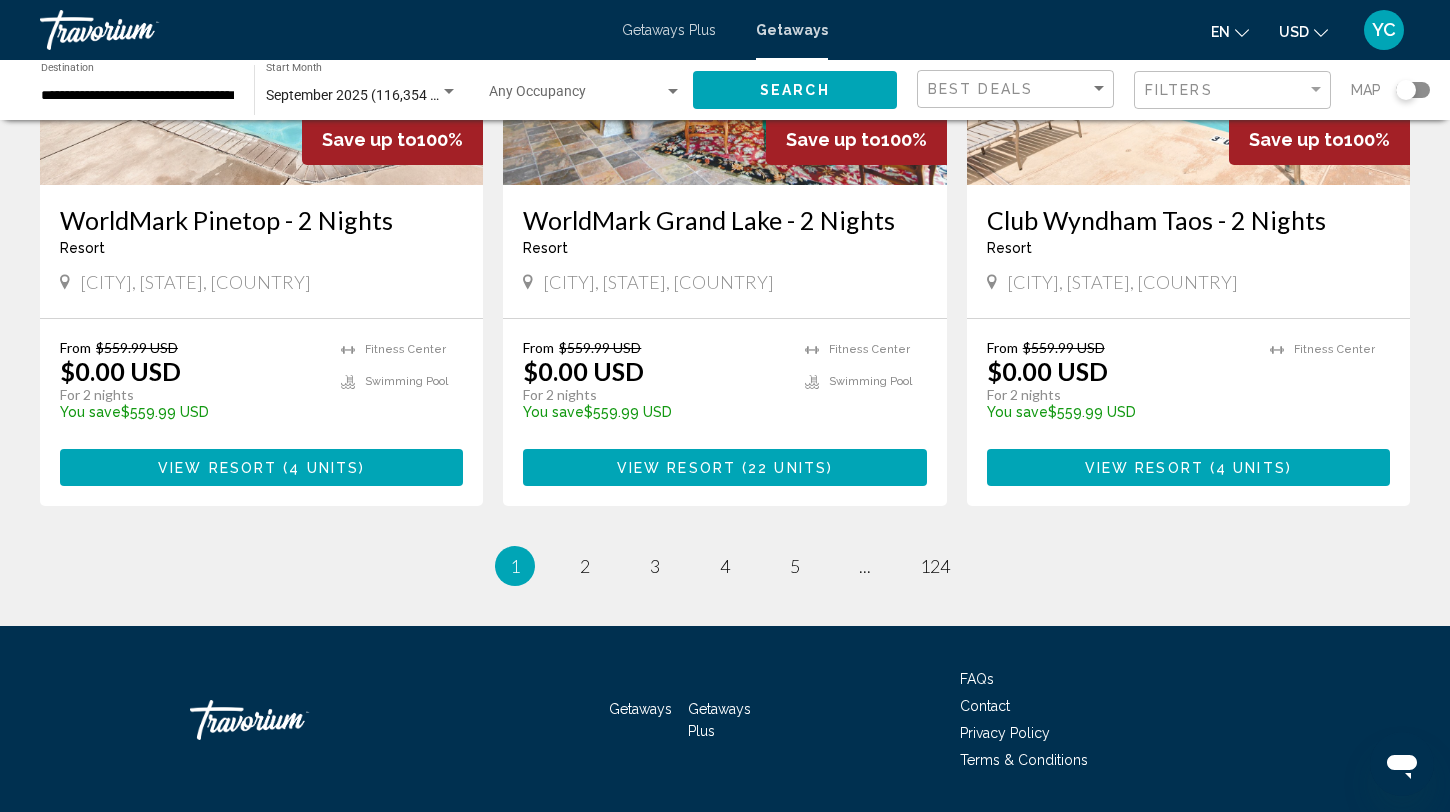 scroll, scrollTop: 2538, scrollLeft: 0, axis: vertical 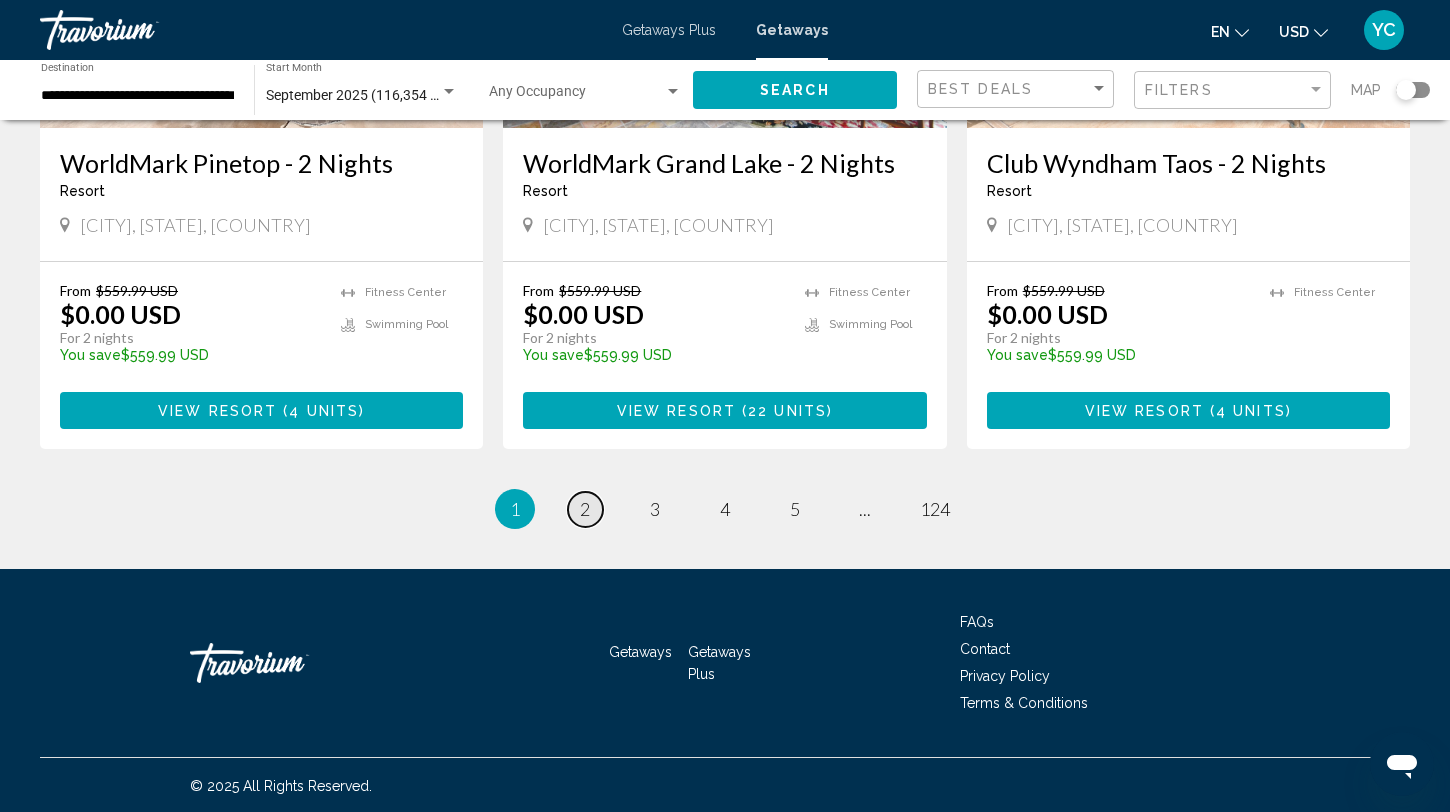 click on "2" at bounding box center (585, 509) 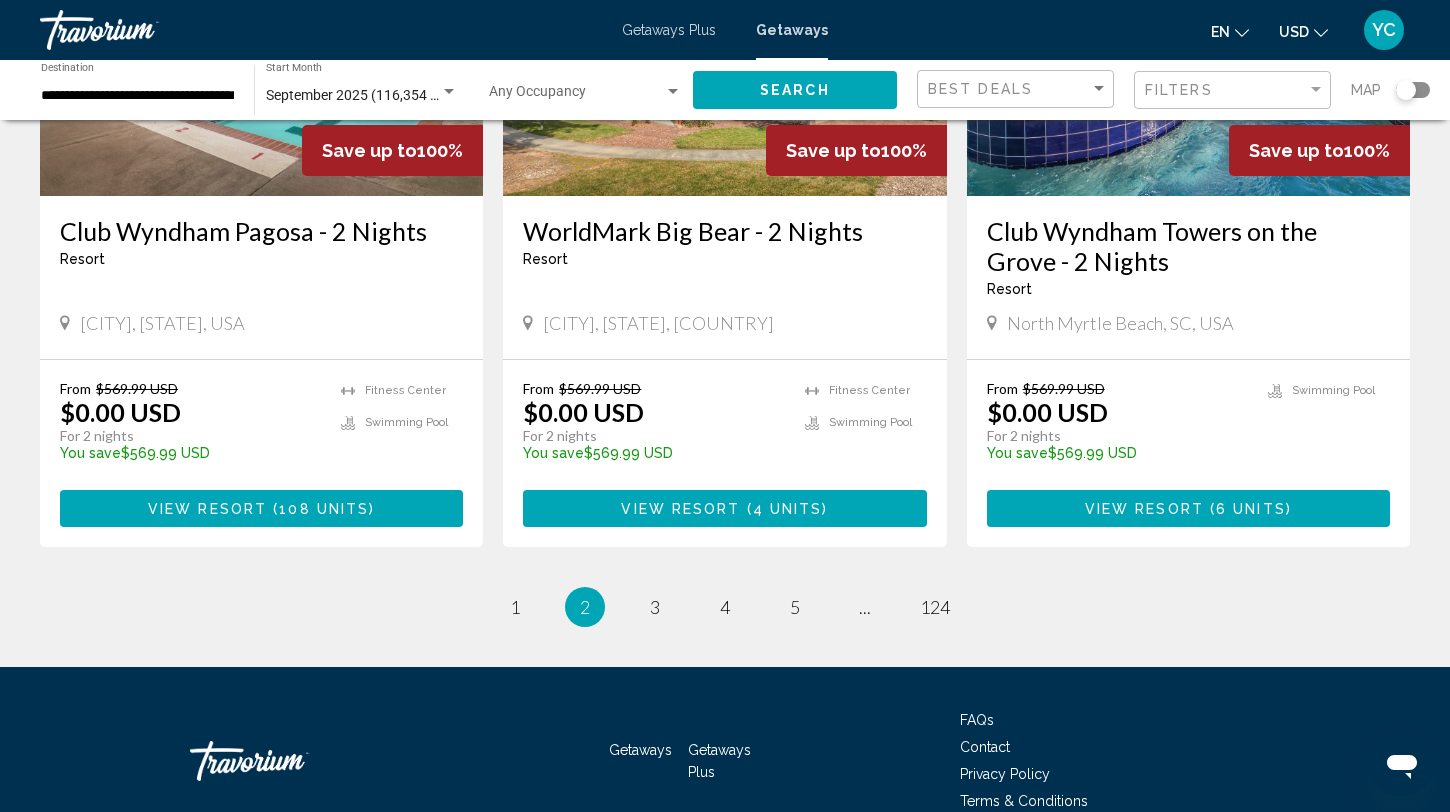 scroll, scrollTop: 2485, scrollLeft: 0, axis: vertical 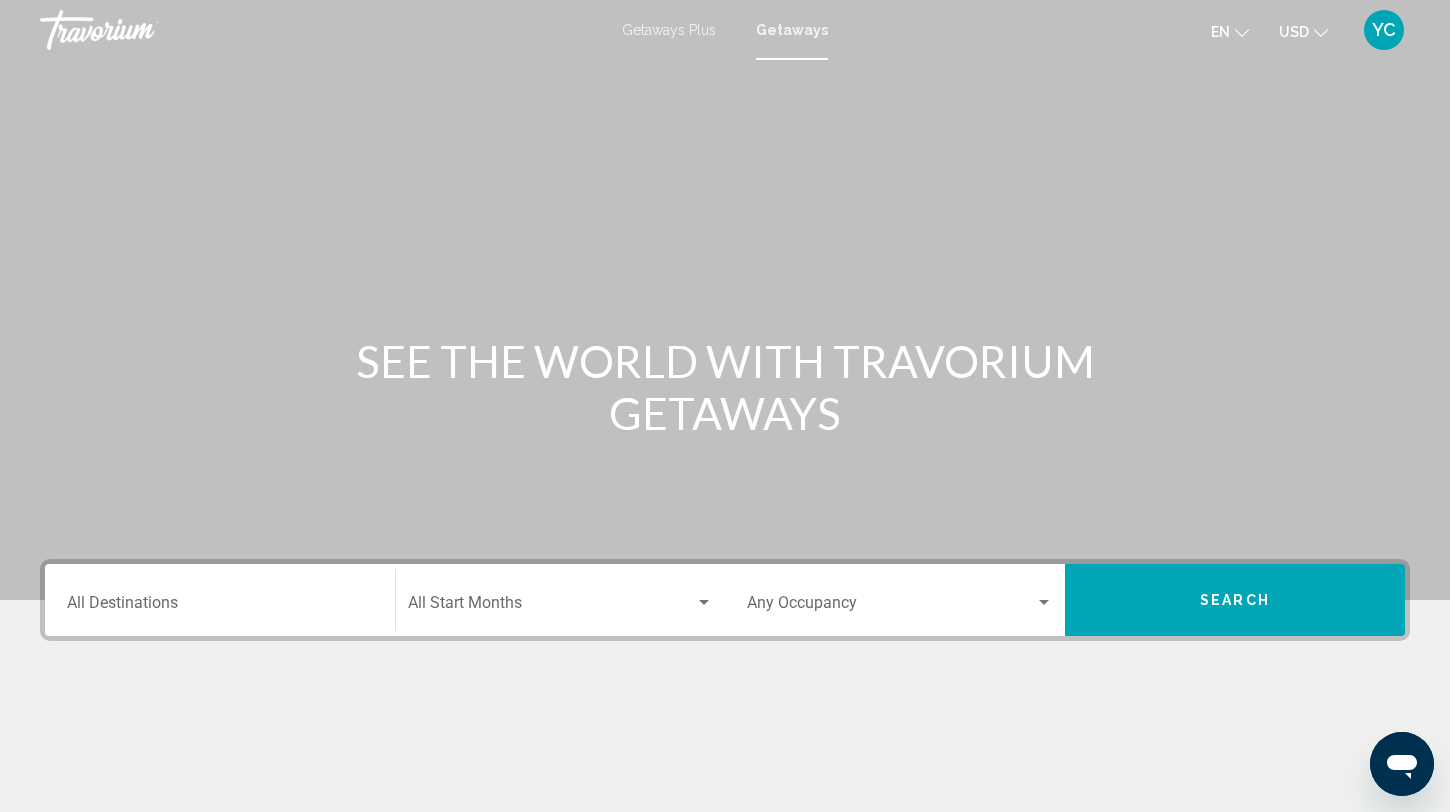 click on "Destination All Destinations" at bounding box center [220, 607] 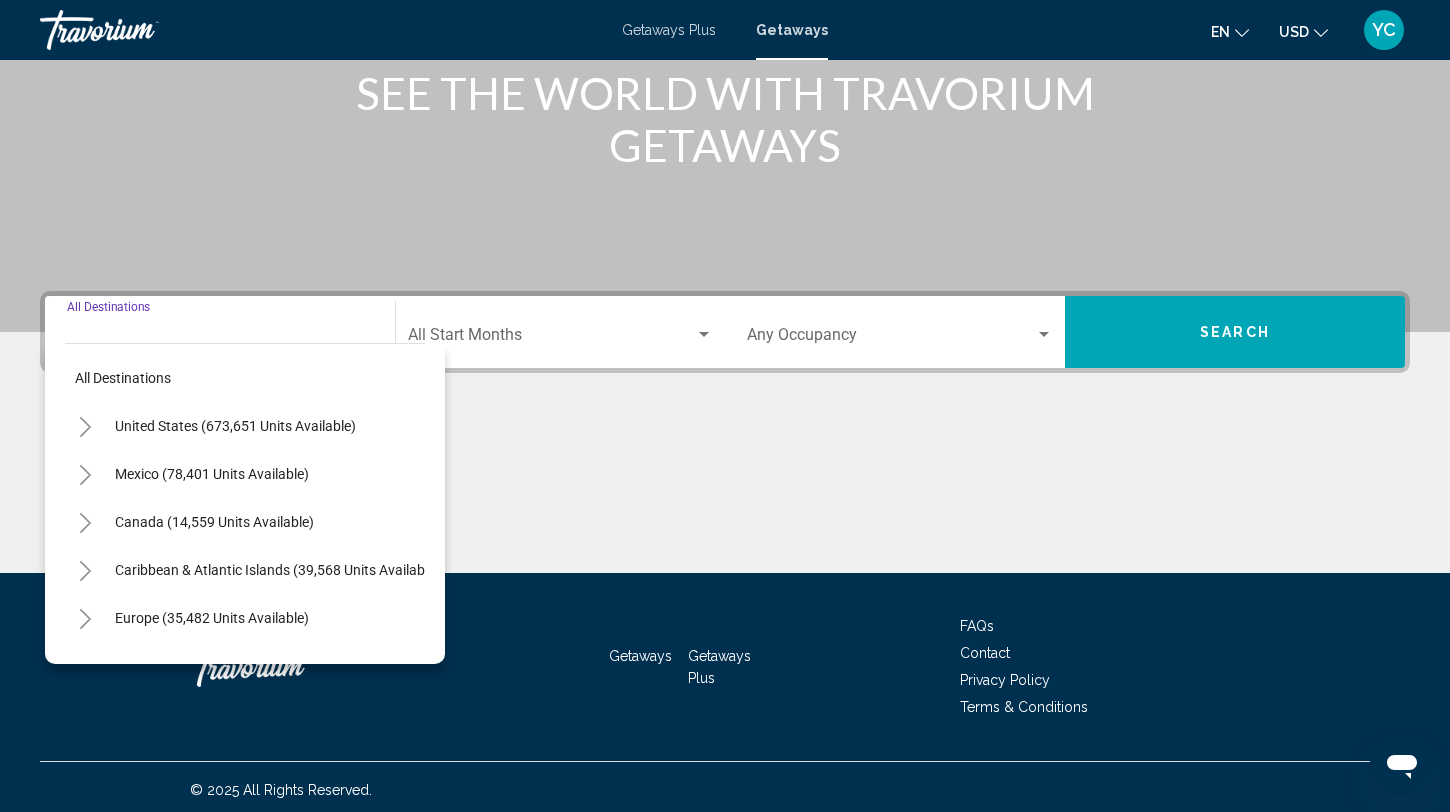 scroll, scrollTop: 274, scrollLeft: 0, axis: vertical 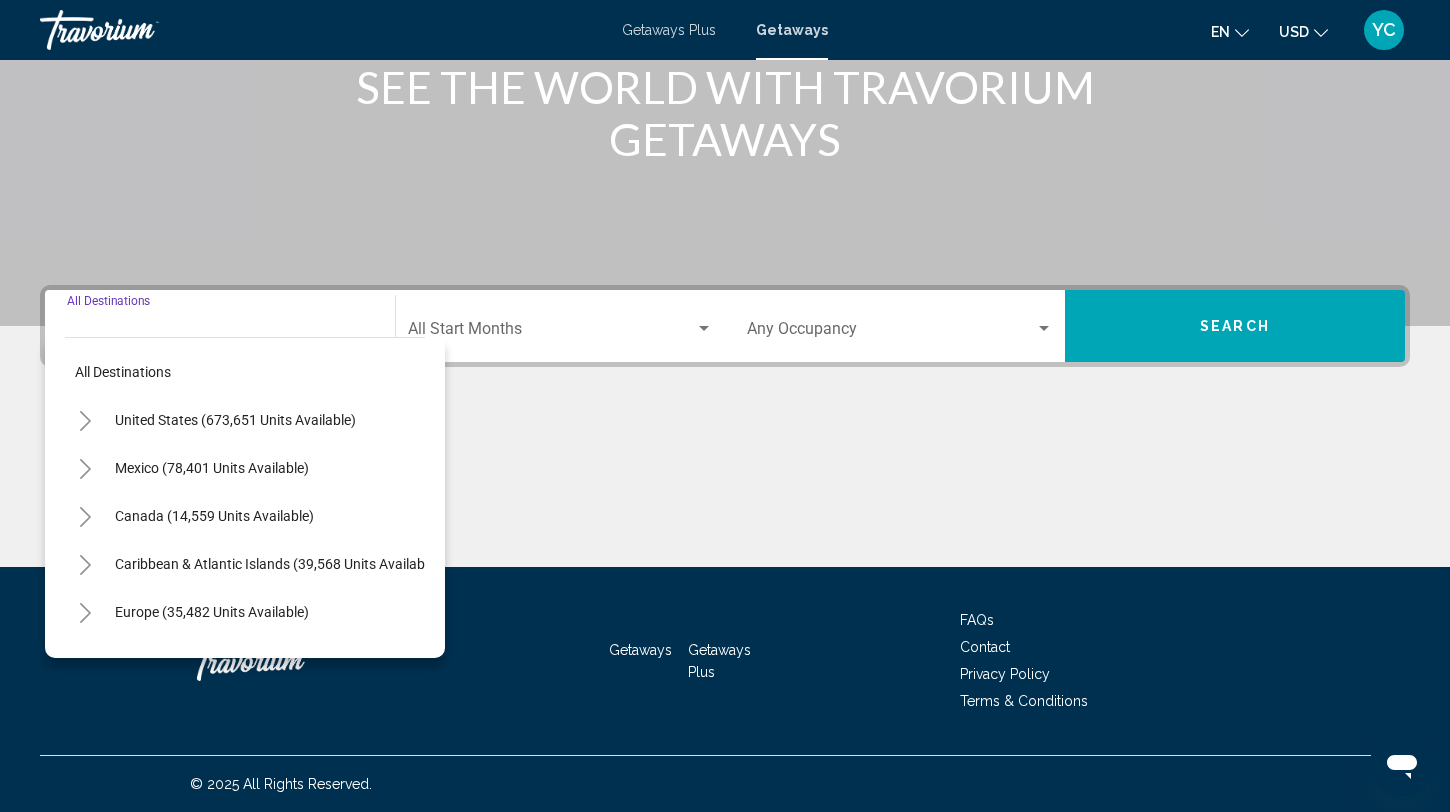 click 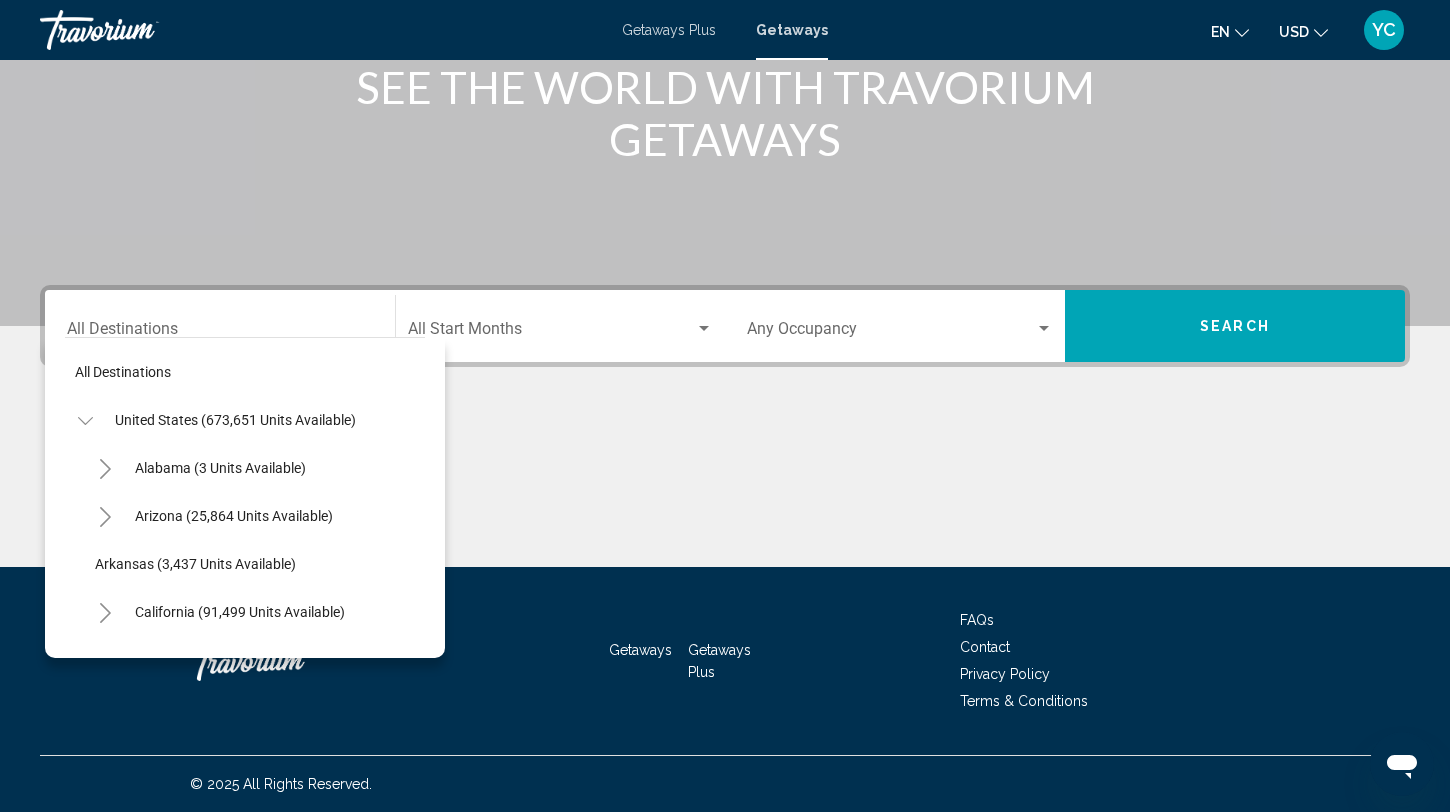 click 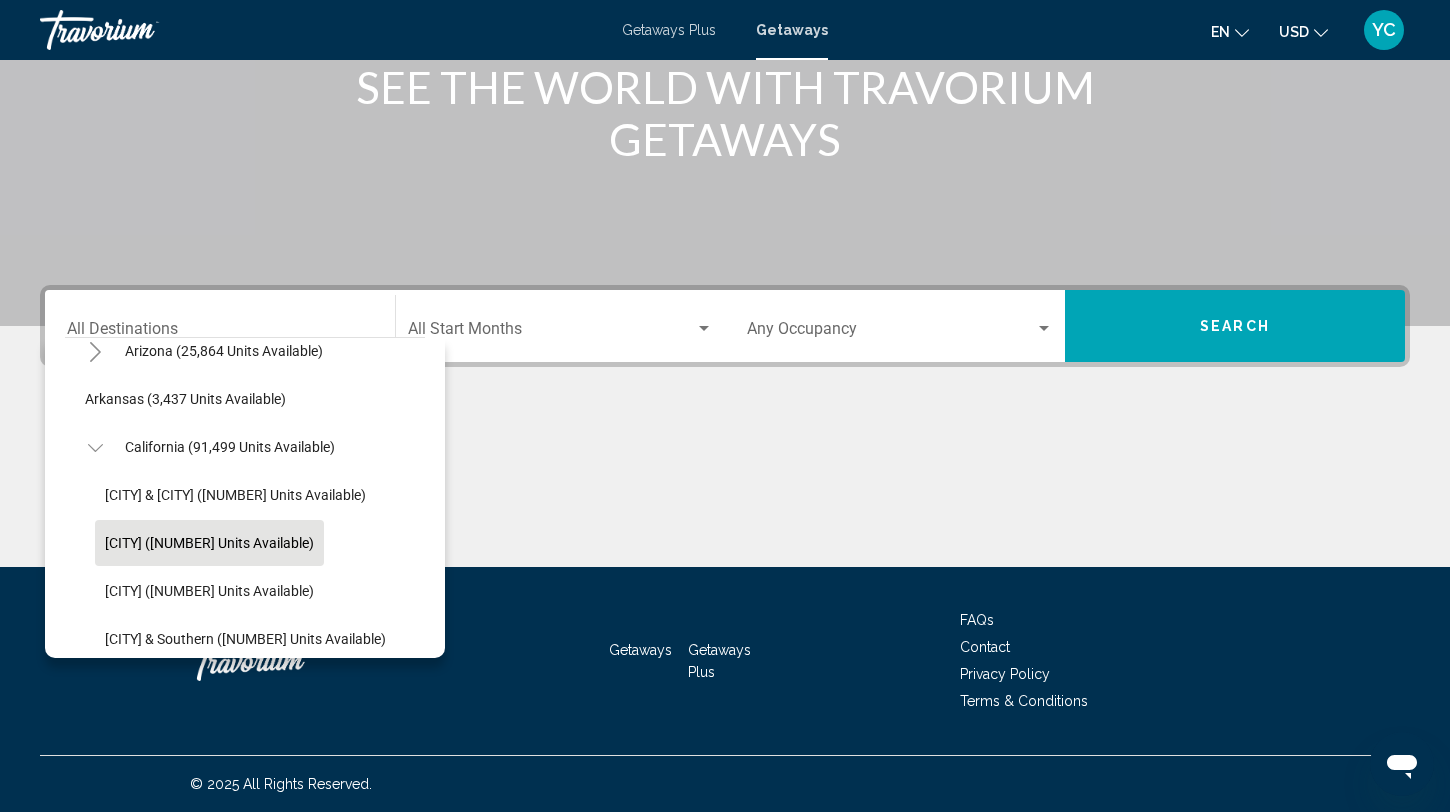 scroll, scrollTop: 165, scrollLeft: 11, axis: both 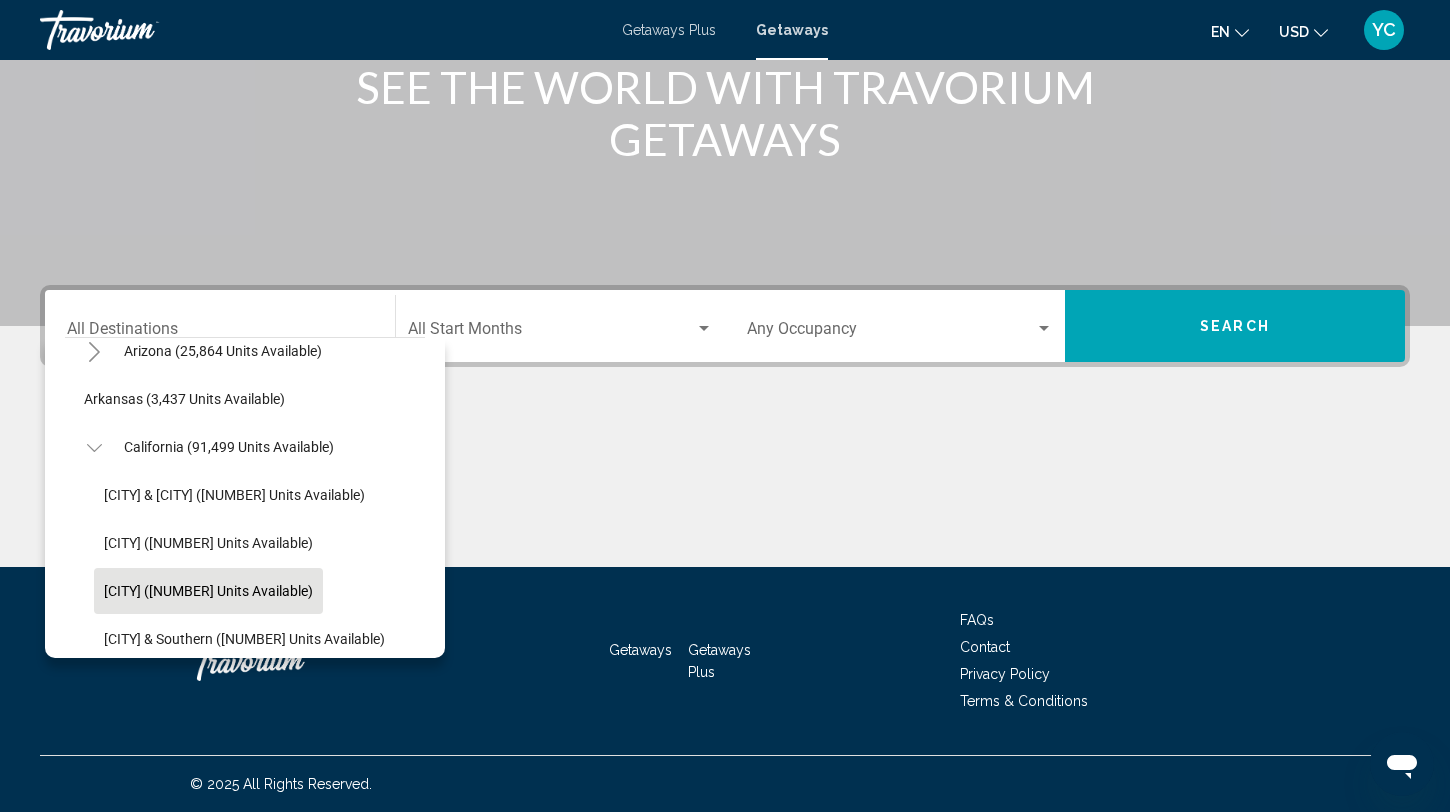 click on "Palm Springs (5,733 units available)" 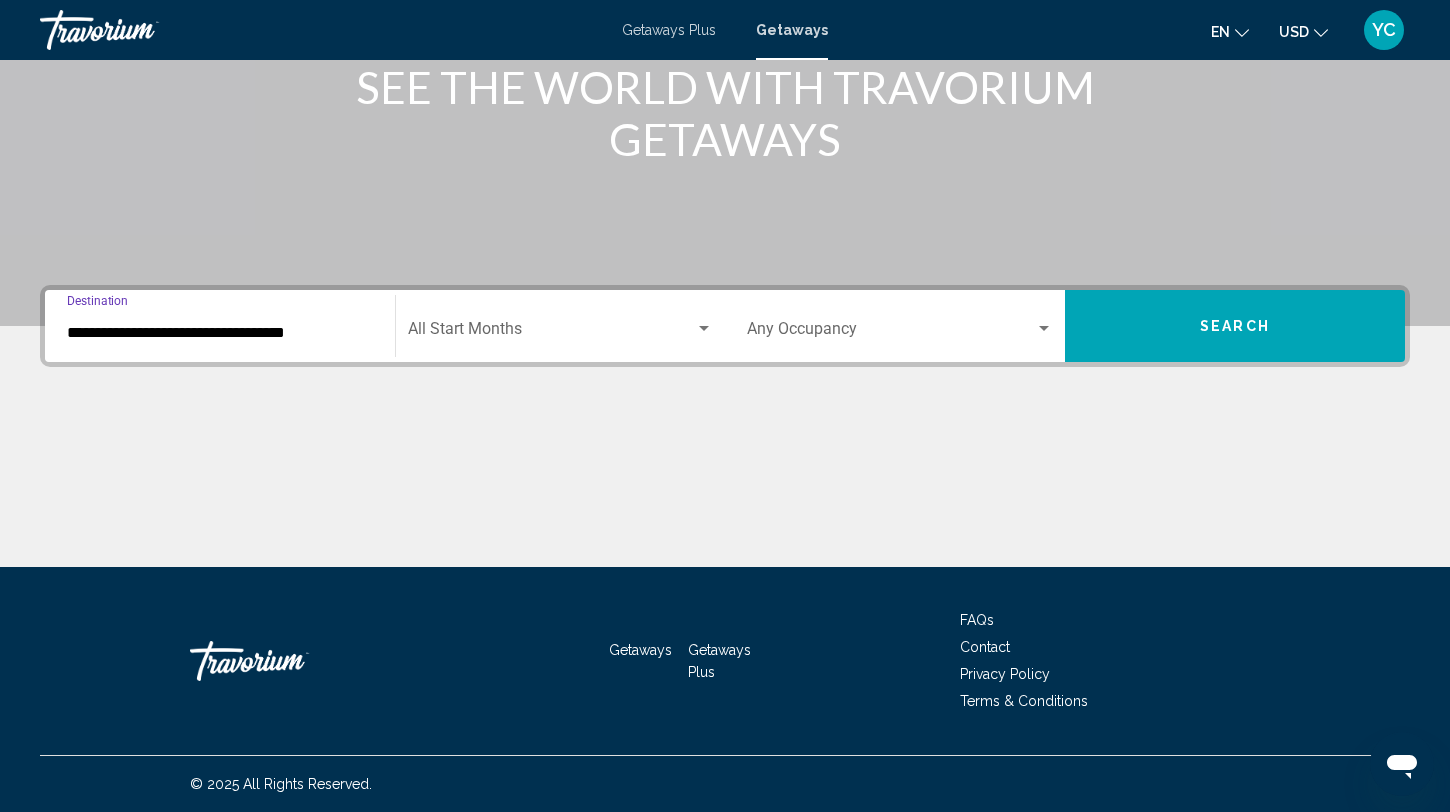 click on "Start Month All Start Months" 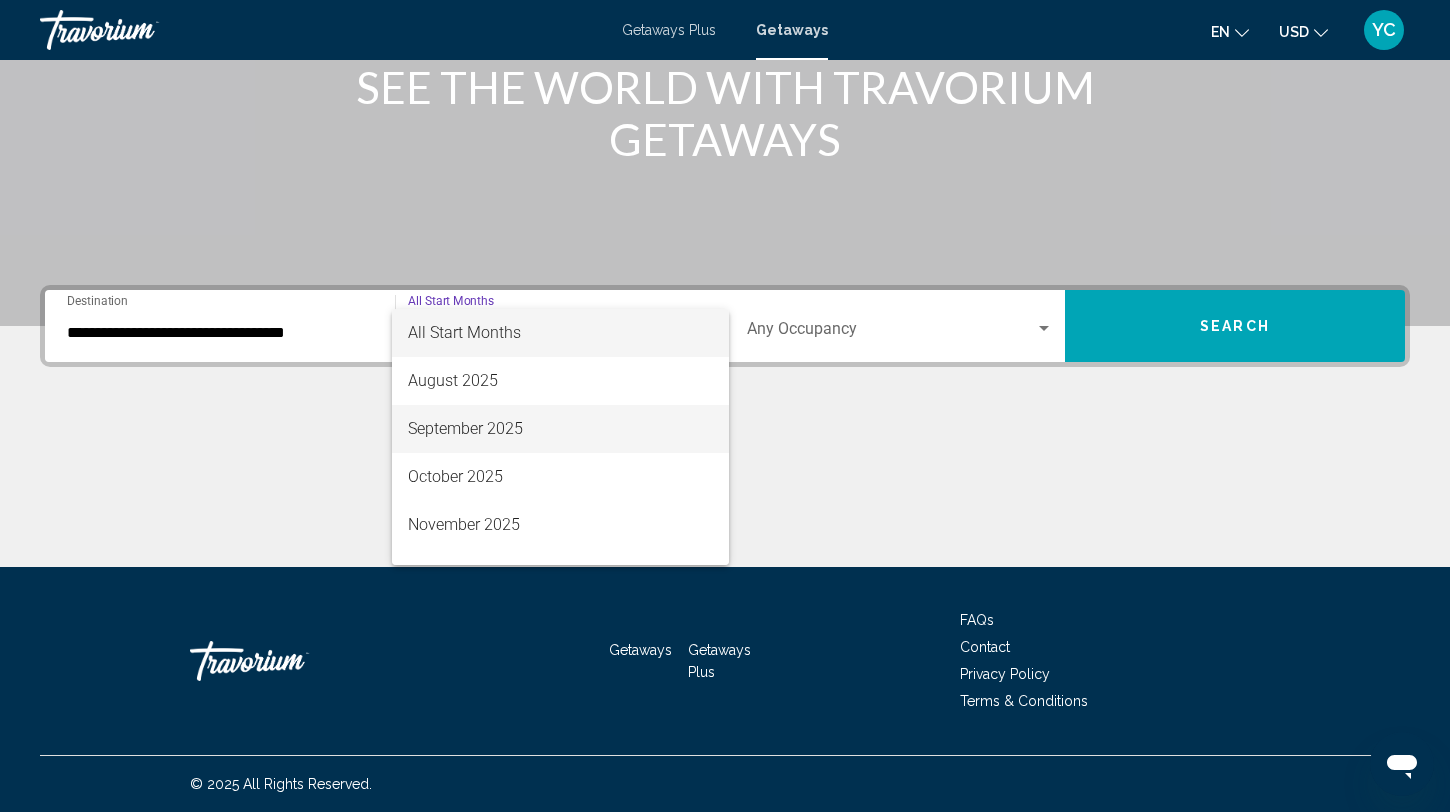 click on "September 2025" at bounding box center [560, 429] 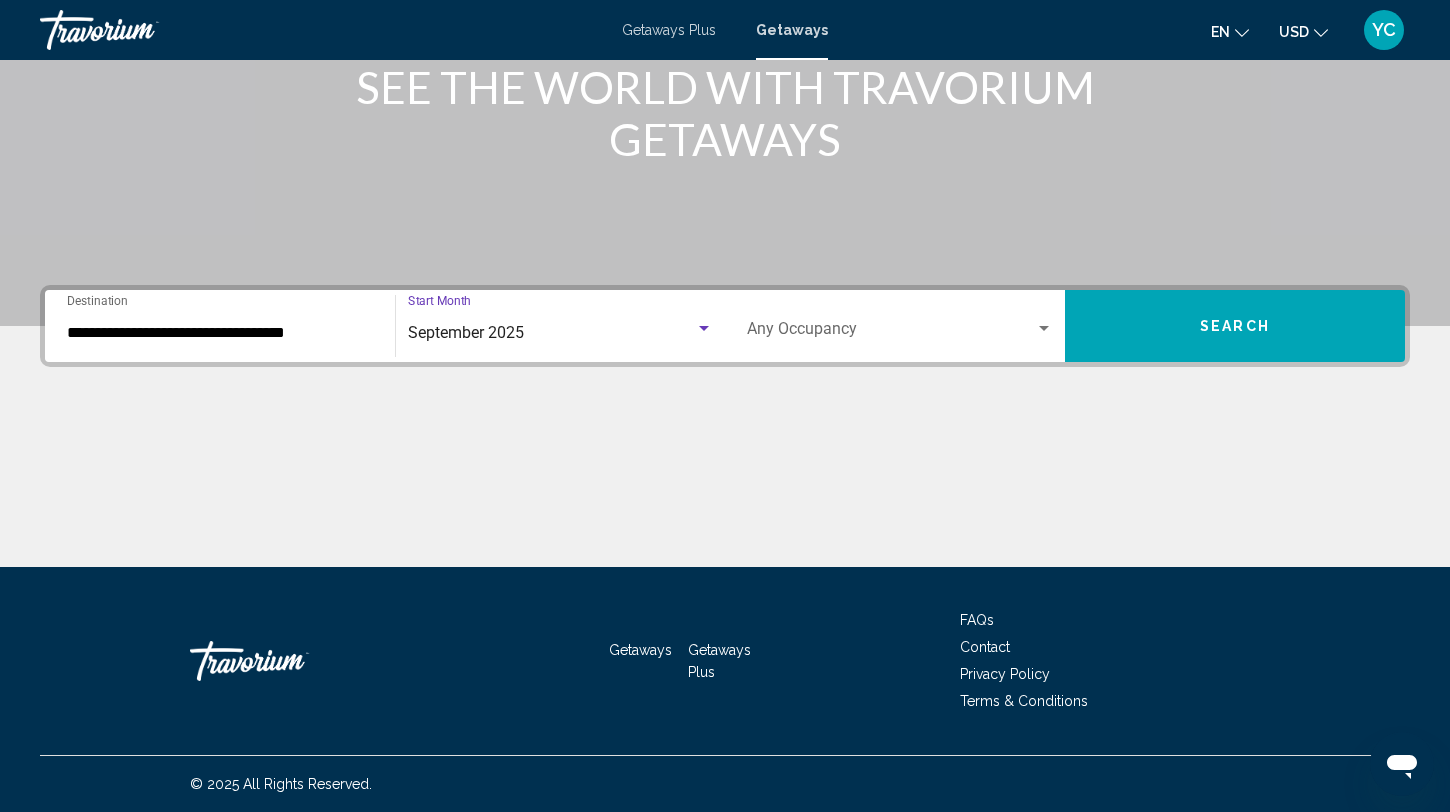 click on "Search" at bounding box center (1235, 326) 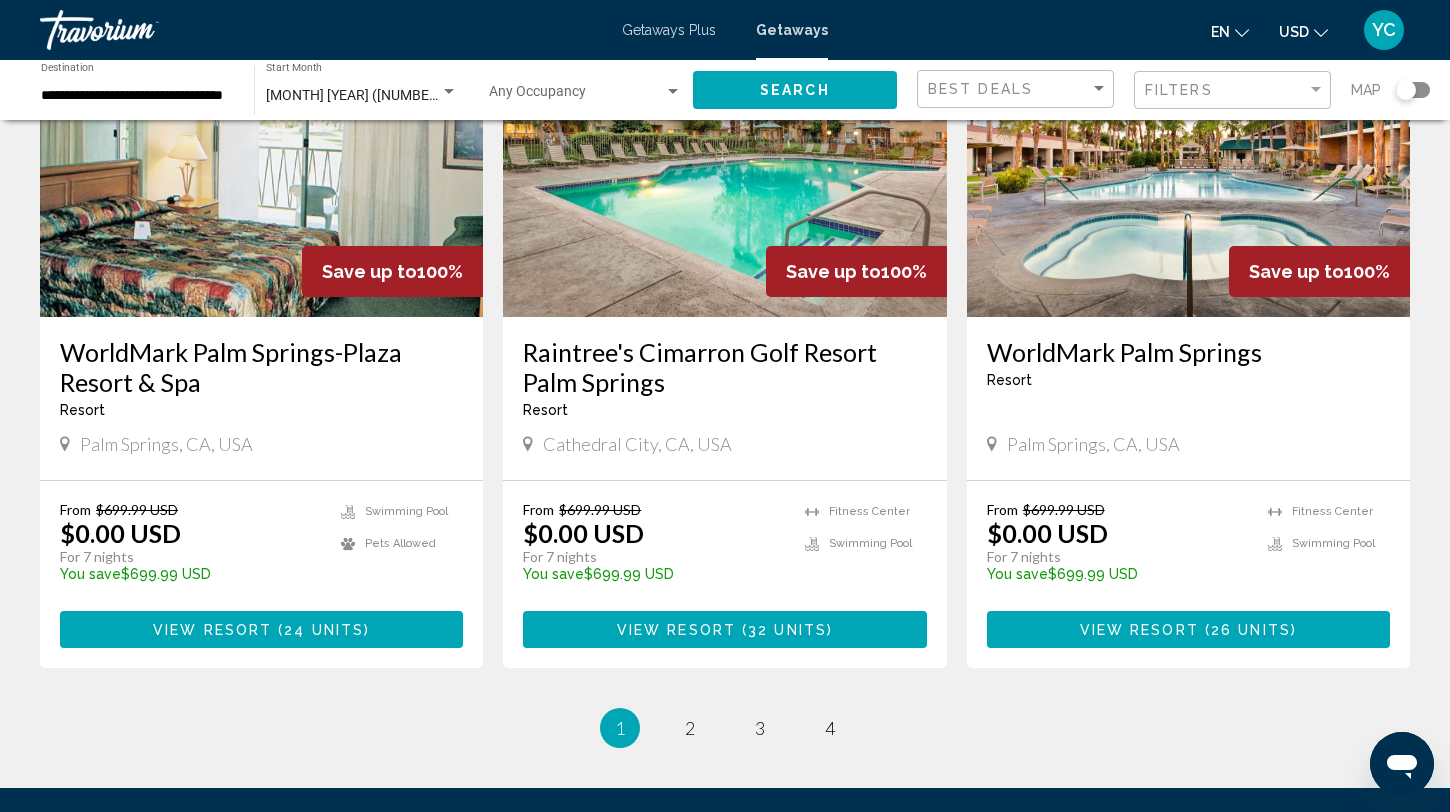 scroll, scrollTop: 2358, scrollLeft: 0, axis: vertical 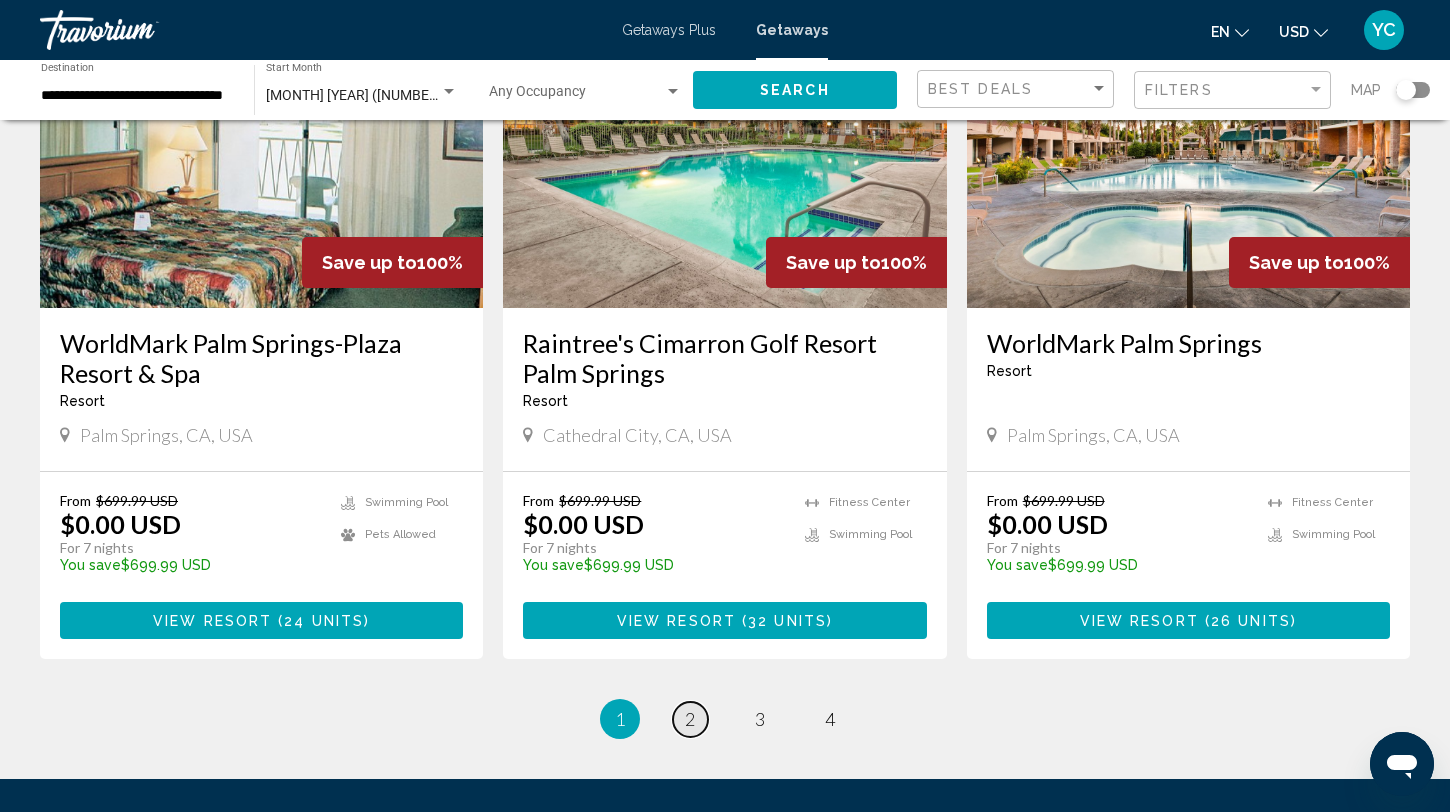 click on "2" at bounding box center [690, 719] 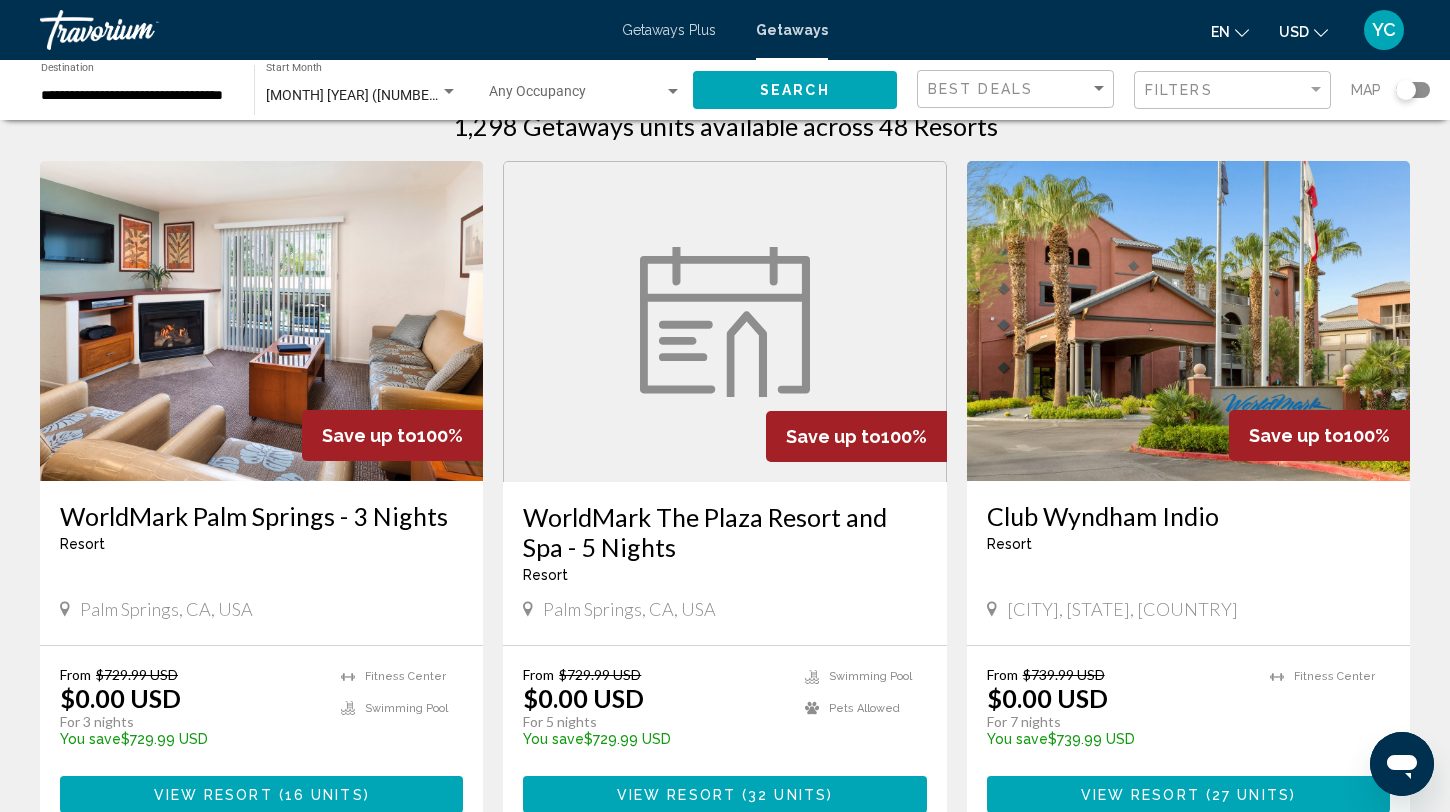 scroll, scrollTop: 50, scrollLeft: 0, axis: vertical 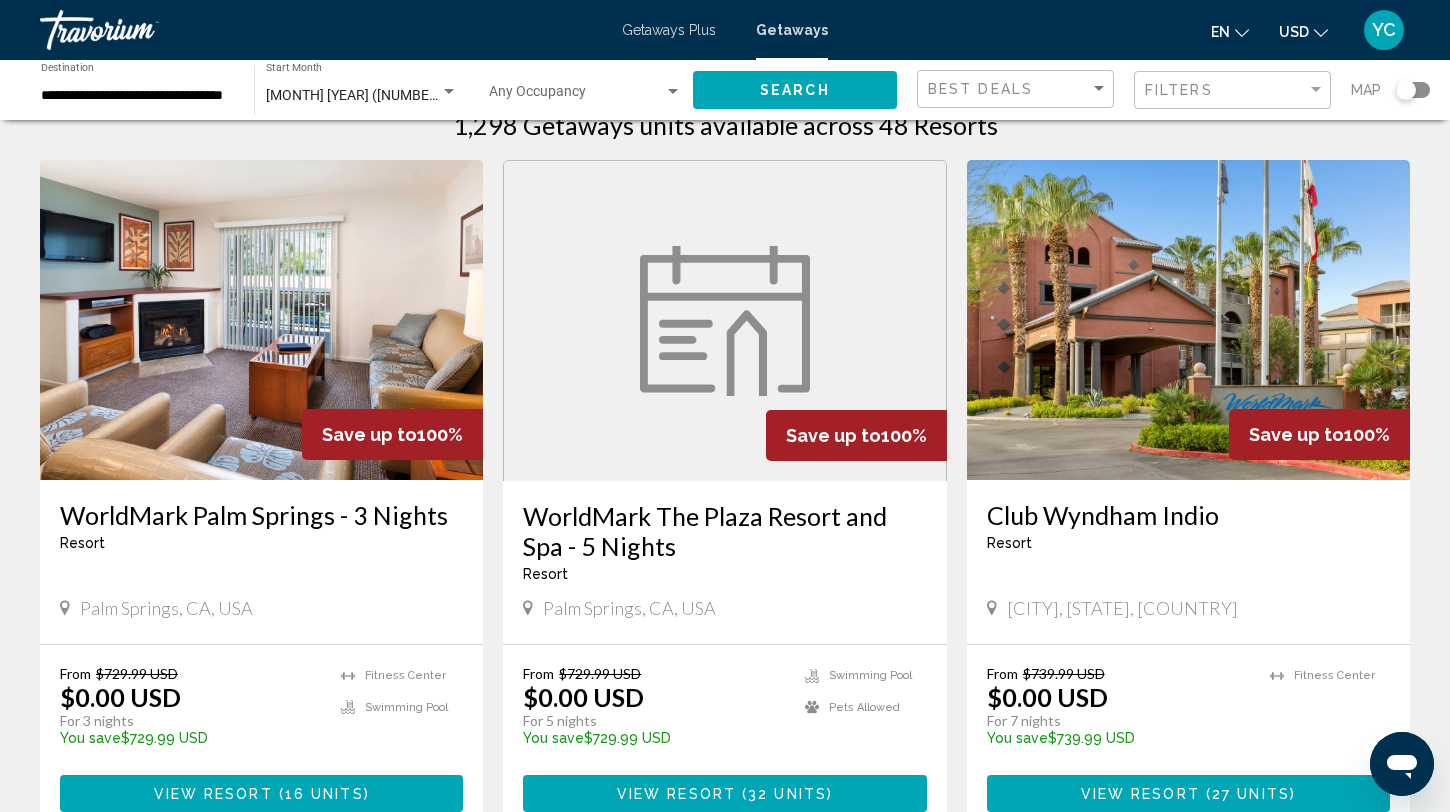 click at bounding box center (1188, 320) 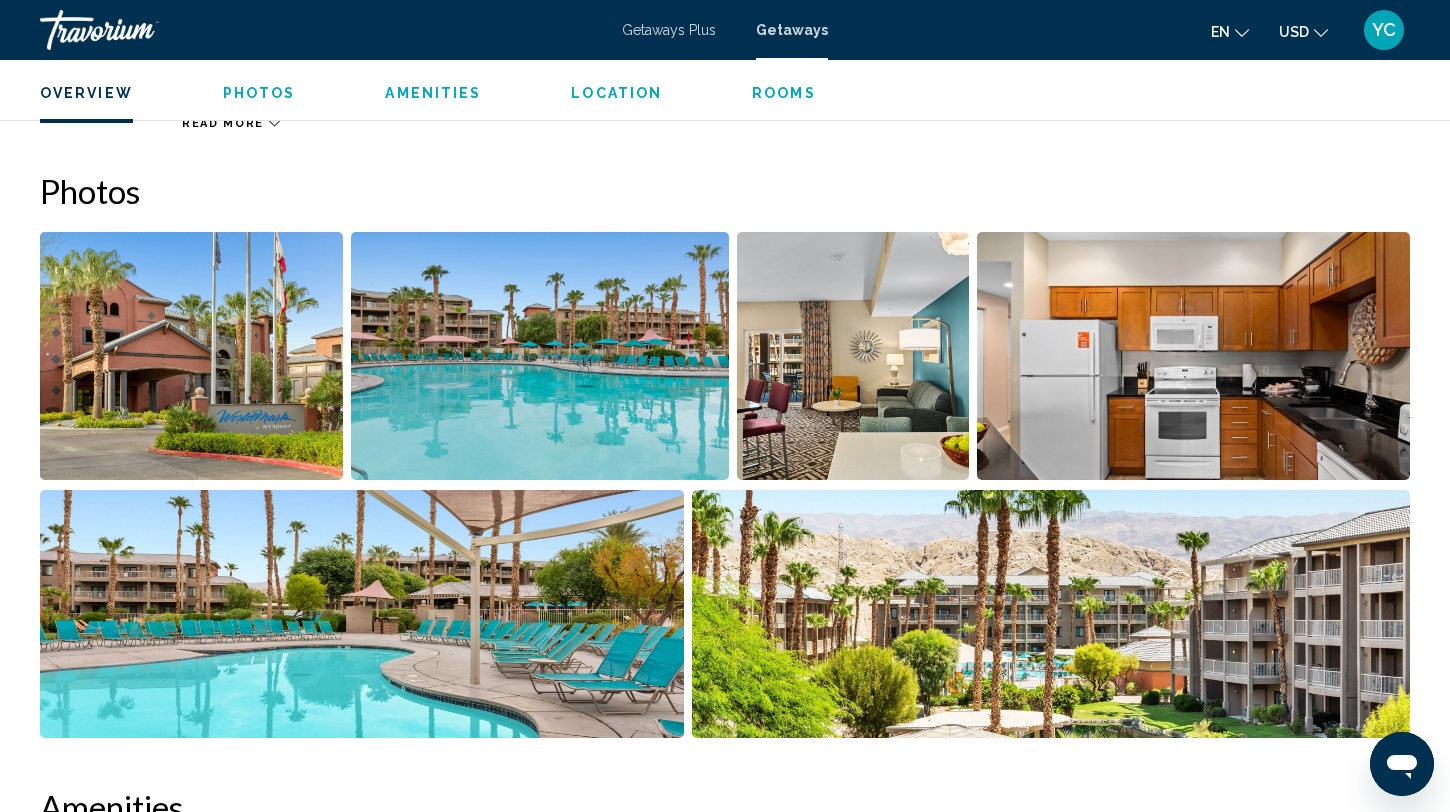 scroll, scrollTop: 874, scrollLeft: 0, axis: vertical 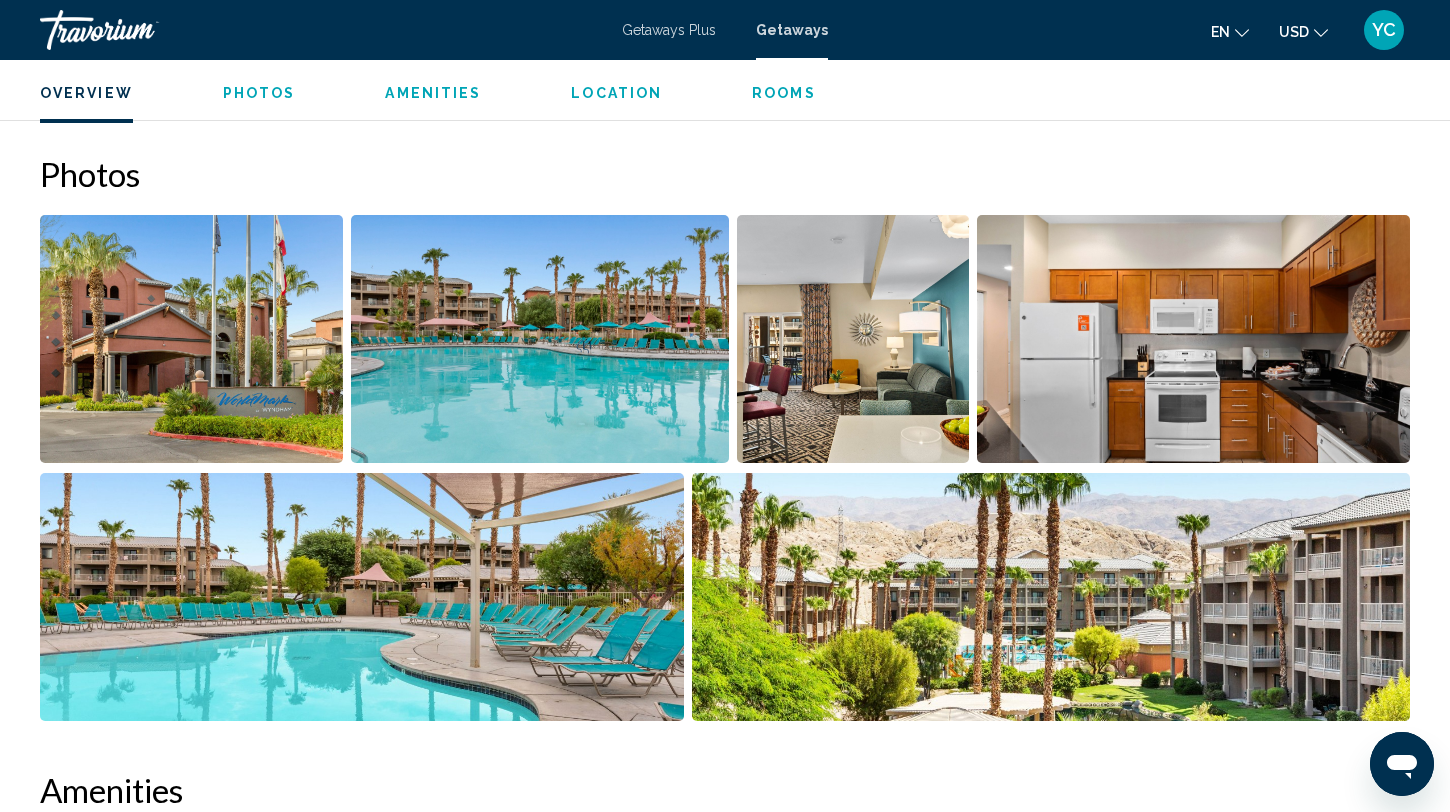 click at bounding box center [191, 339] 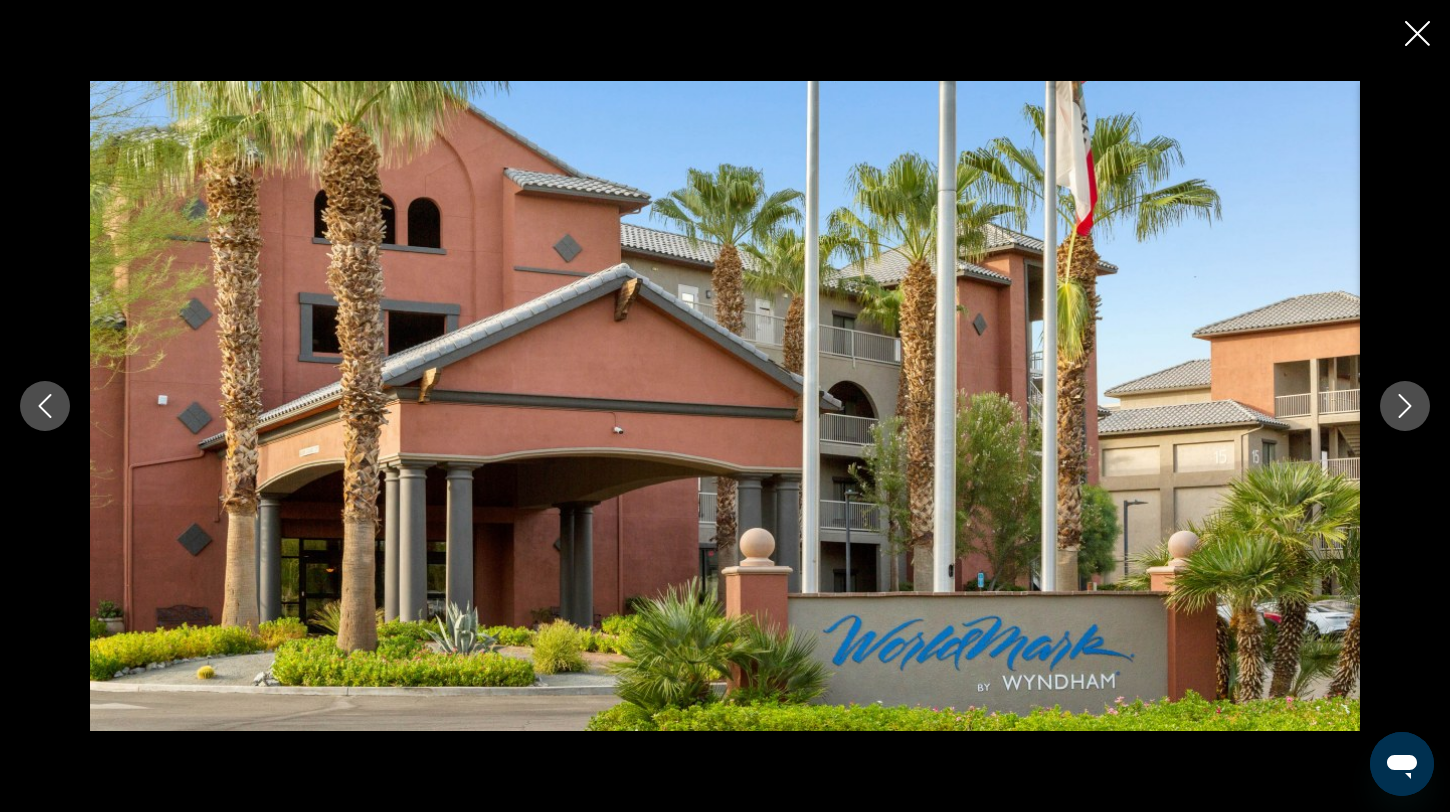 click 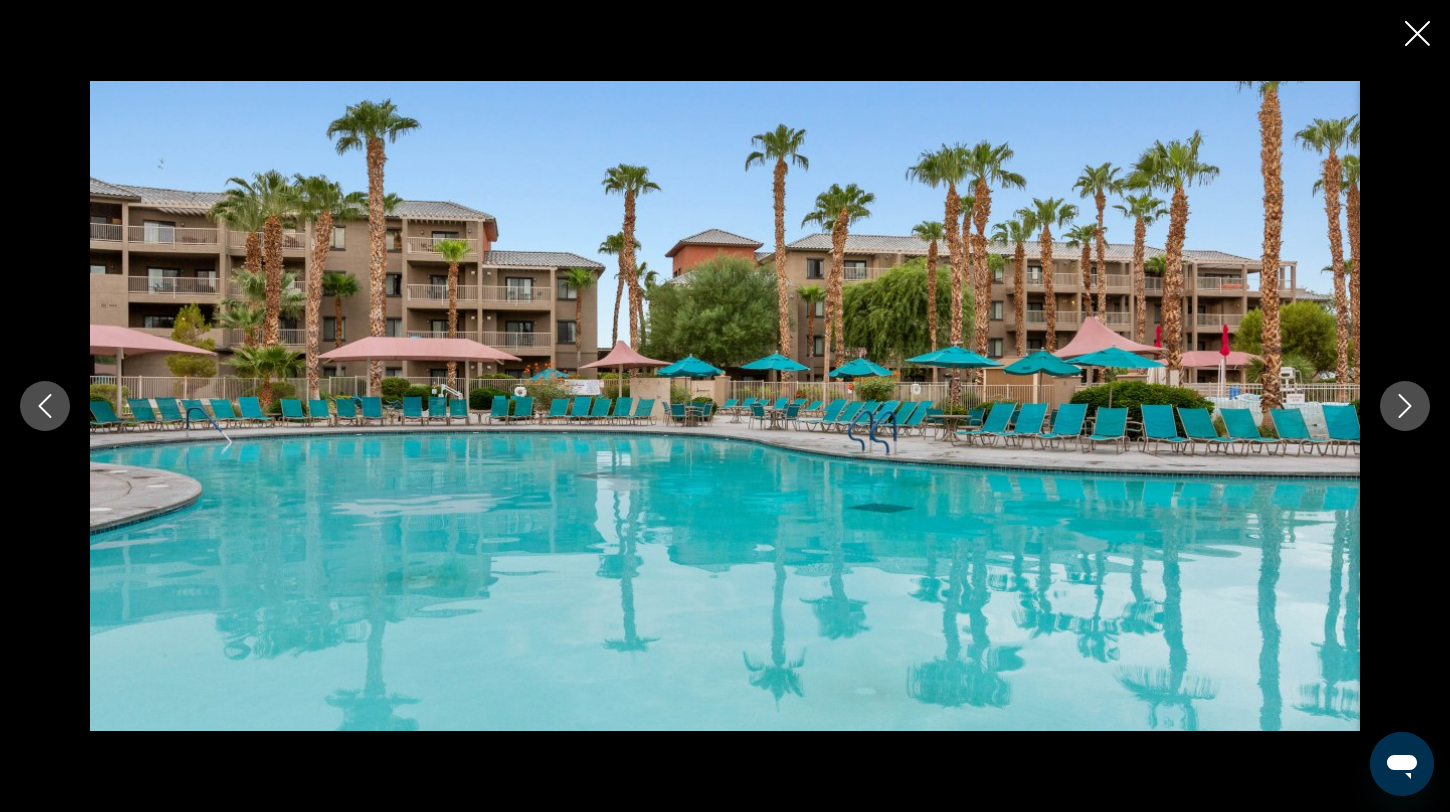 click 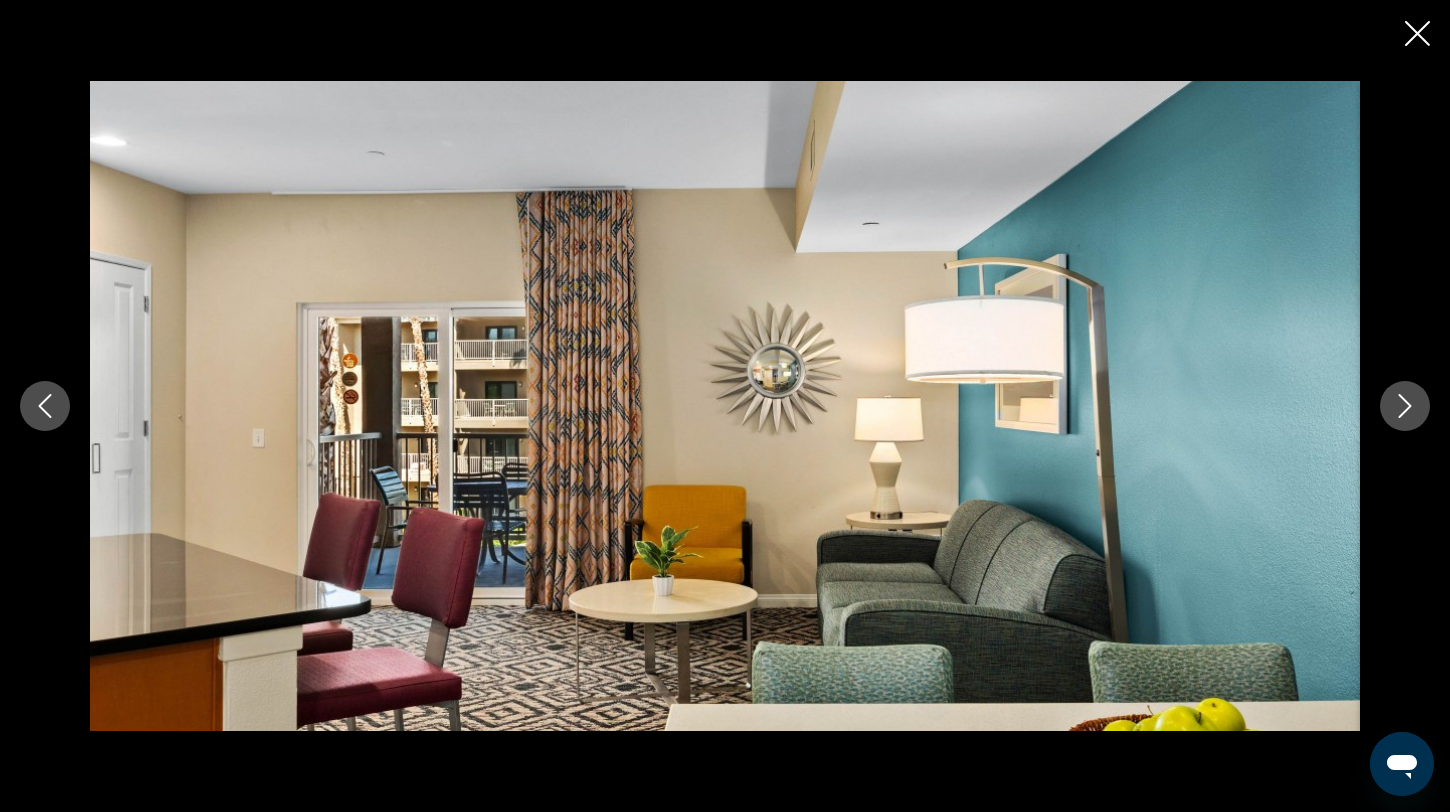 click 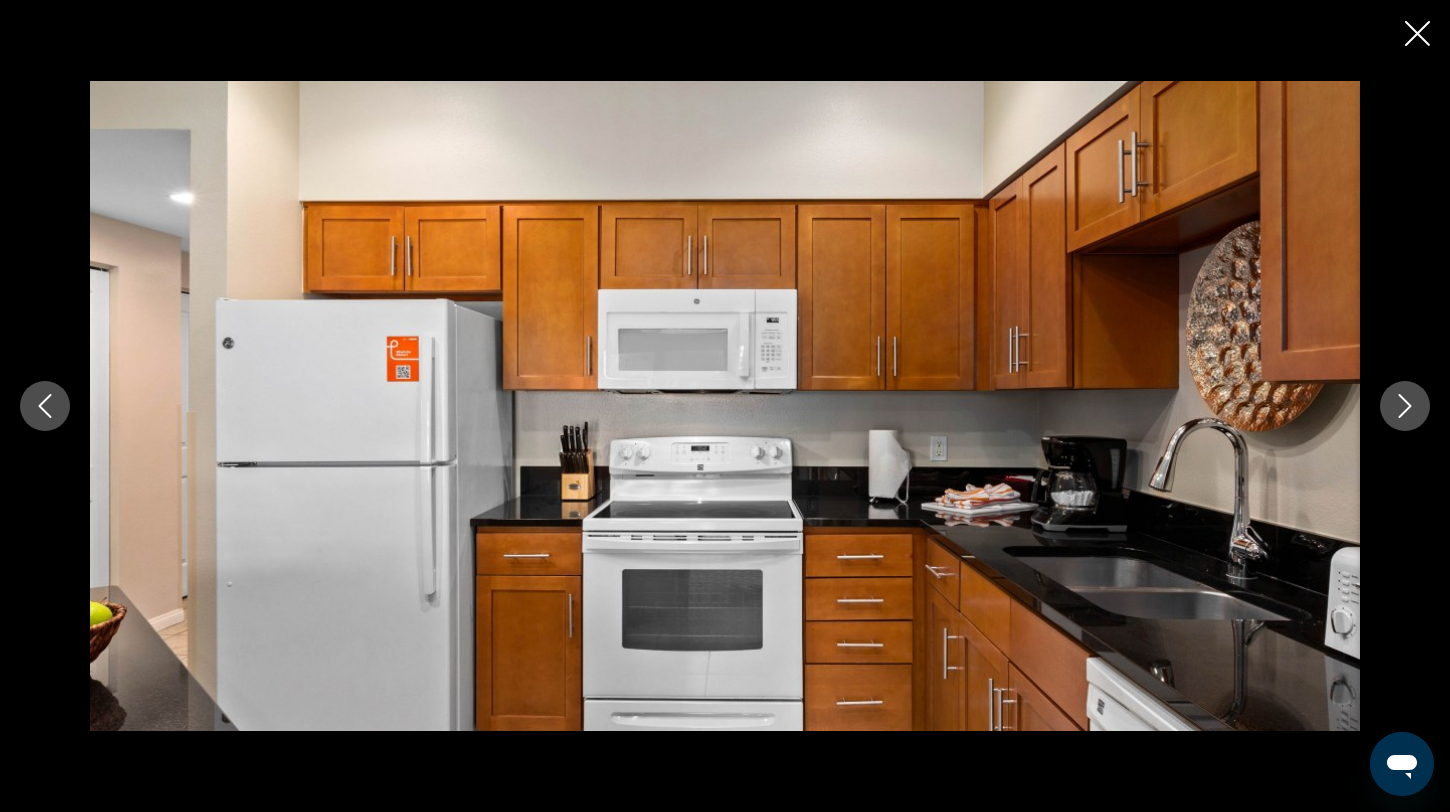 click 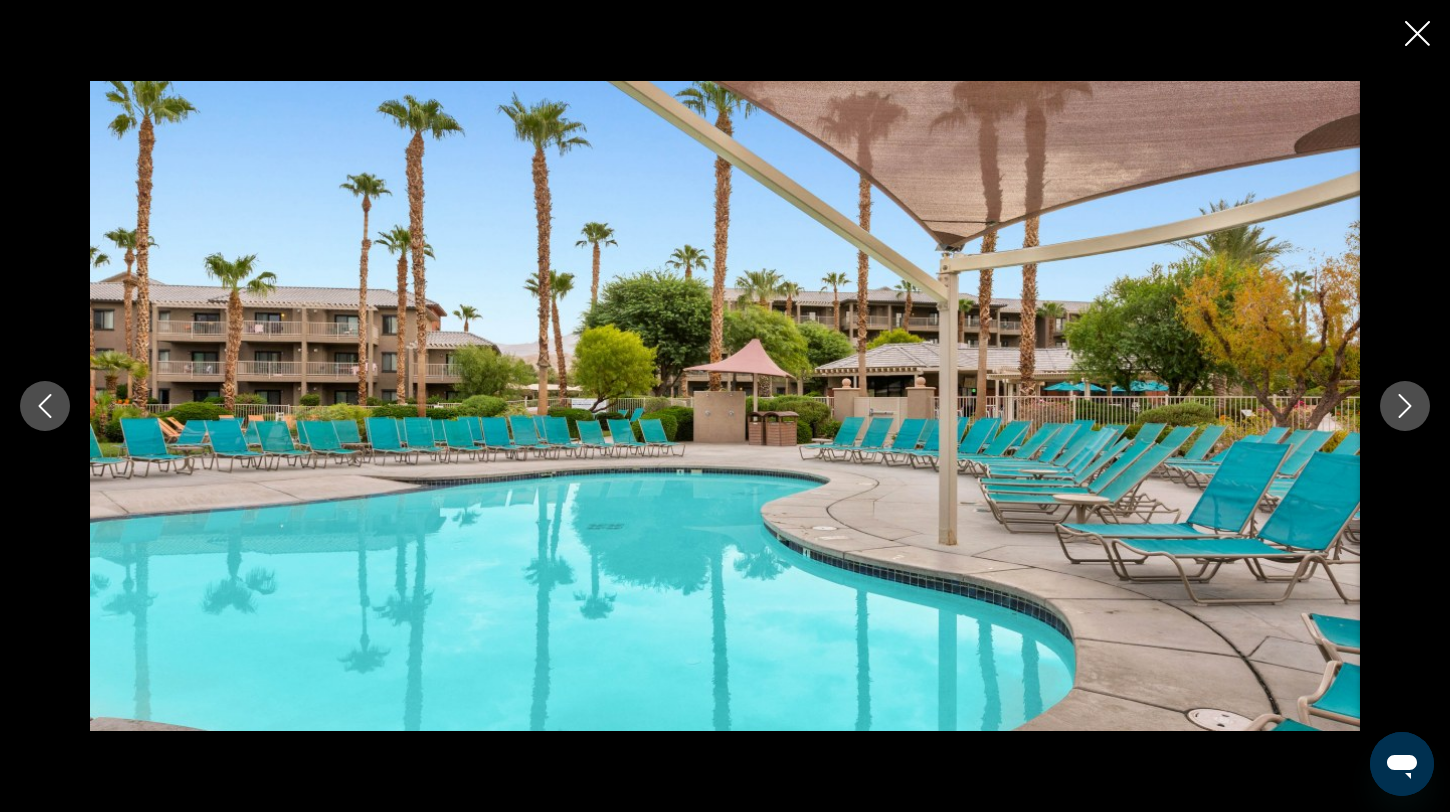 click 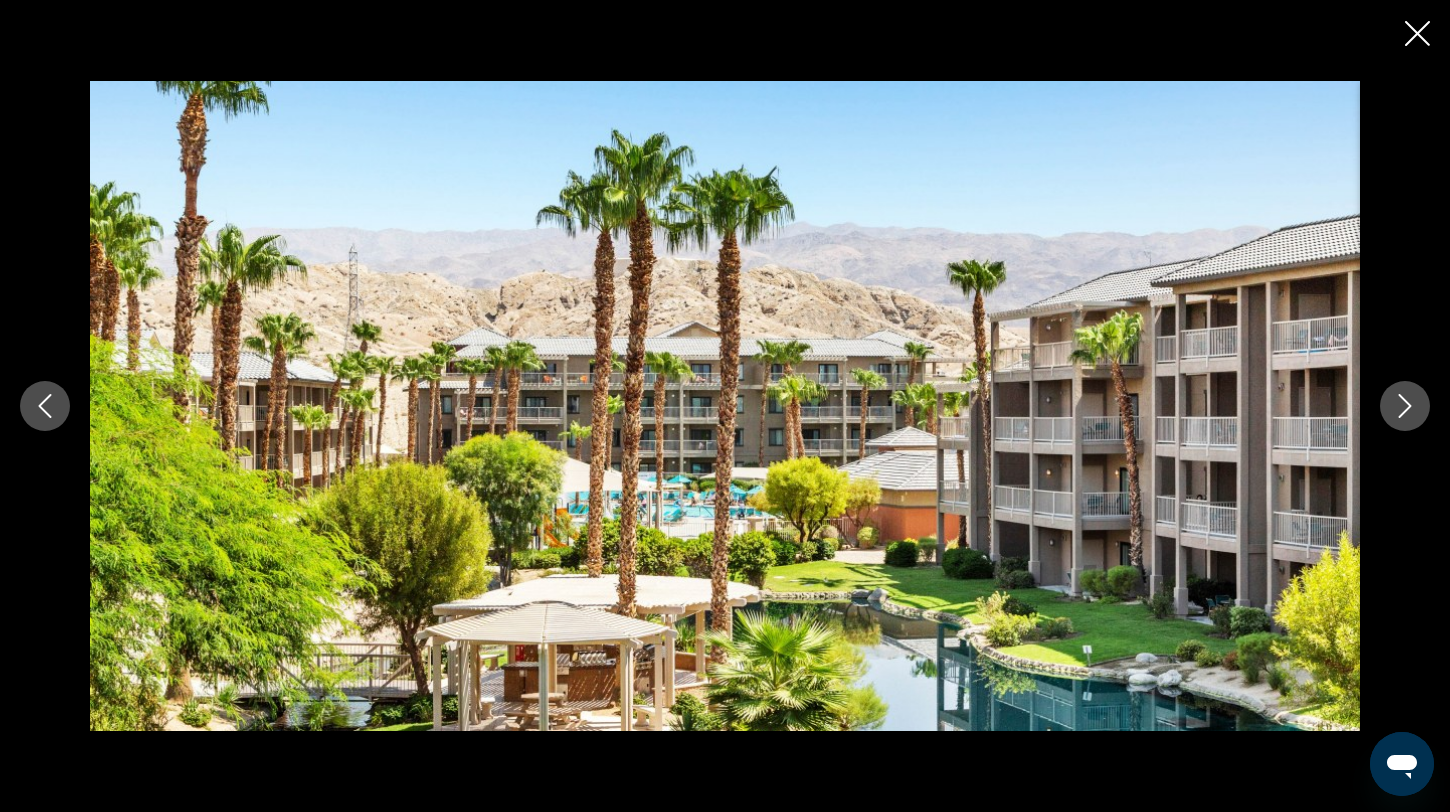 click 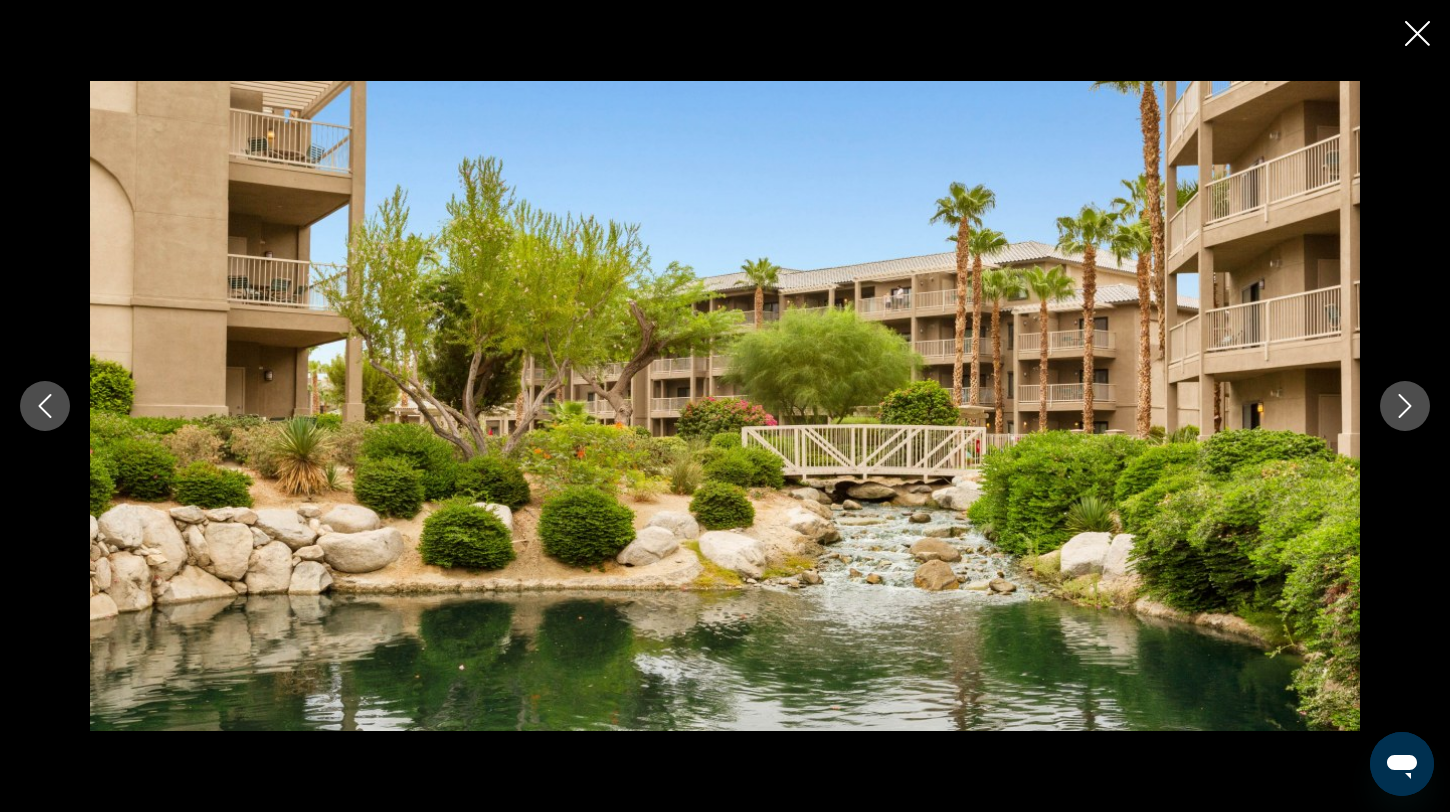 click 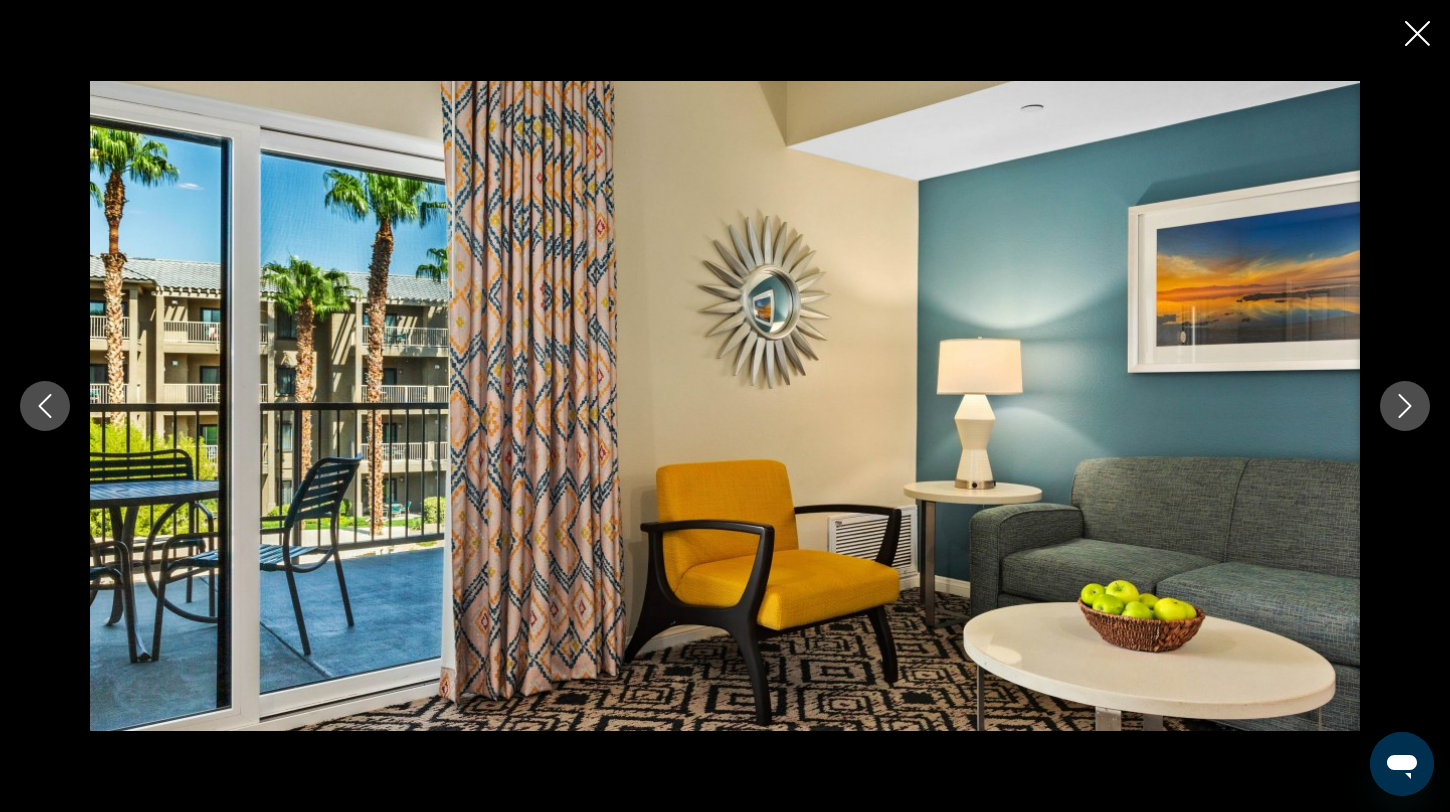 click 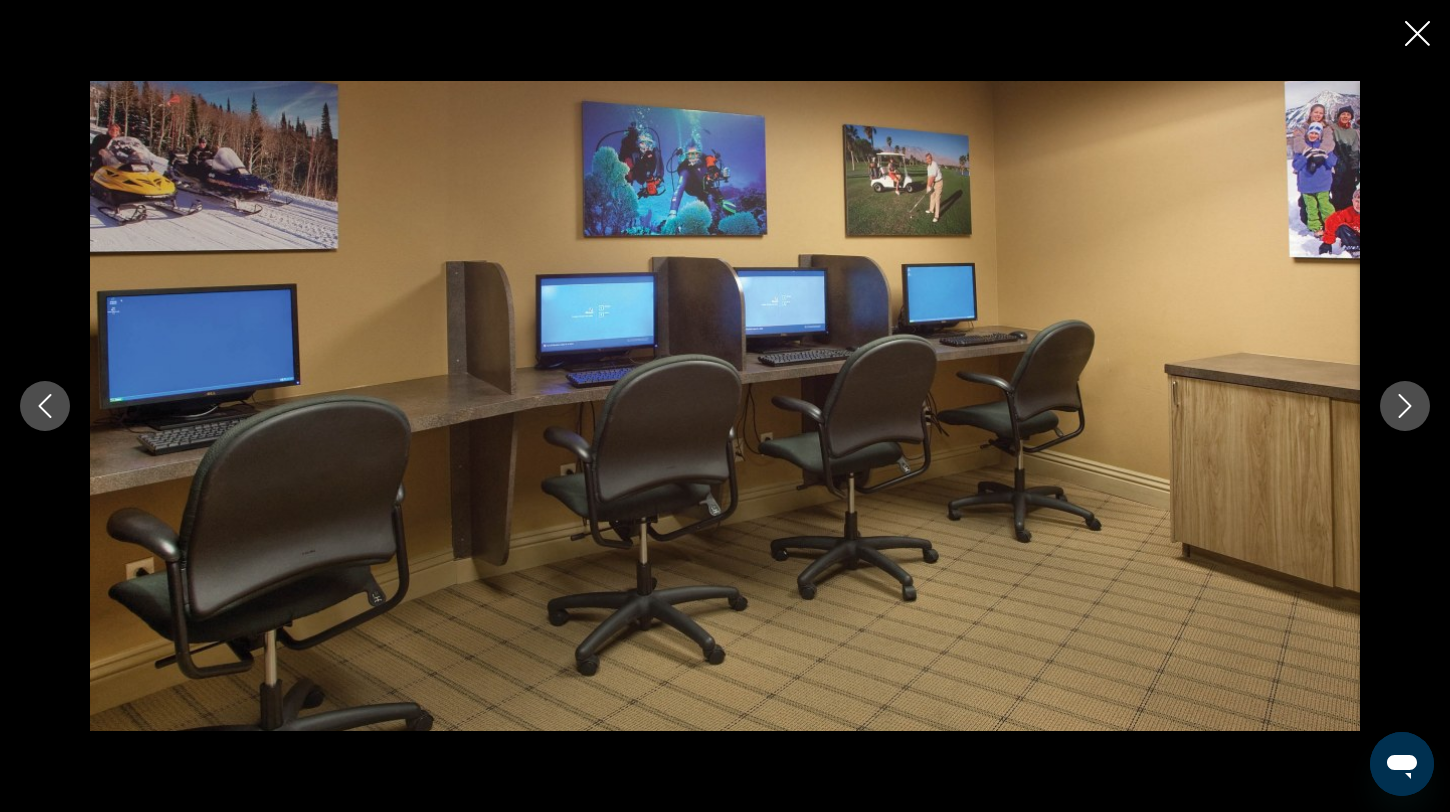 click 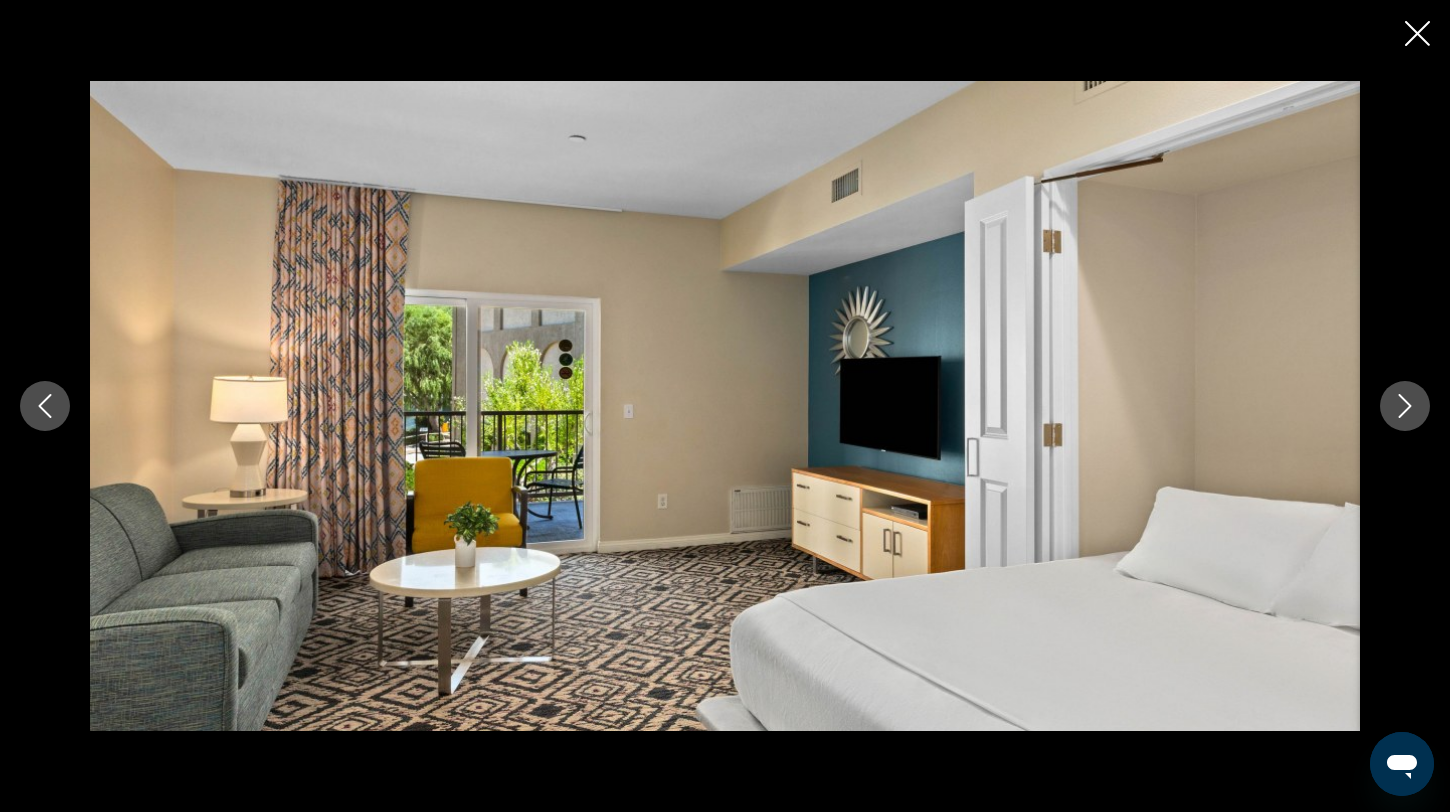click 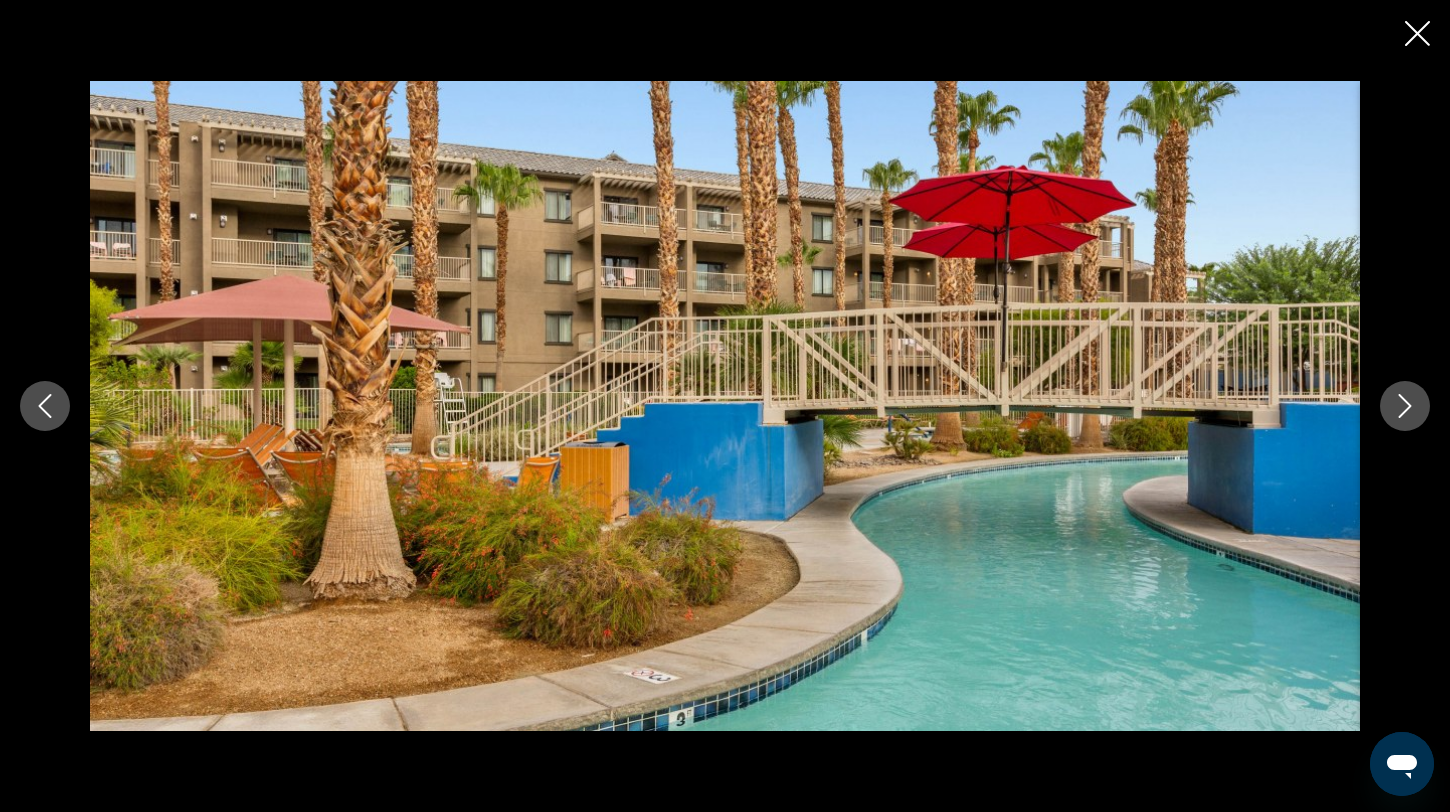 click 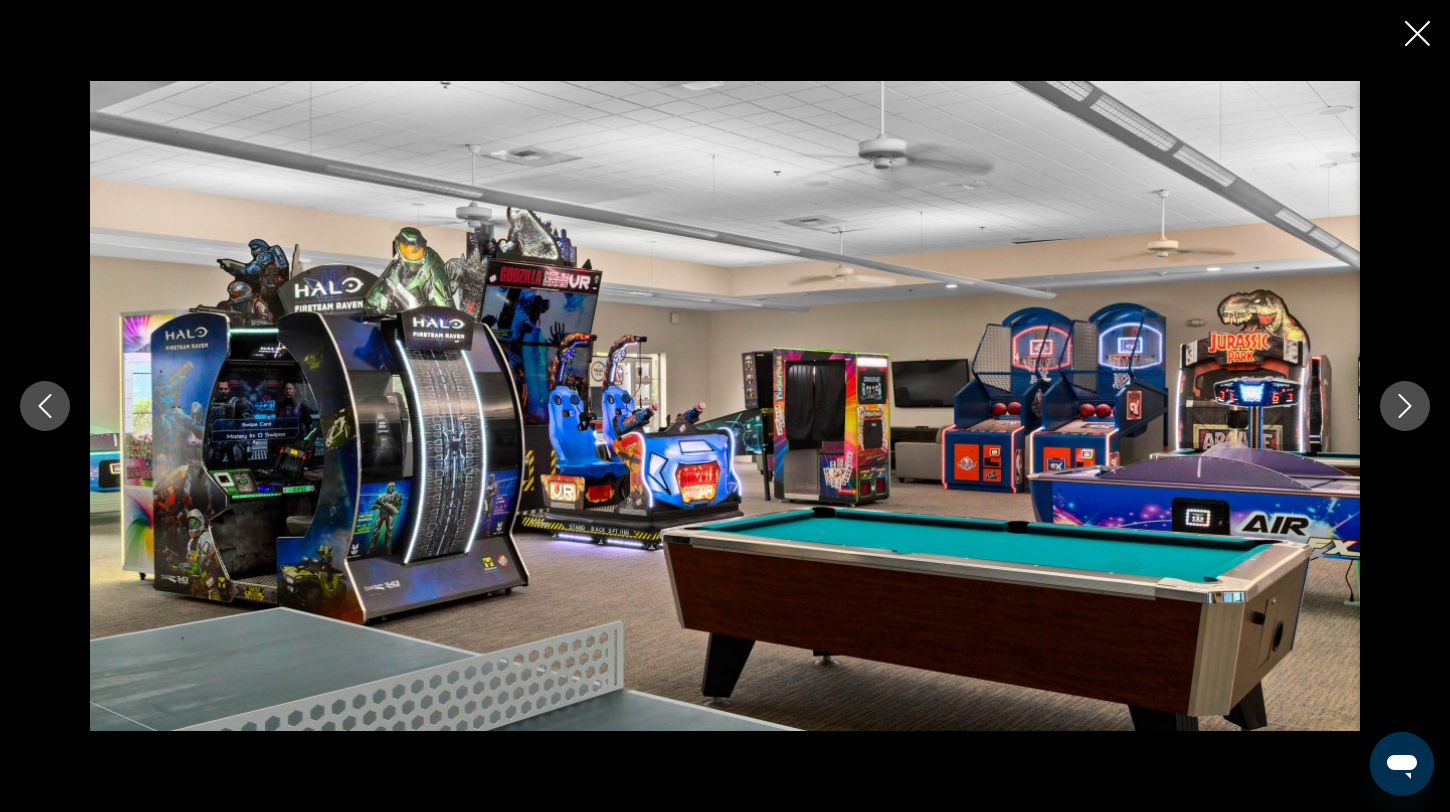 click 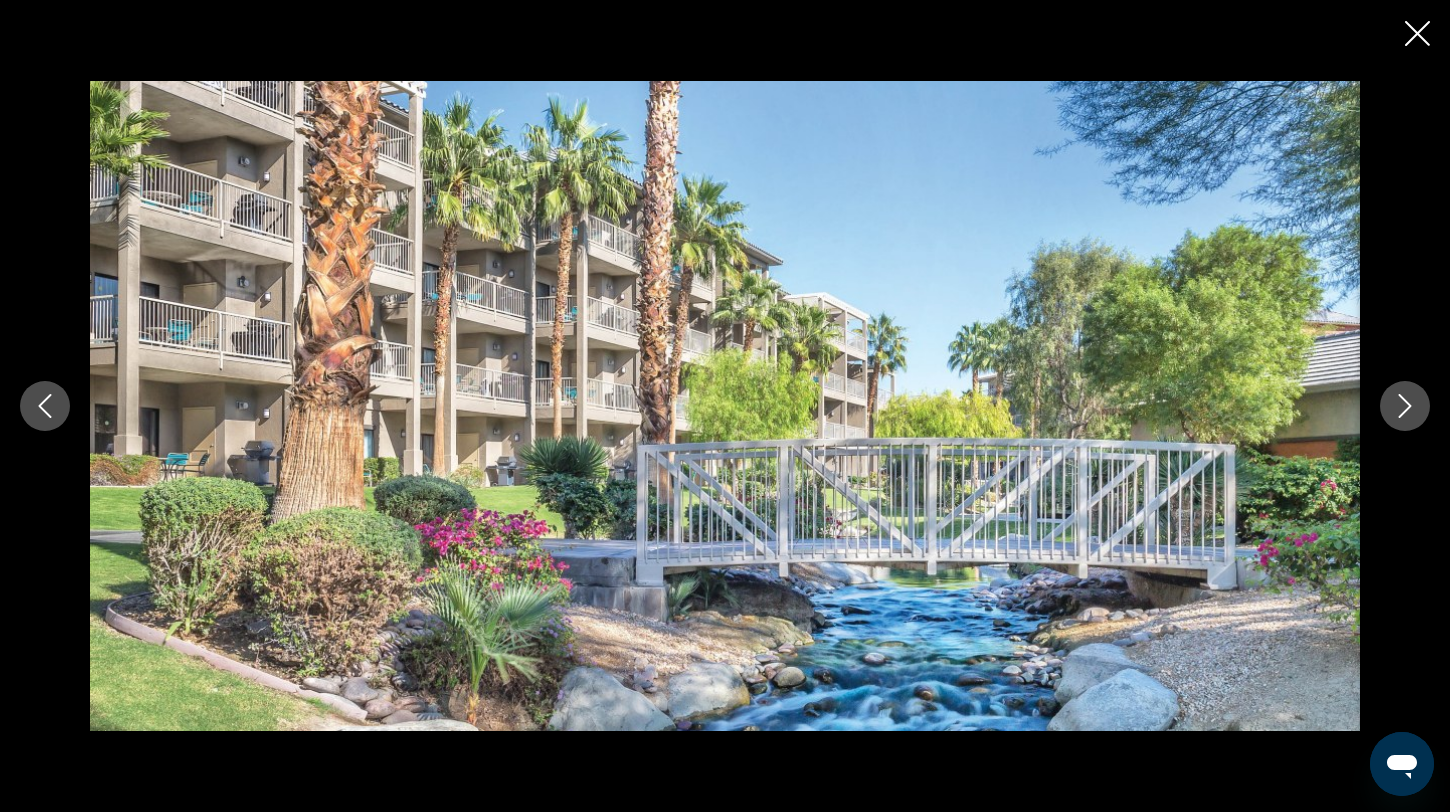 click 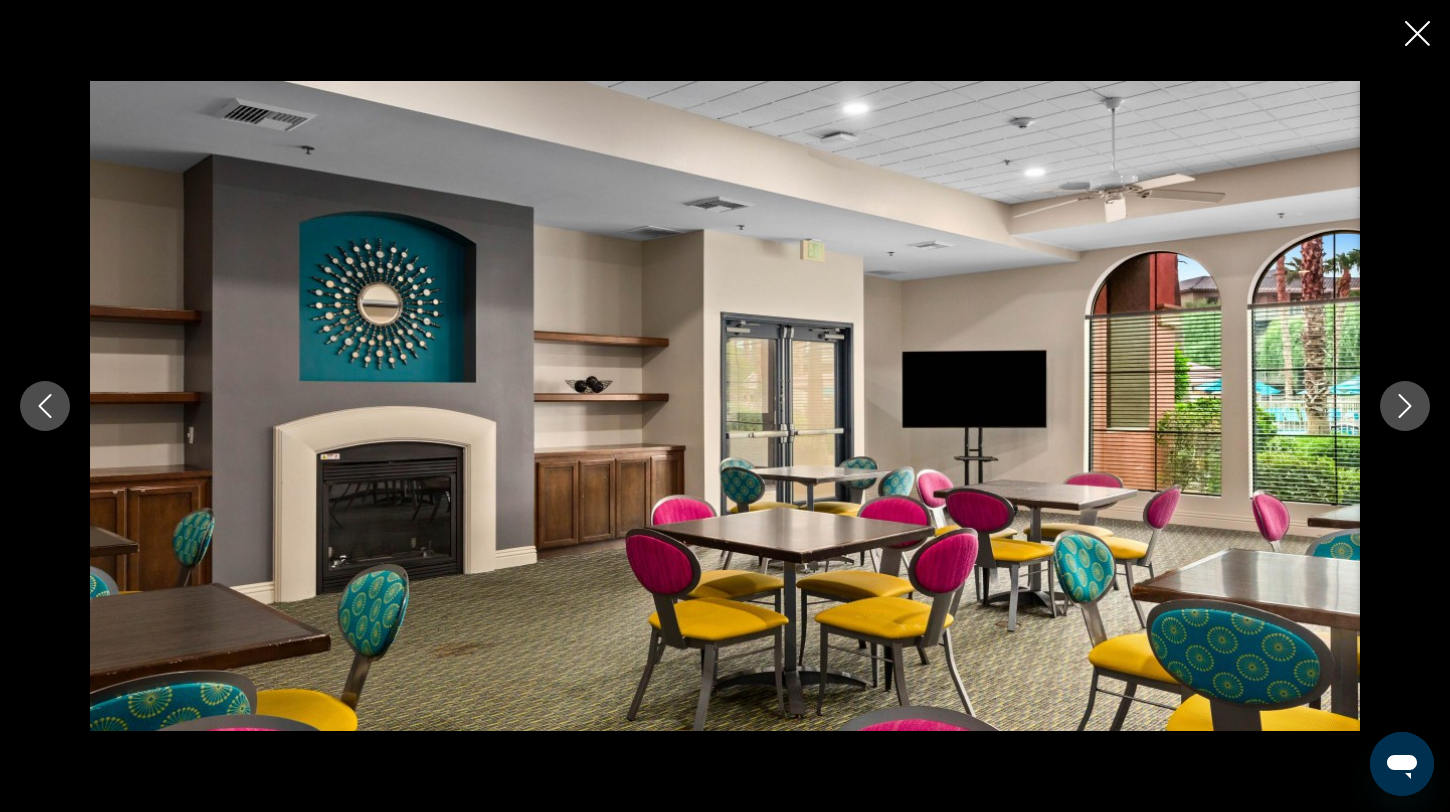 click 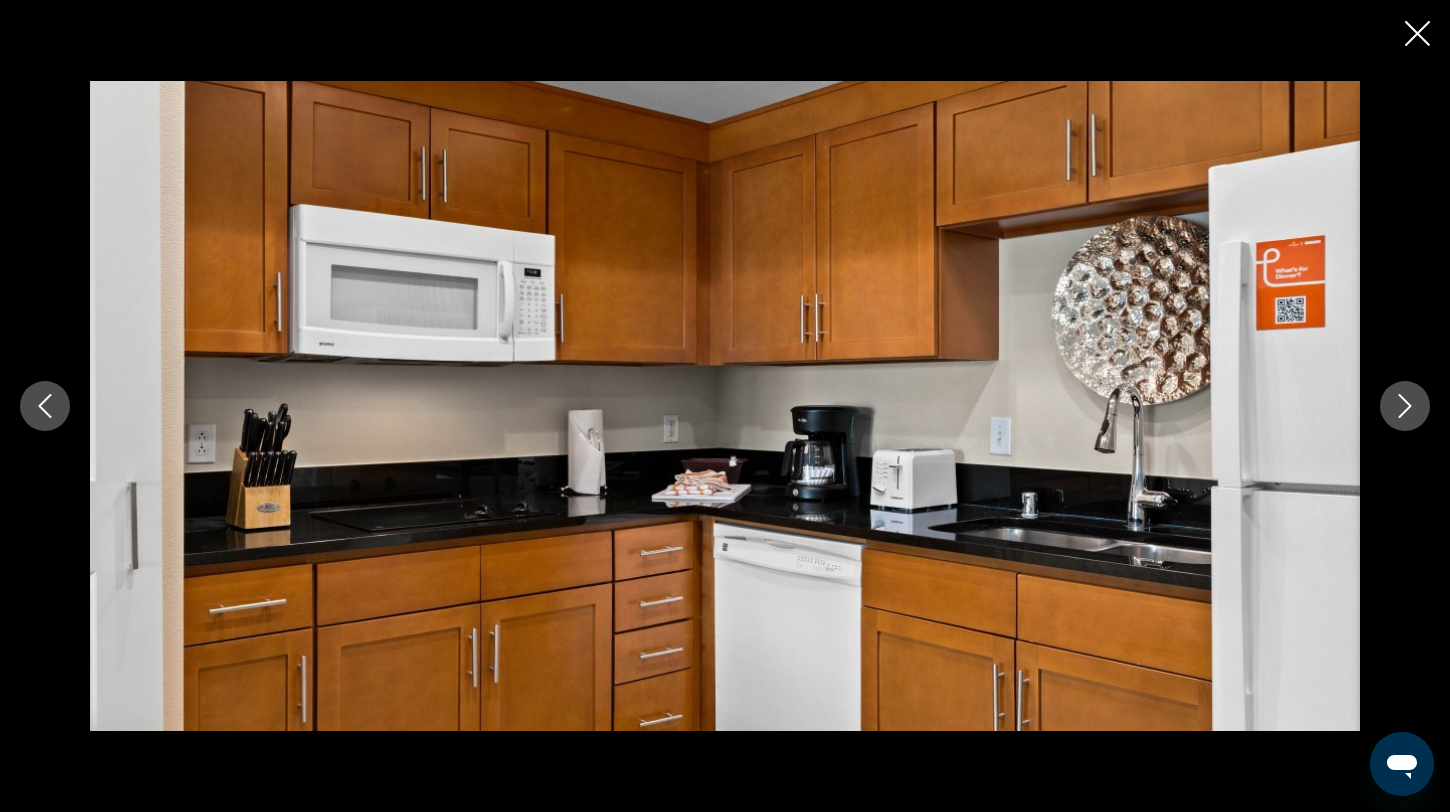 click 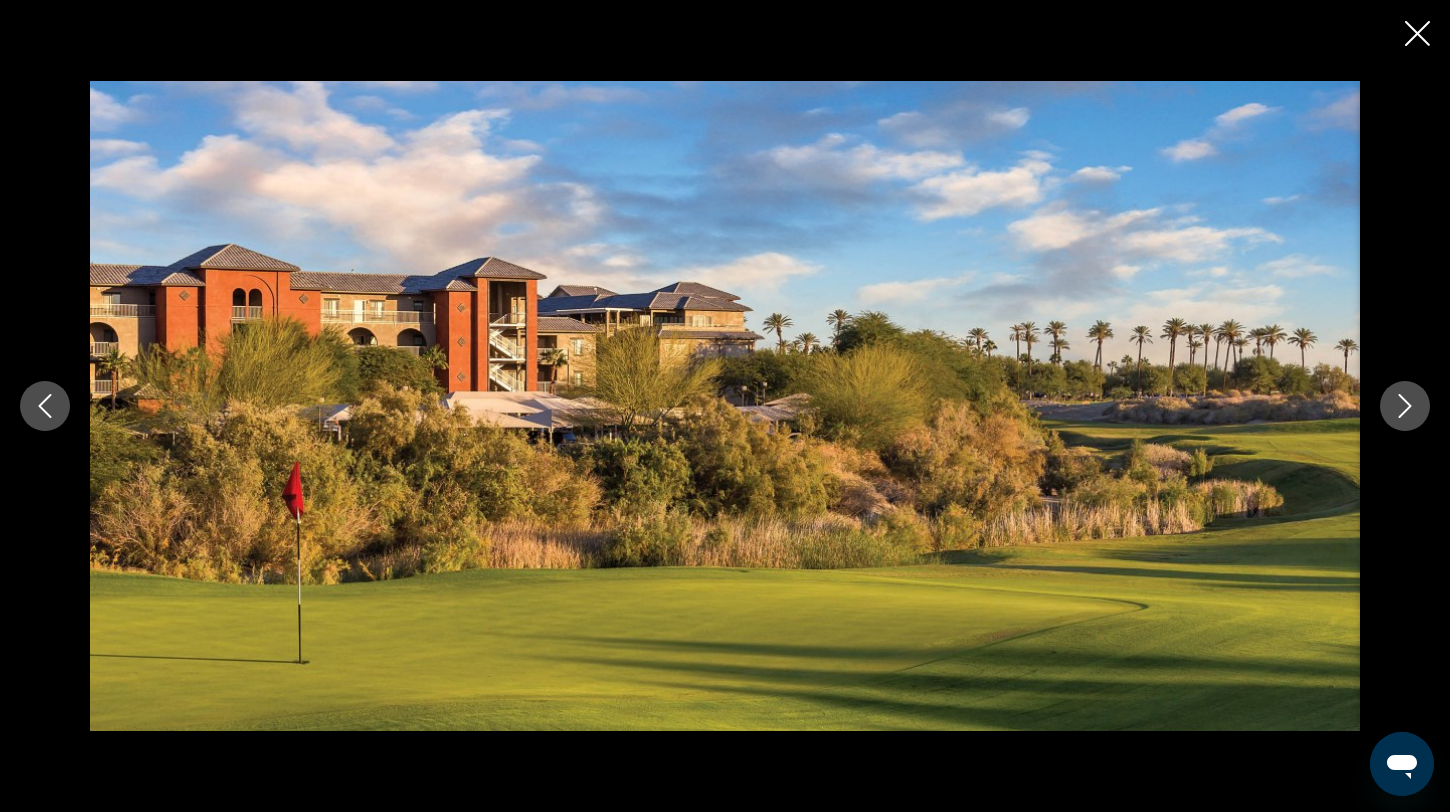 click 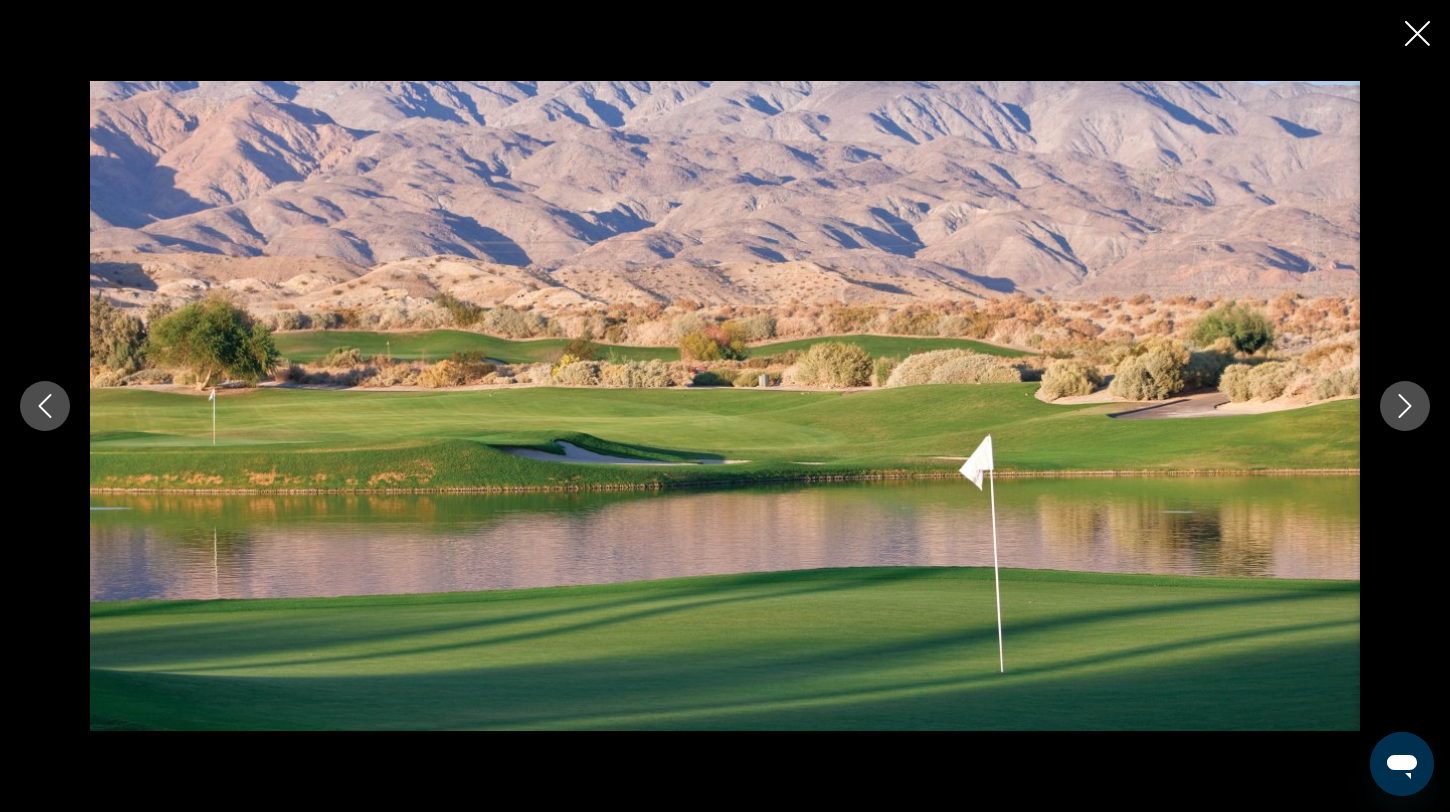 click 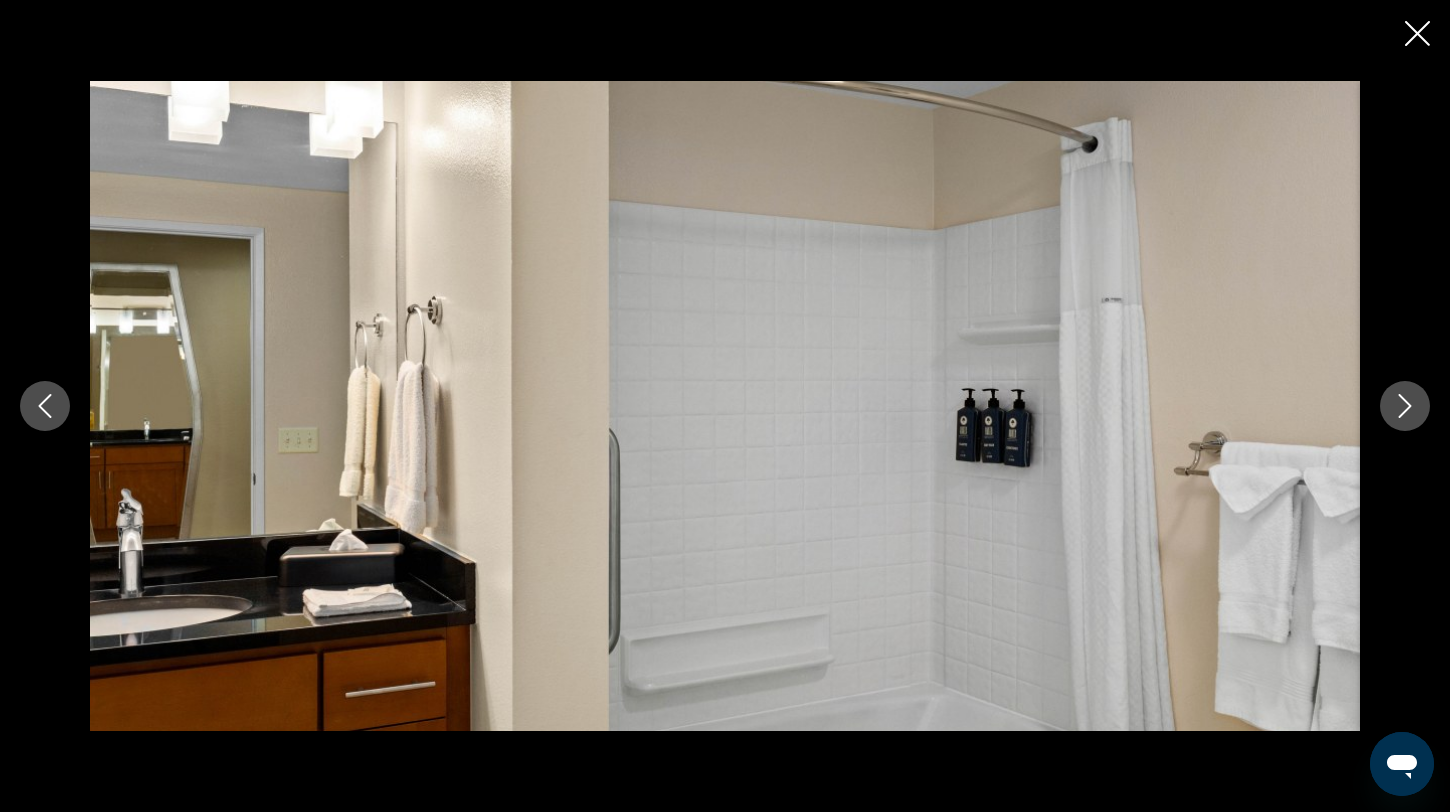 click 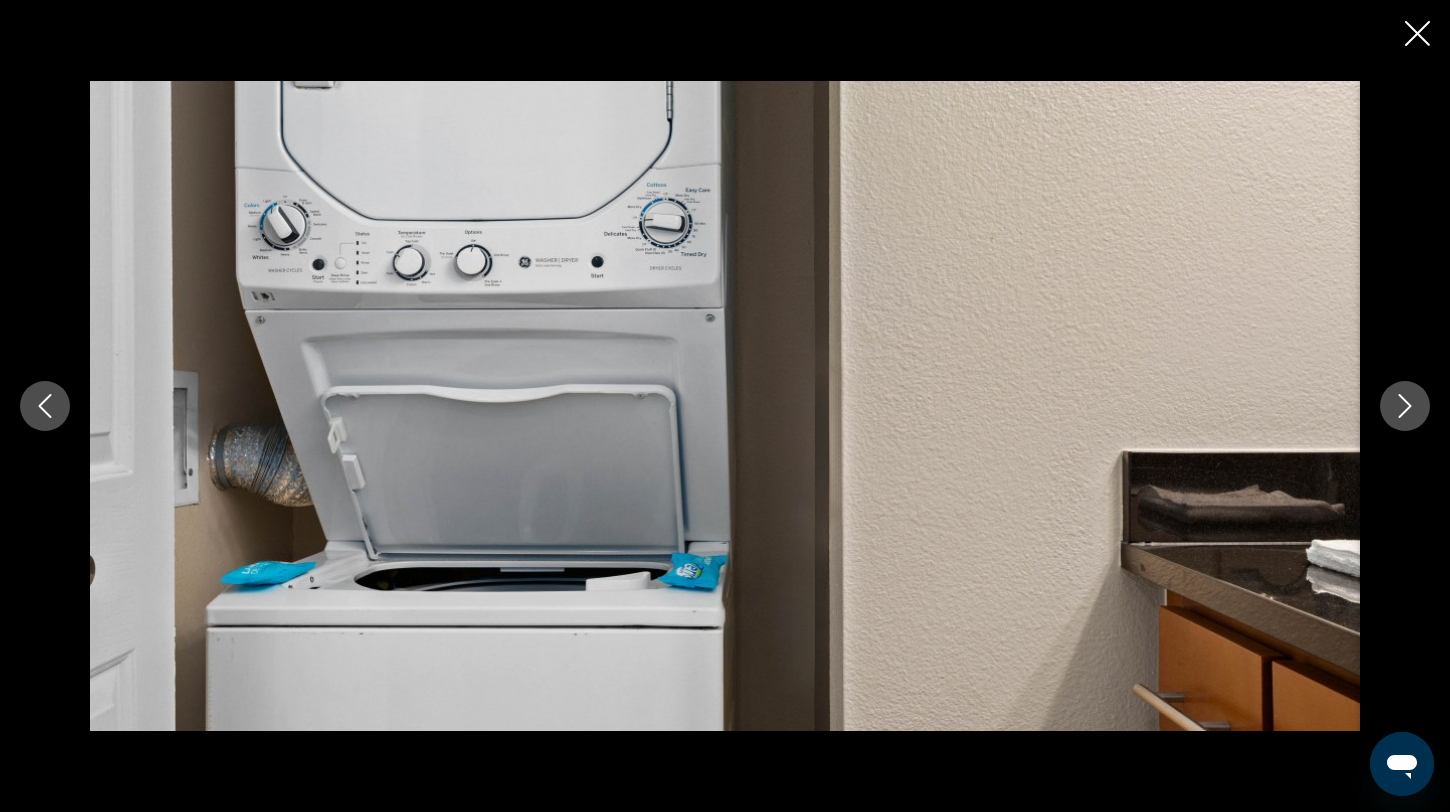 click 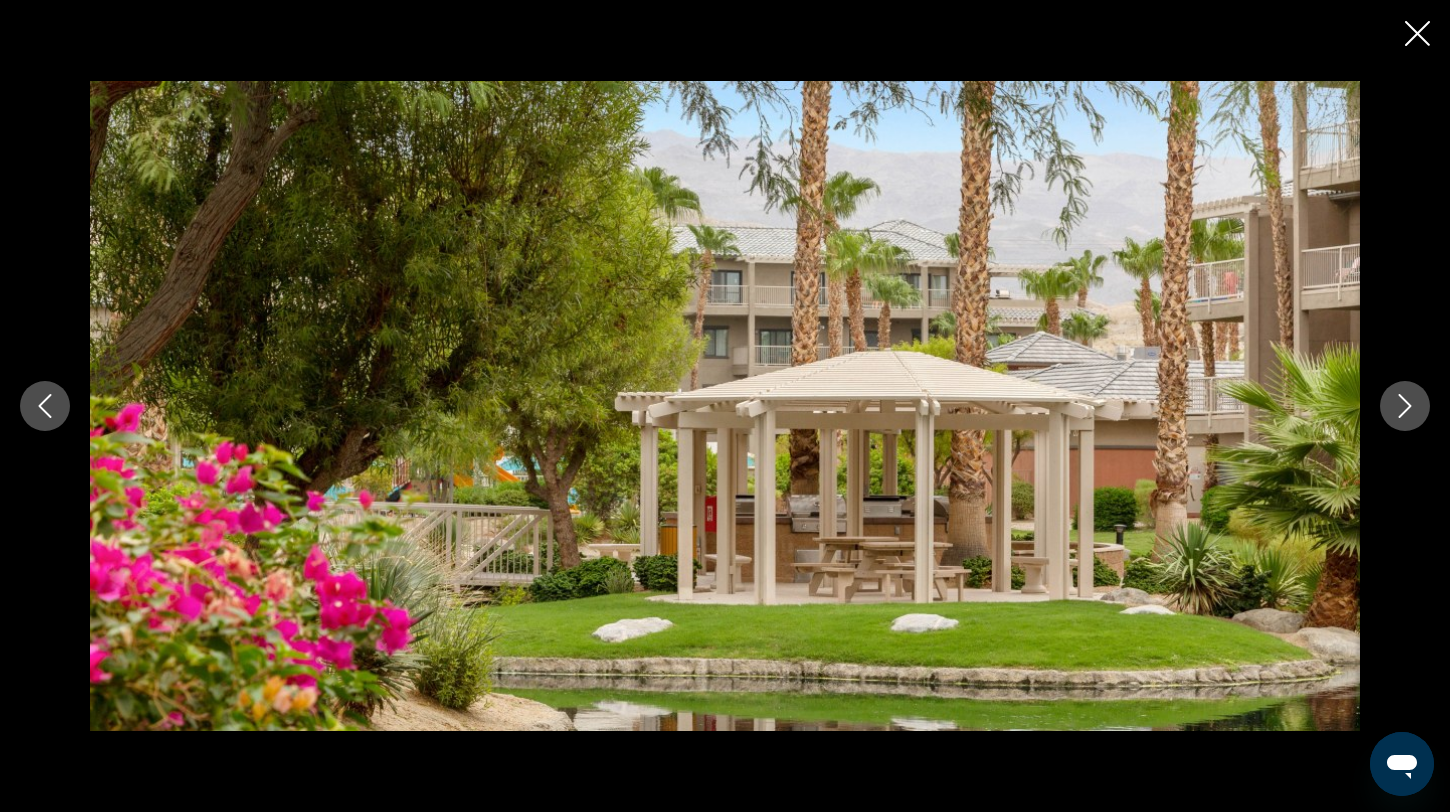 click 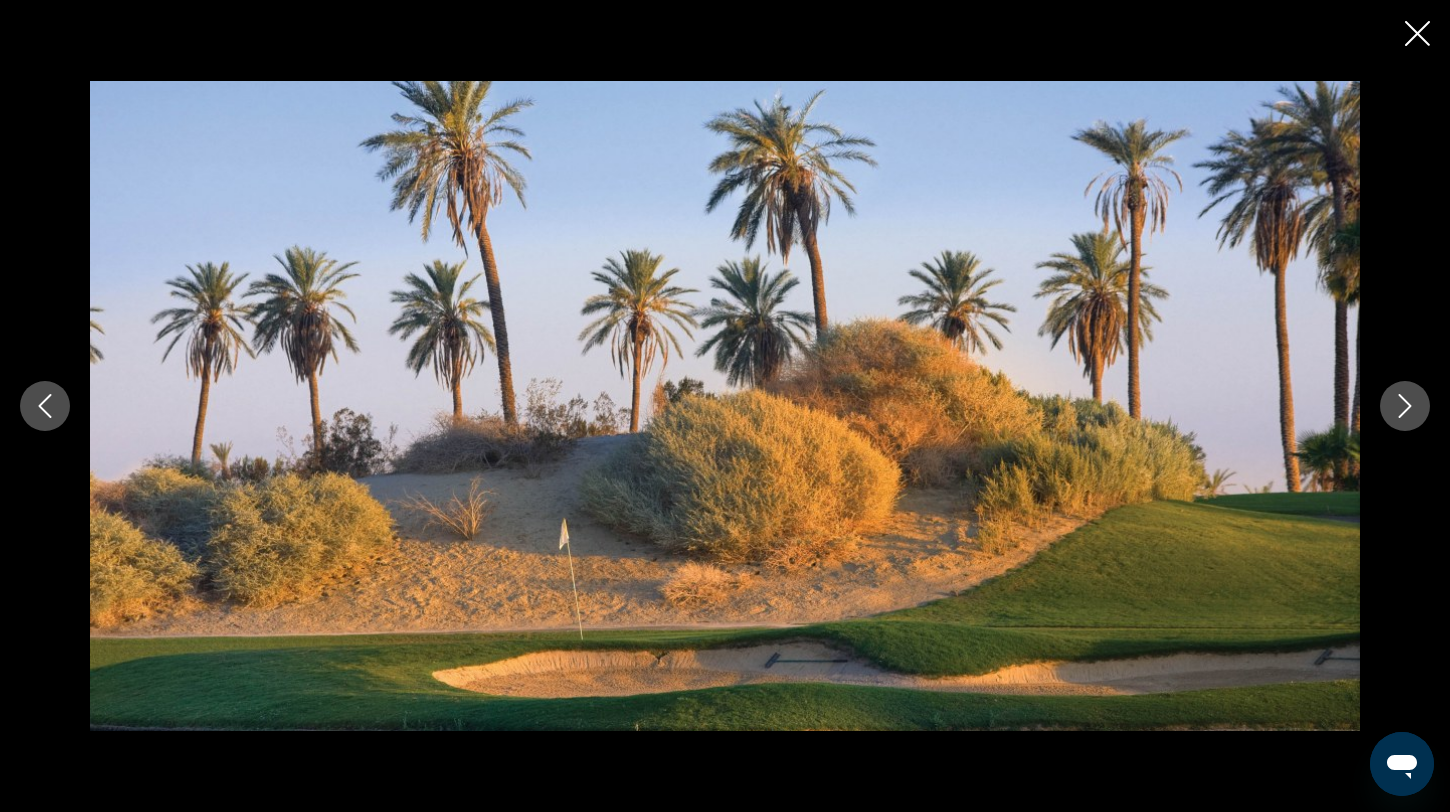 click 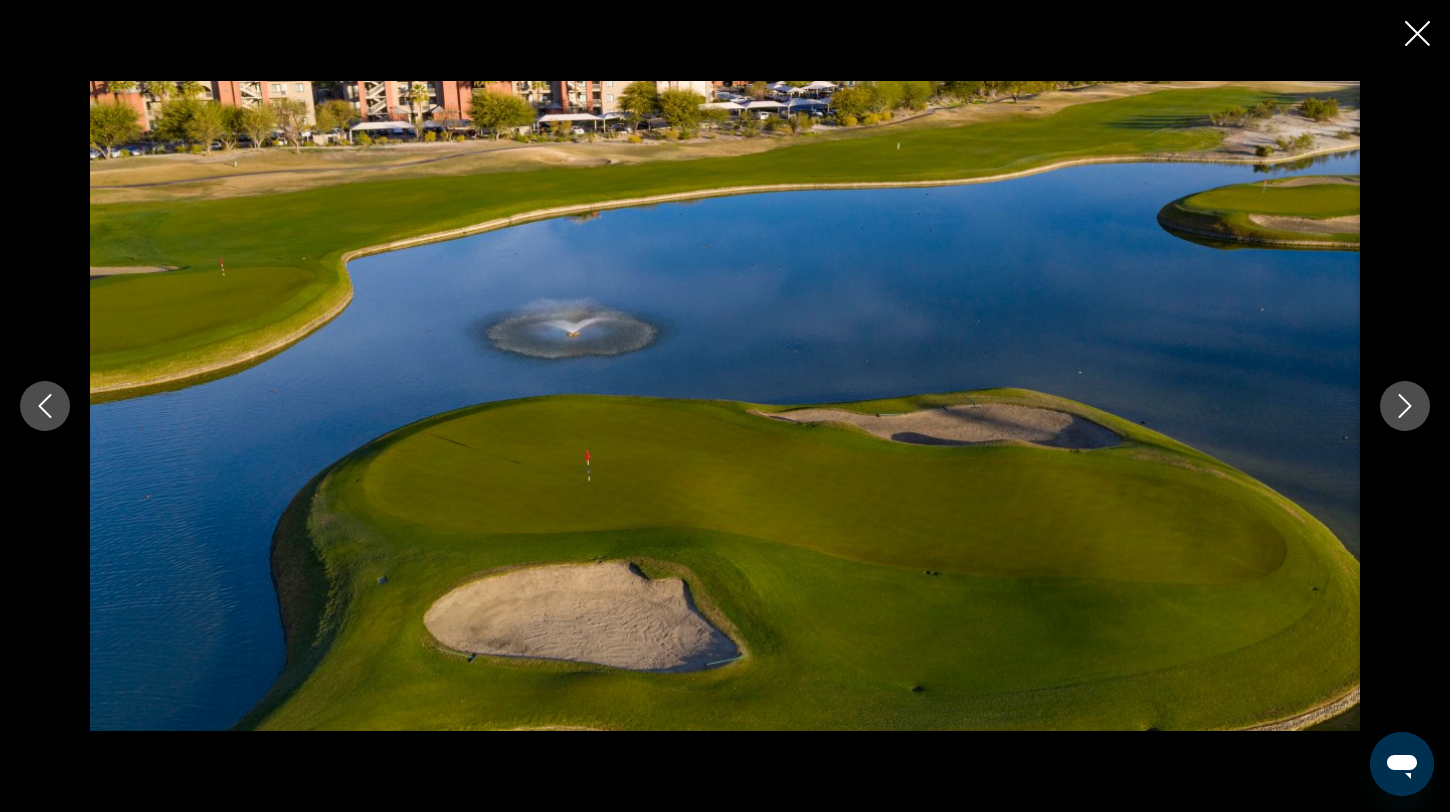 click 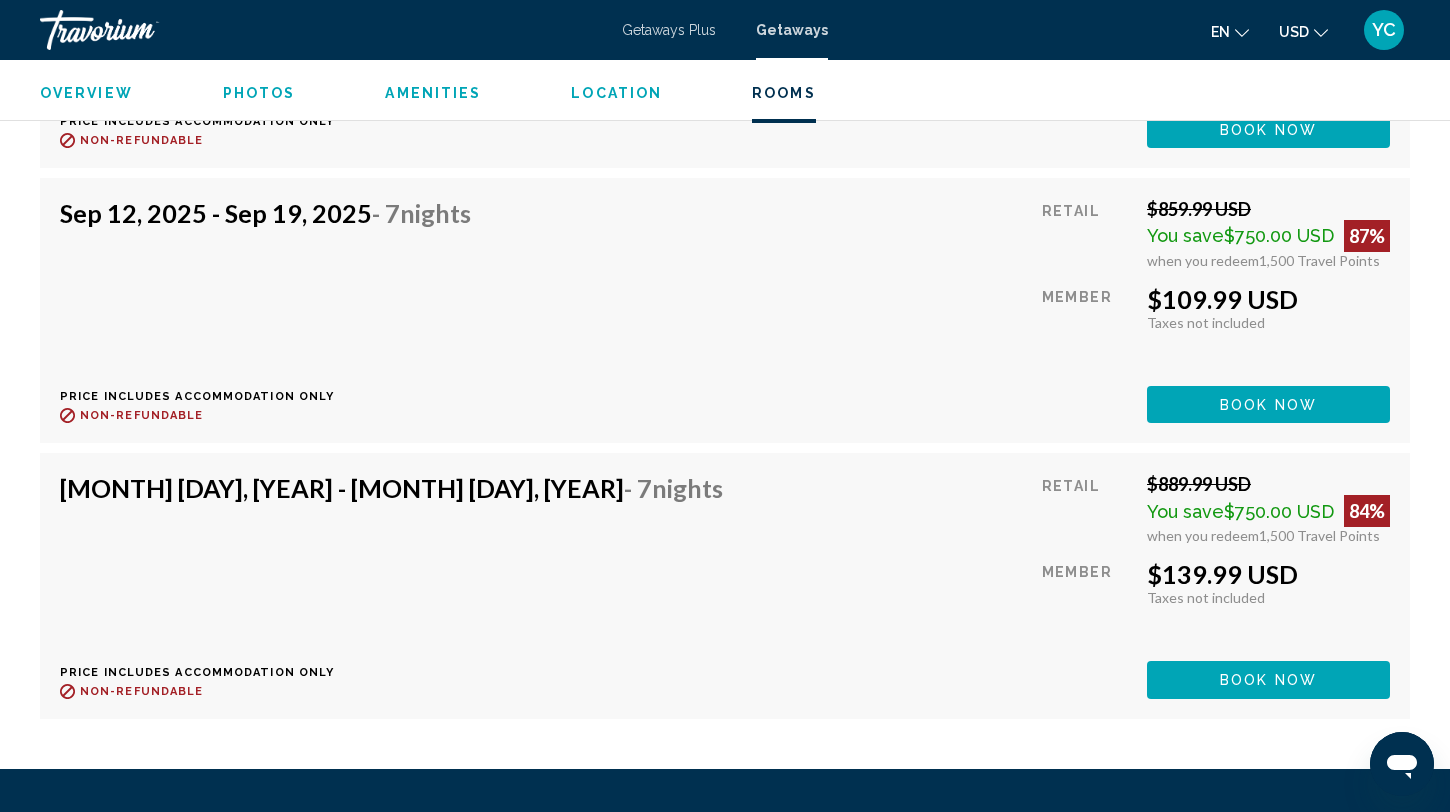 scroll, scrollTop: 6343, scrollLeft: 0, axis: vertical 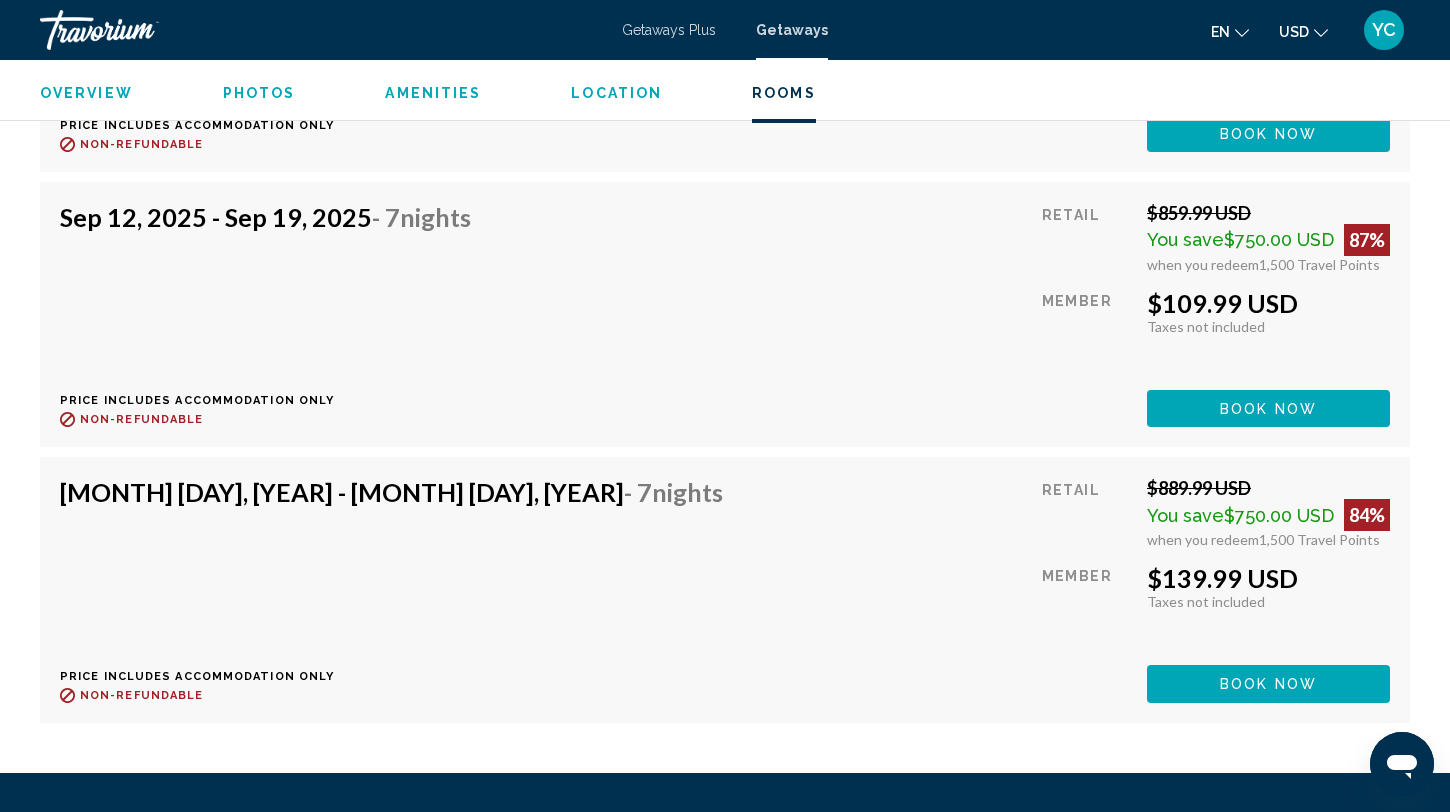 click on "Book now" at bounding box center (1263, -1726) 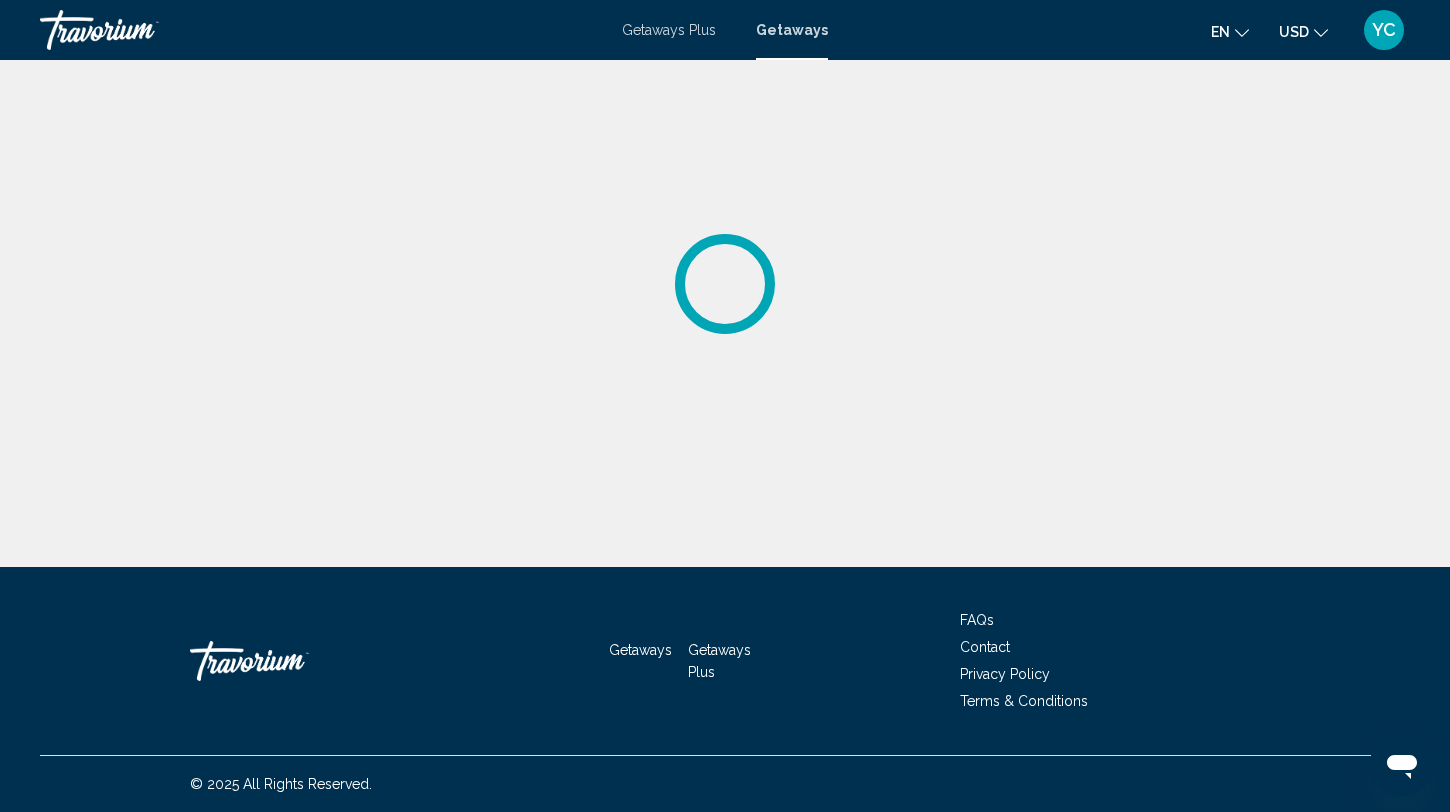 scroll, scrollTop: 0, scrollLeft: 0, axis: both 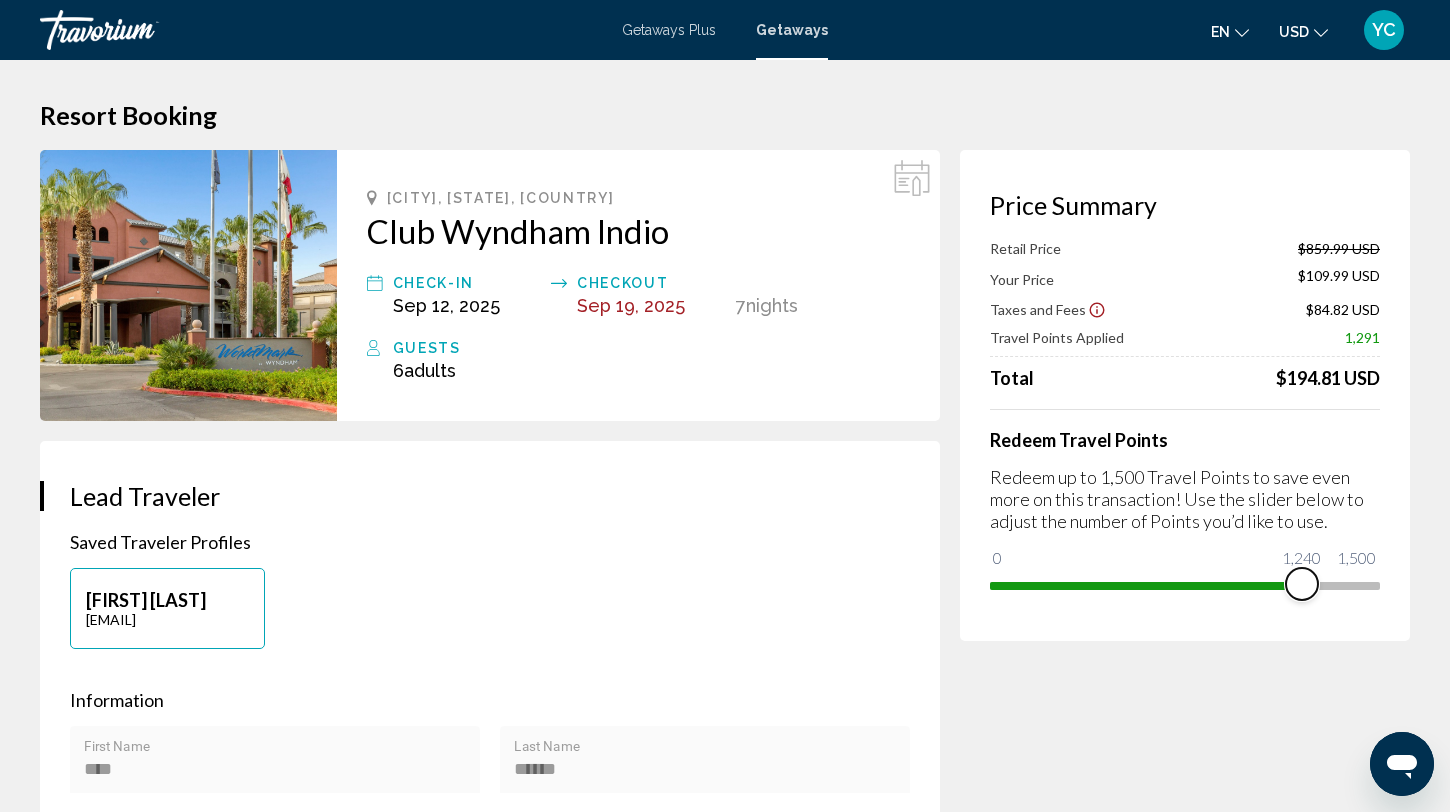 drag, startPoint x: 1333, startPoint y: 582, endPoint x: 1041, endPoint y: 588, distance: 292.06165 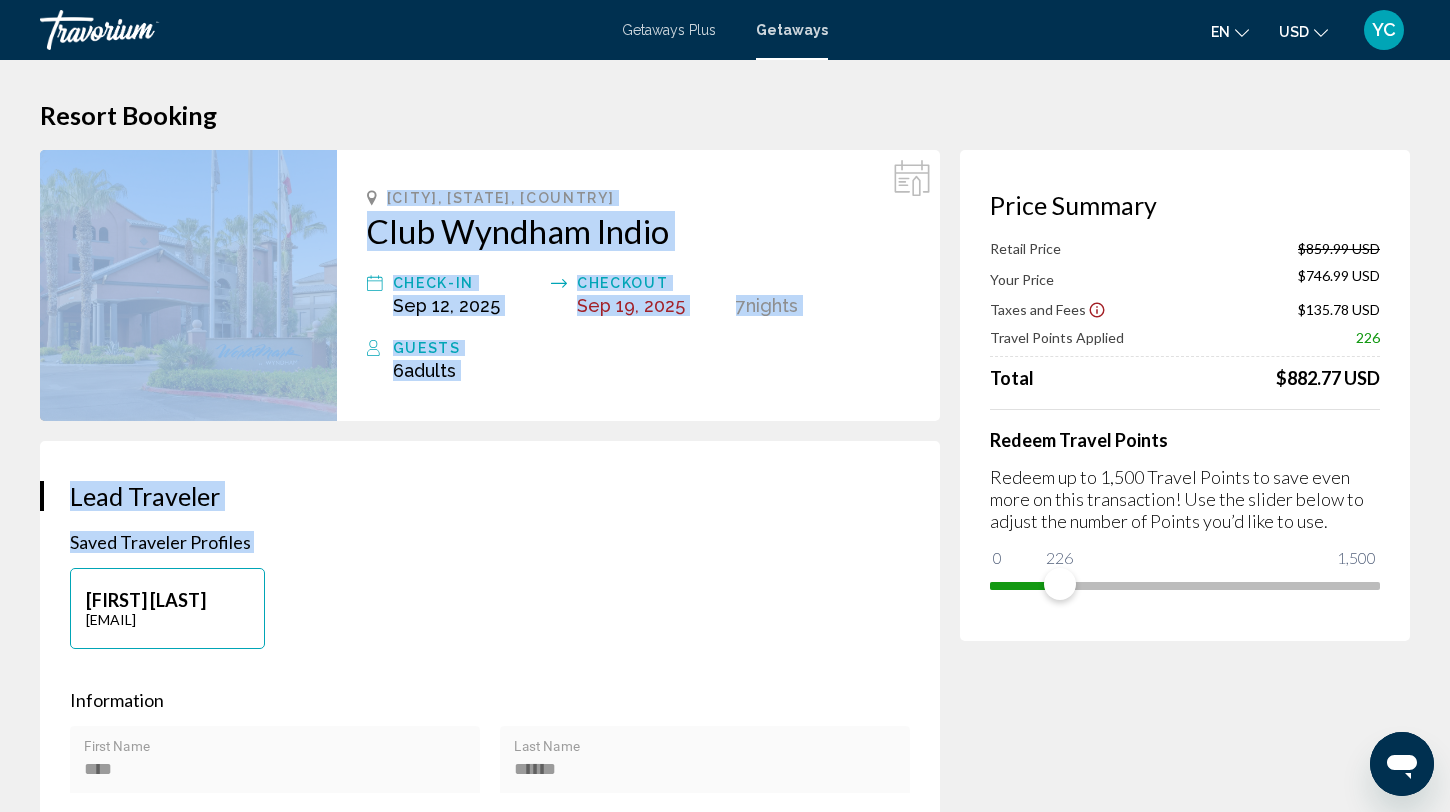 drag, startPoint x: 955, startPoint y: 562, endPoint x: 916, endPoint y: 562, distance: 39 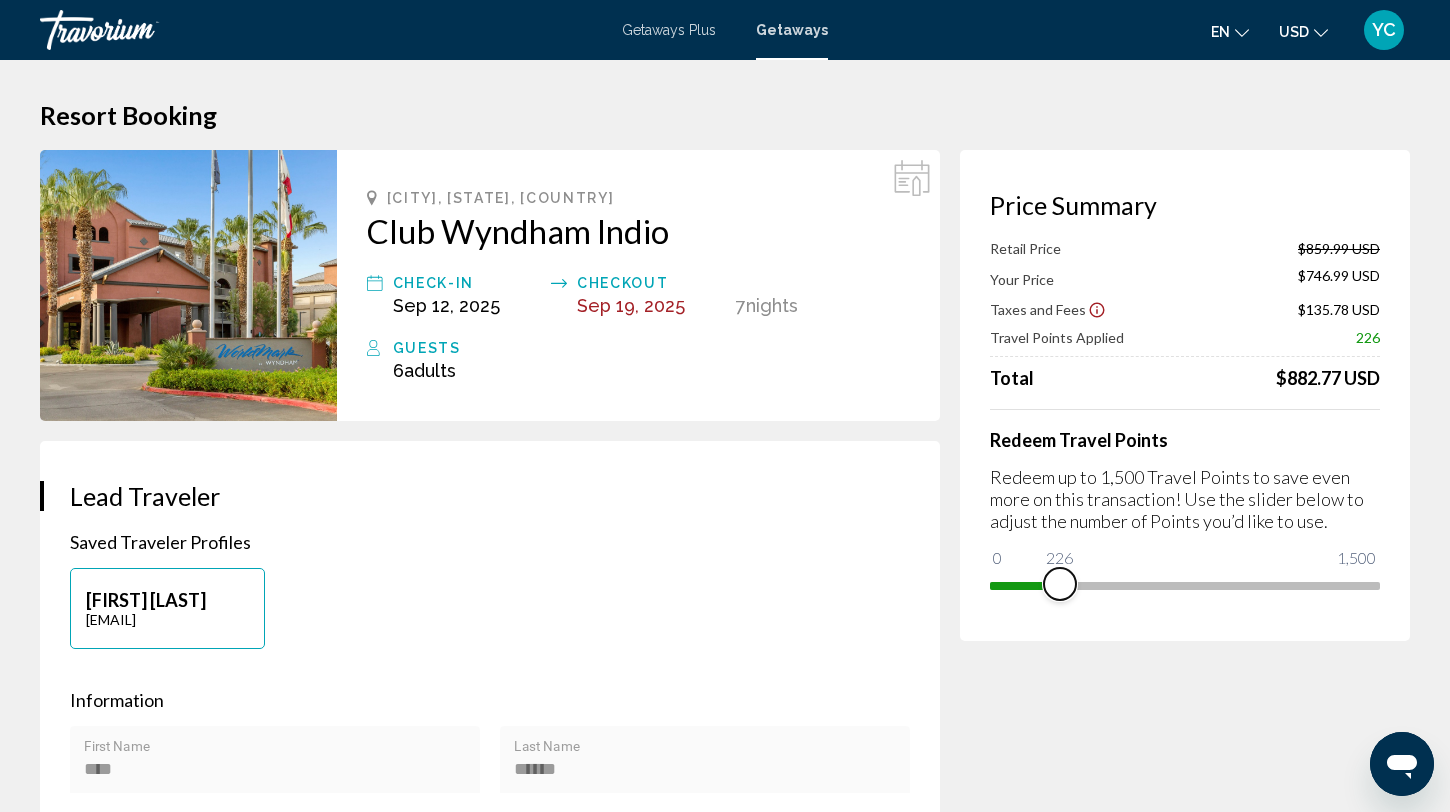 click at bounding box center [1060, 584] 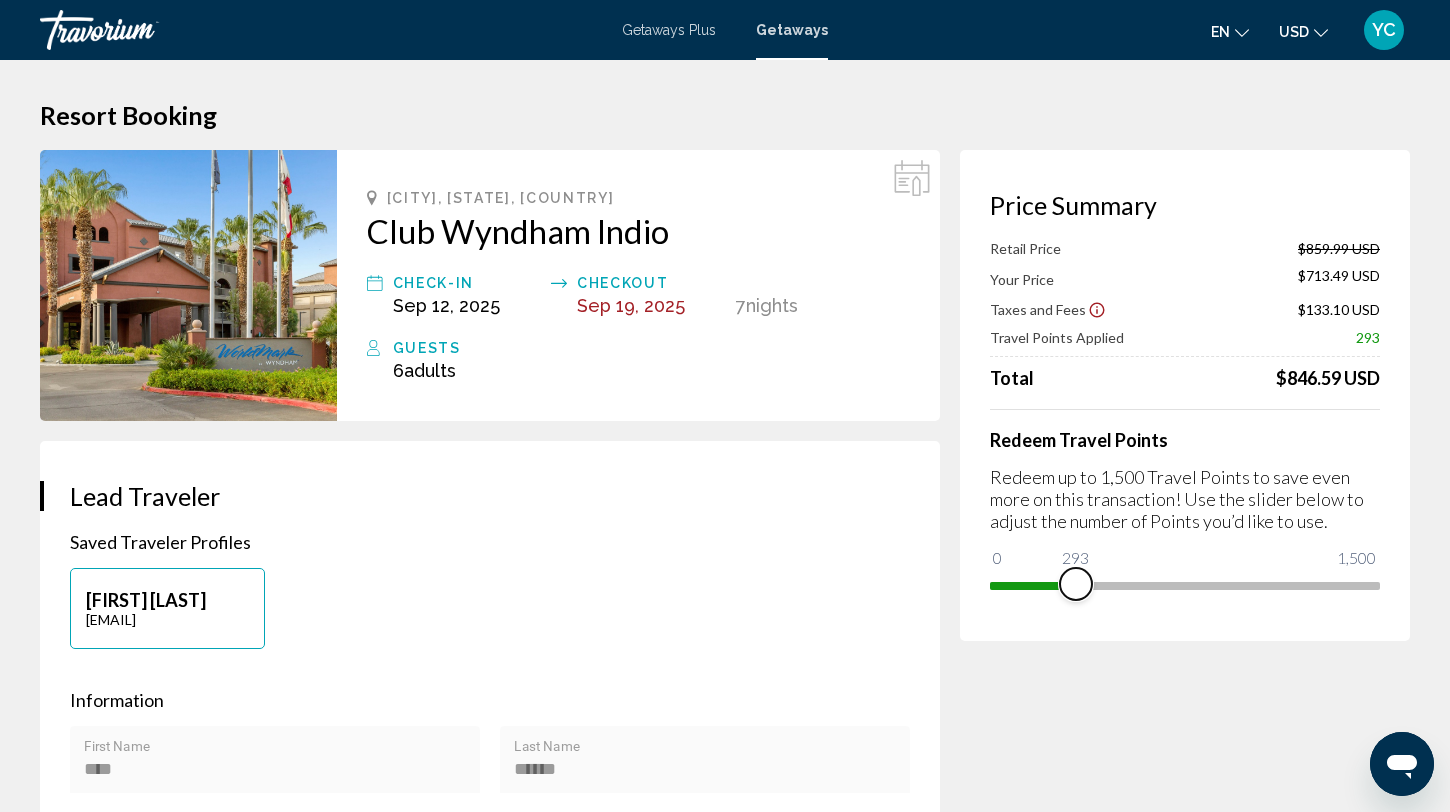click at bounding box center [1076, 584] 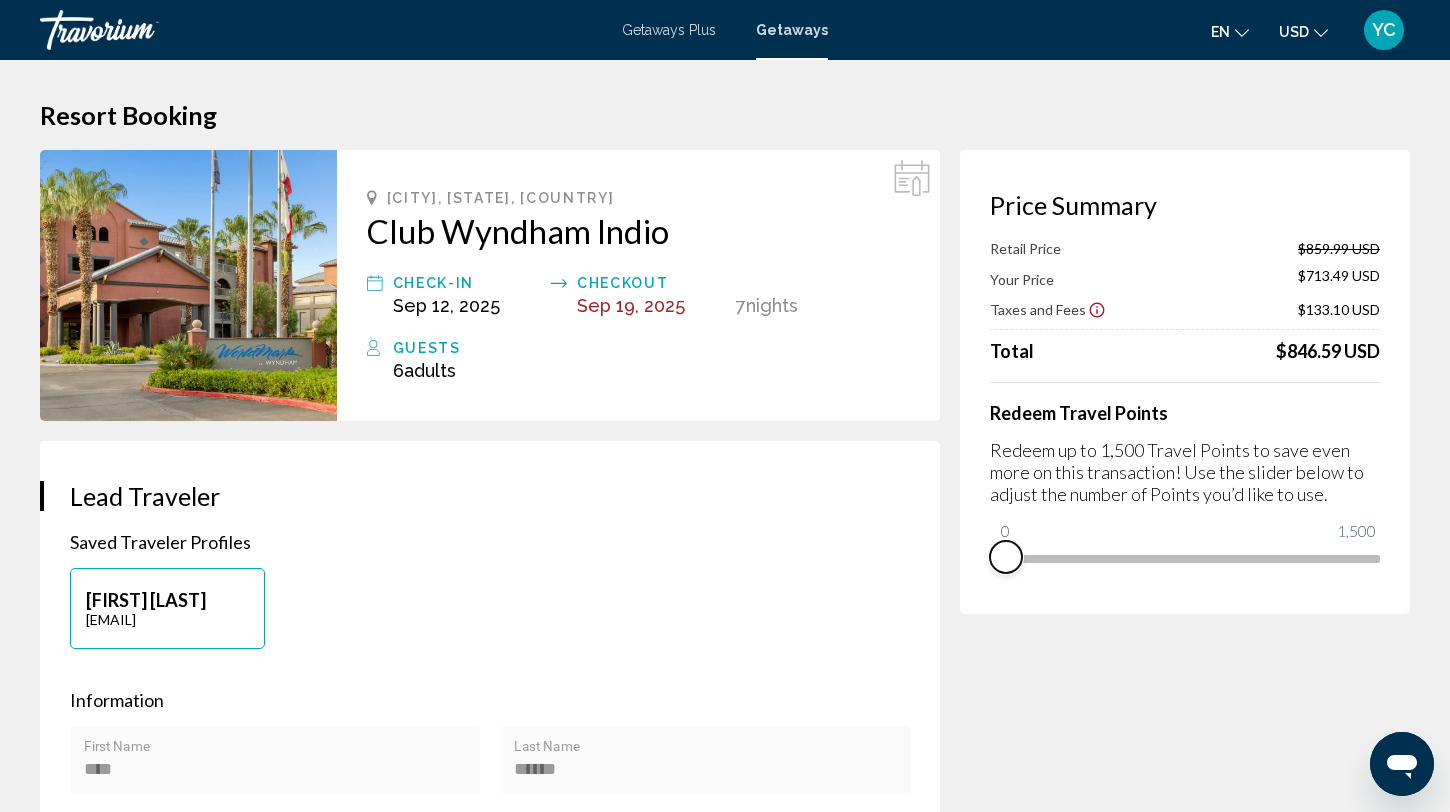 drag, startPoint x: 1076, startPoint y: 583, endPoint x: 996, endPoint y: 585, distance: 80.024994 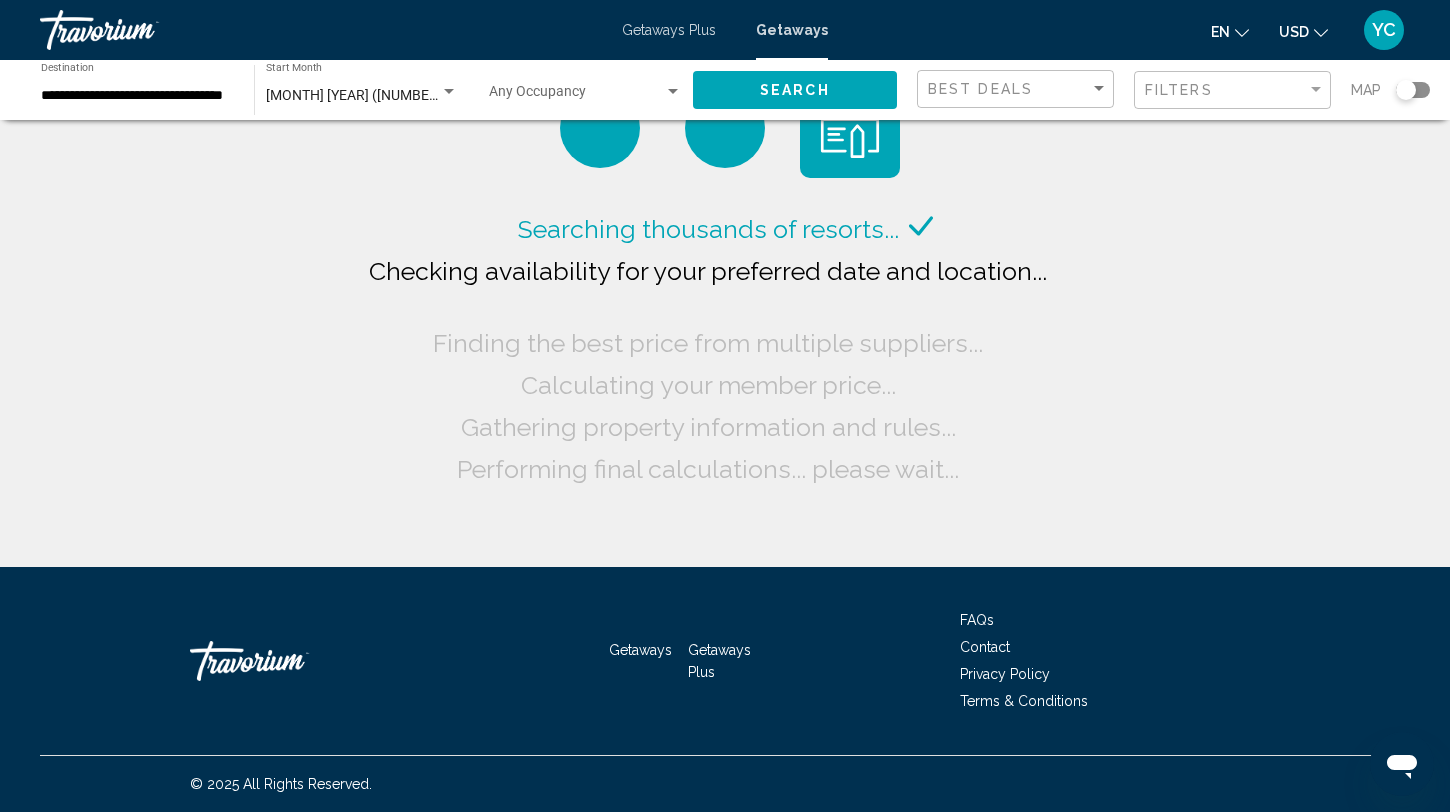 click on "**********" 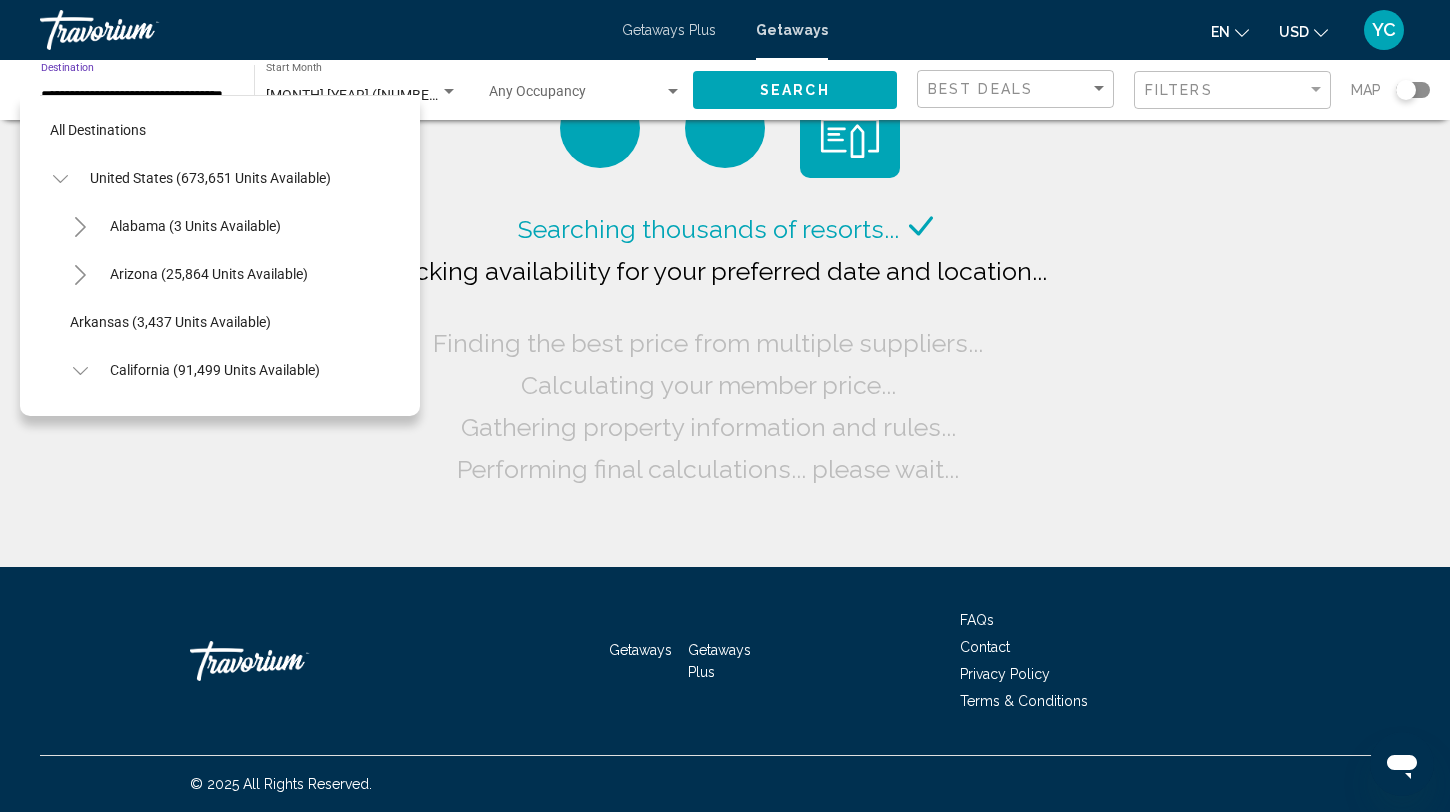 scroll, scrollTop: 0, scrollLeft: 29, axis: horizontal 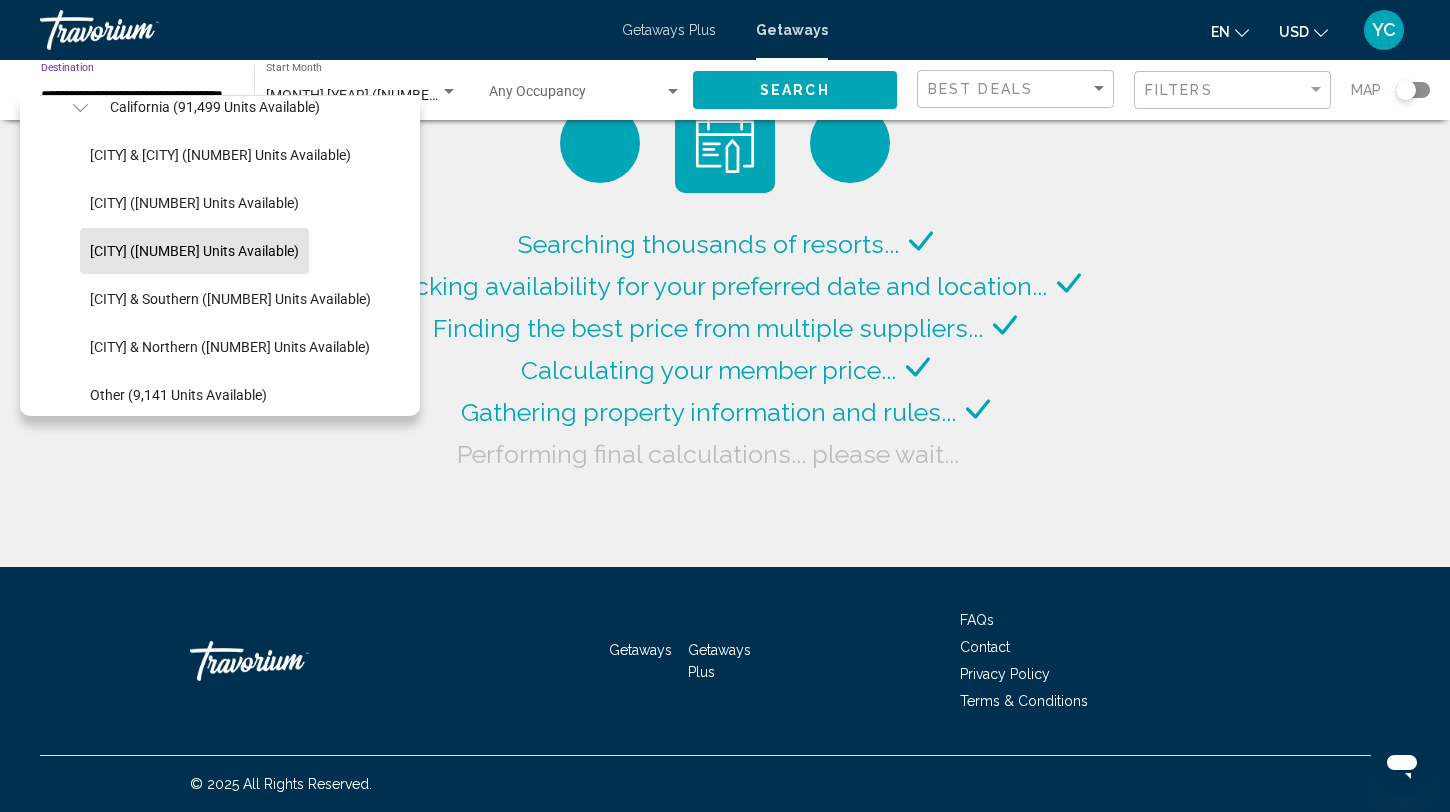 click 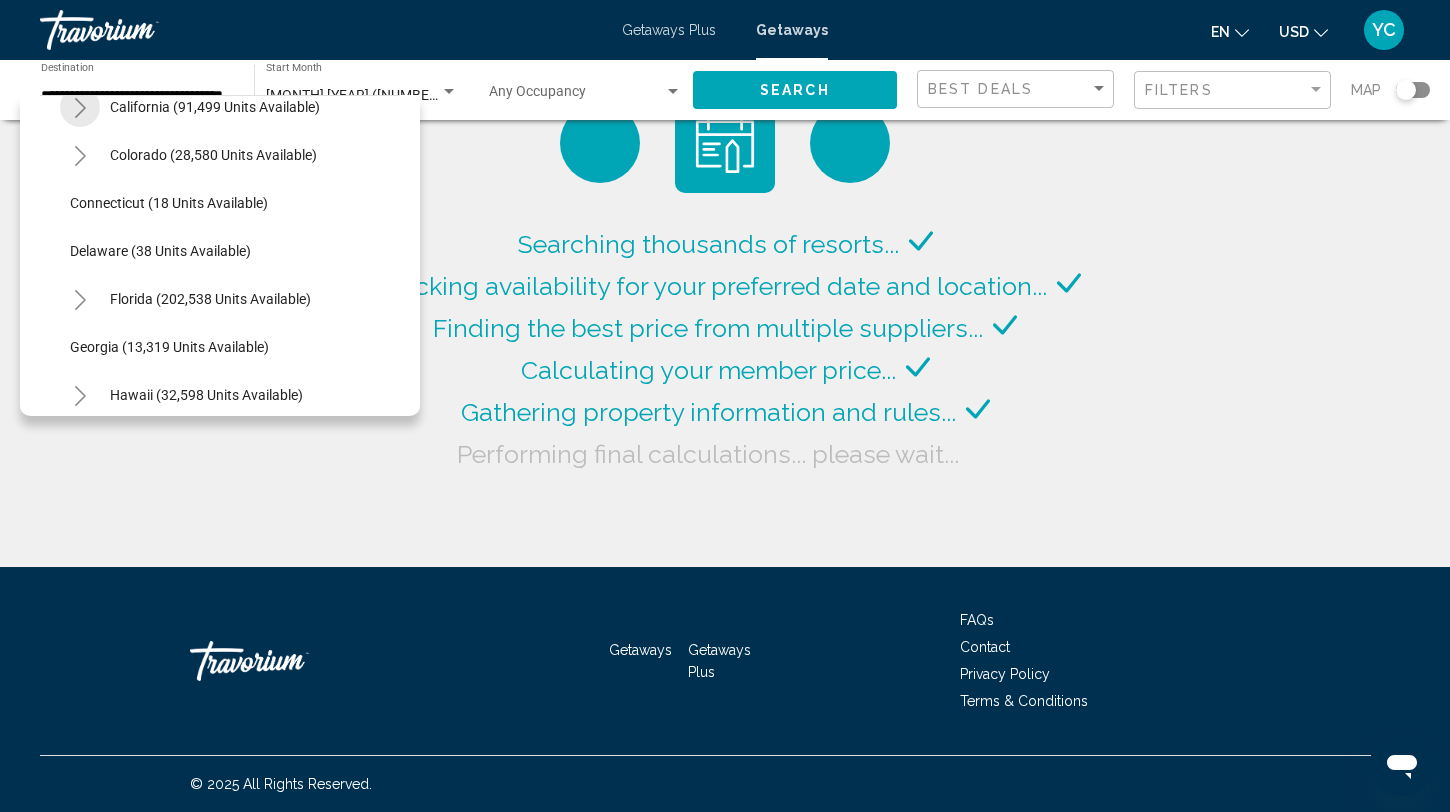 scroll, scrollTop: 0, scrollLeft: 0, axis: both 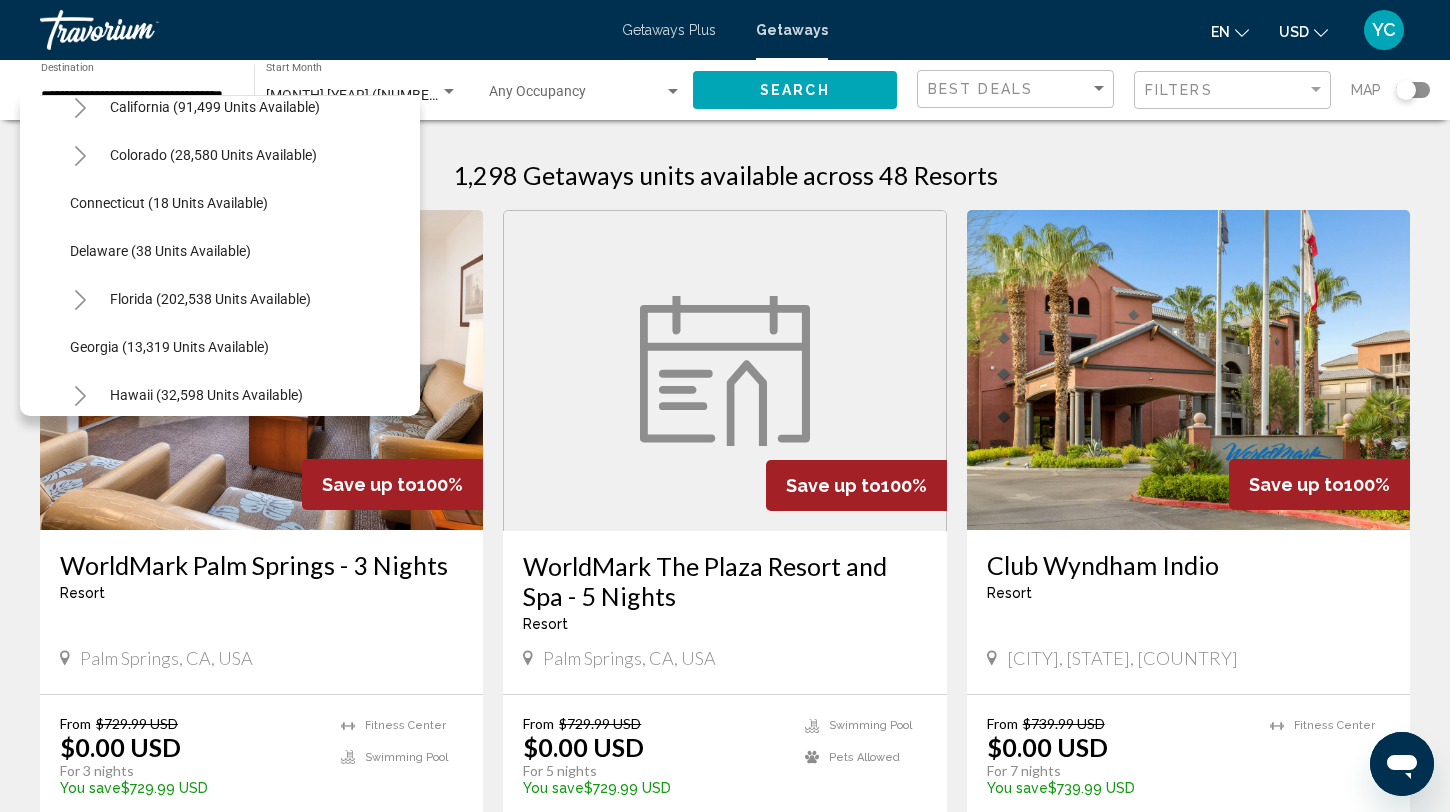 type 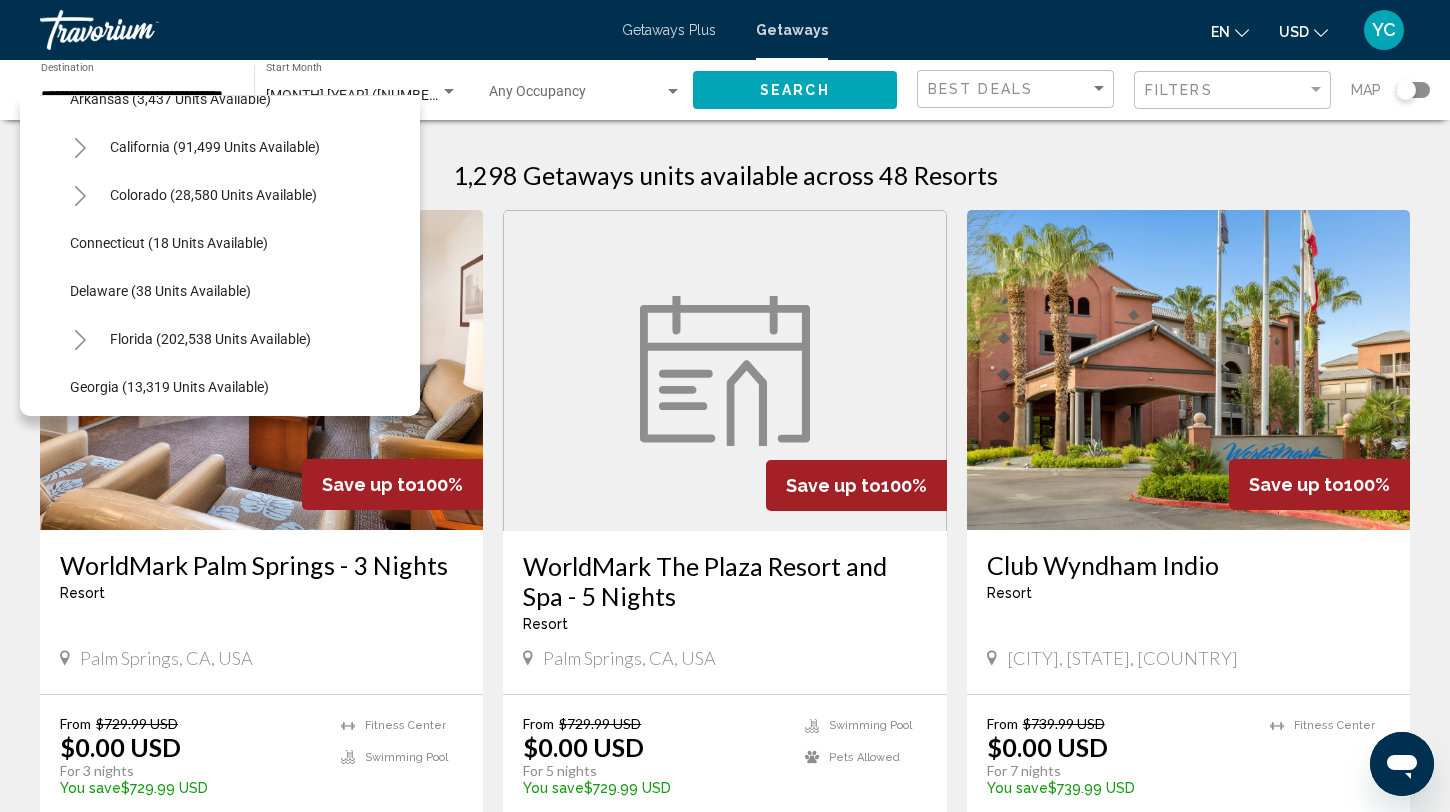 scroll, scrollTop: 38, scrollLeft: 0, axis: vertical 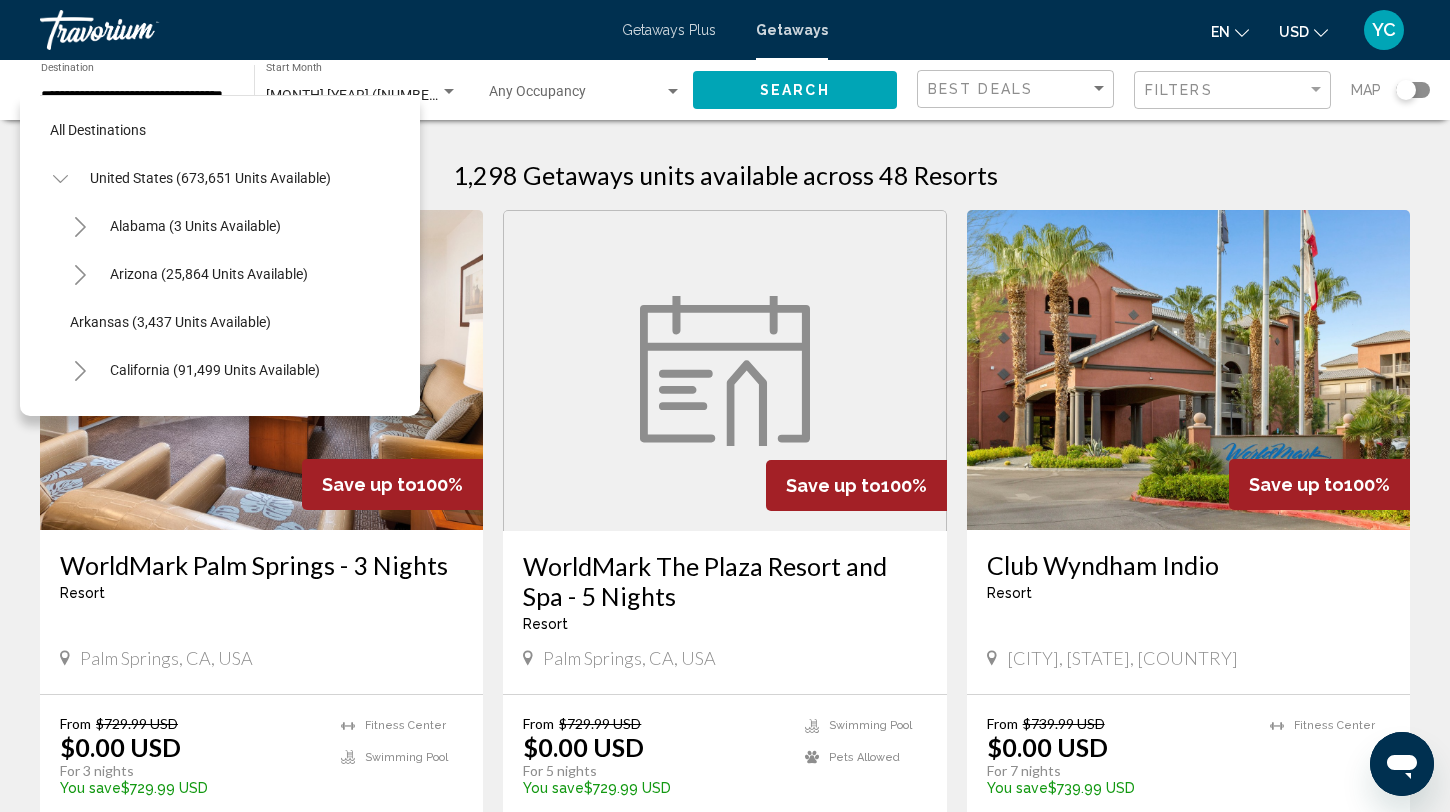 click 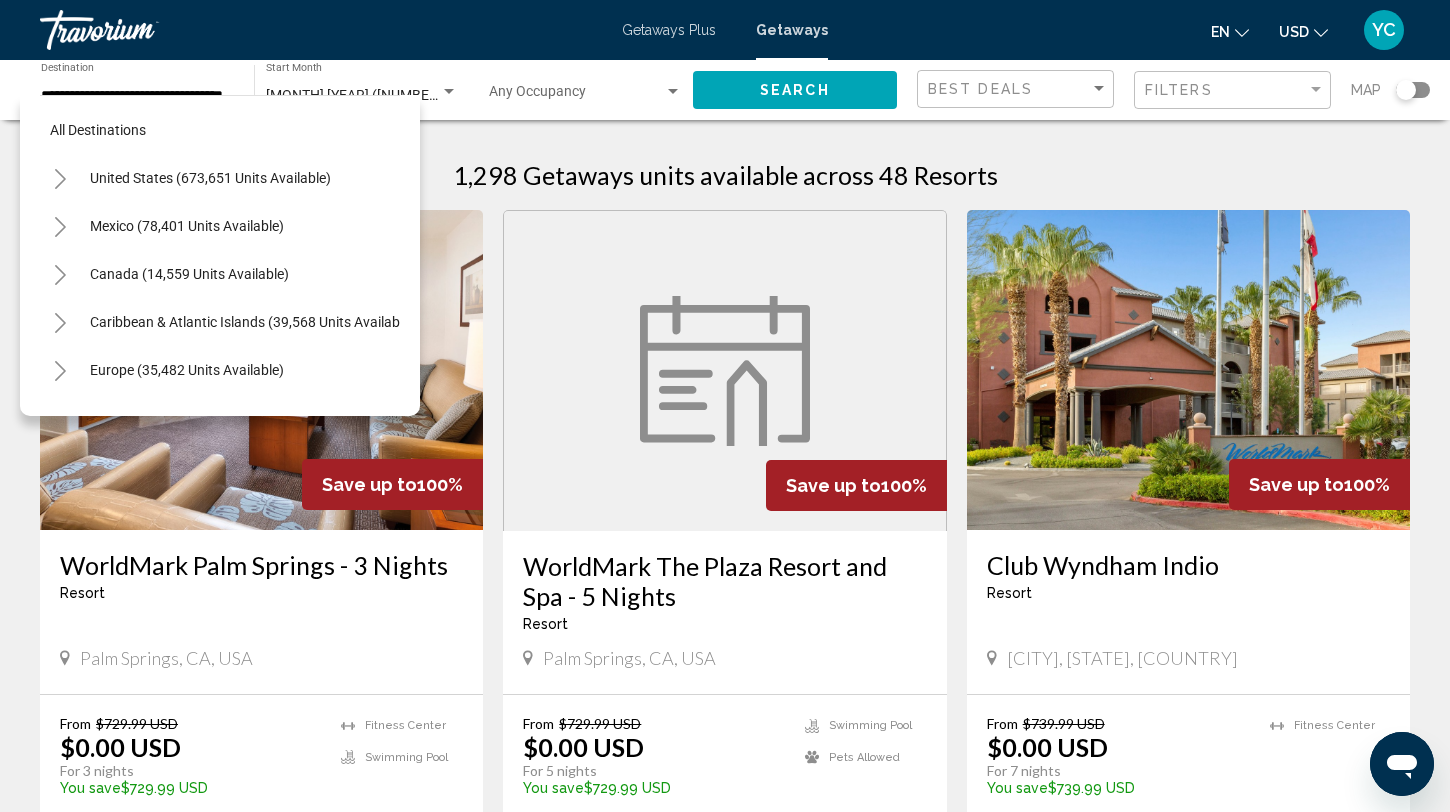 type 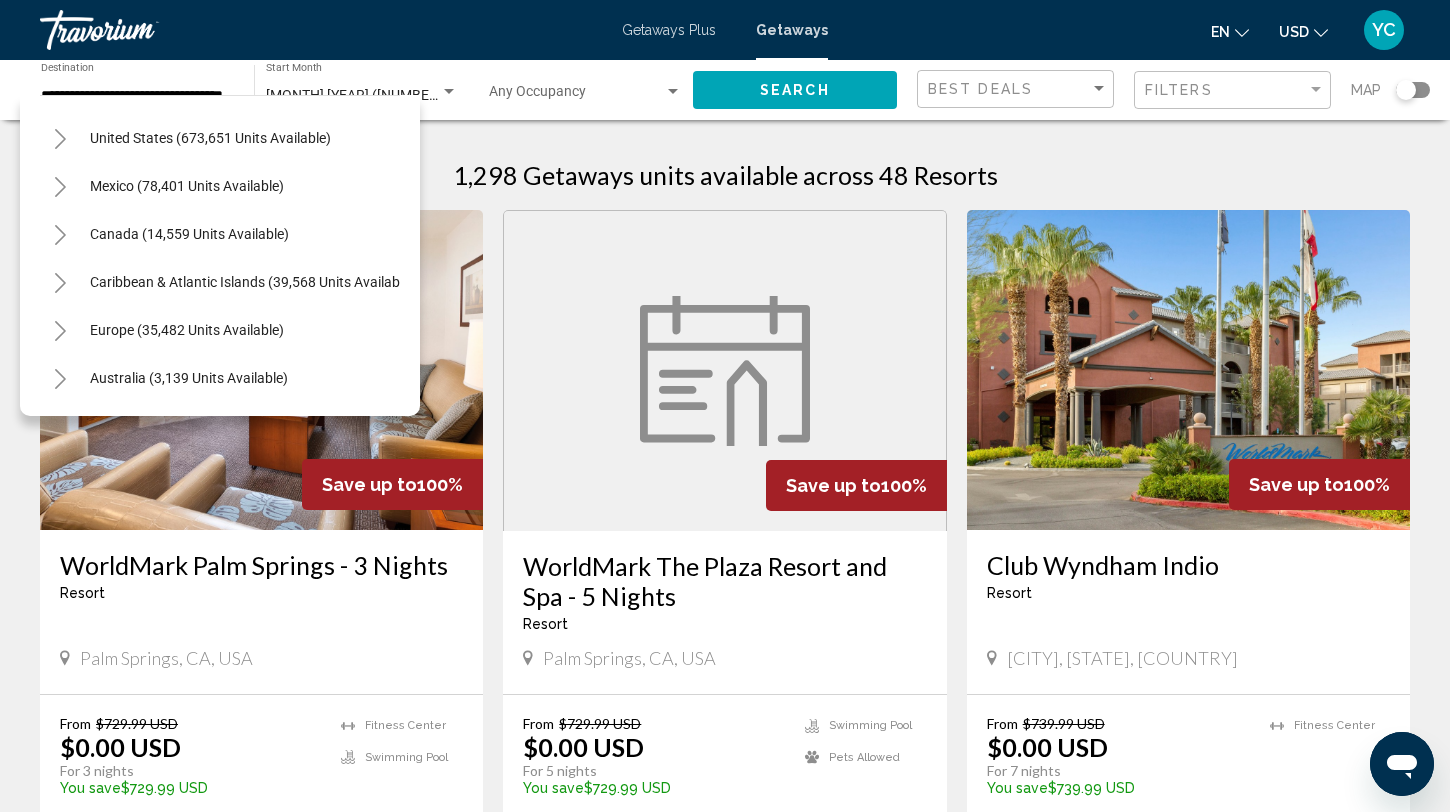click 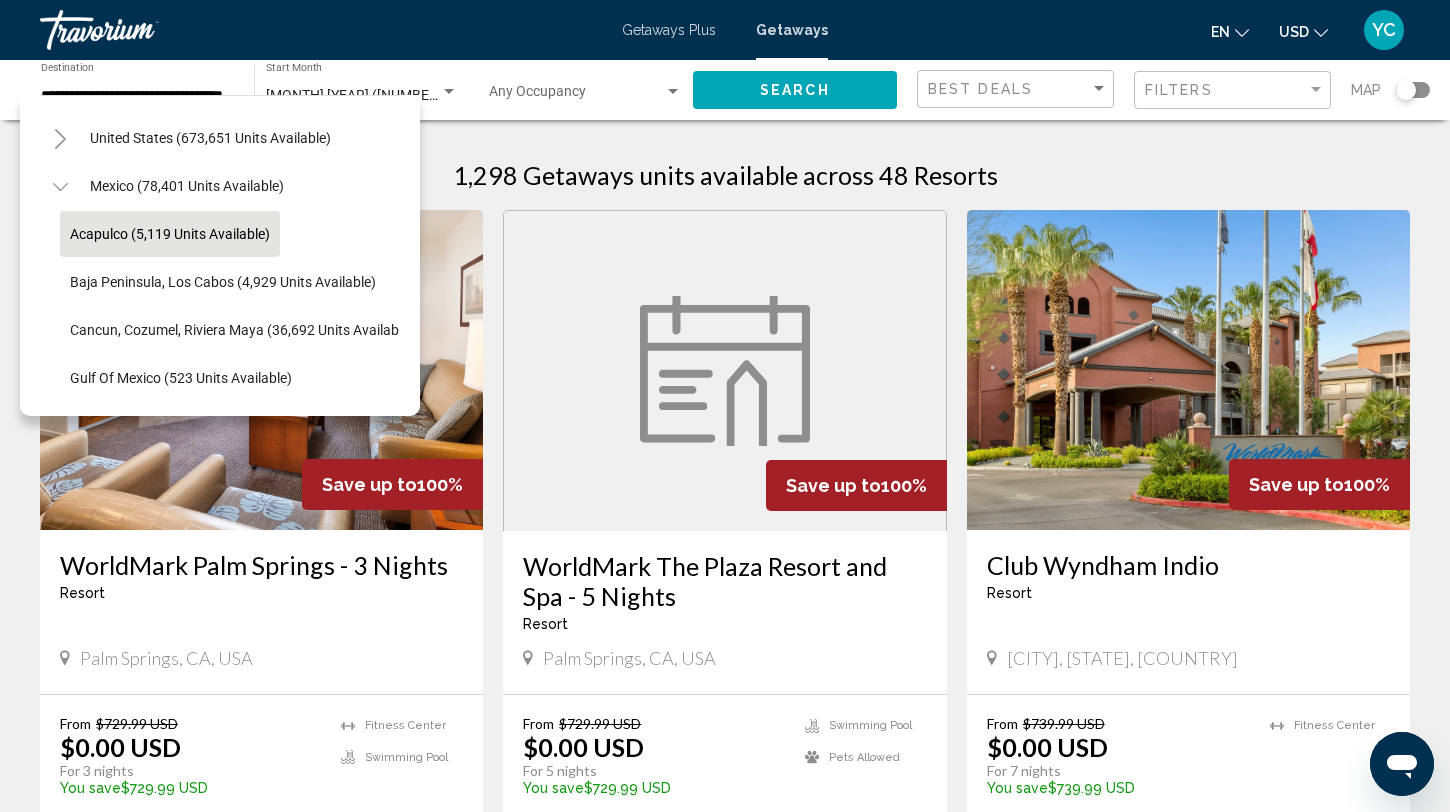type 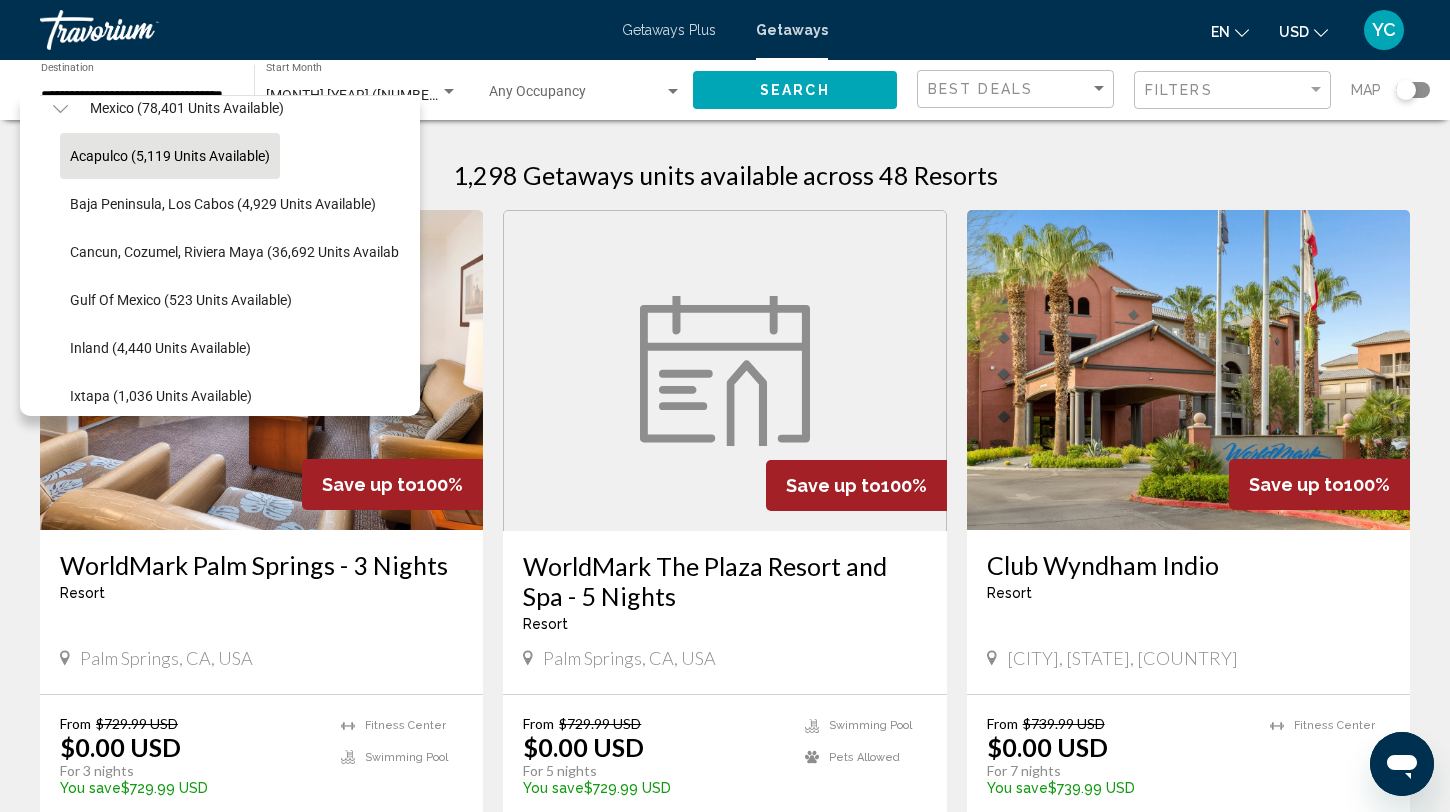 scroll, scrollTop: 120, scrollLeft: 0, axis: vertical 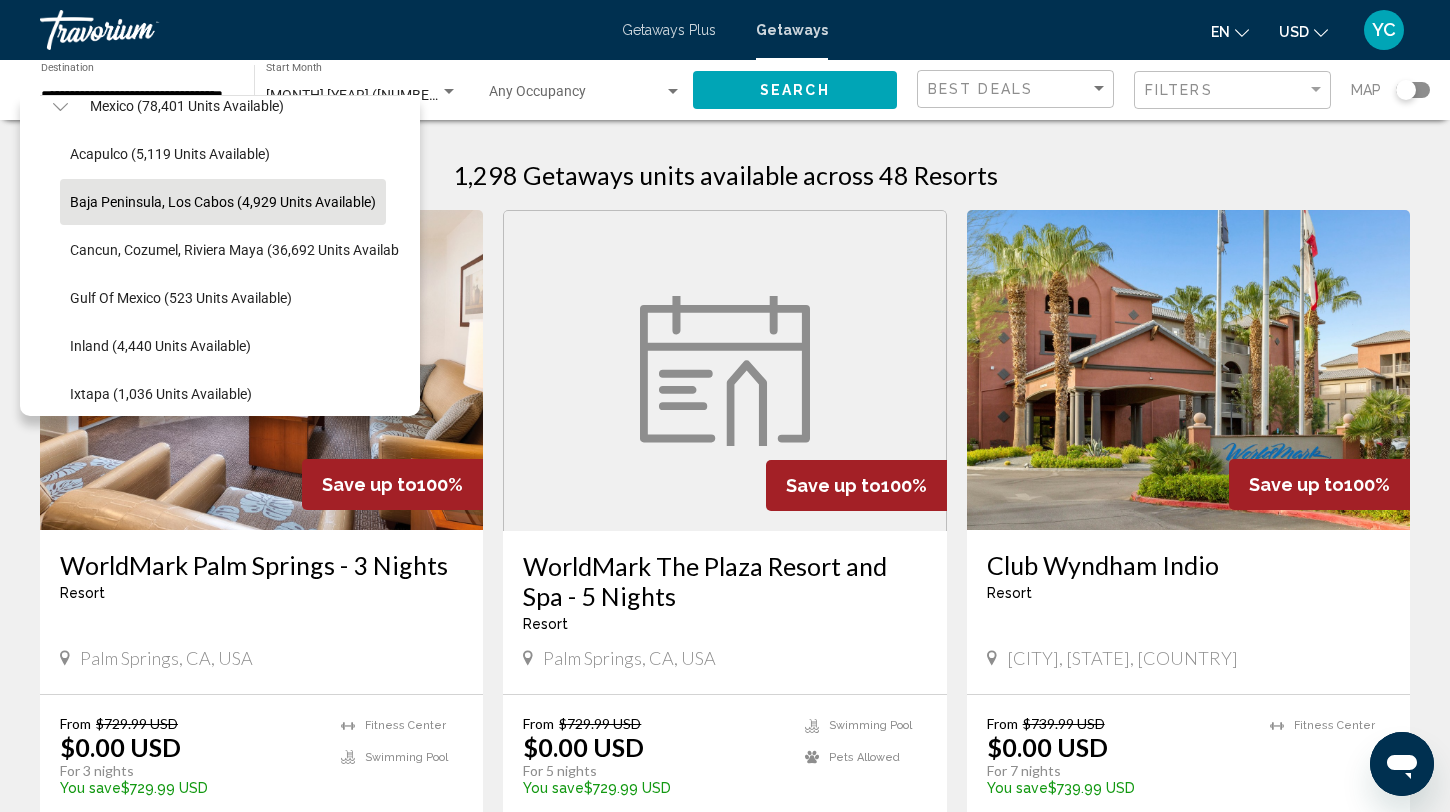 click on "Baja Peninsula, Los Cabos (4,929 units available)" 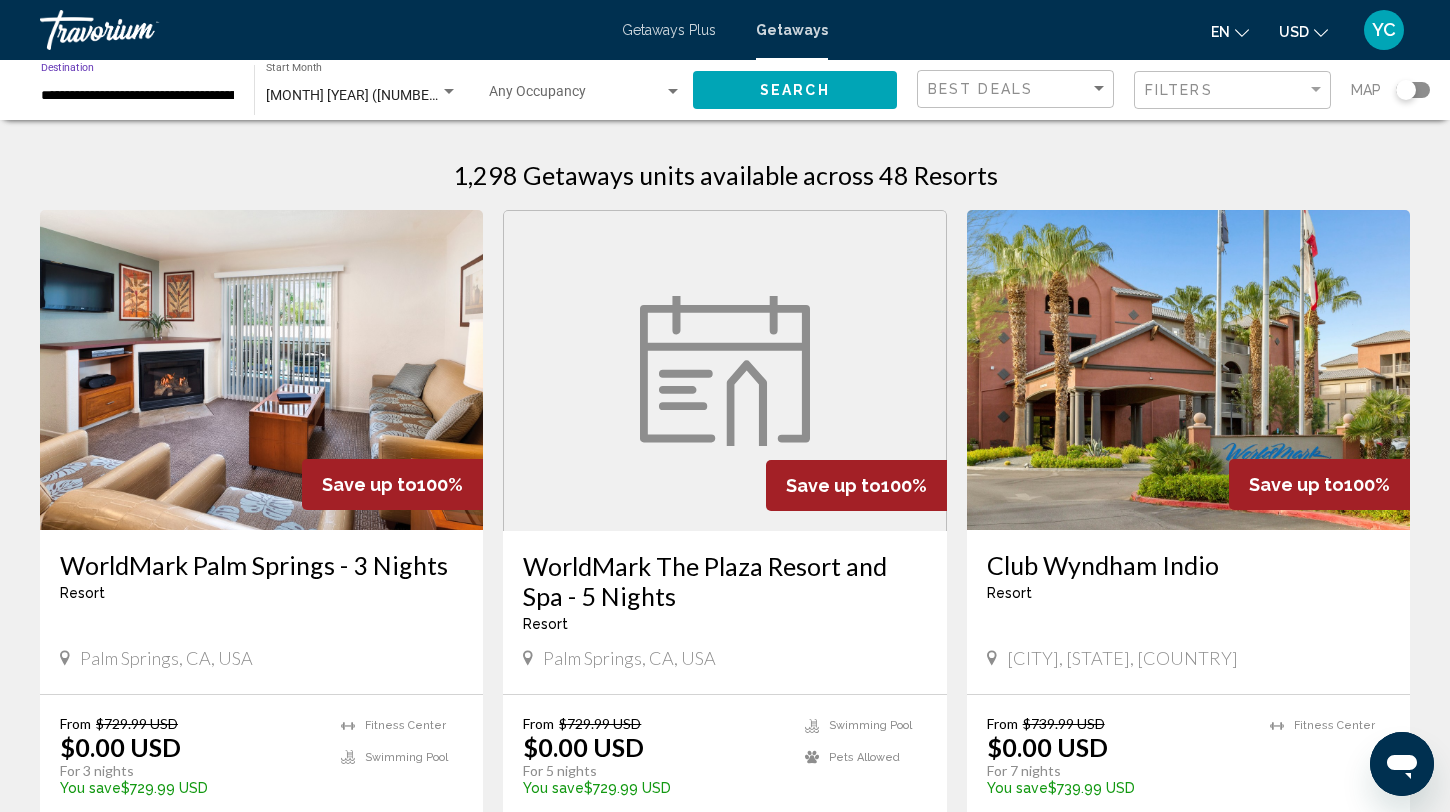 scroll, scrollTop: 0, scrollLeft: 29, axis: horizontal 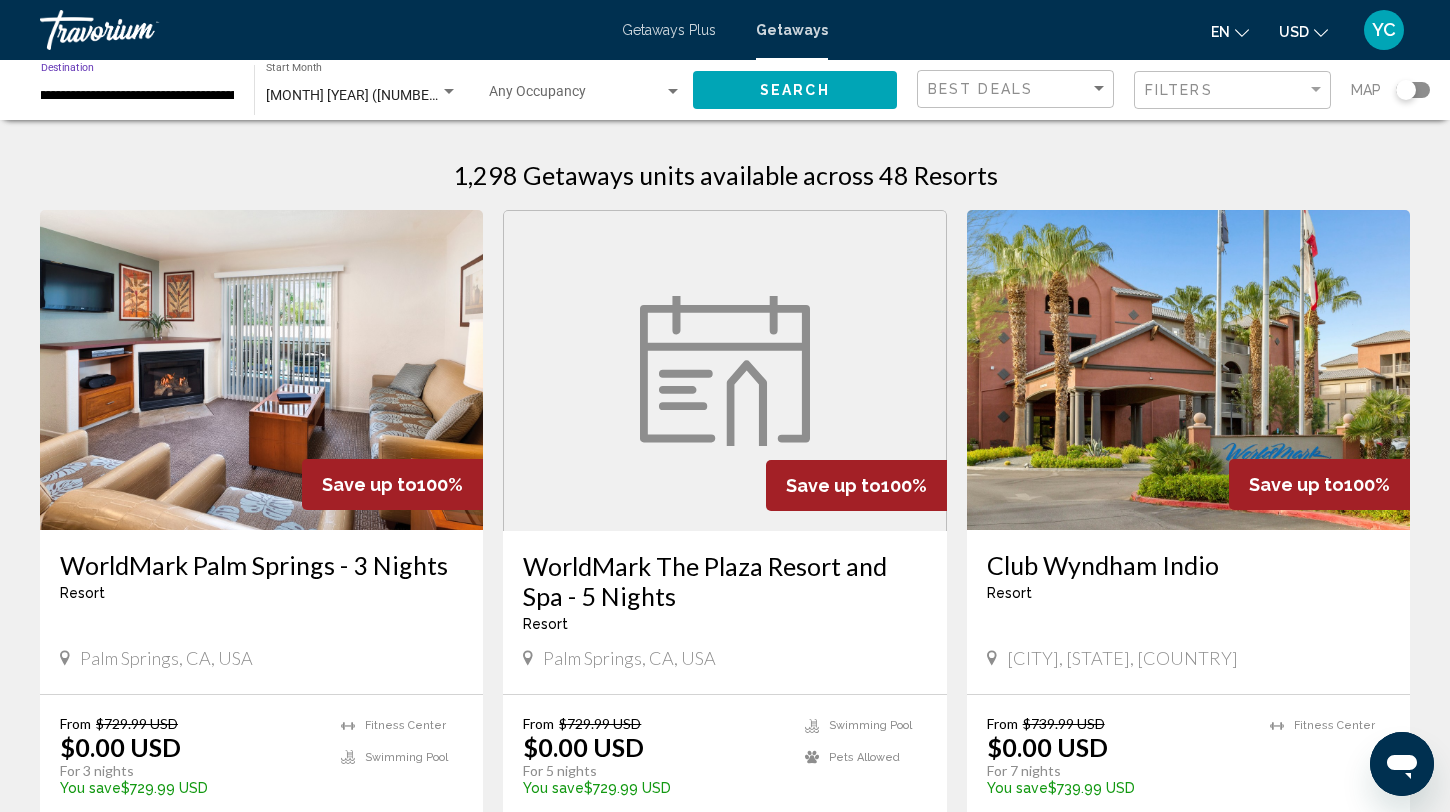 click on "Search" 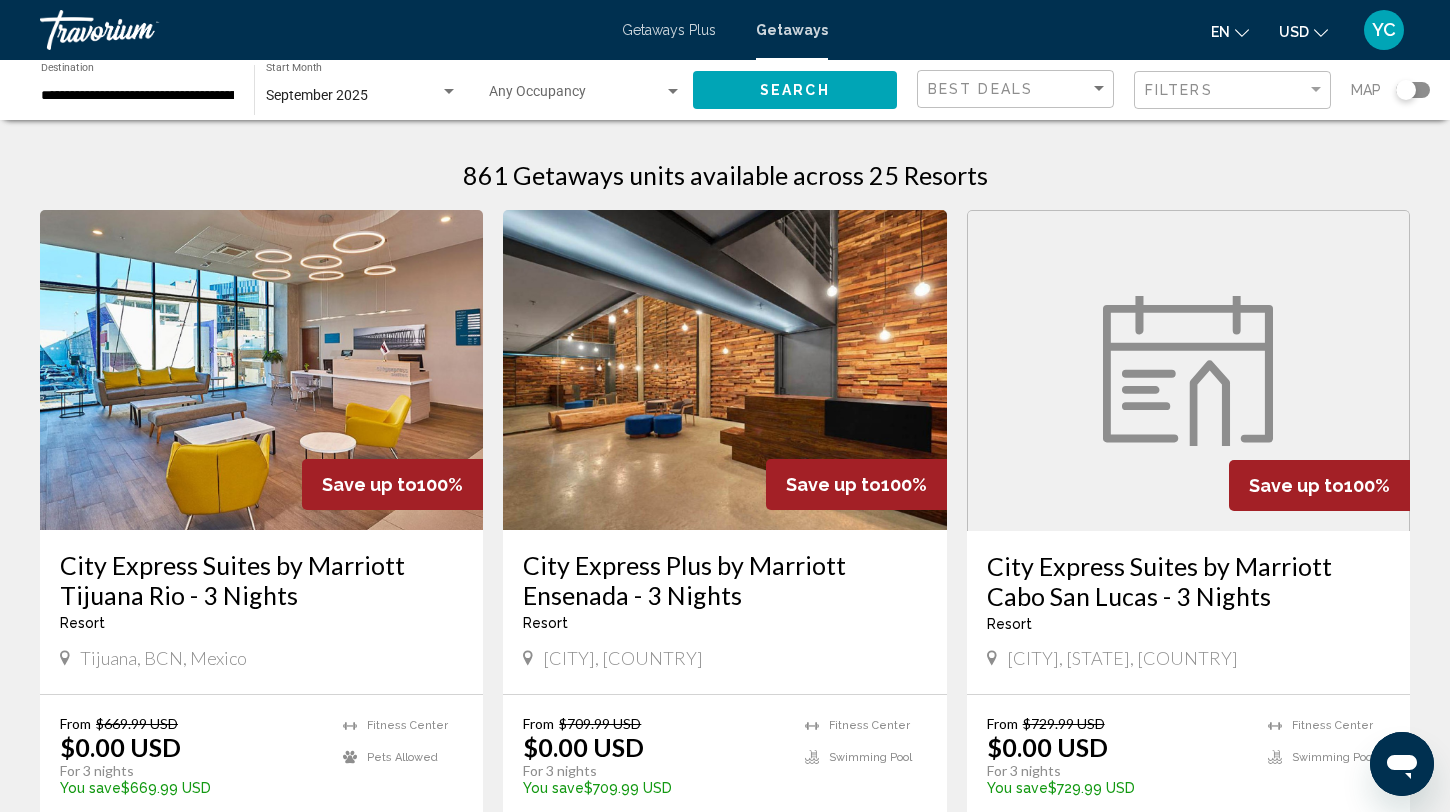 type 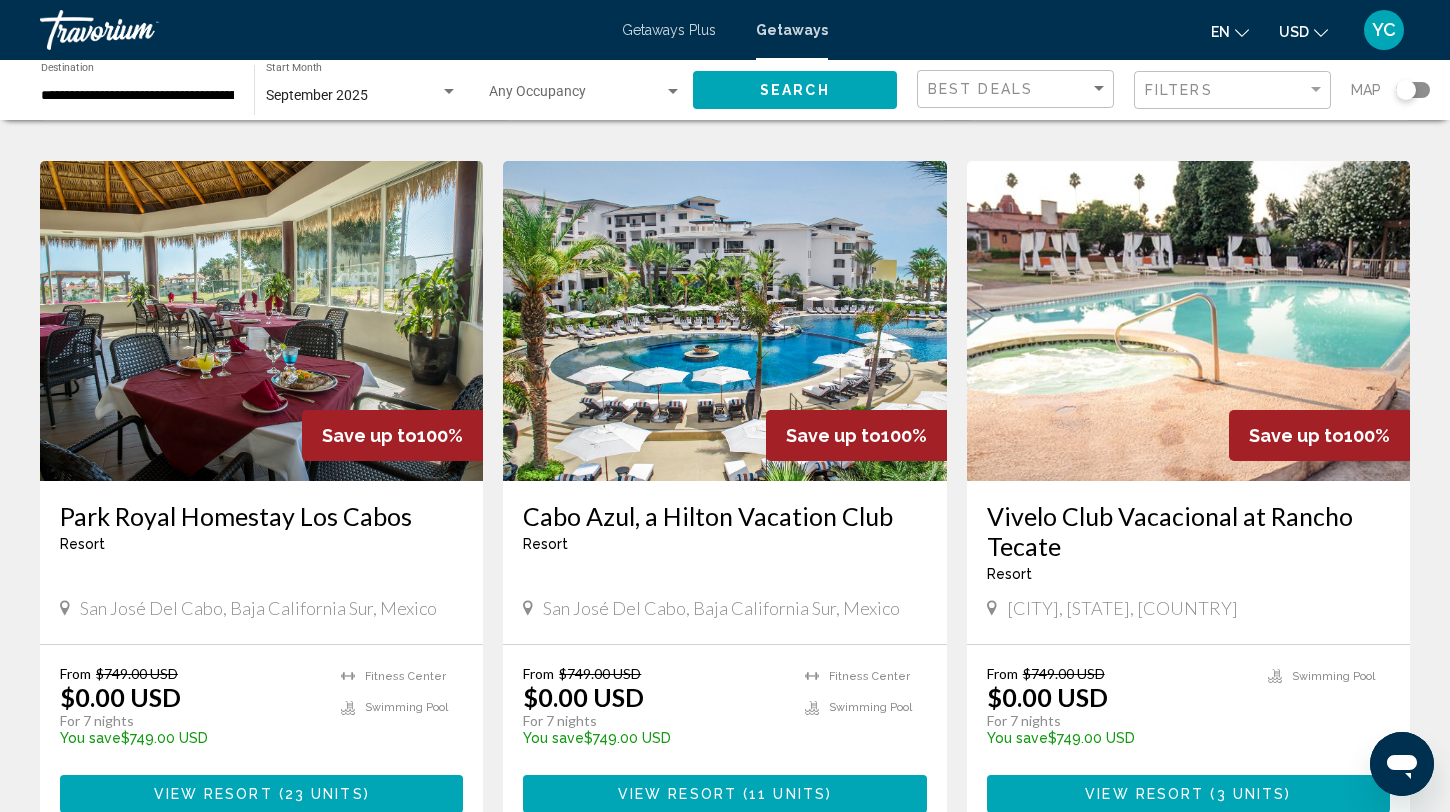 scroll, scrollTop: 800, scrollLeft: 0, axis: vertical 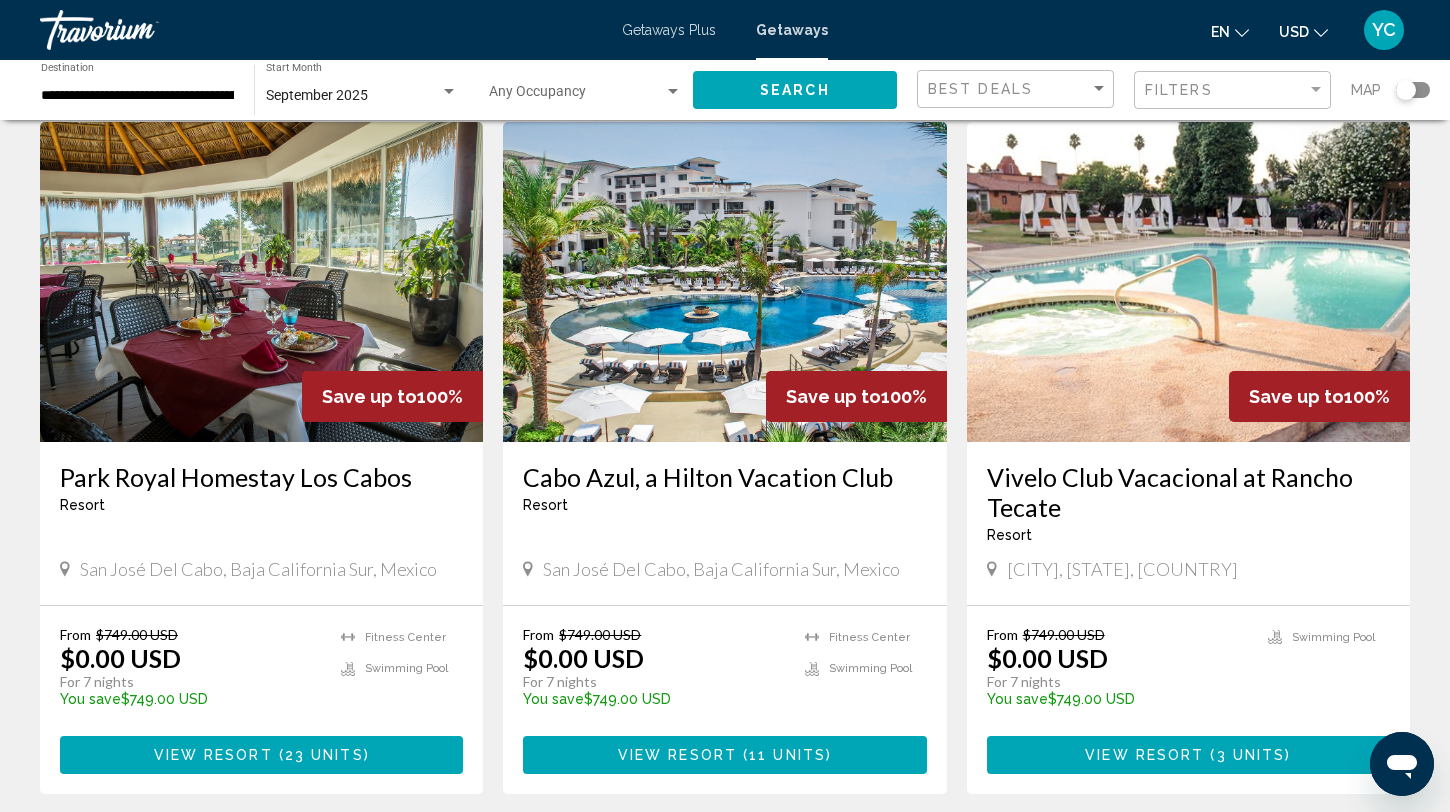 click at bounding box center (724, 282) 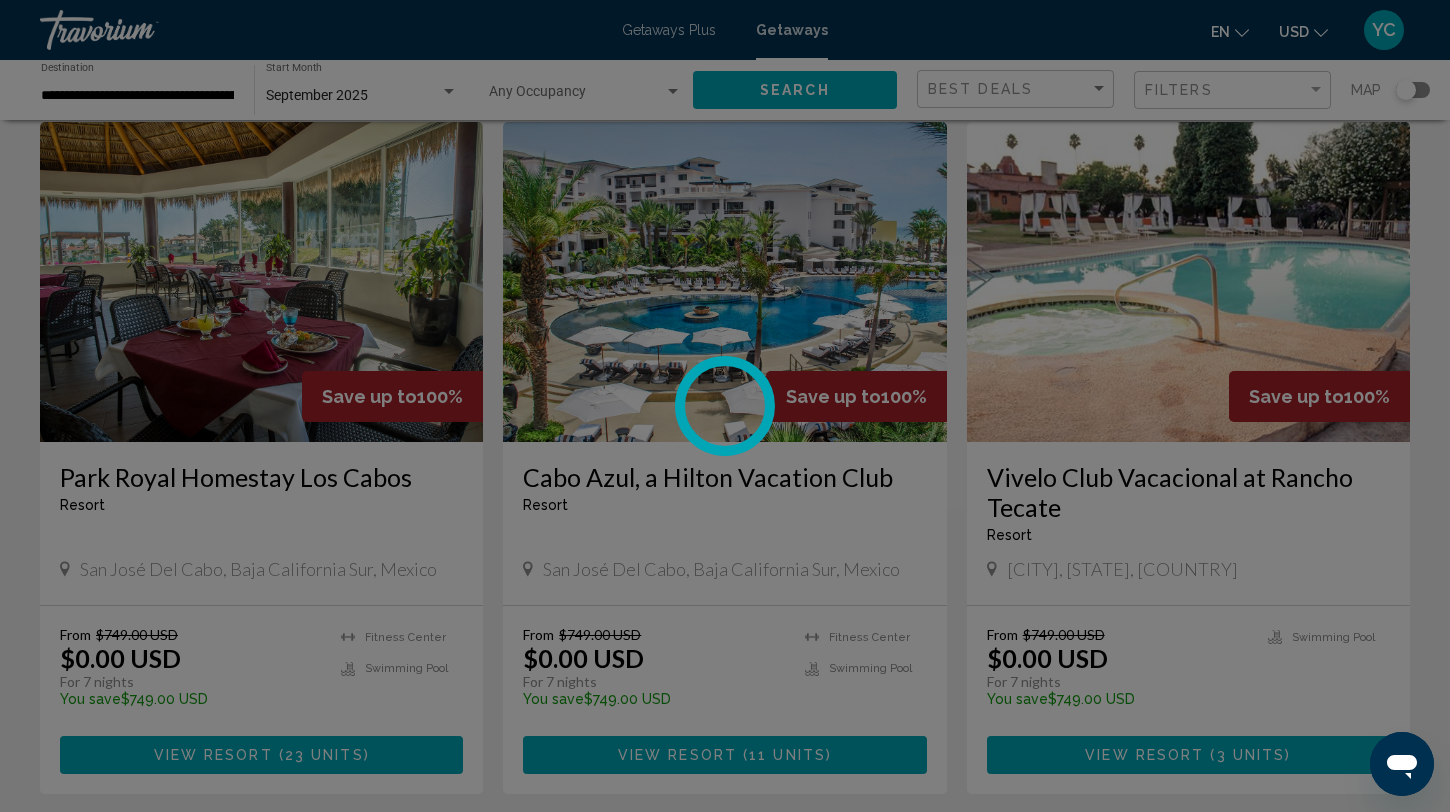 scroll, scrollTop: 0, scrollLeft: 0, axis: both 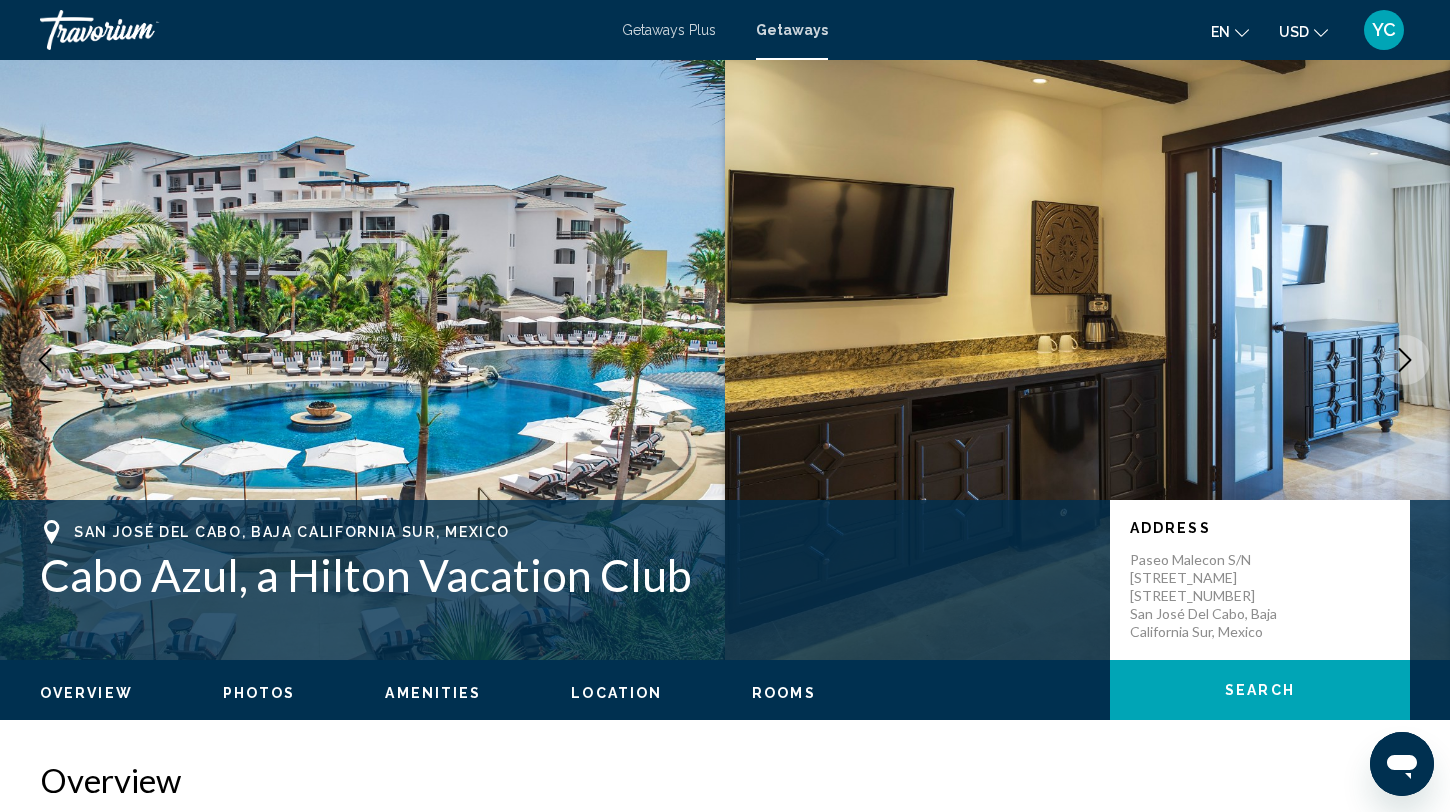 type 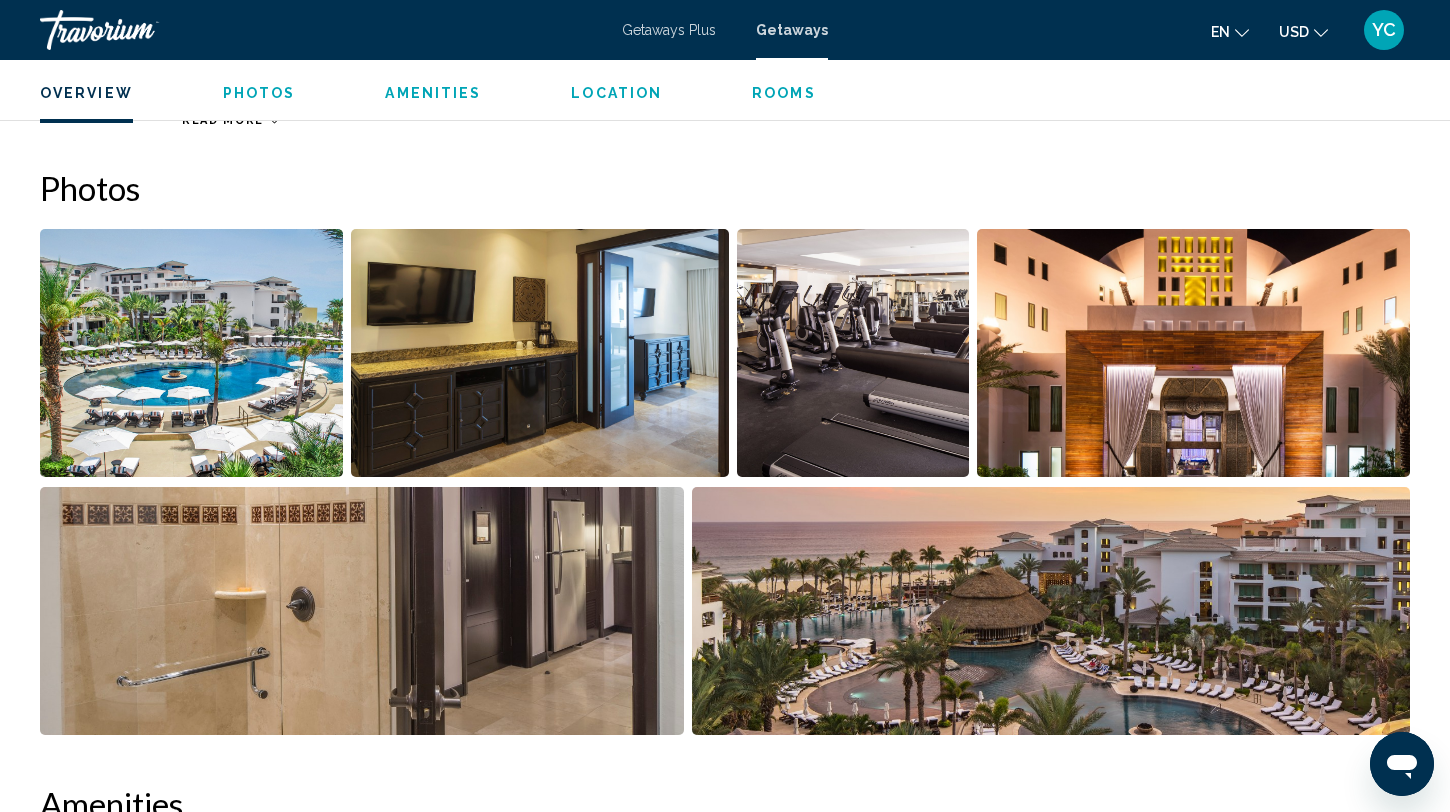 scroll, scrollTop: 880, scrollLeft: 0, axis: vertical 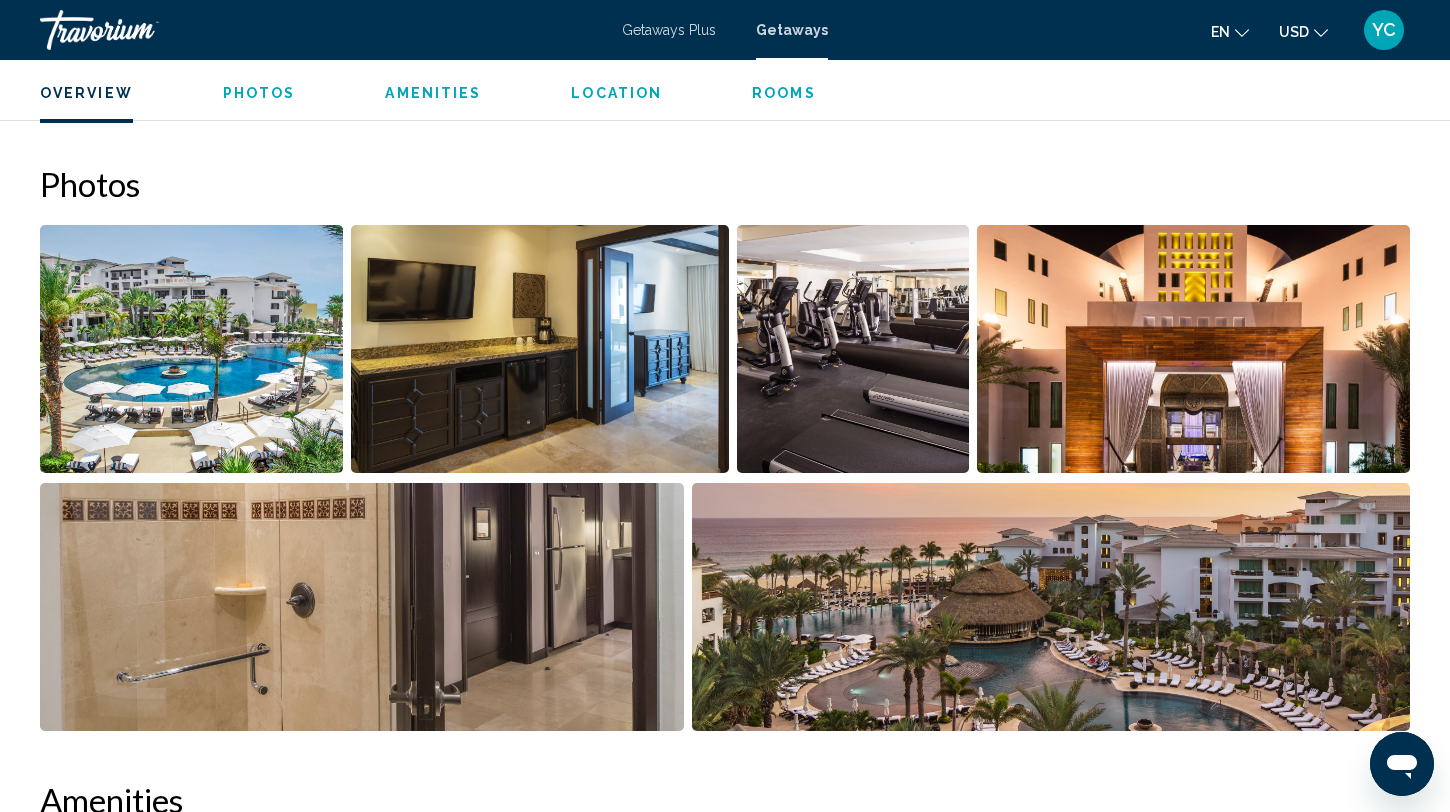 click at bounding box center (191, 349) 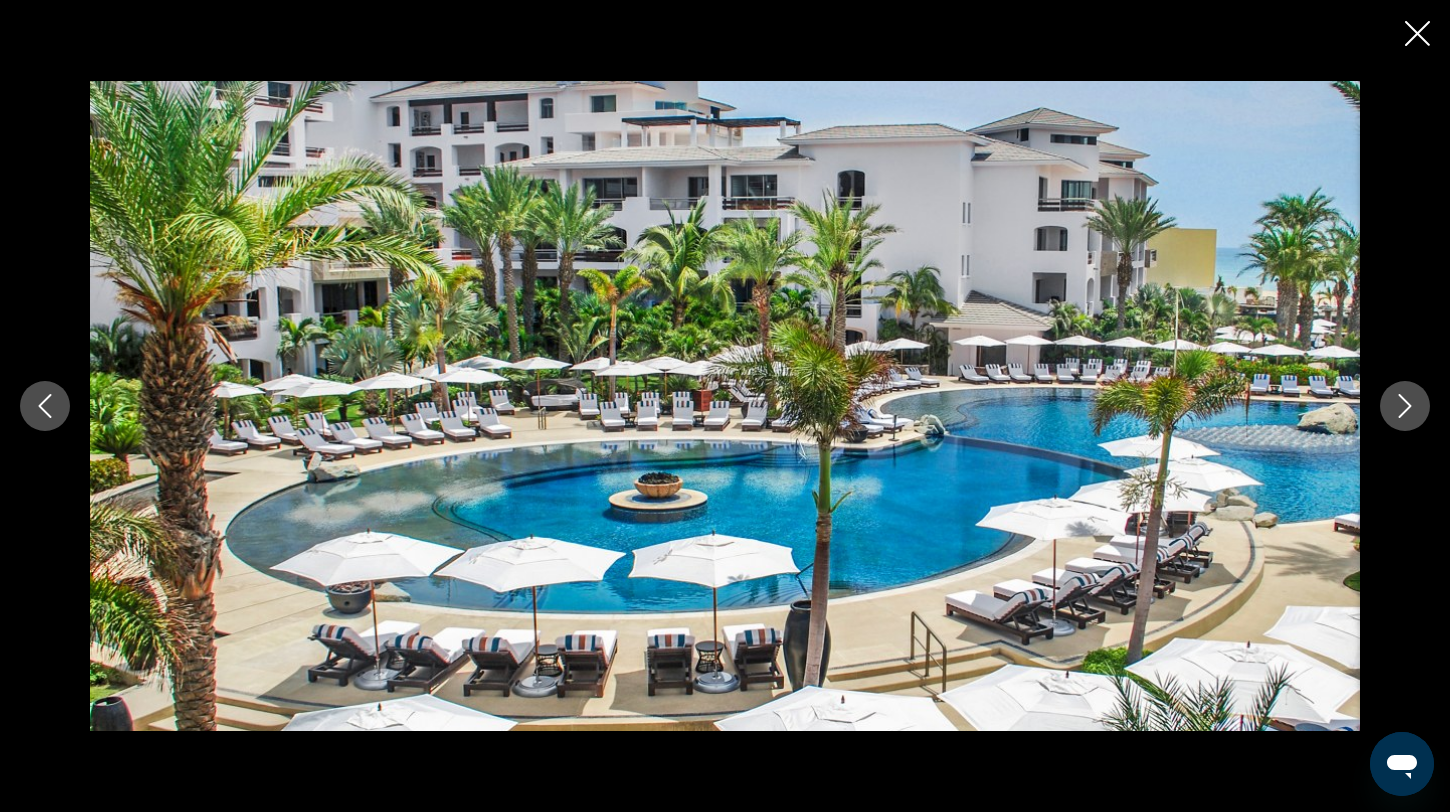 click 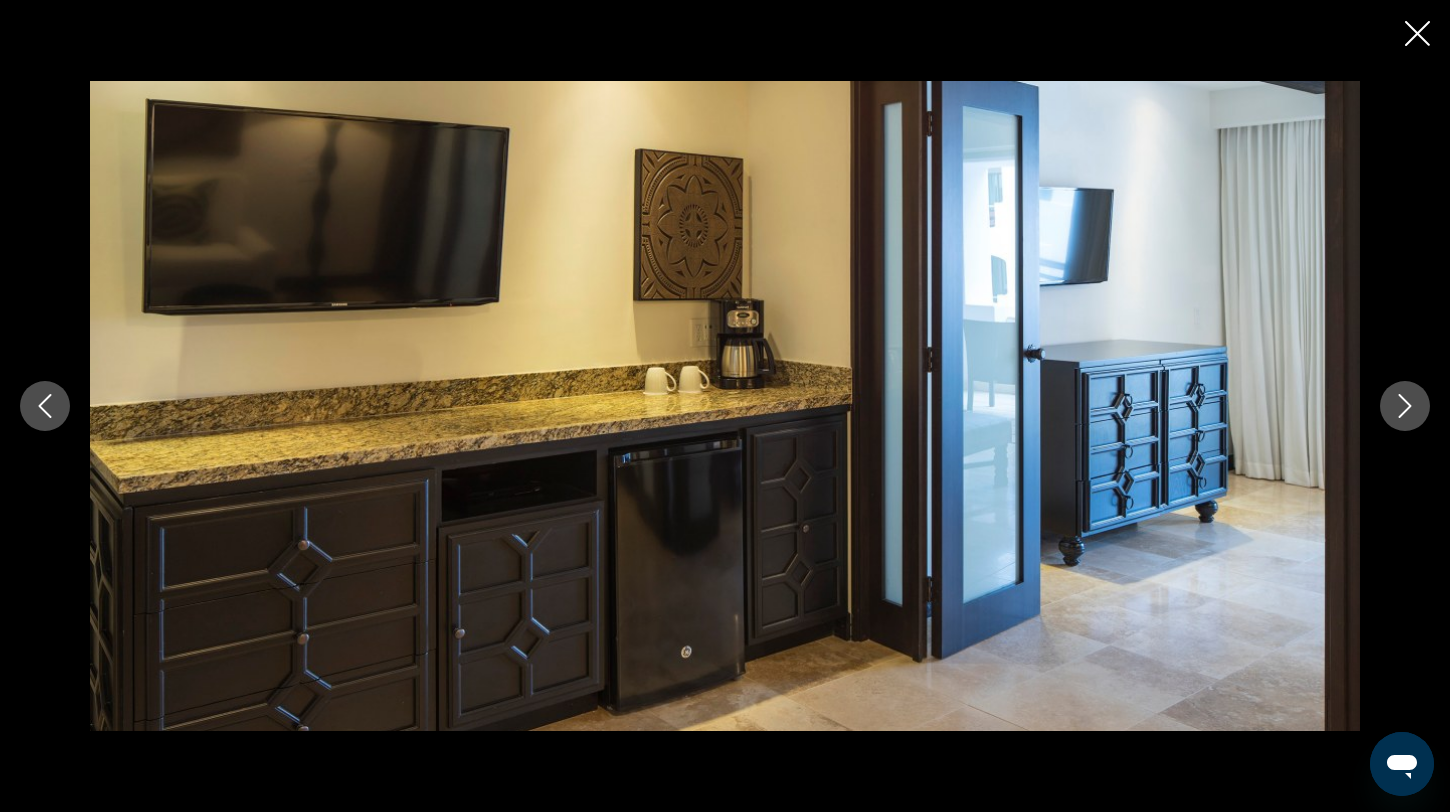 click 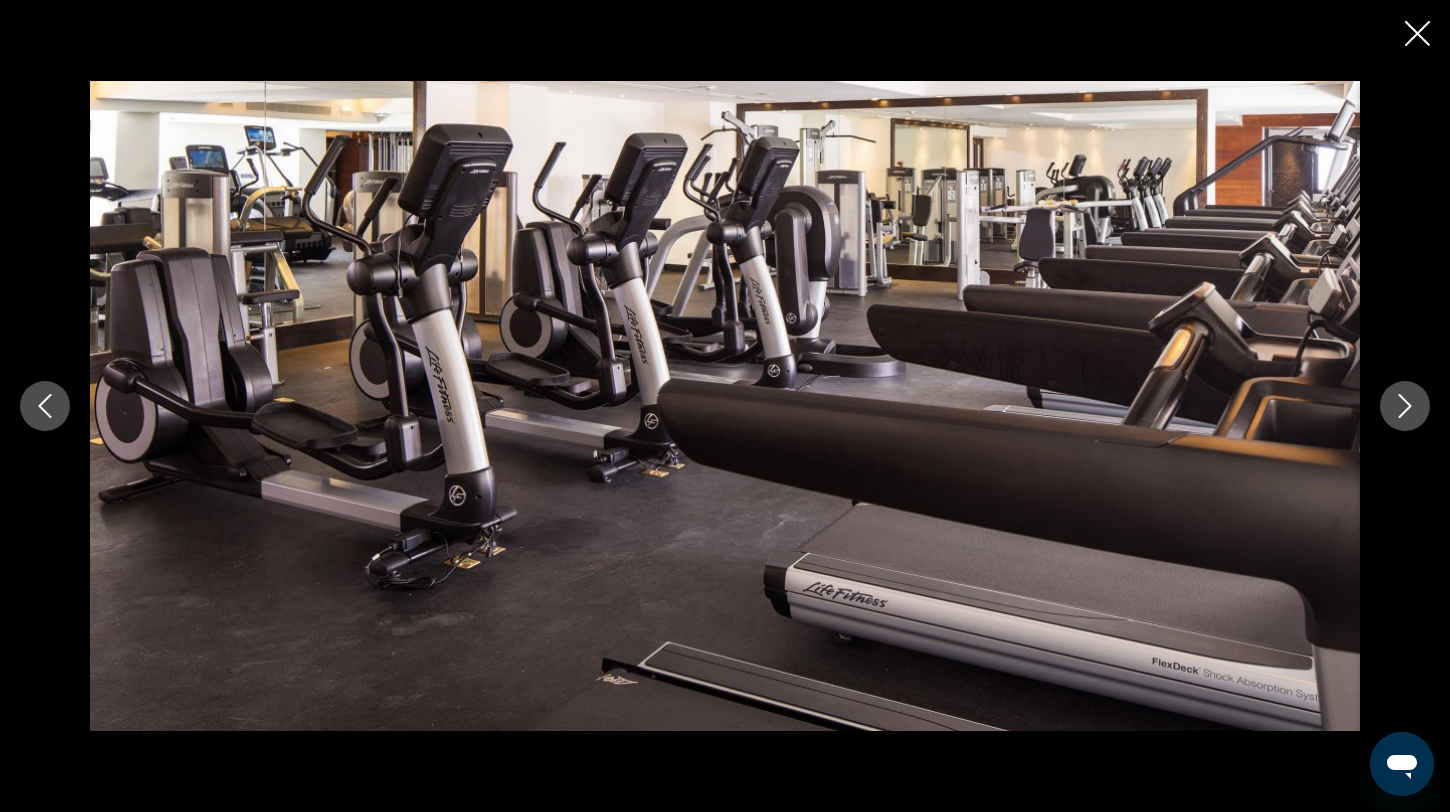 click 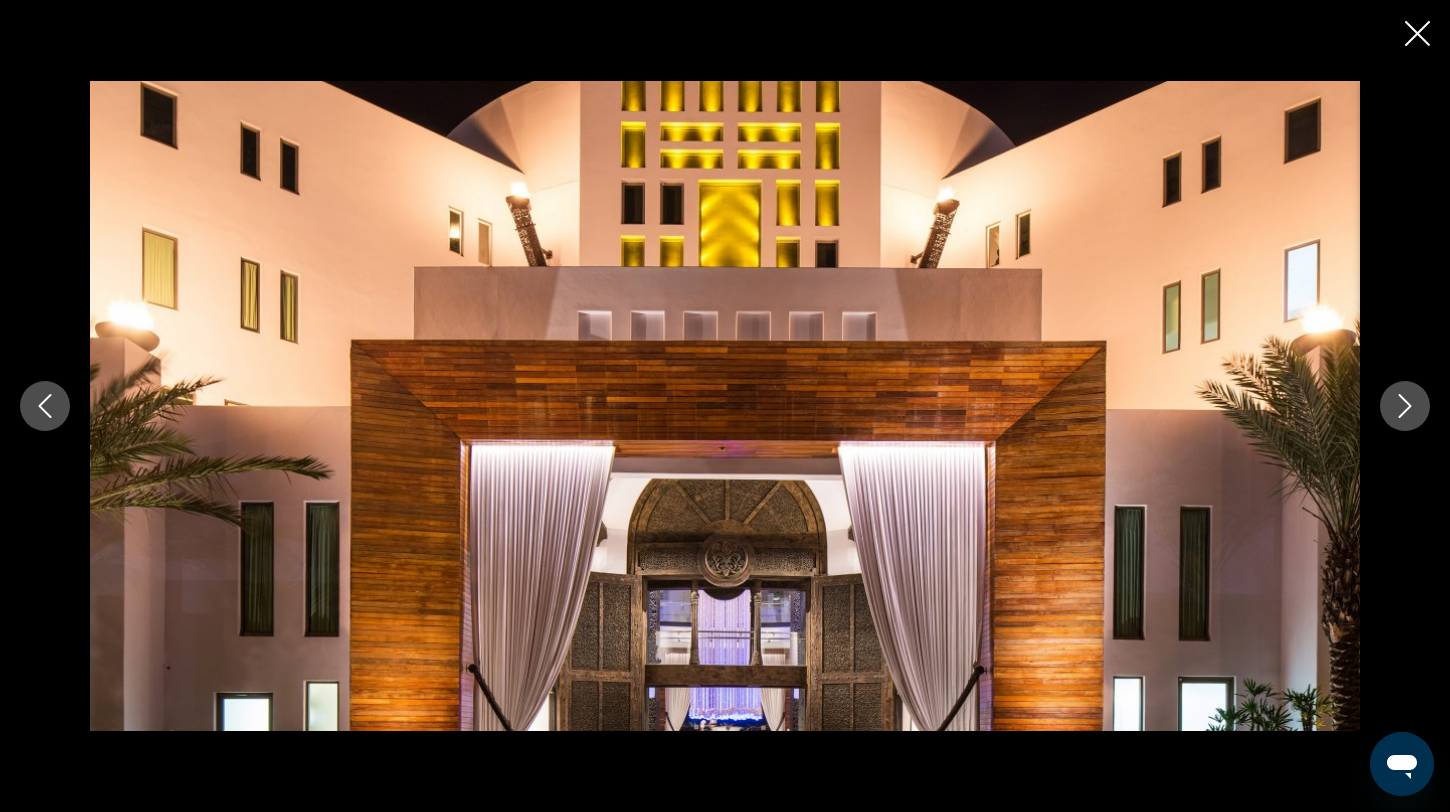click 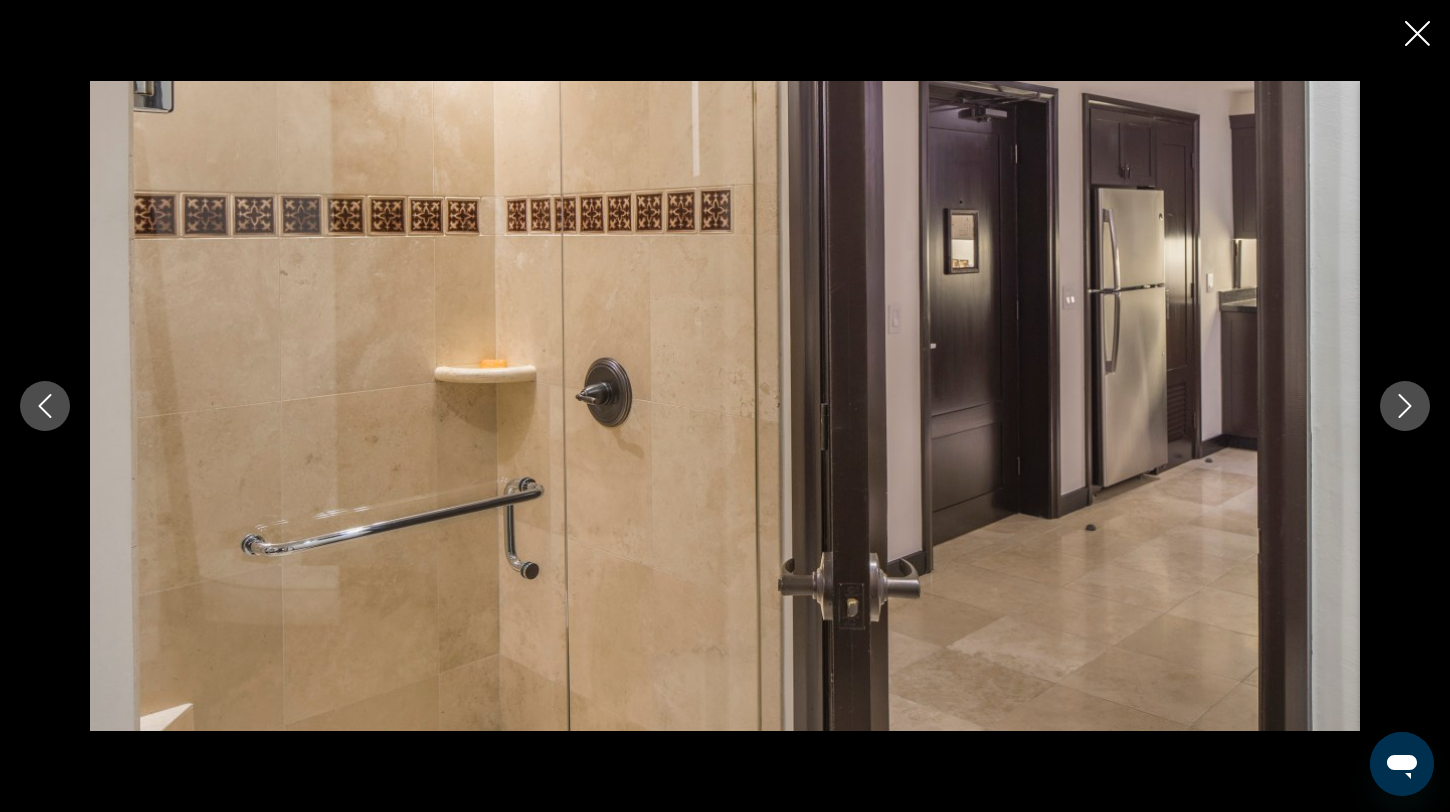 click 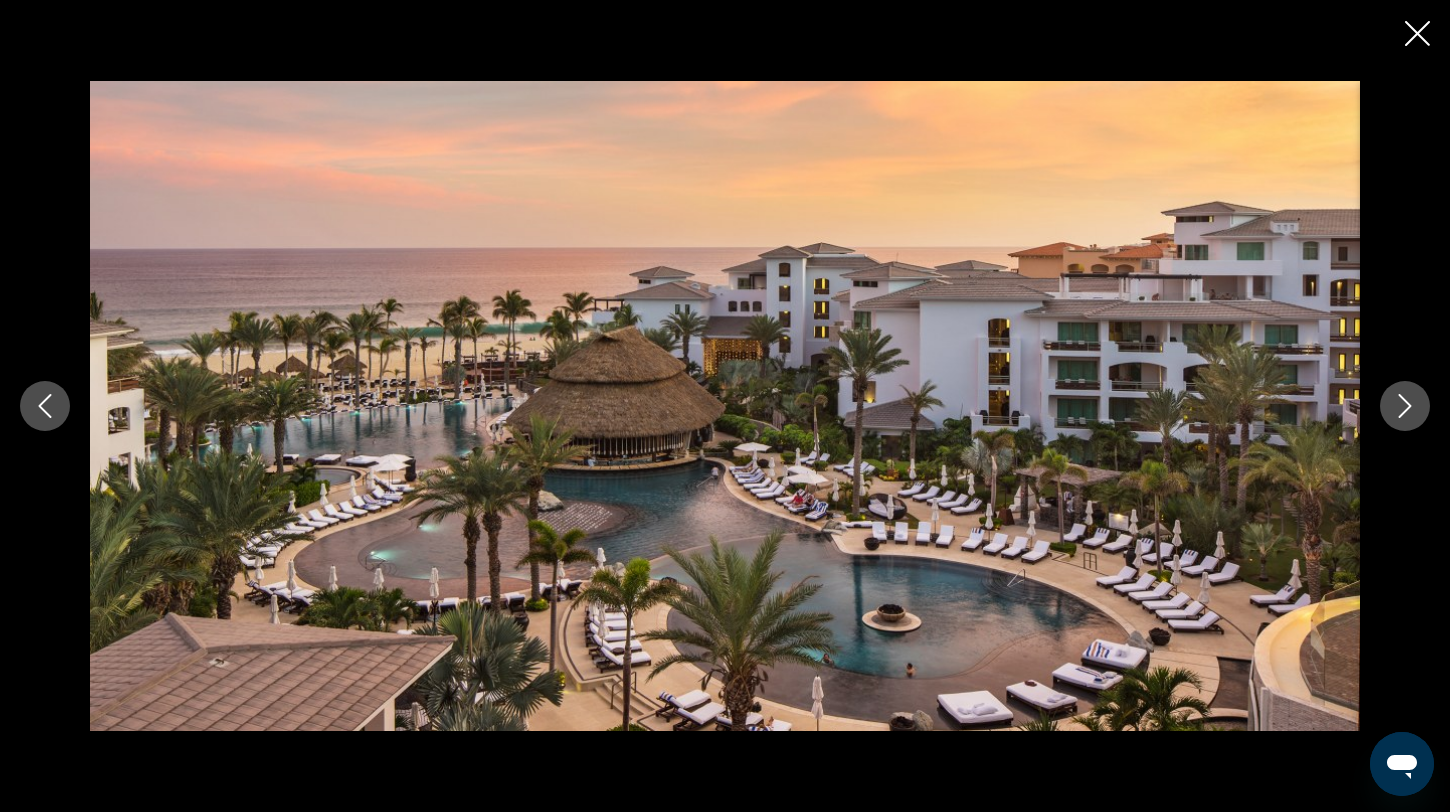 click 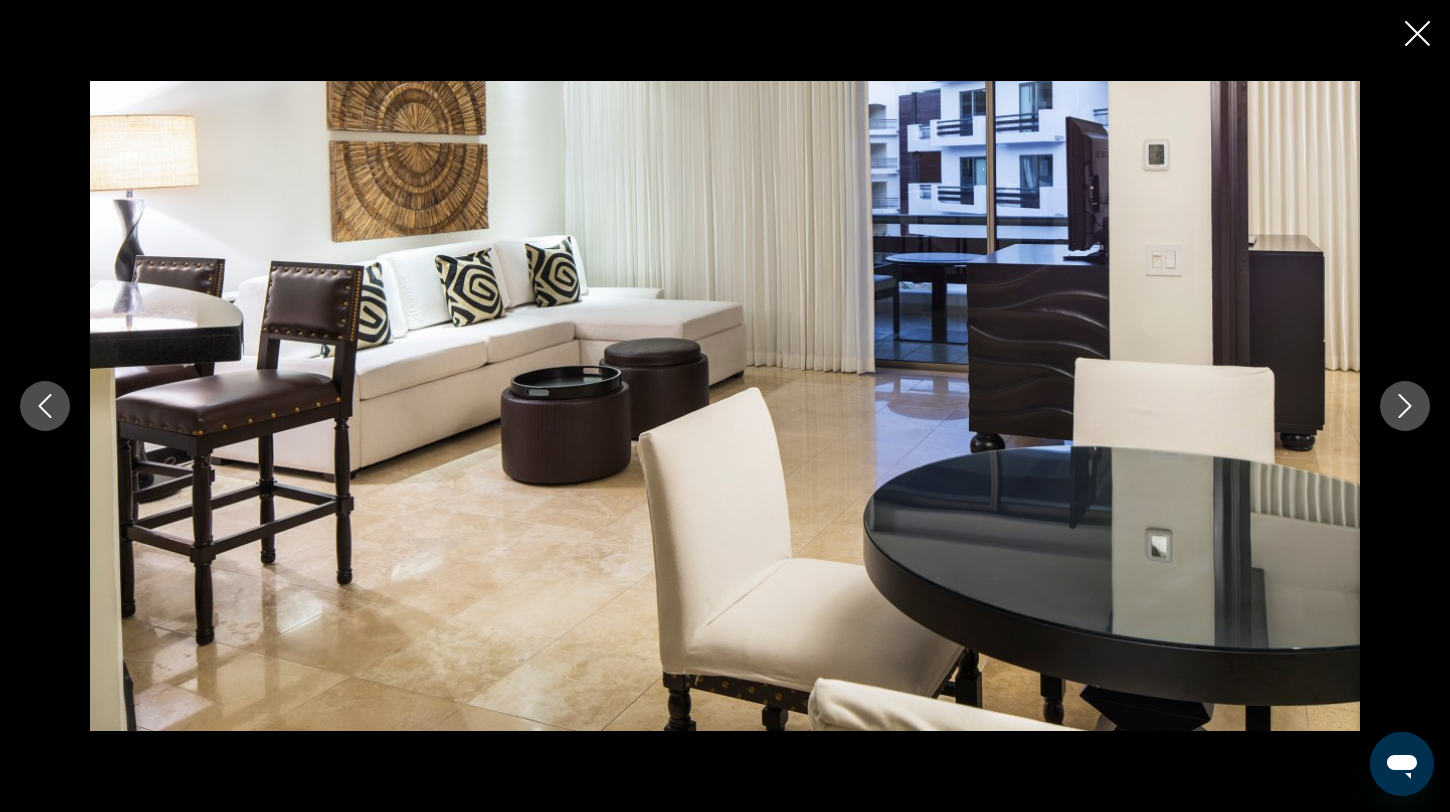 click 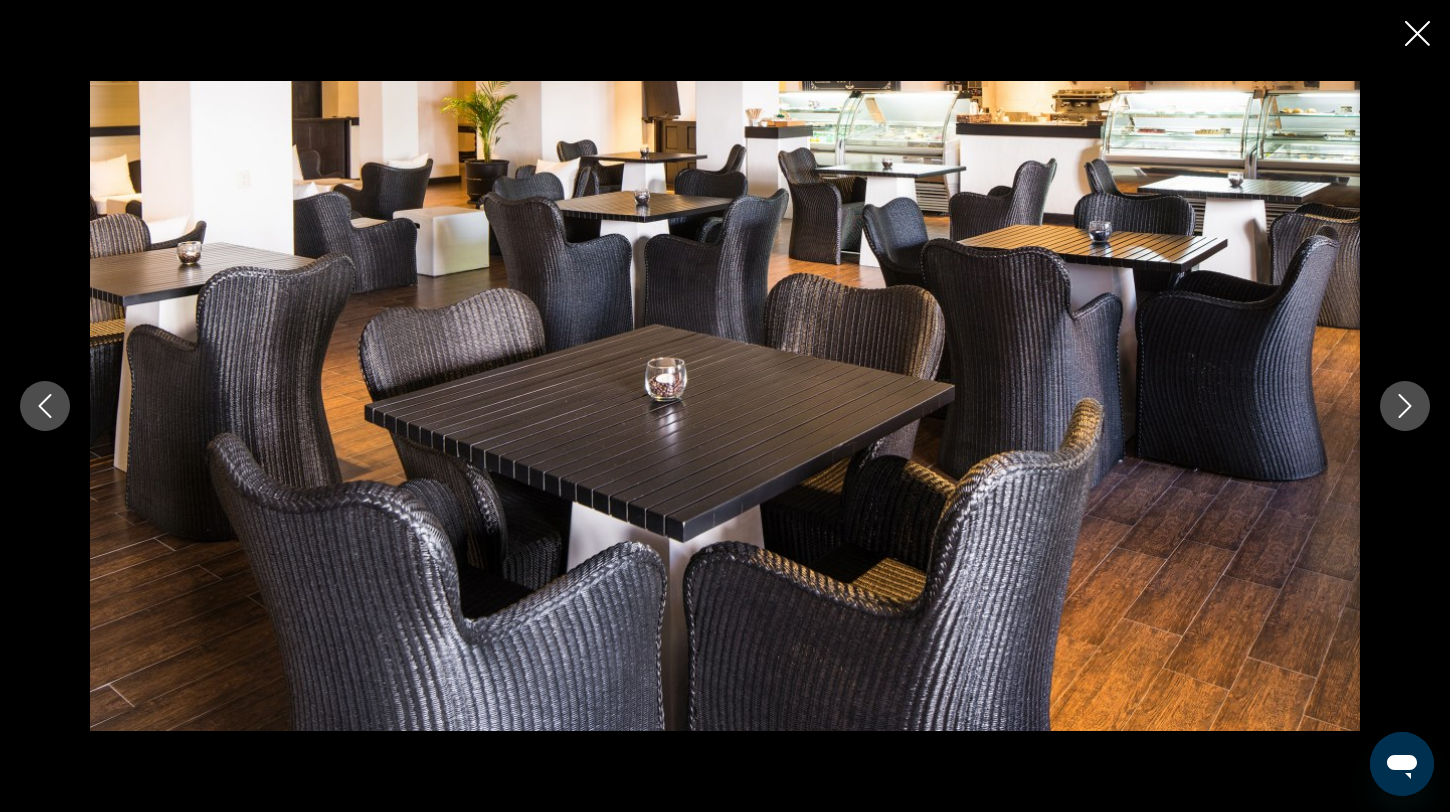 click 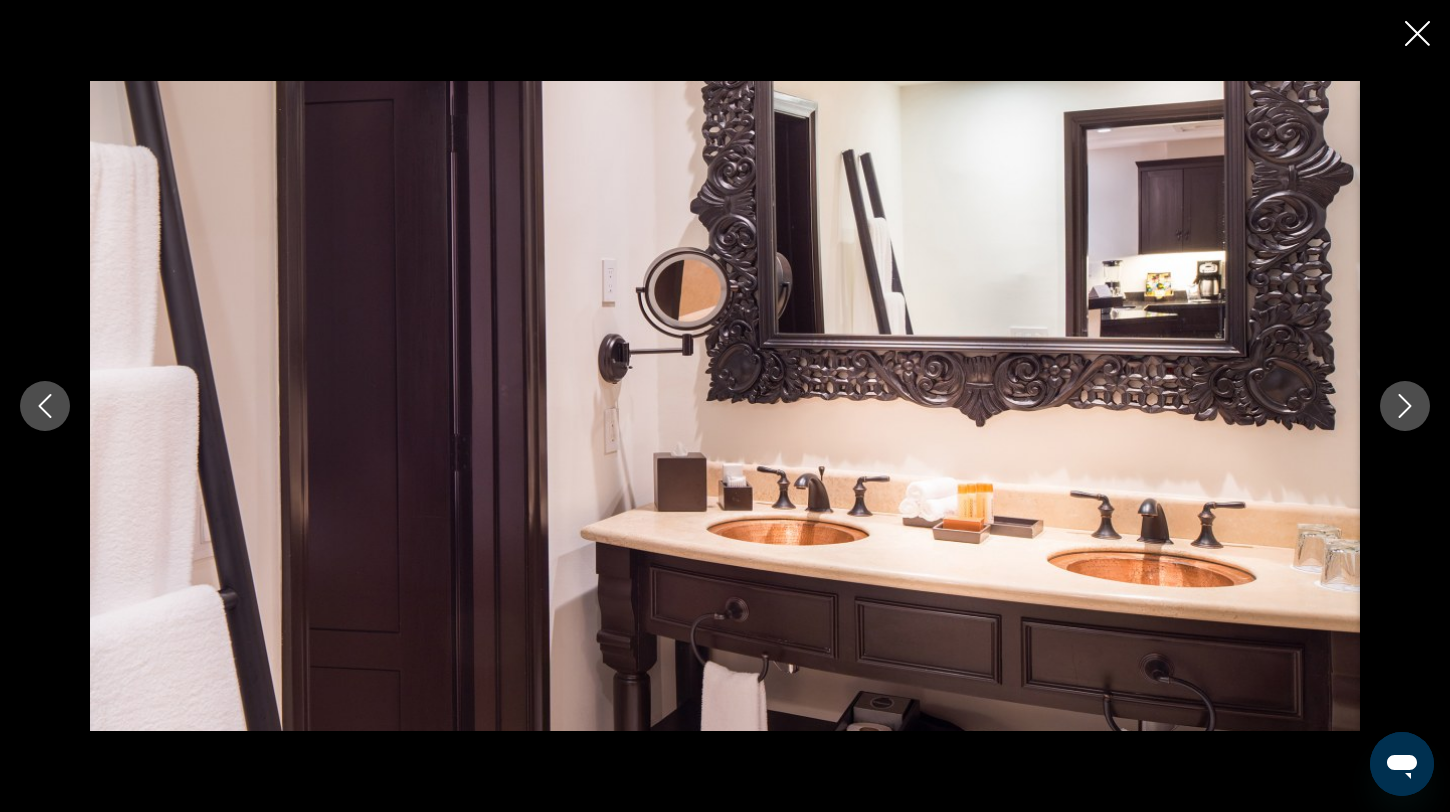 click 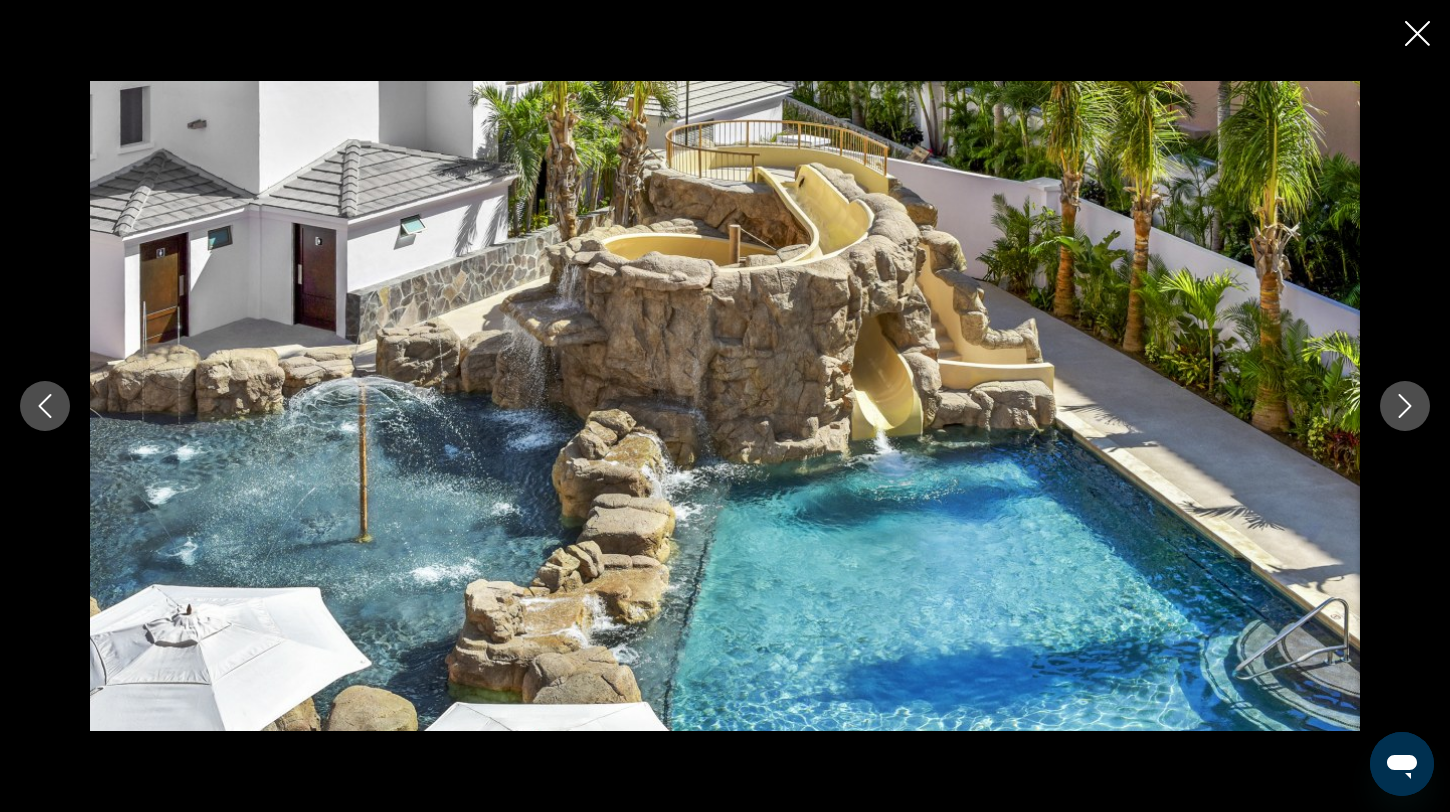 click 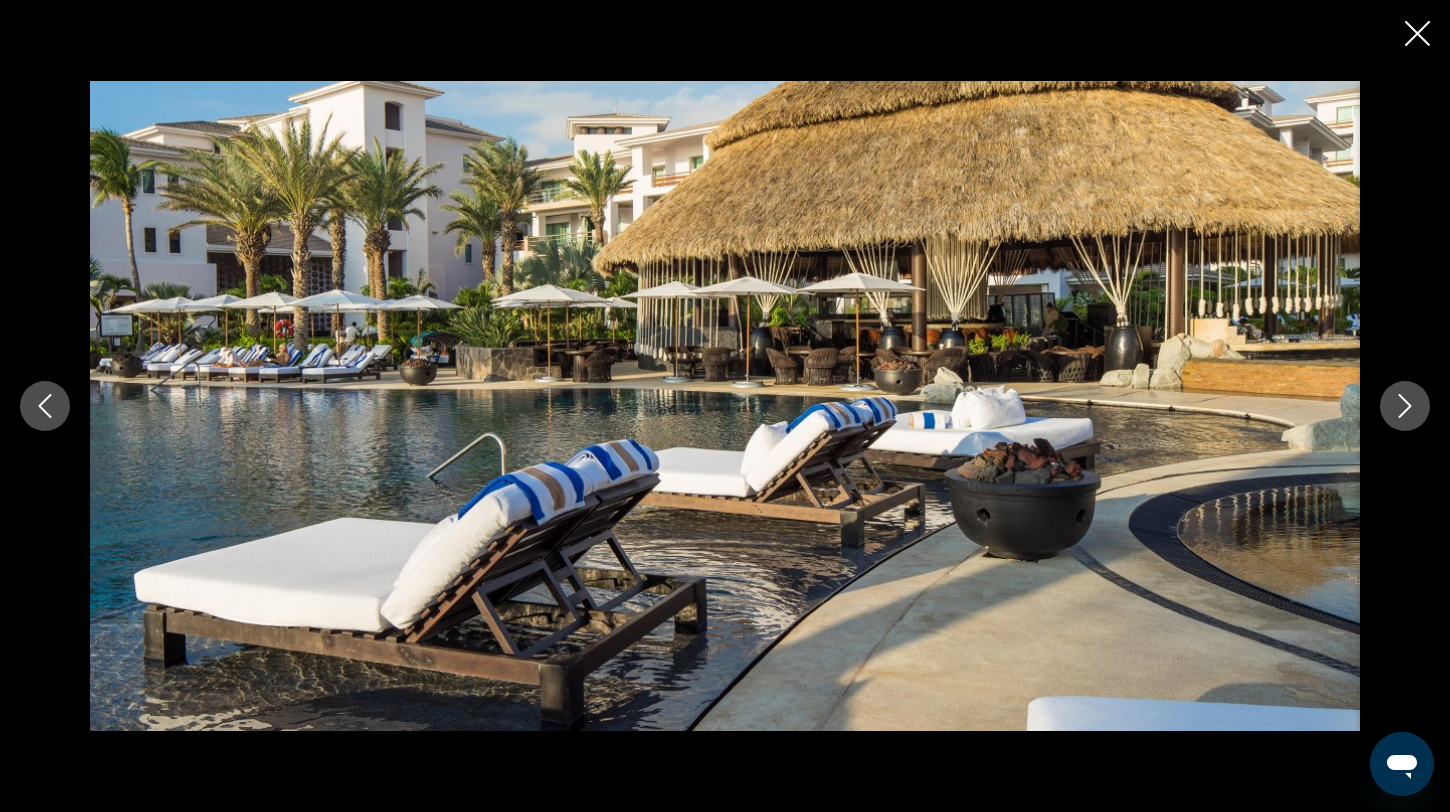 click 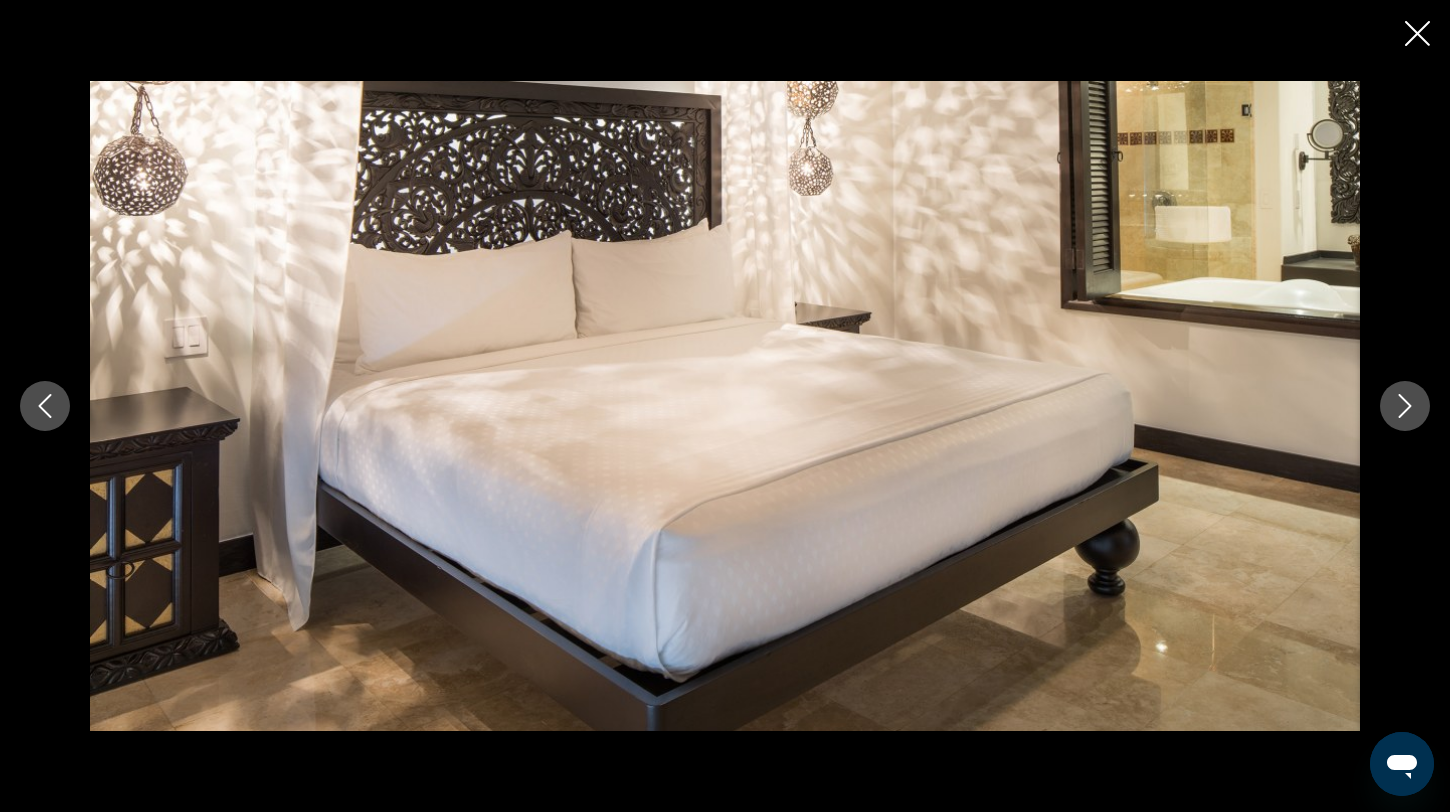 click 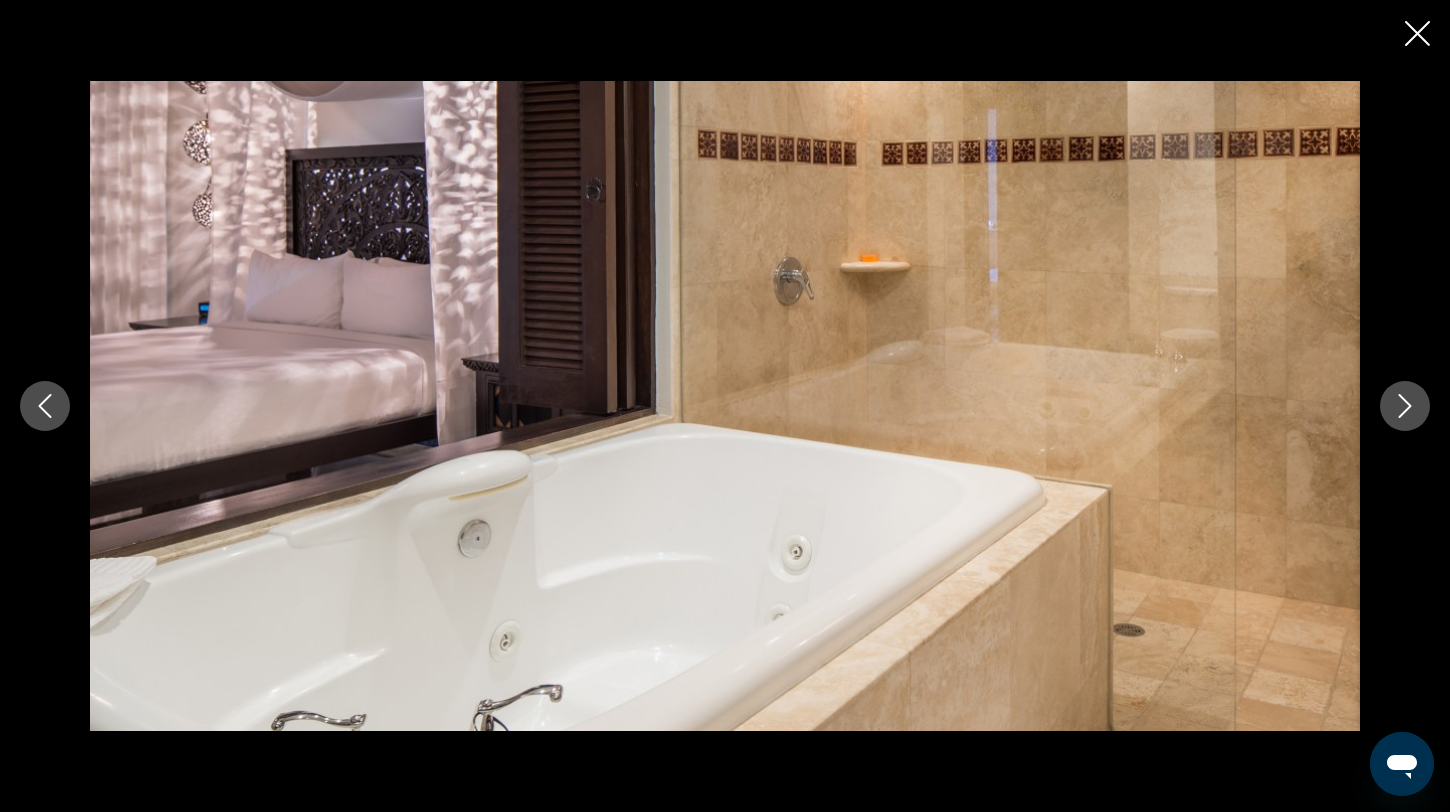 click 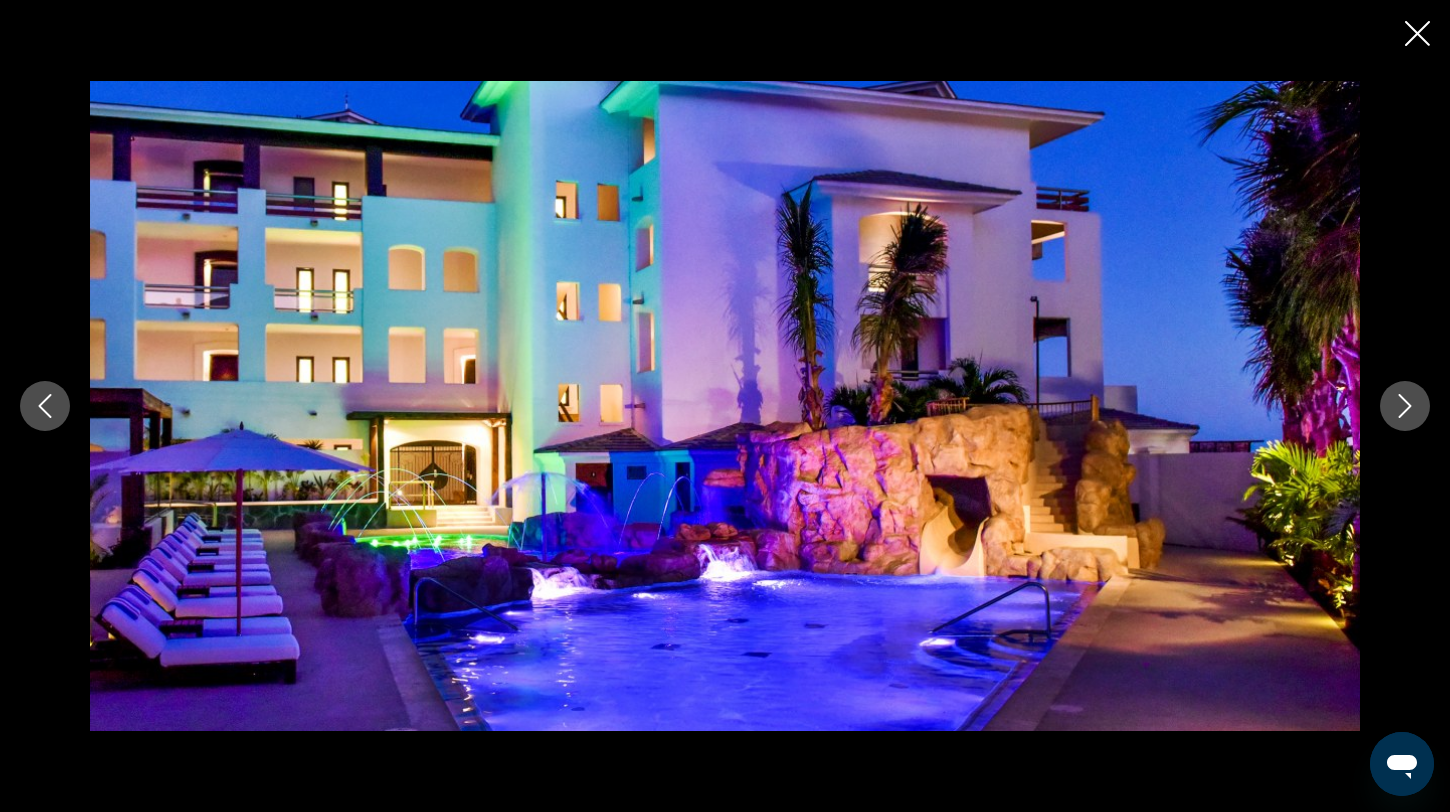 click 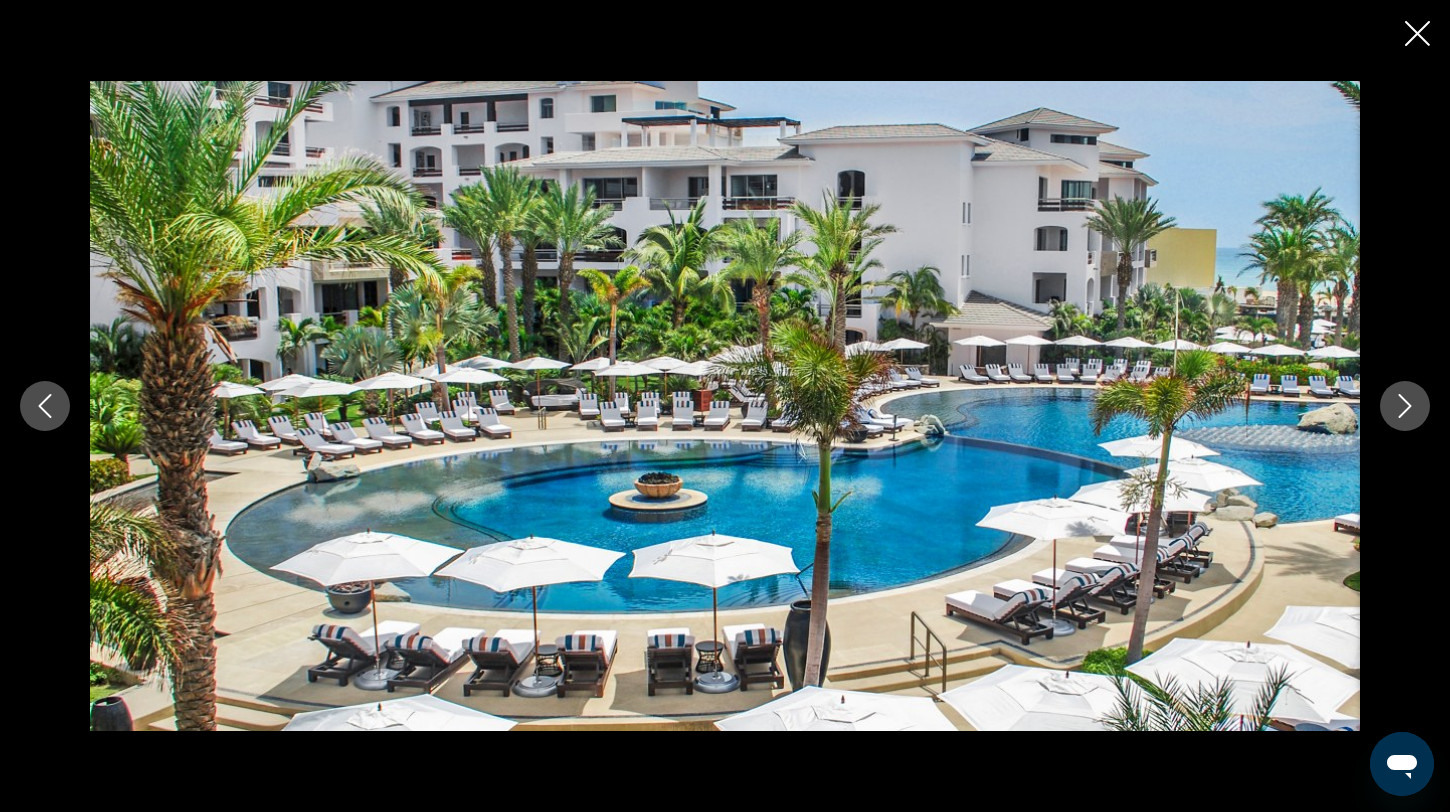 click 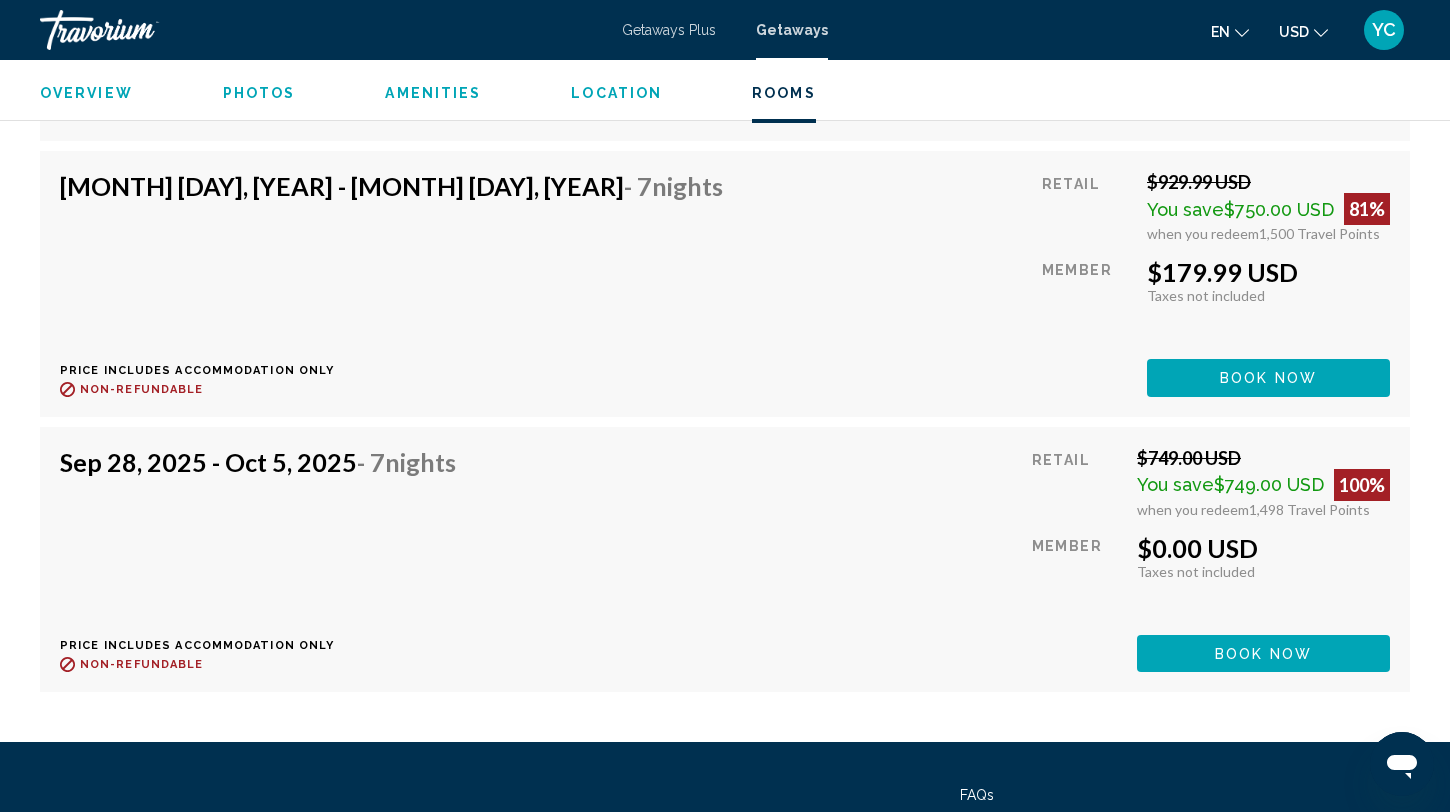 scroll, scrollTop: 4091, scrollLeft: 0, axis: vertical 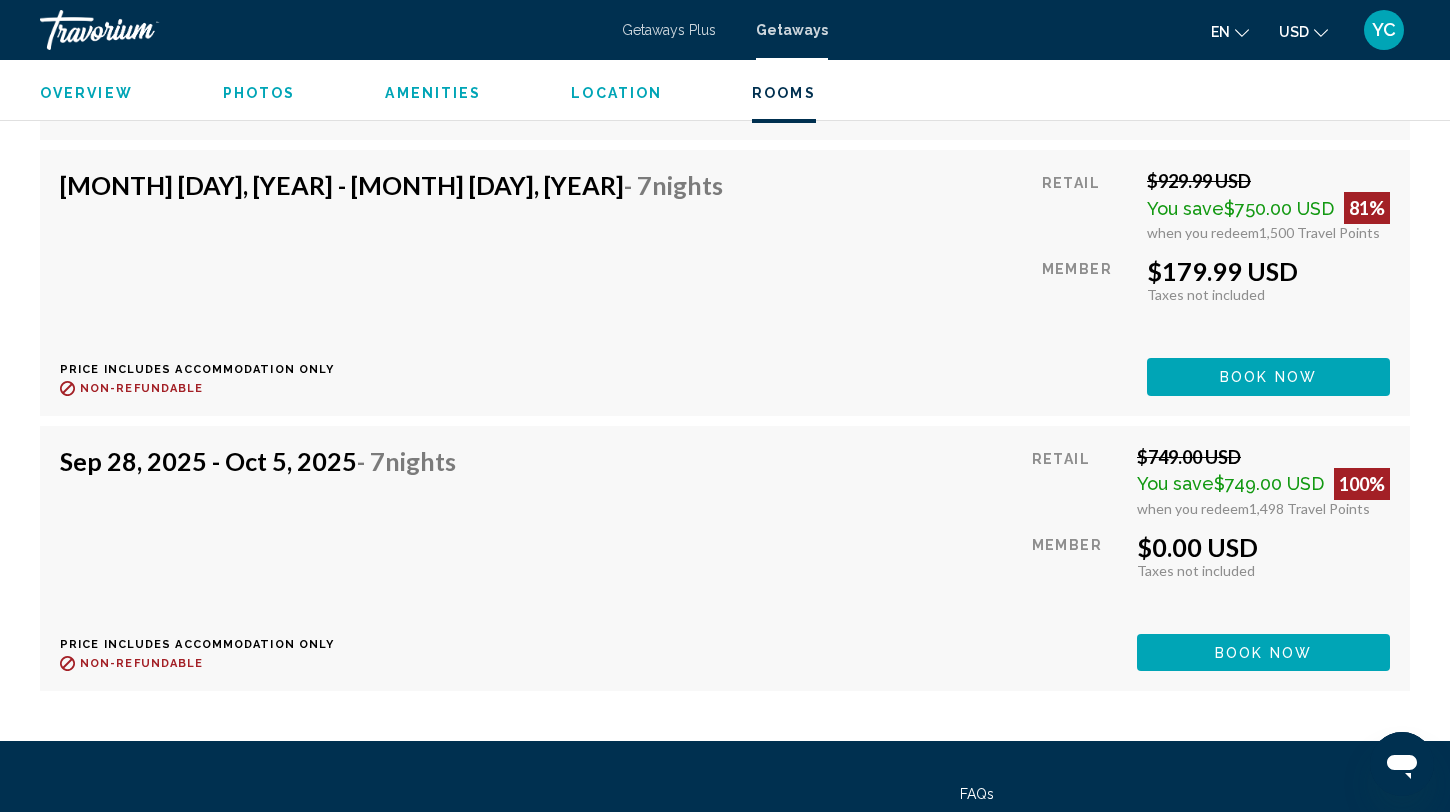 click on "Book now" at bounding box center [1268, -173] 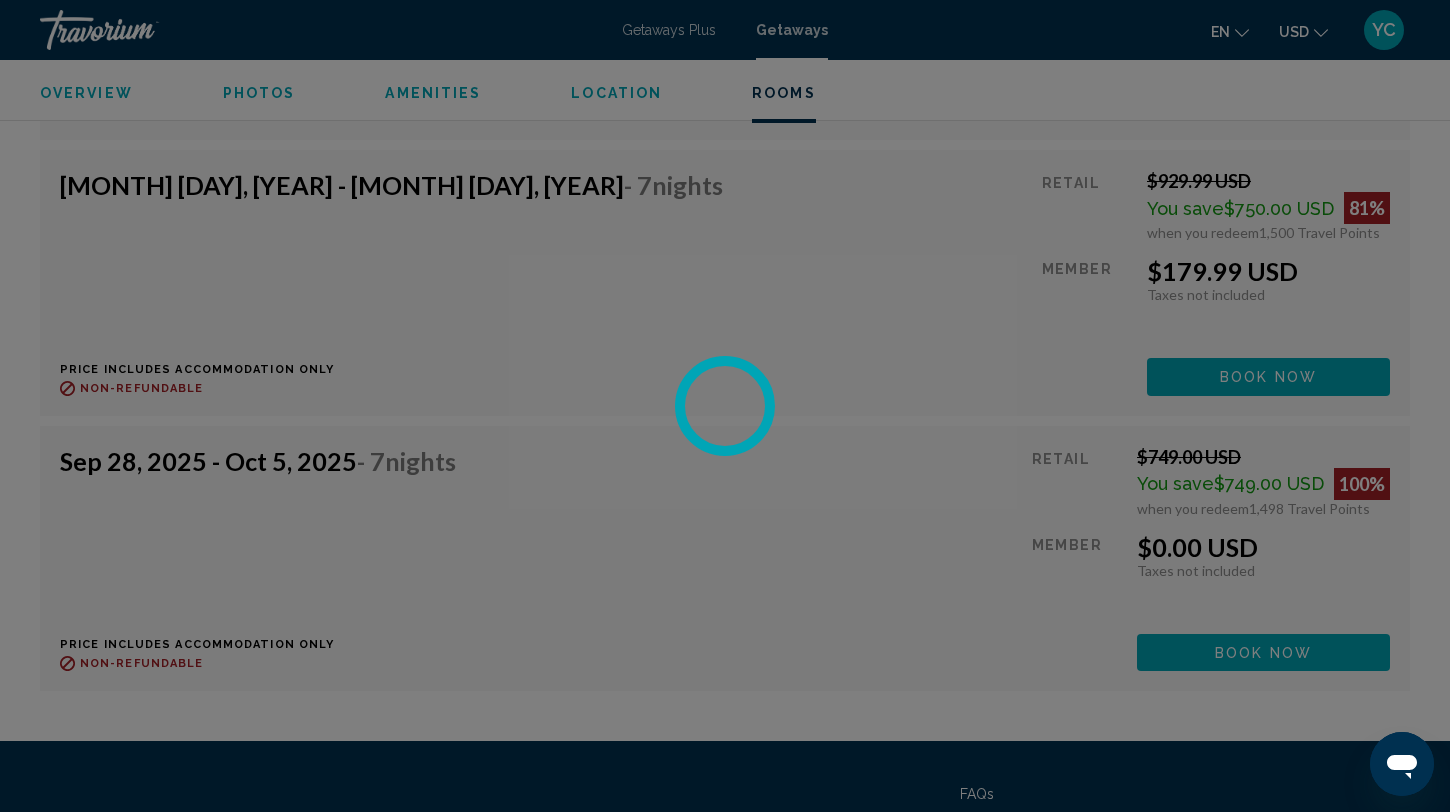 scroll, scrollTop: 0, scrollLeft: 0, axis: both 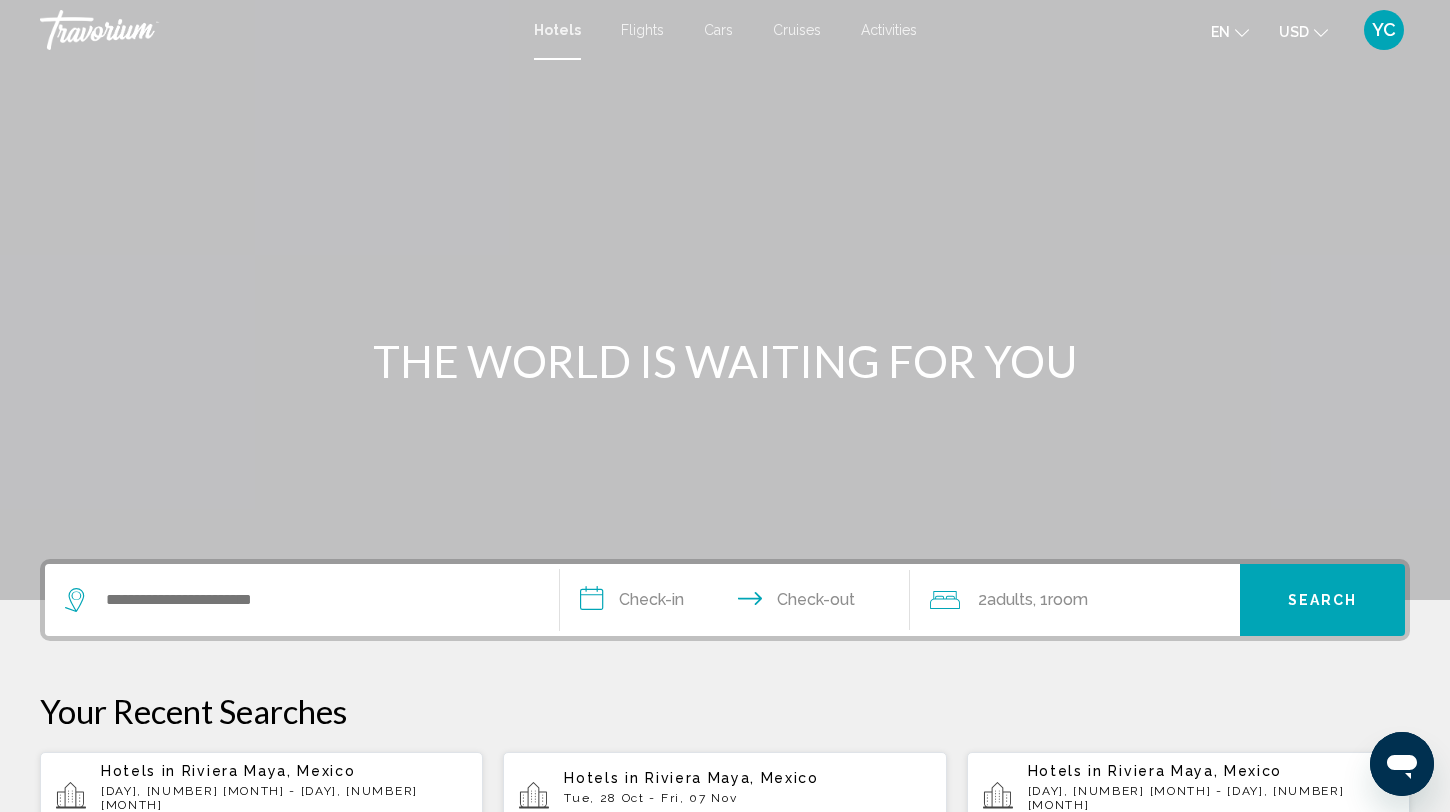 click on "Riviera Maya, Mexico" at bounding box center (269, 771) 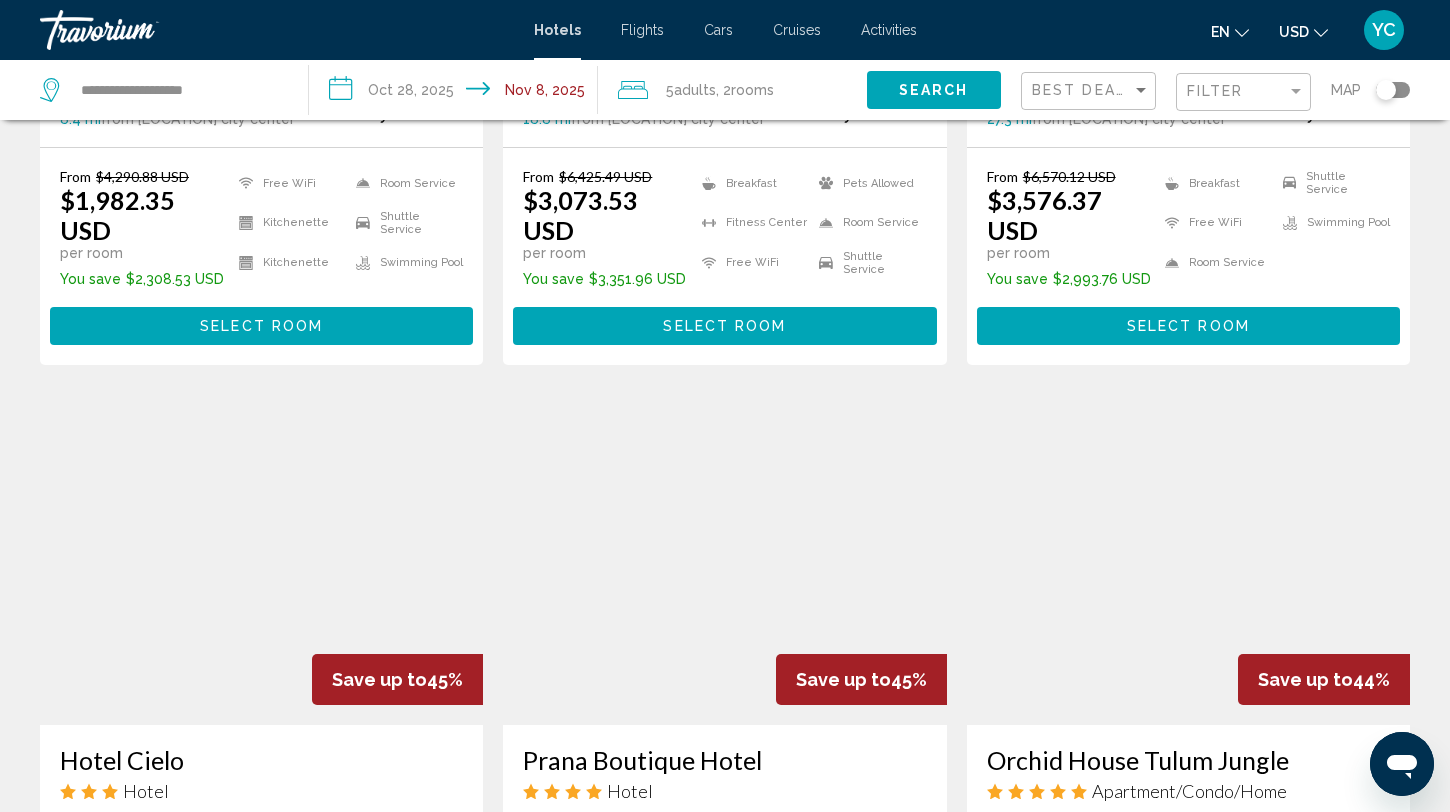 scroll, scrollTop: 1335, scrollLeft: 0, axis: vertical 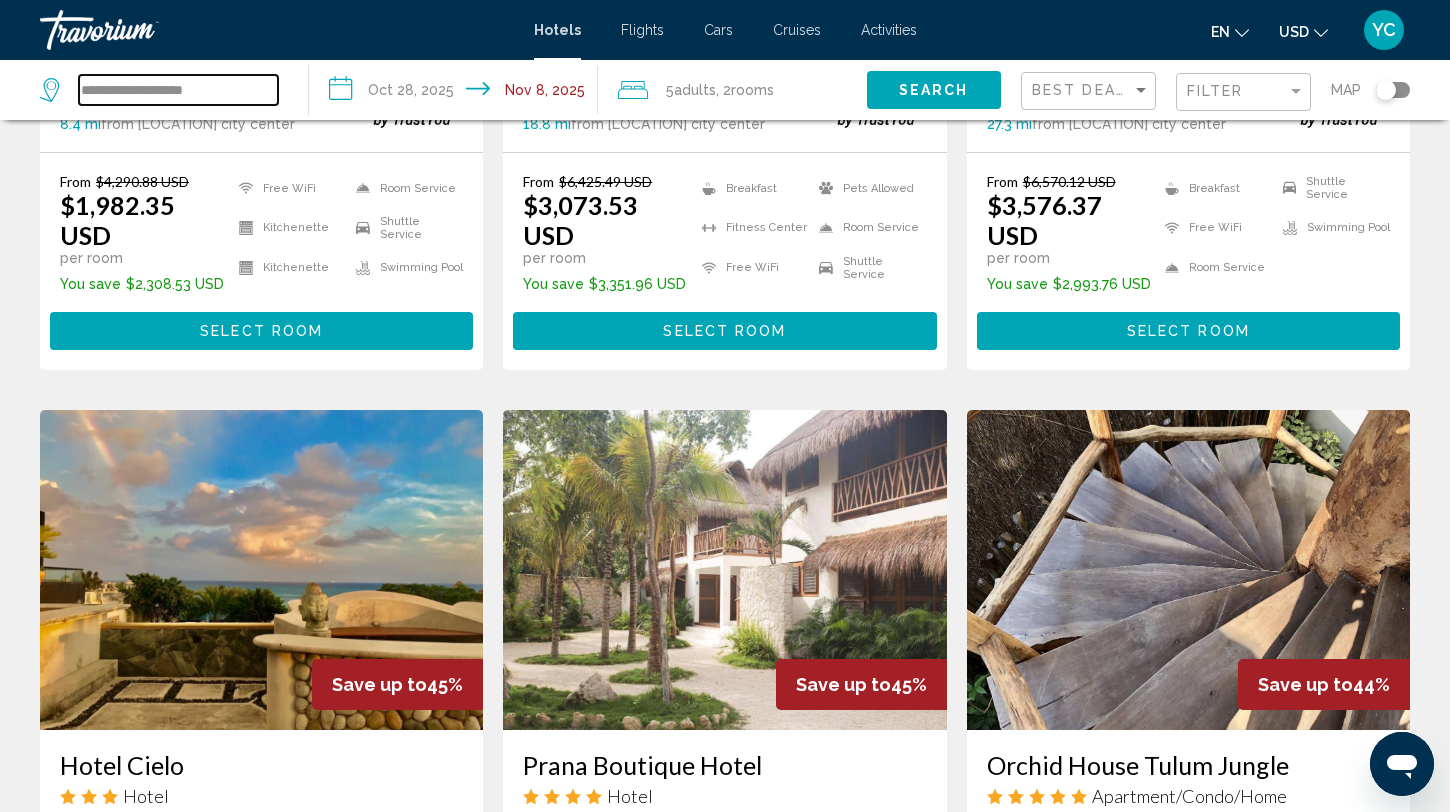 click on "**********" at bounding box center [178, 90] 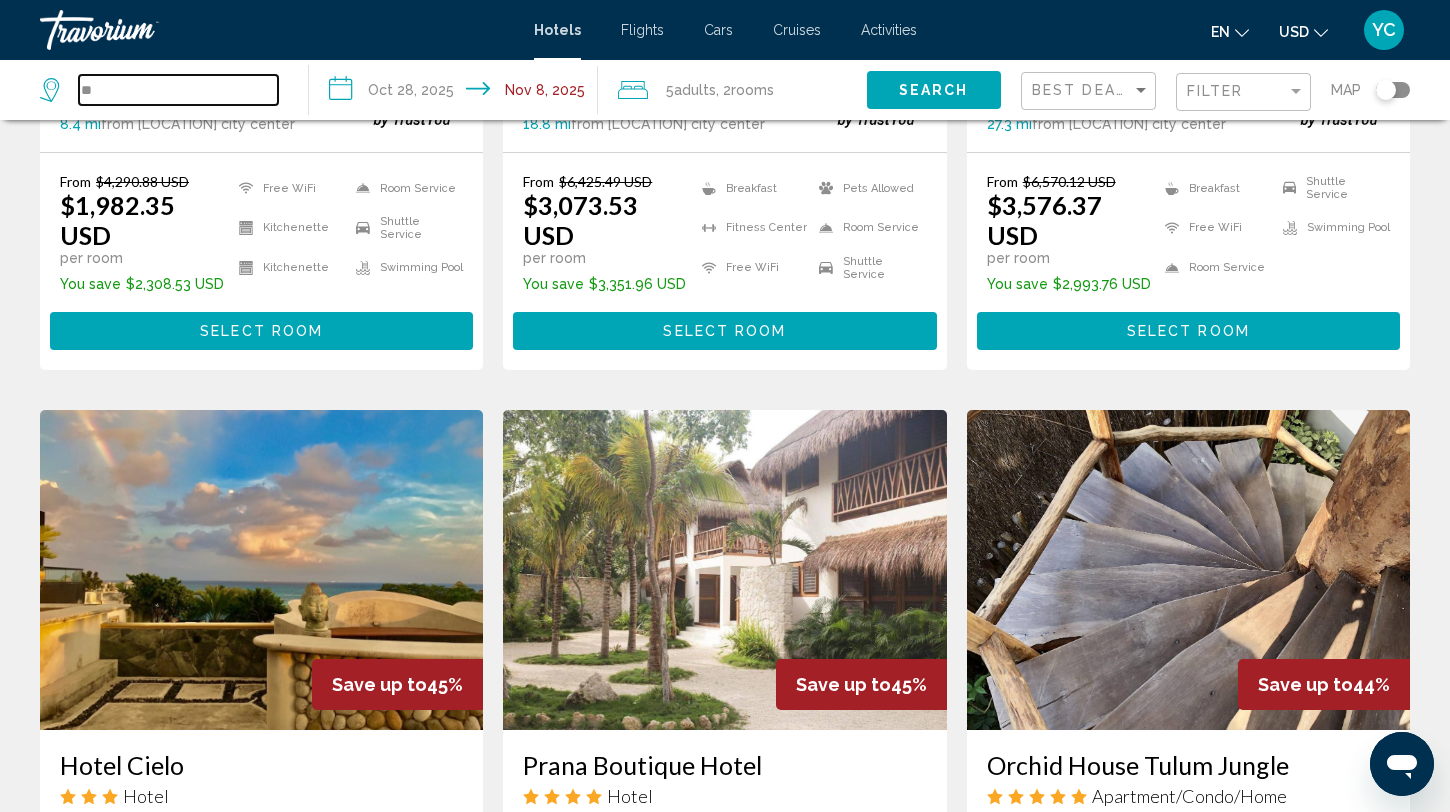 type on "*" 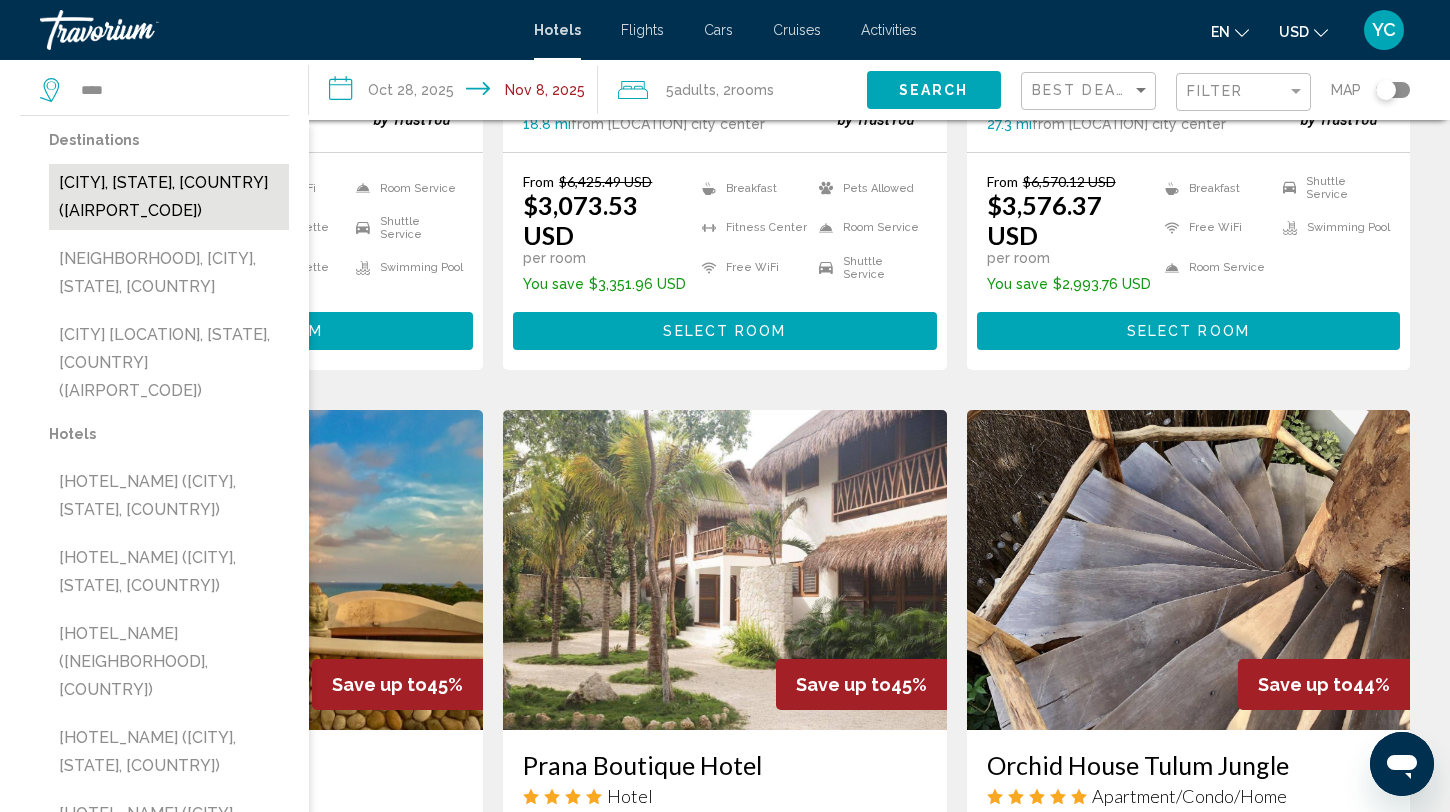 click on "[CITY], [STATE], [COUNTRY] ([AIRPORT_CODE])" at bounding box center (169, 197) 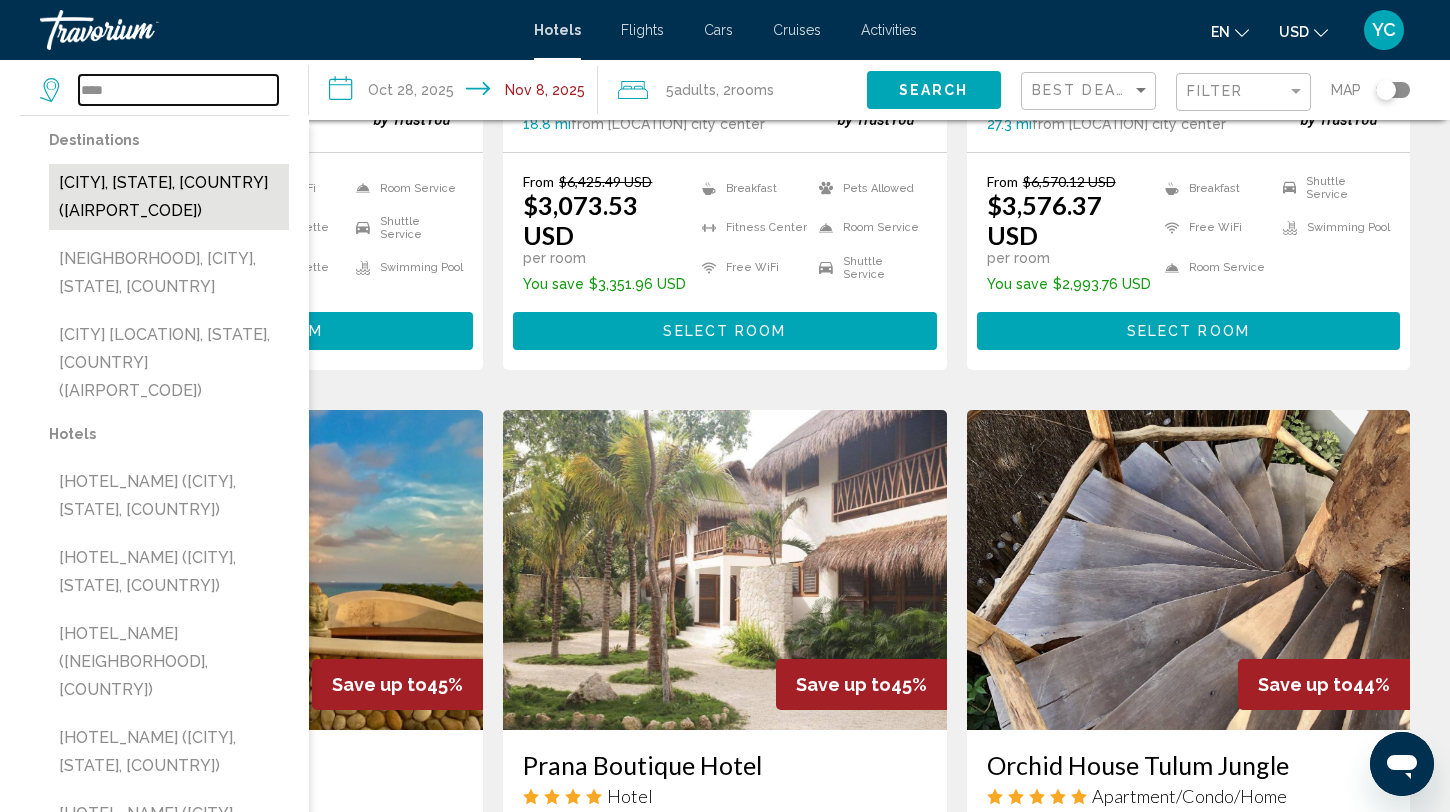 type on "**********" 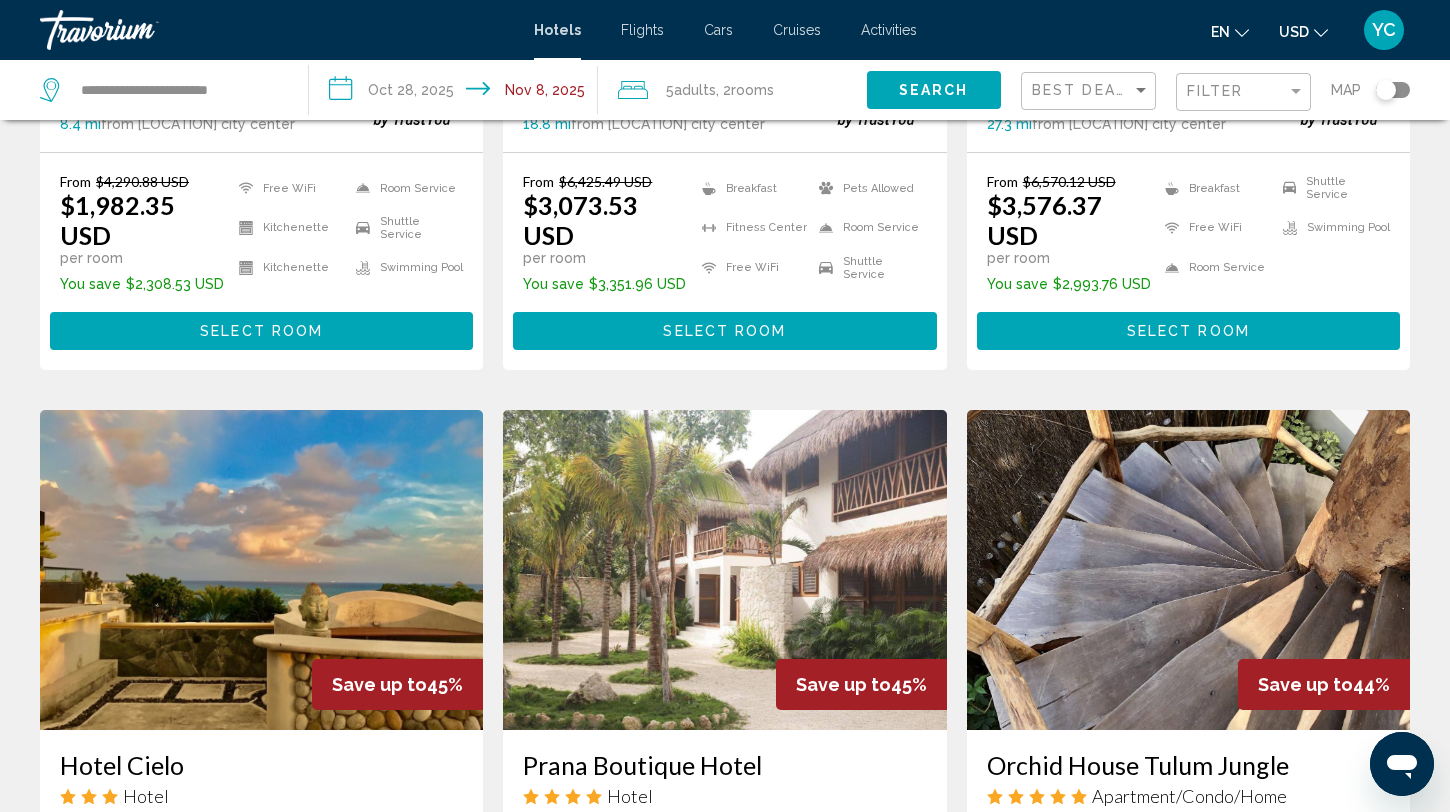 click on "**********" at bounding box center (457, 93) 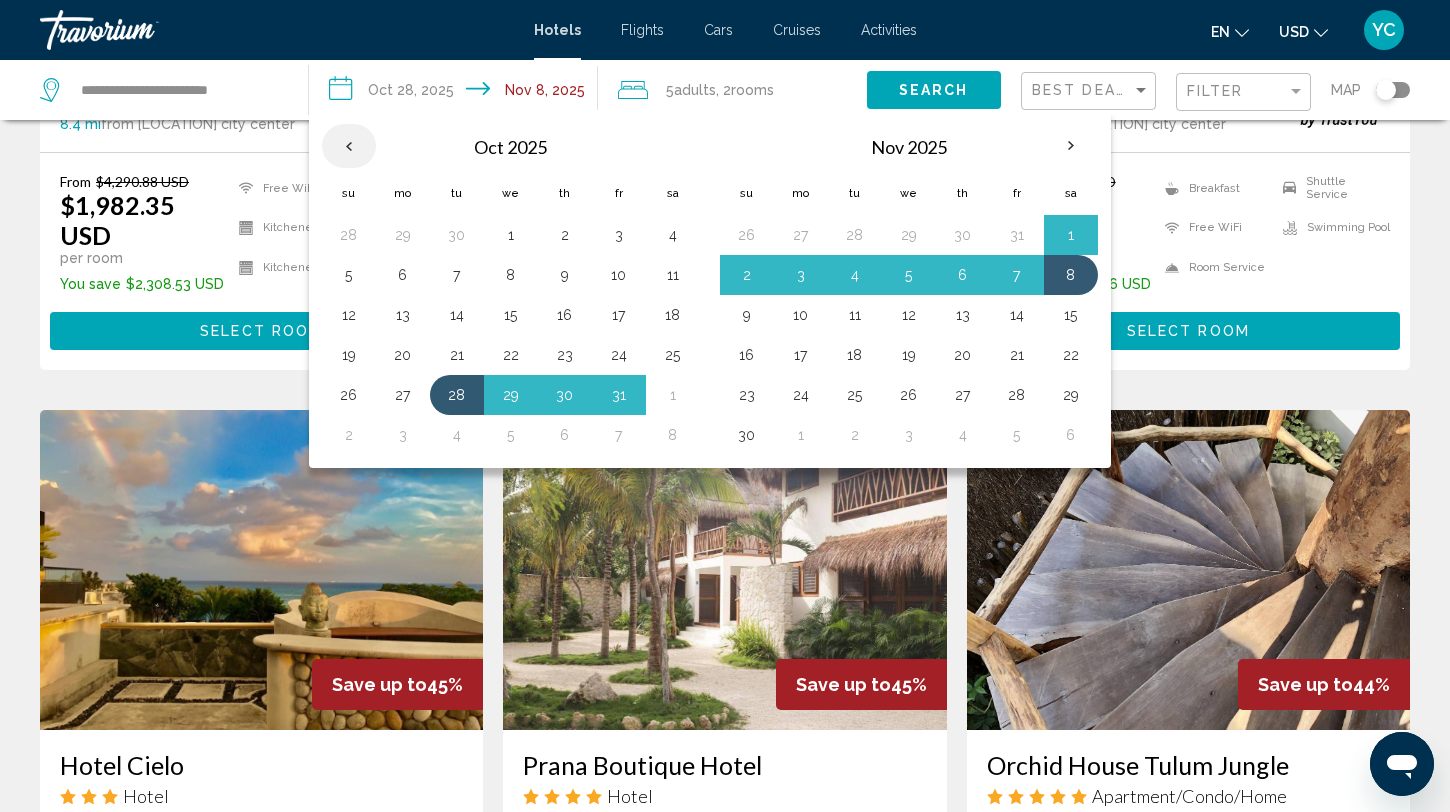 click at bounding box center (349, 146) 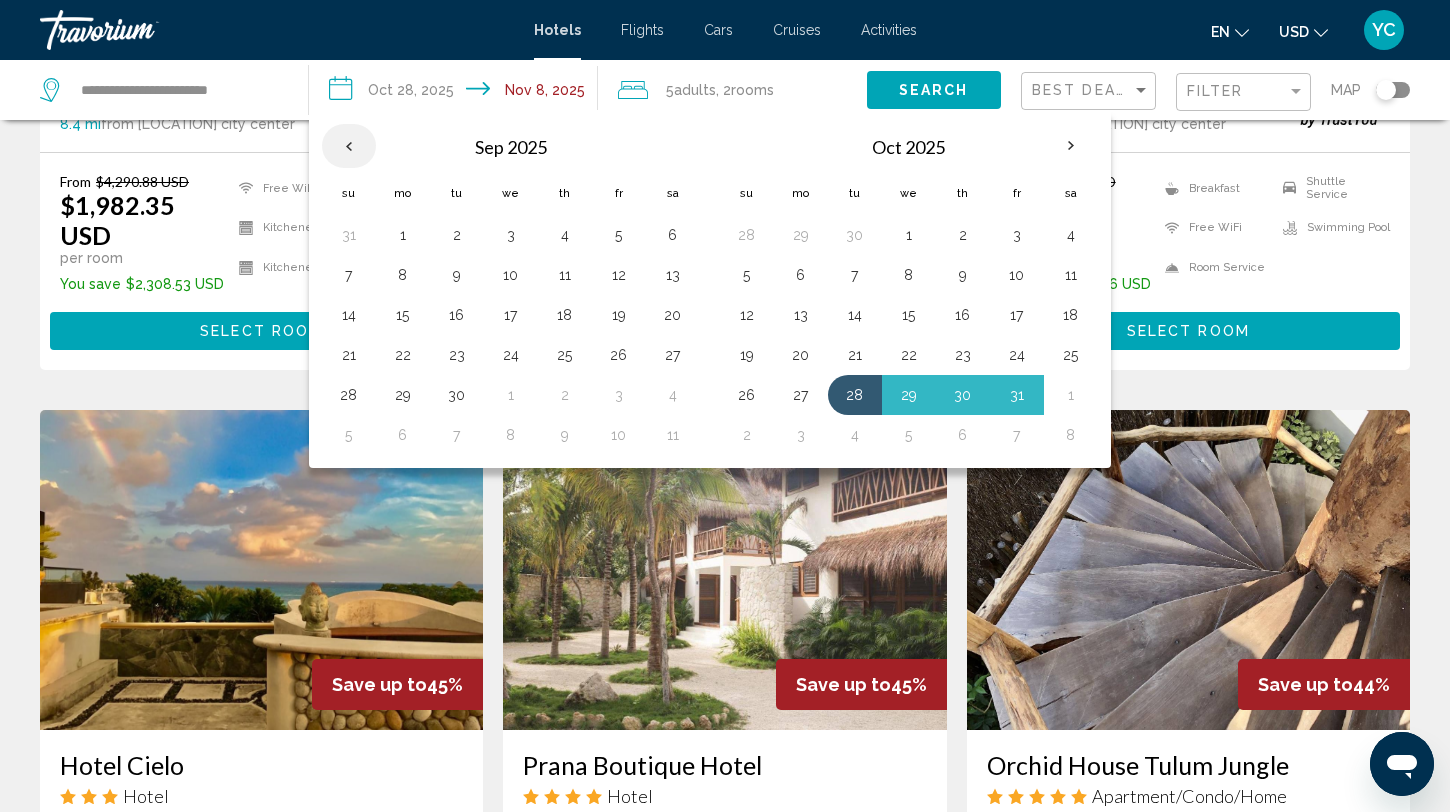 click at bounding box center [349, 146] 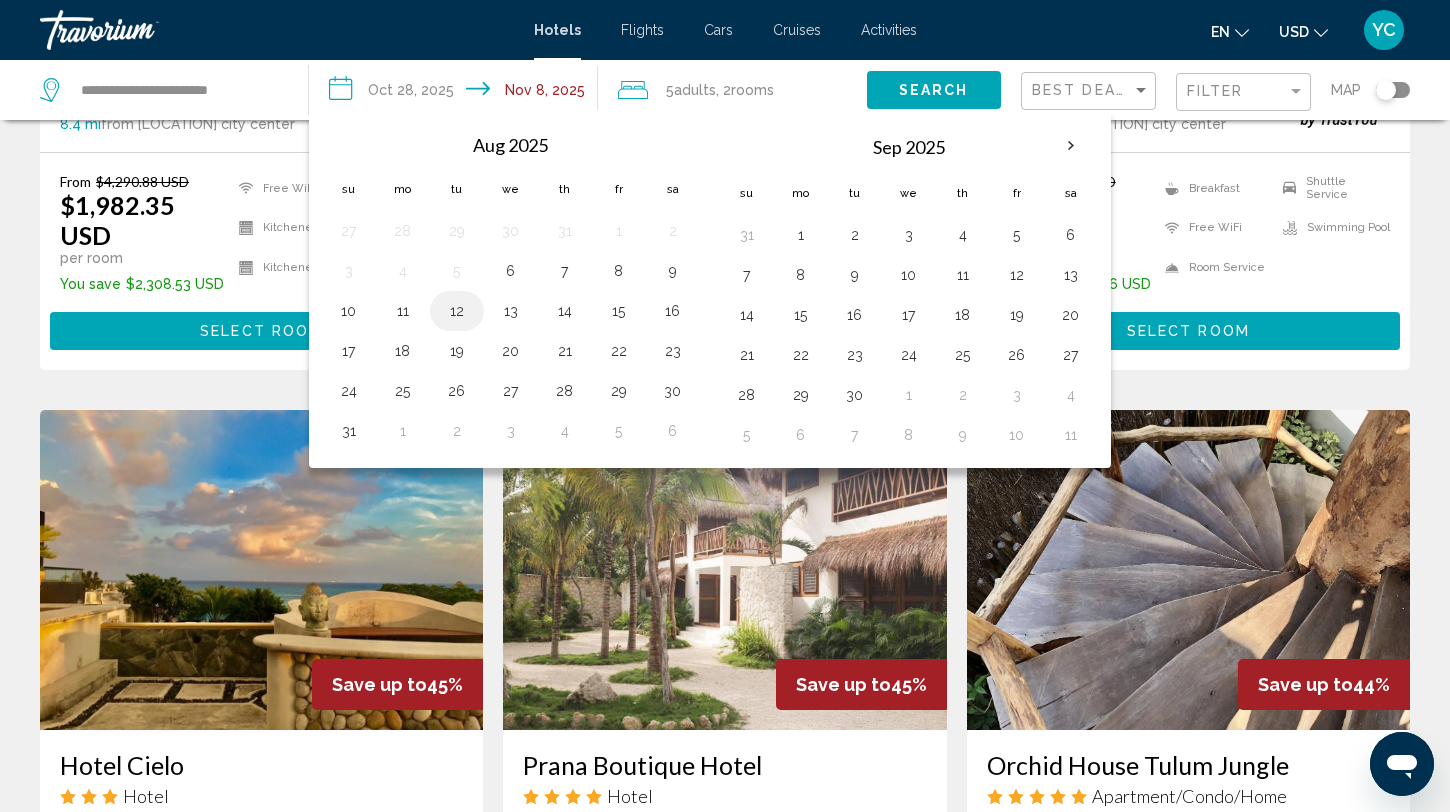 click on "12" at bounding box center [457, 311] 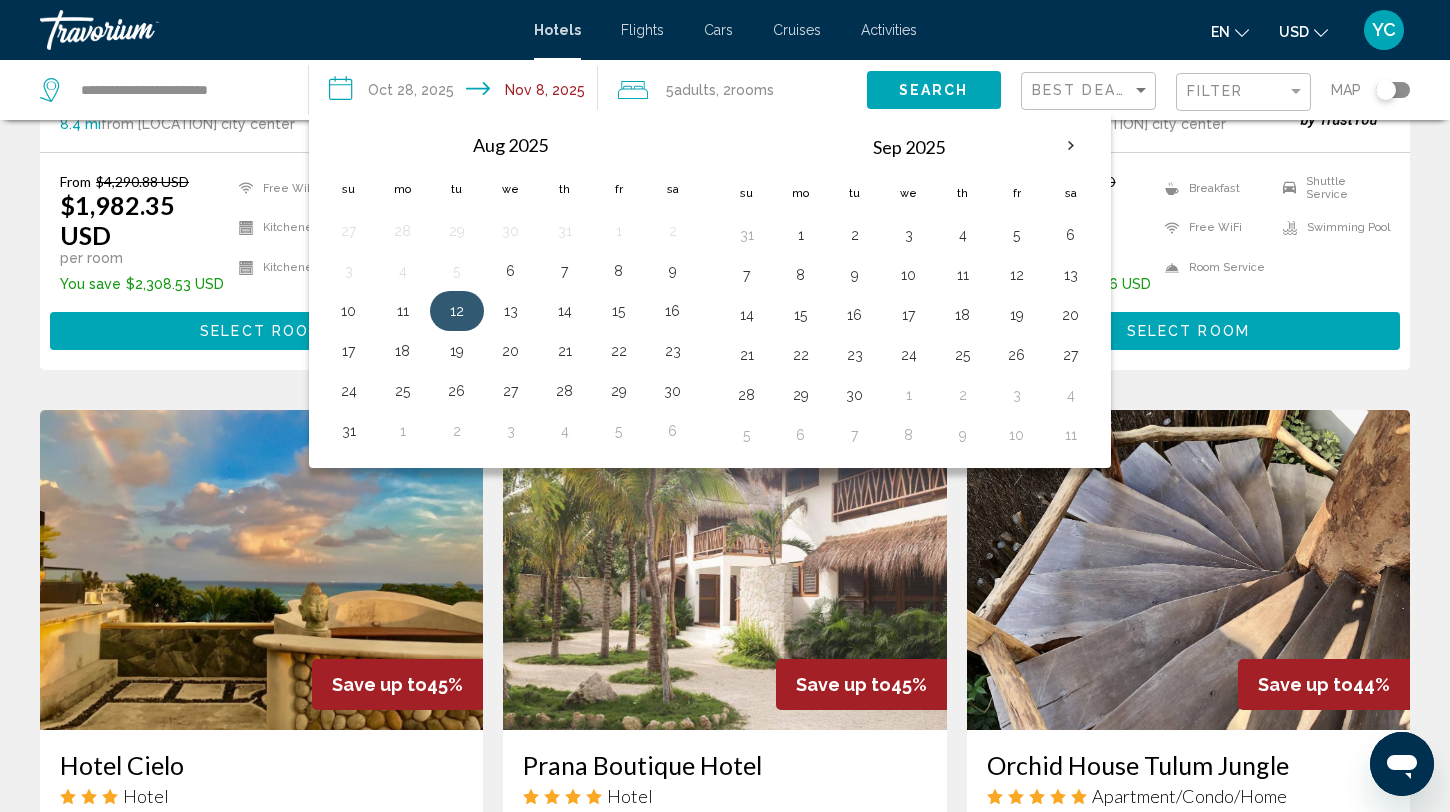 click on "12" at bounding box center (457, 311) 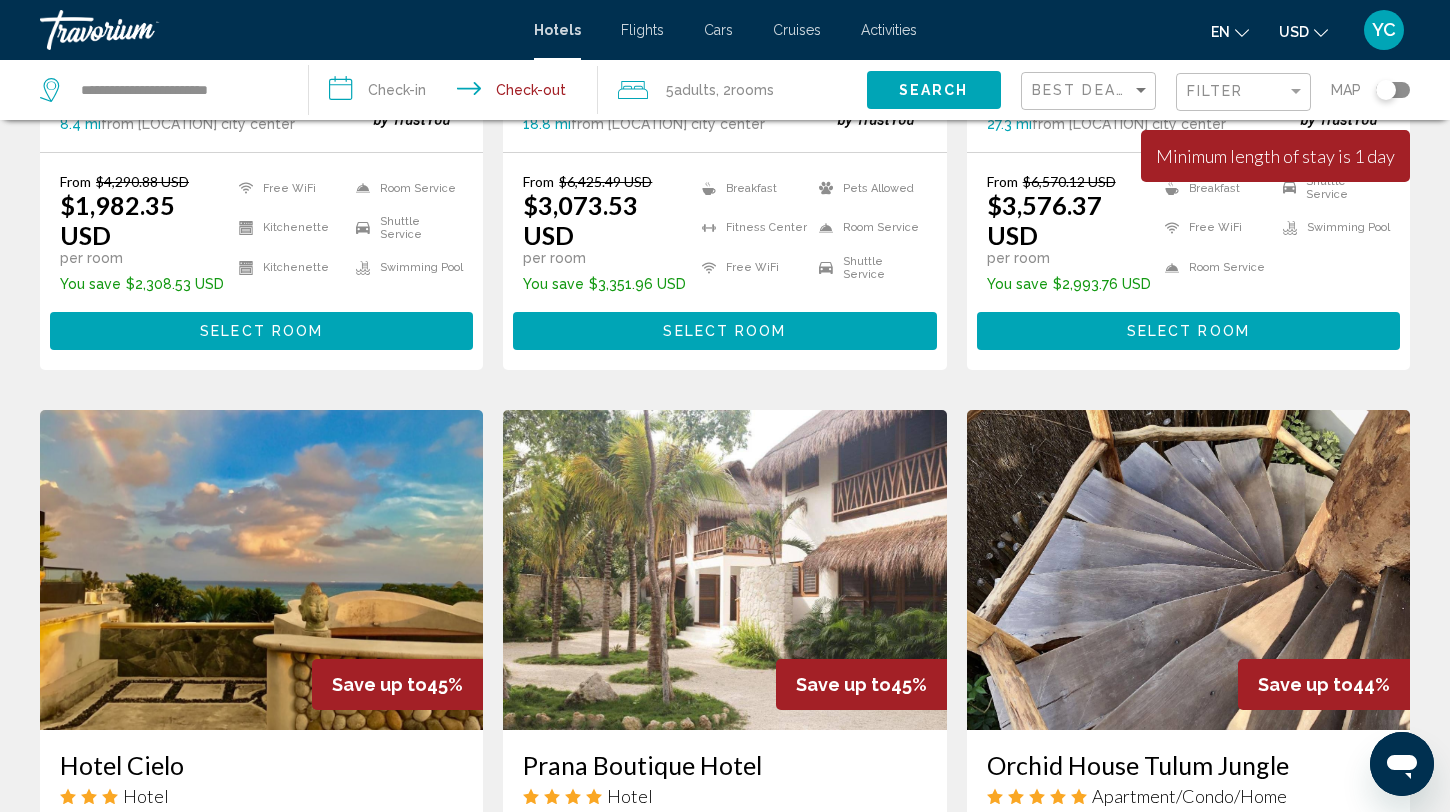 click on "**********" at bounding box center [457, 93] 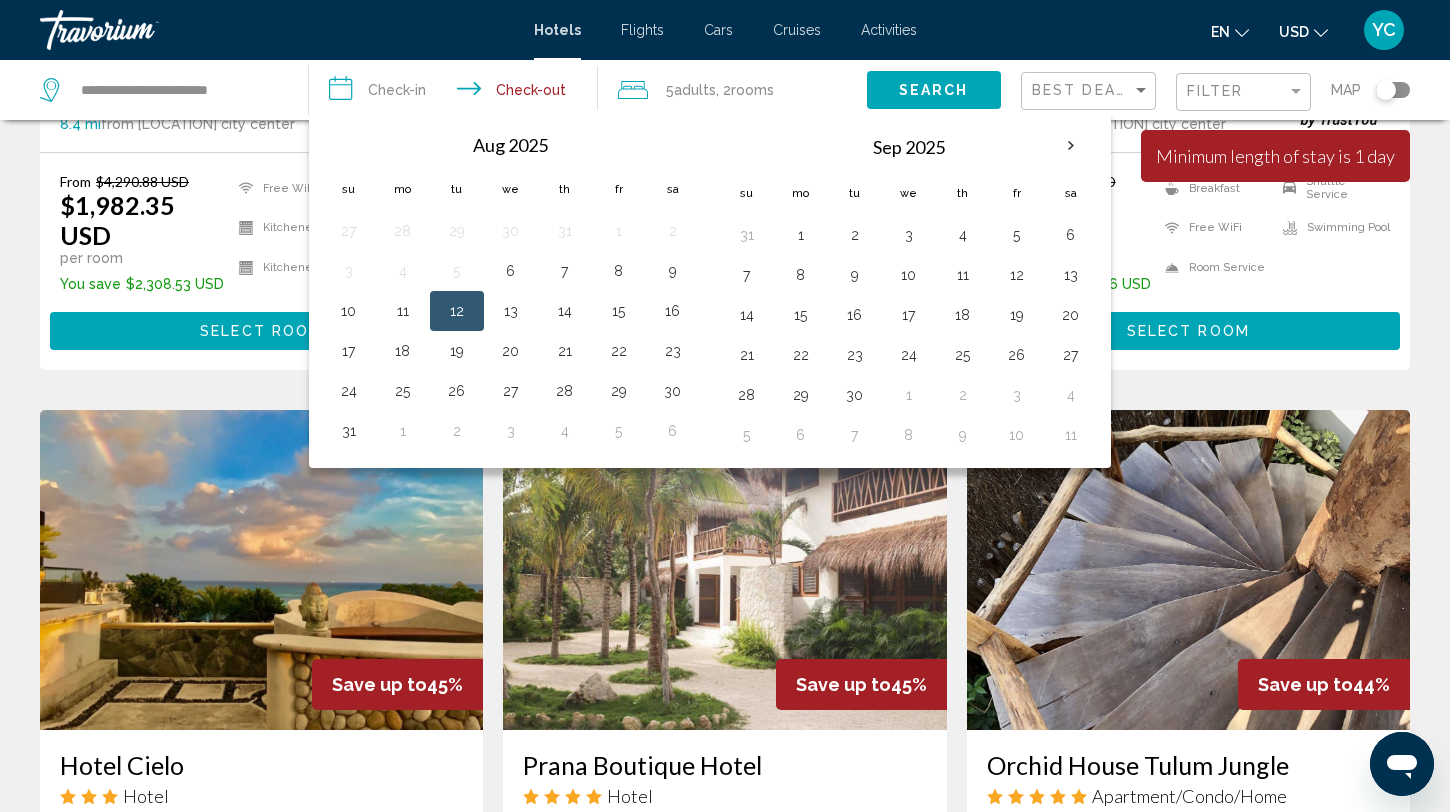 click on "12" at bounding box center (457, 311) 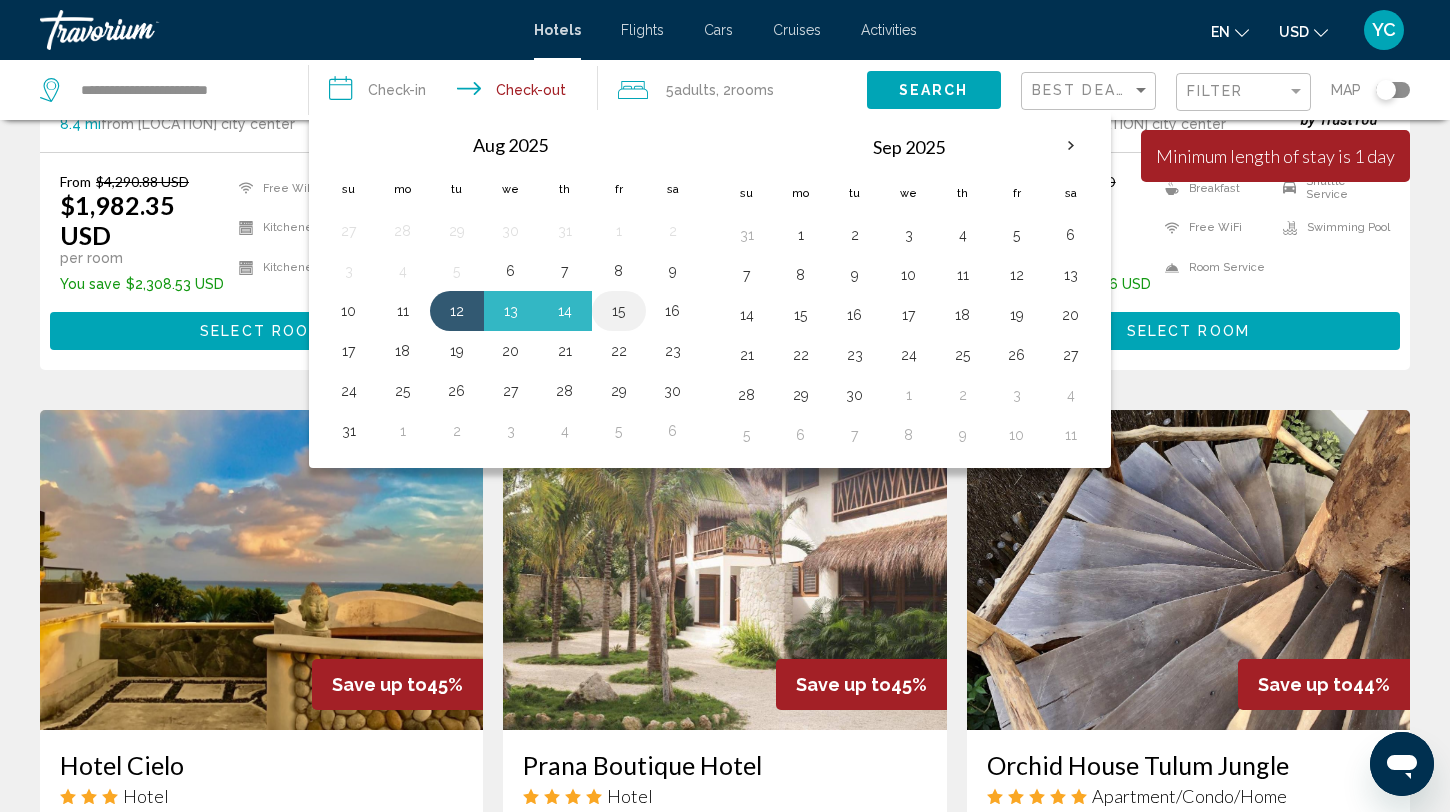 click on "15" at bounding box center [619, 311] 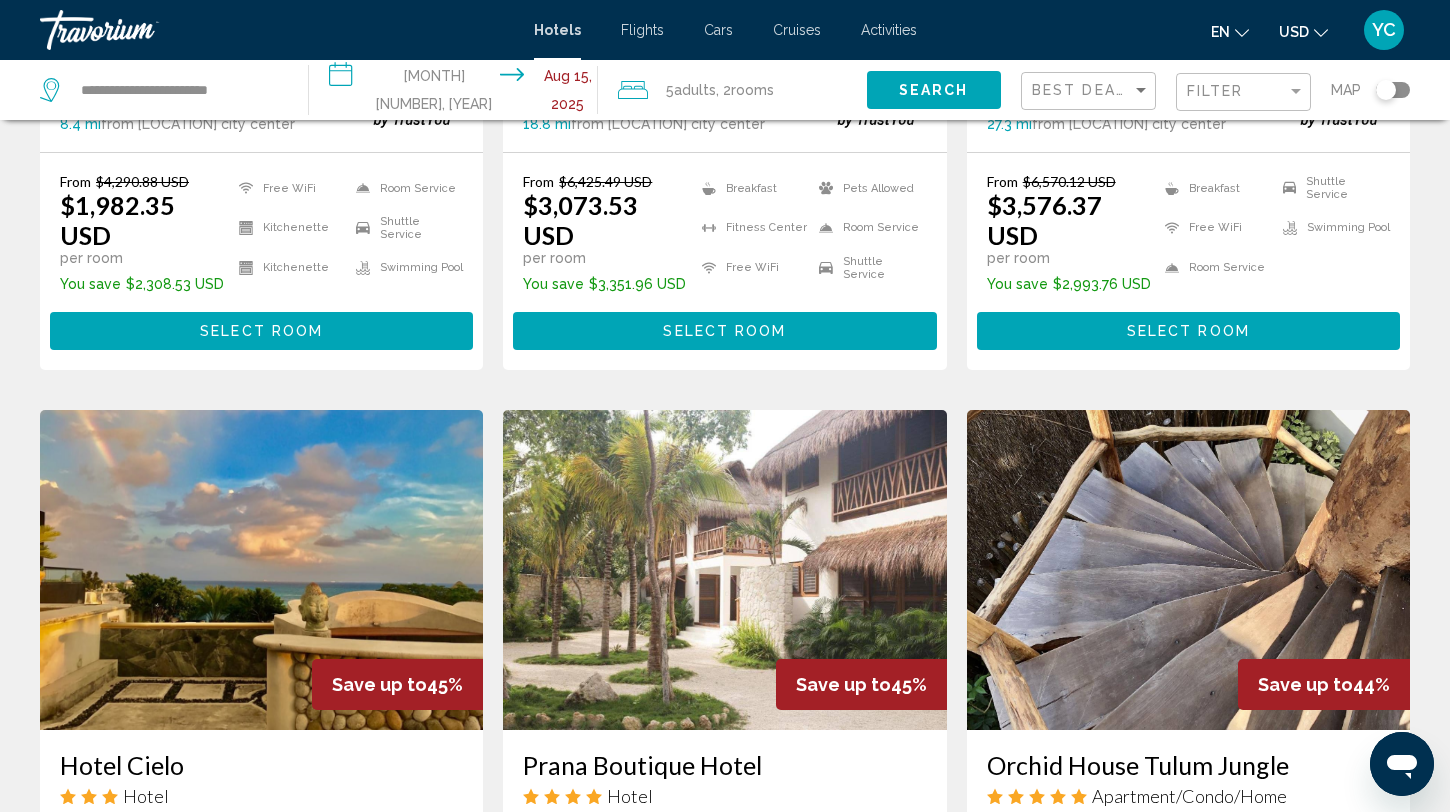 click on "Search" 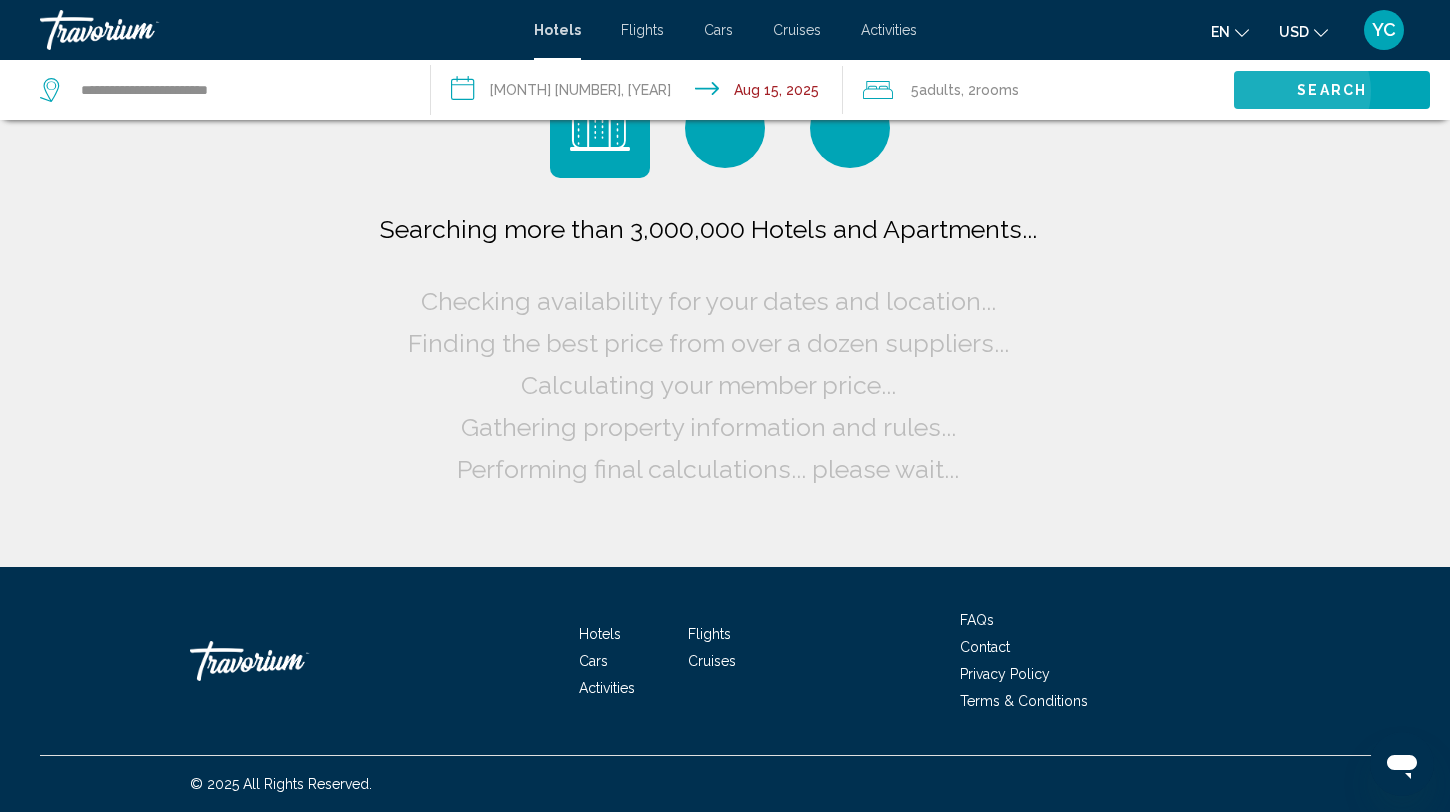 scroll, scrollTop: 0, scrollLeft: 0, axis: both 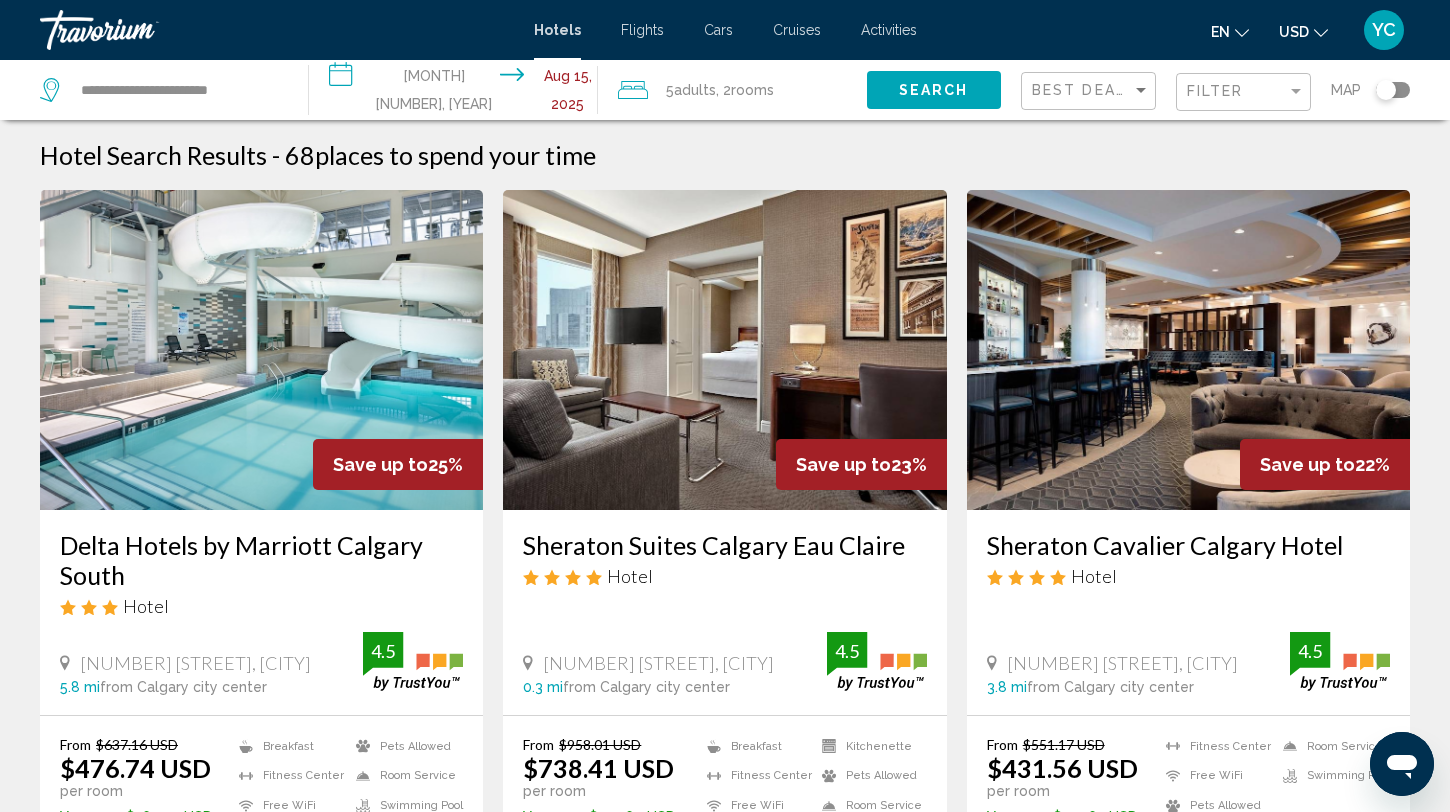 drag, startPoint x: 1443, startPoint y: 171, endPoint x: 1446, endPoint y: 217, distance: 46.09772 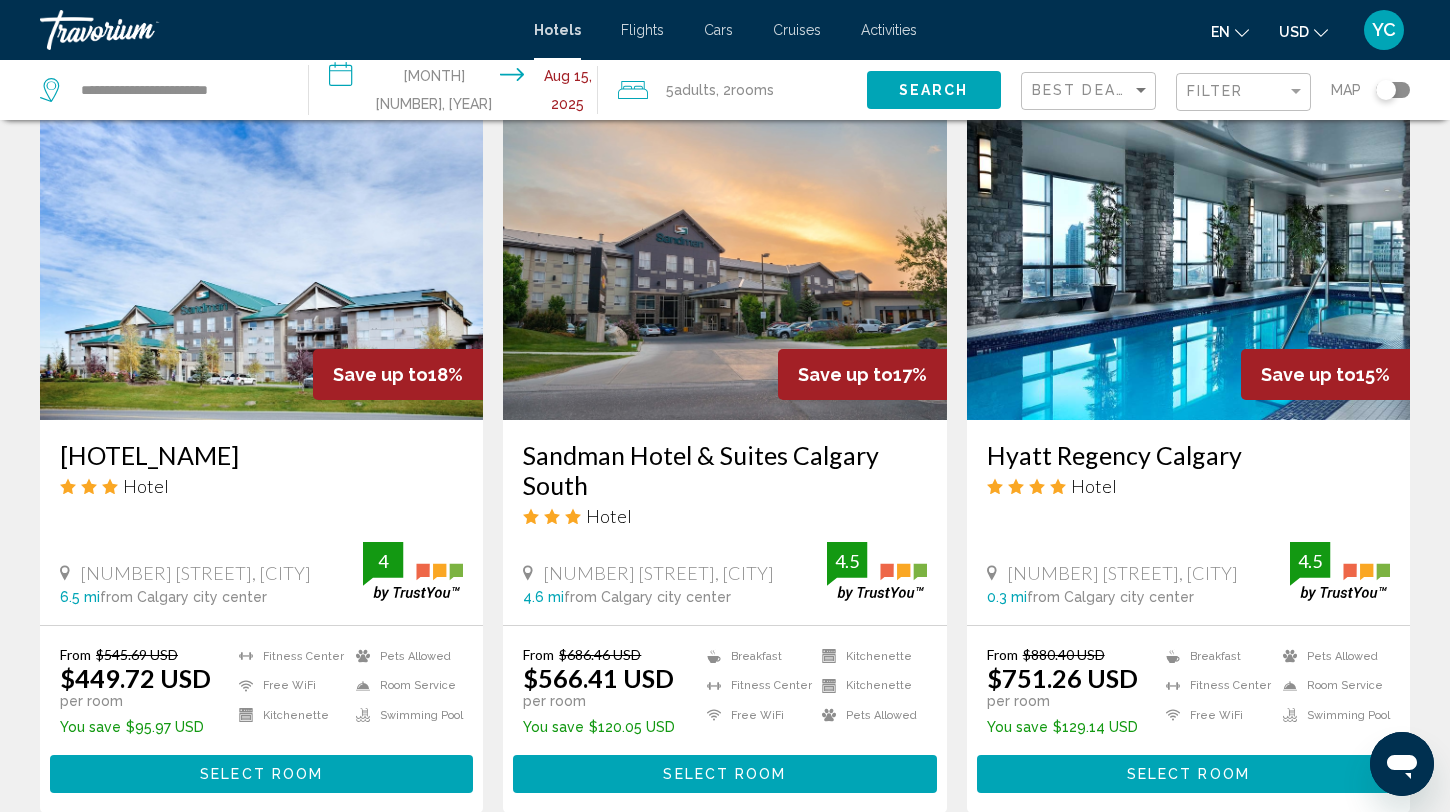 scroll, scrollTop: 850, scrollLeft: 0, axis: vertical 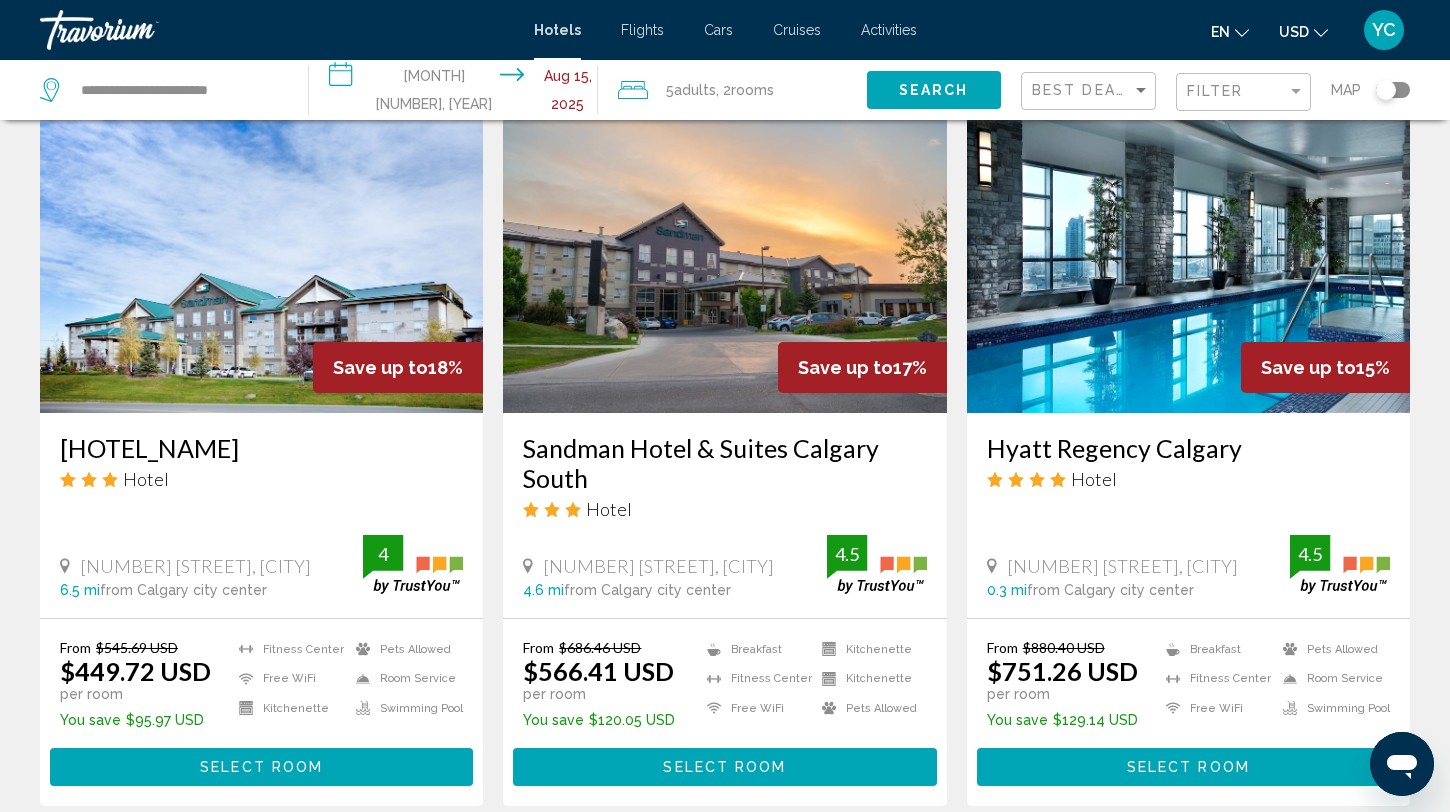 click at bounding box center [1188, 253] 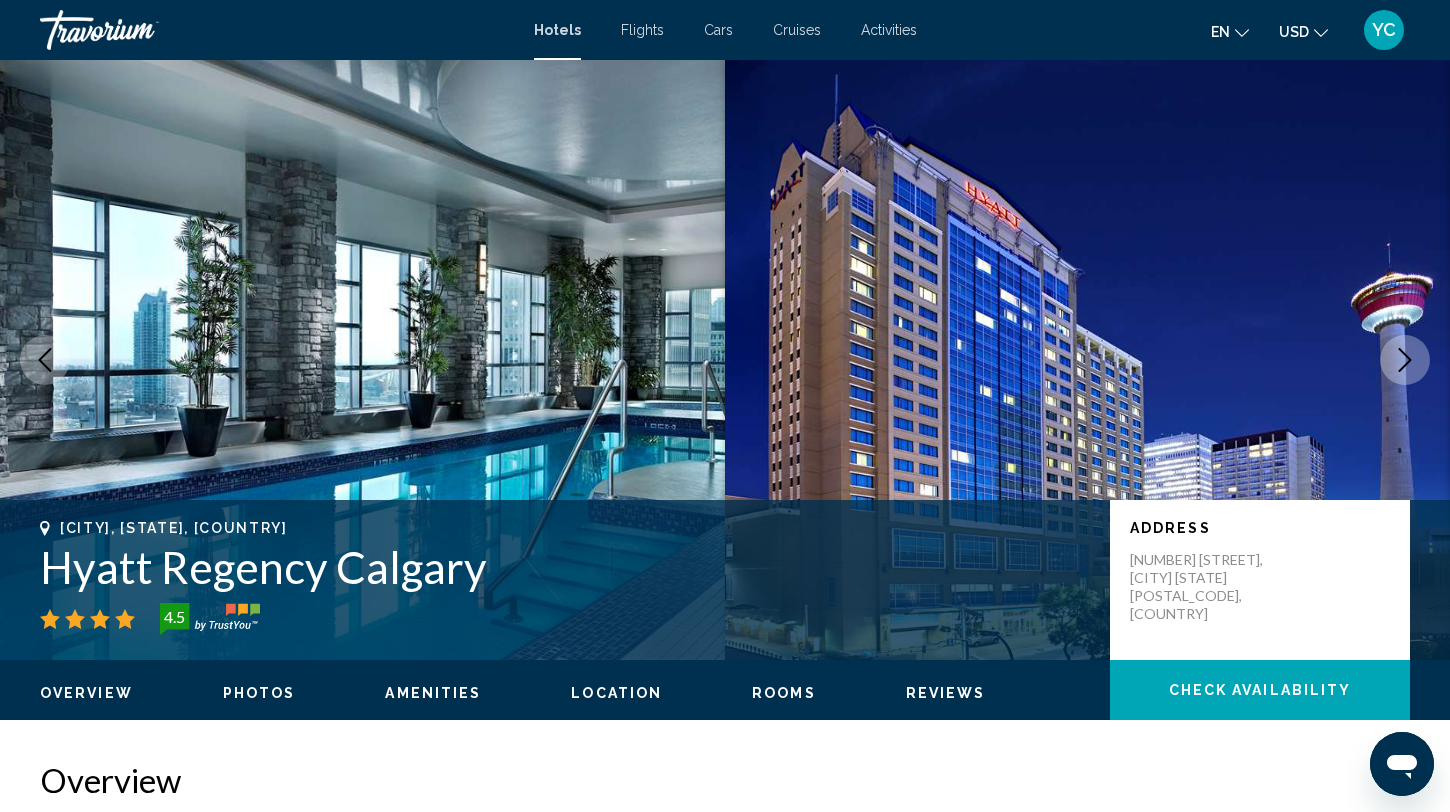 type 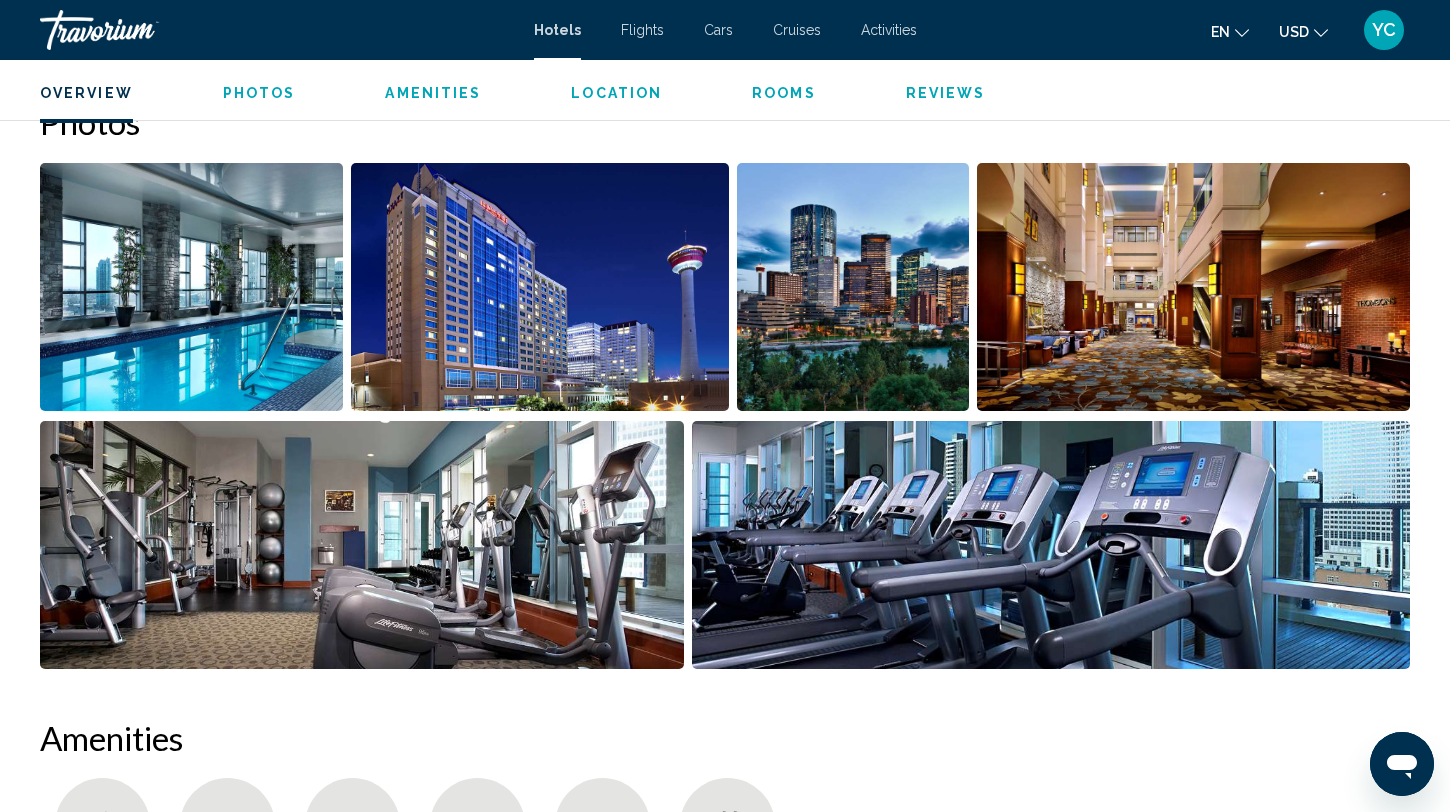 scroll, scrollTop: 1000, scrollLeft: 0, axis: vertical 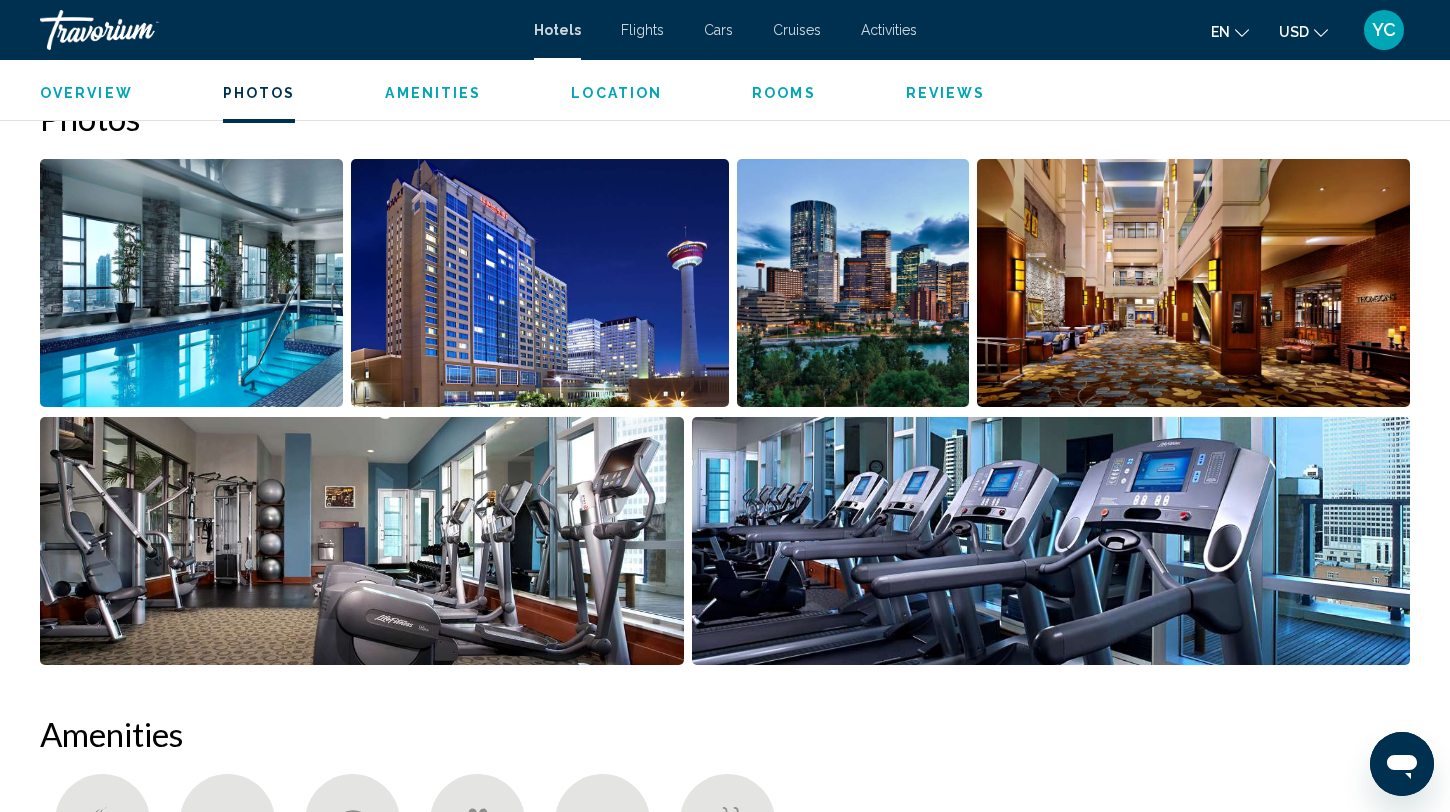 click at bounding box center [191, 283] 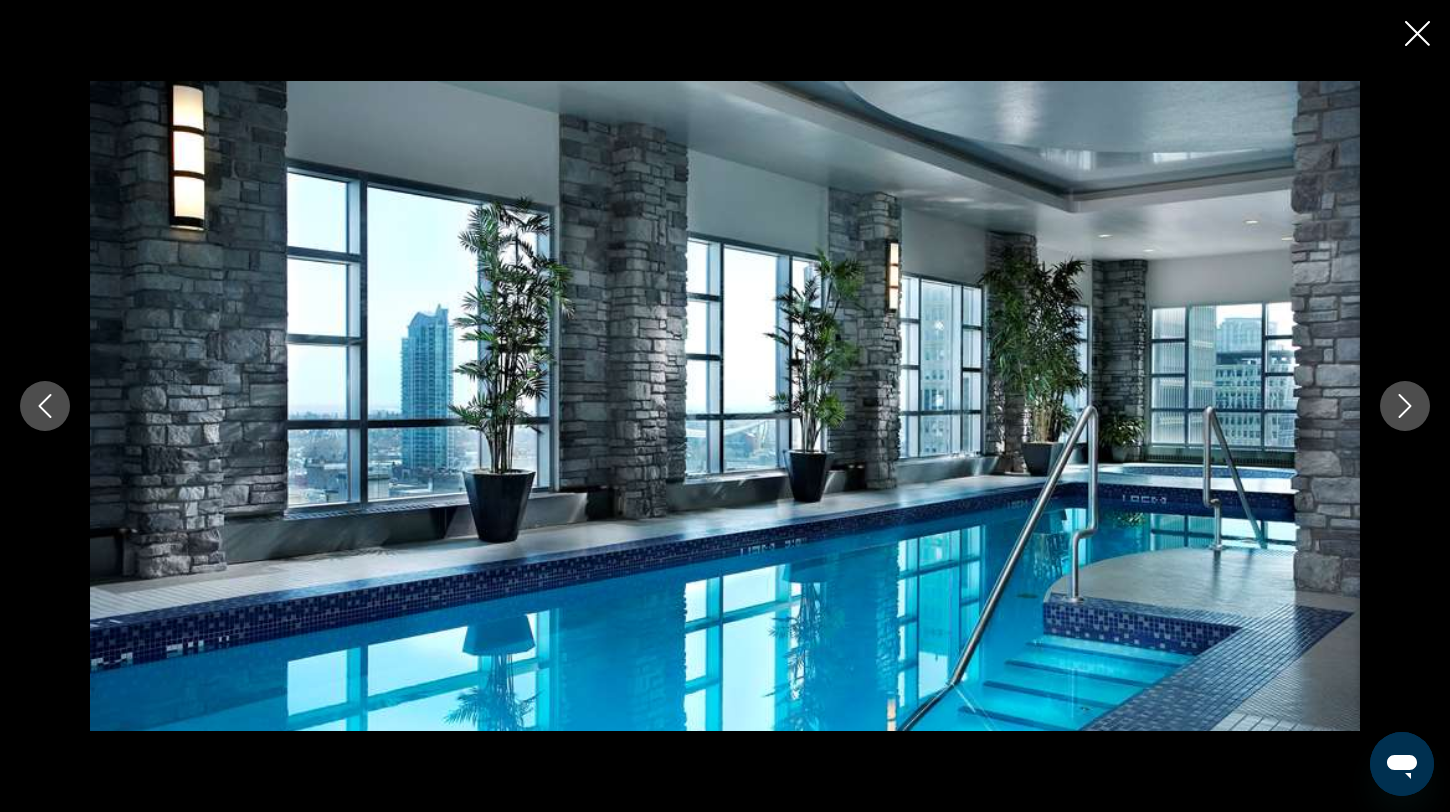 click 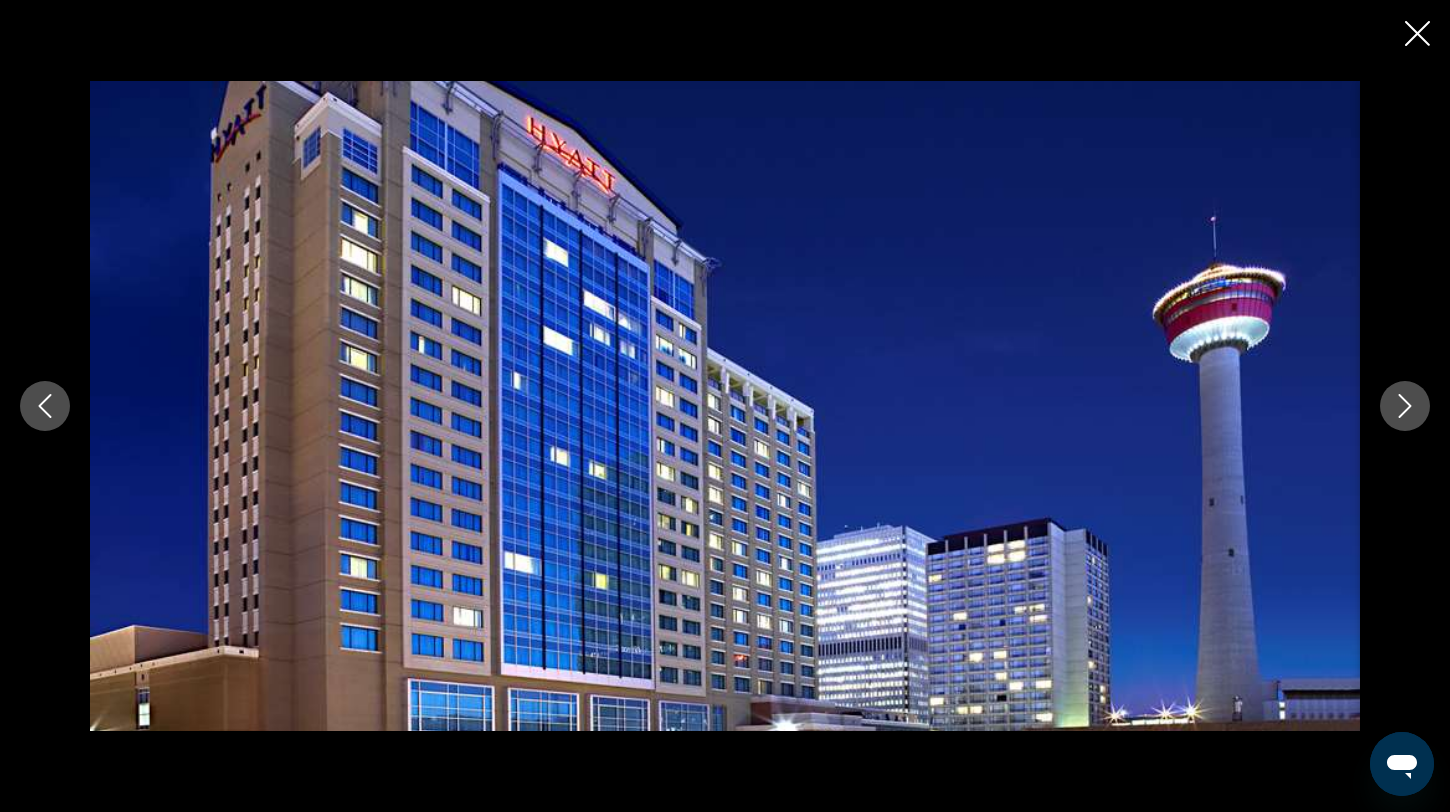 click 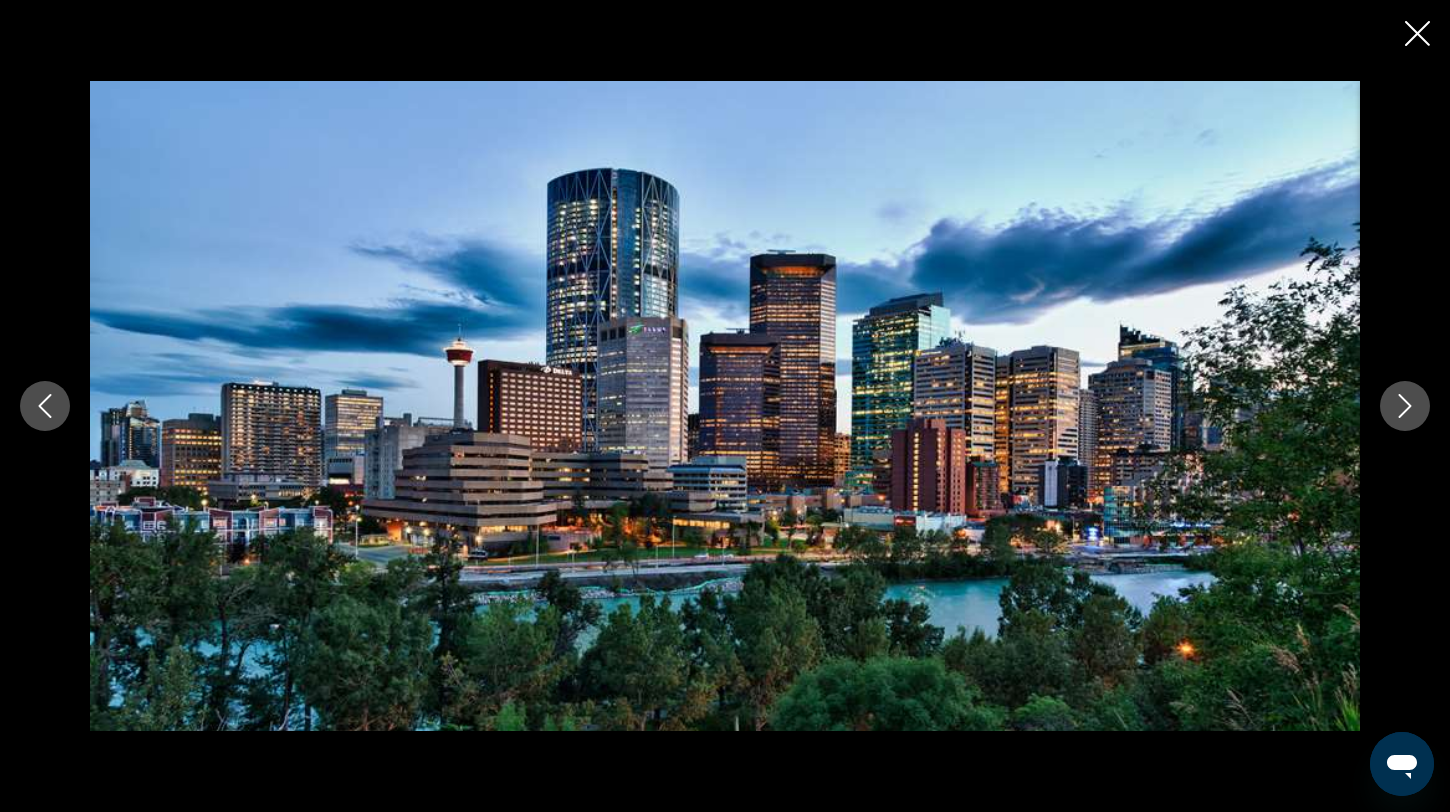 click 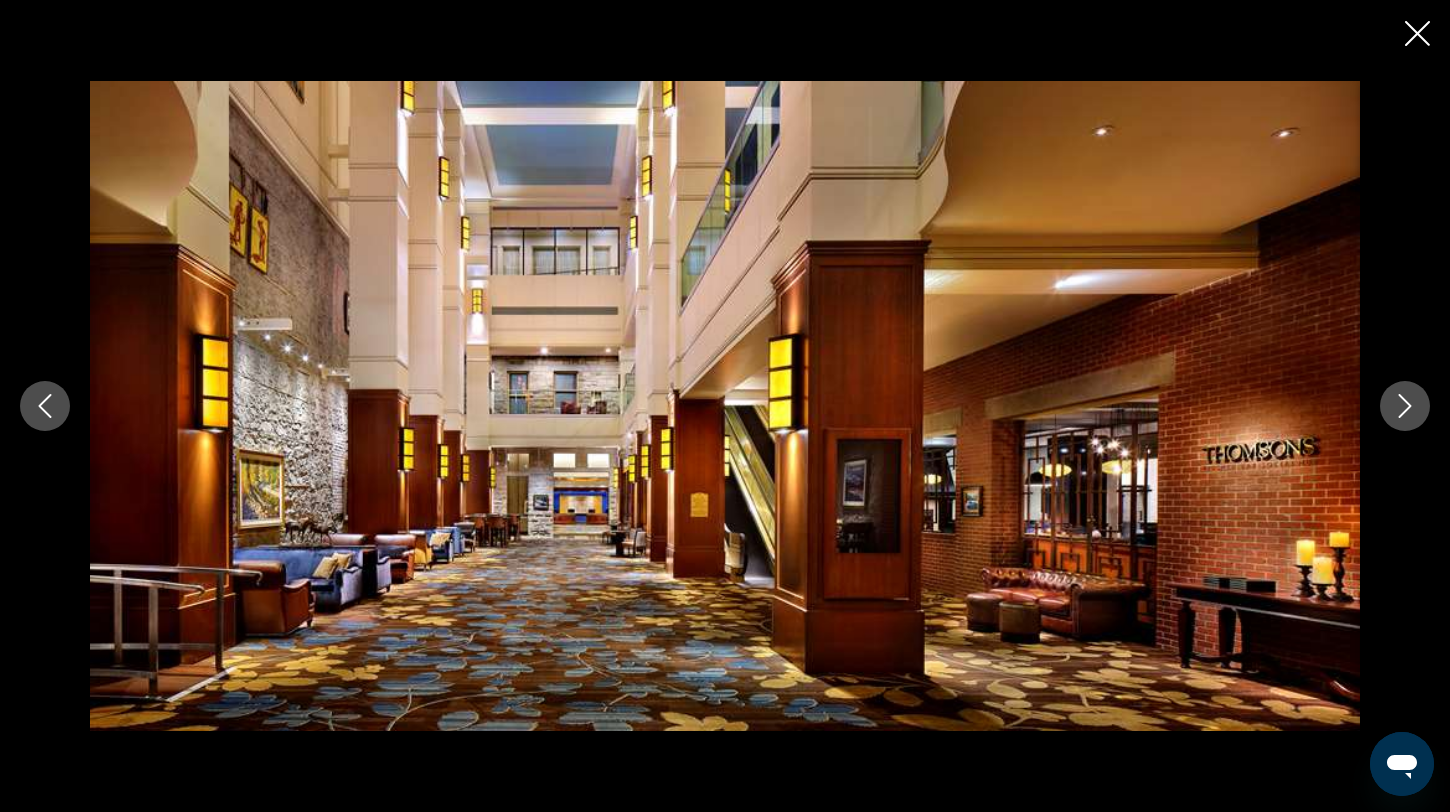 click 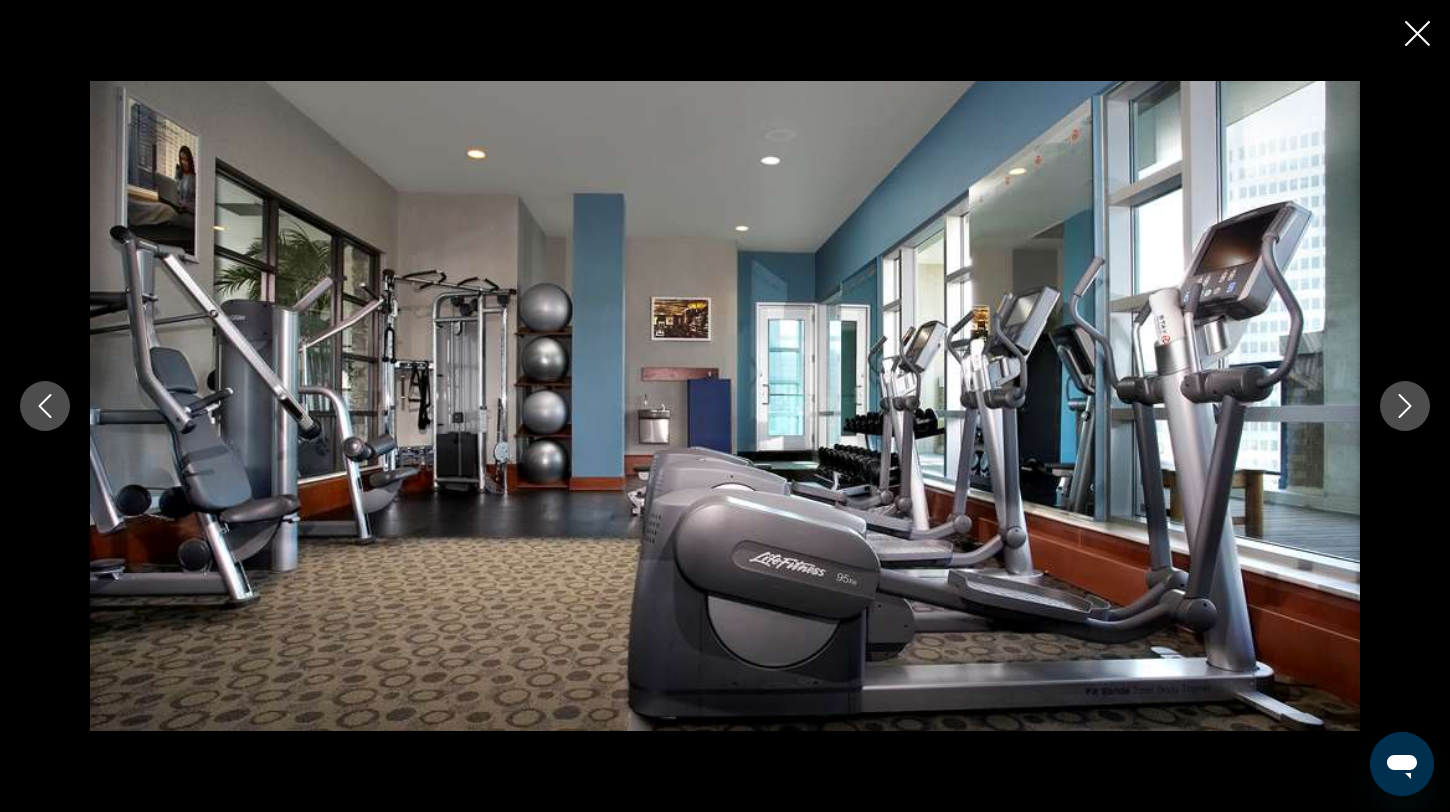 click 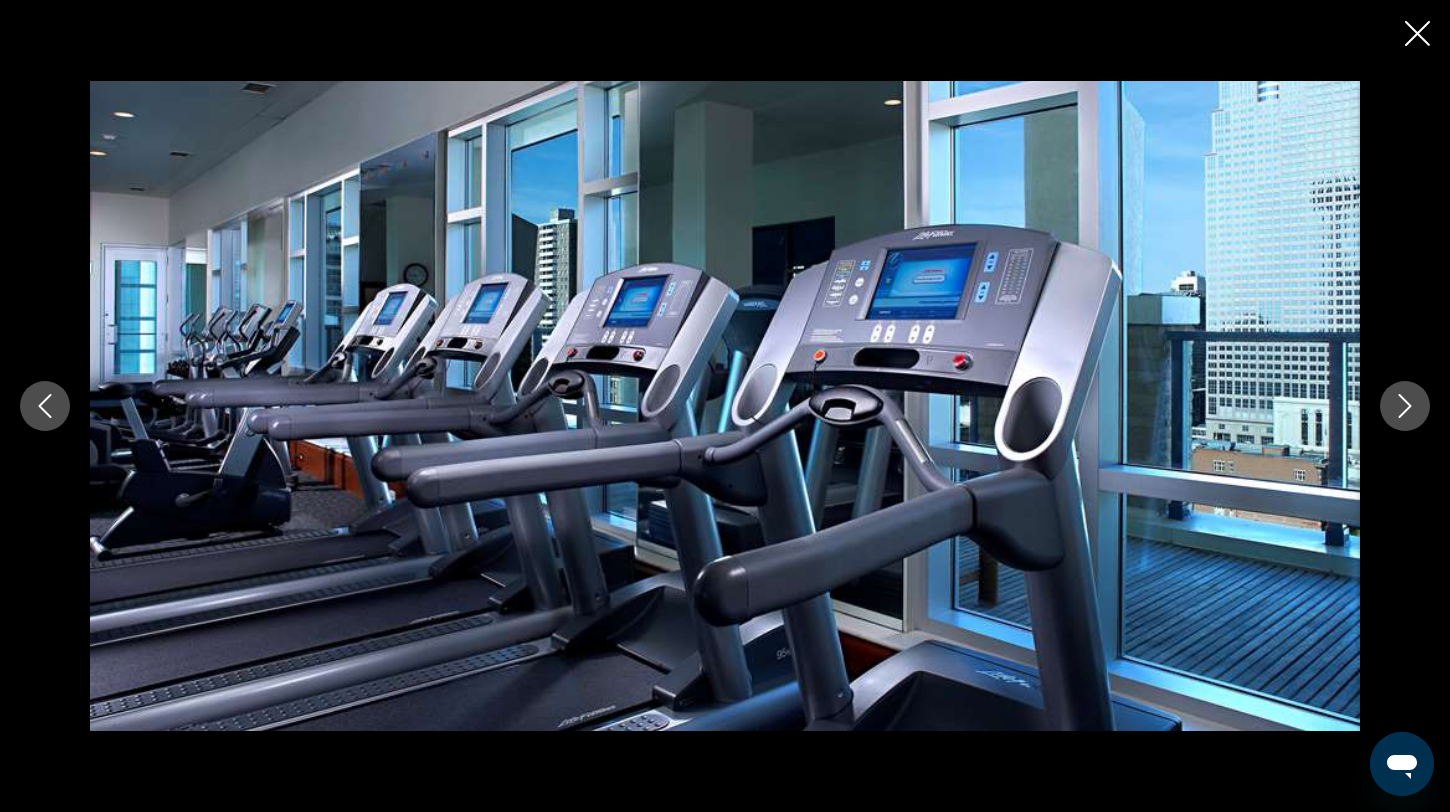 click 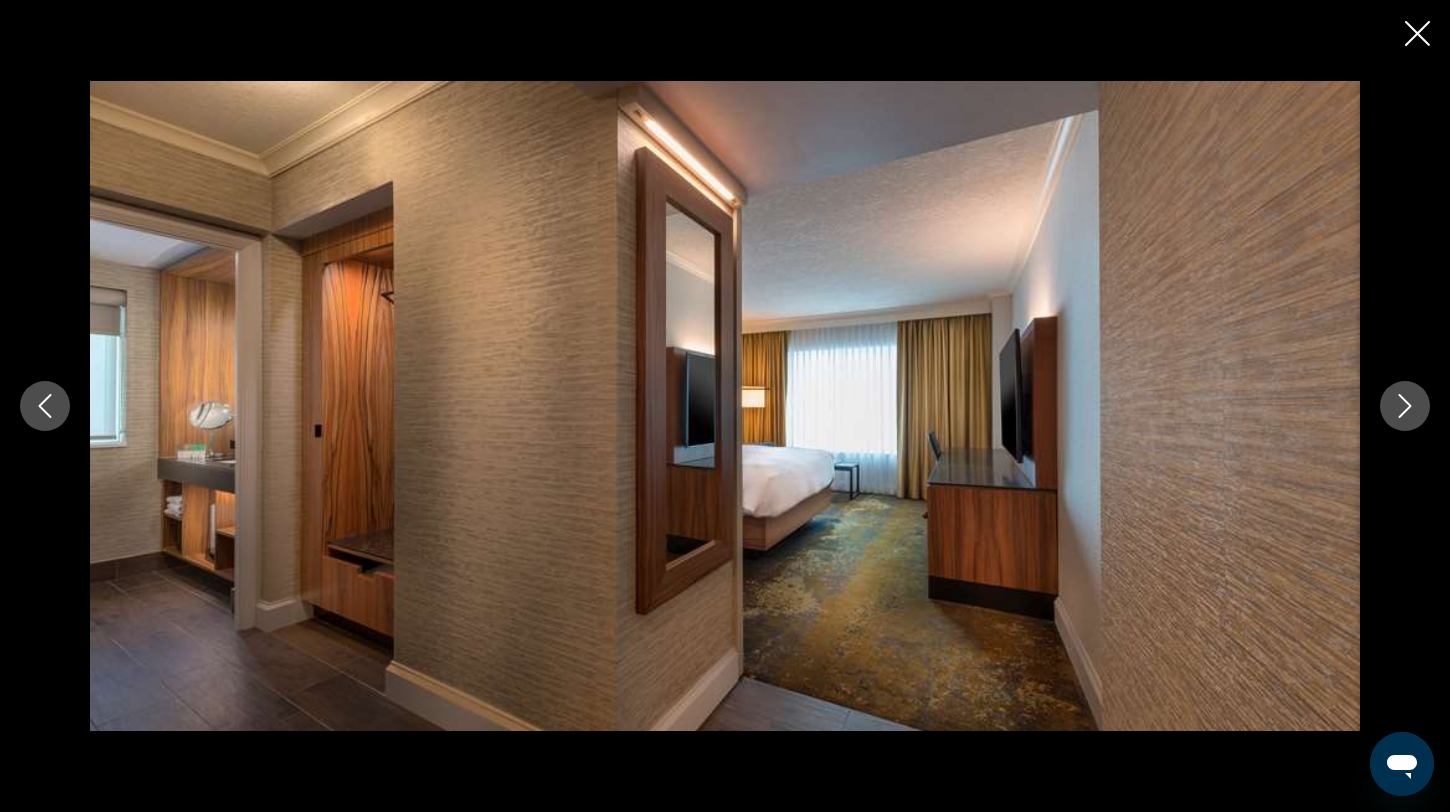 click 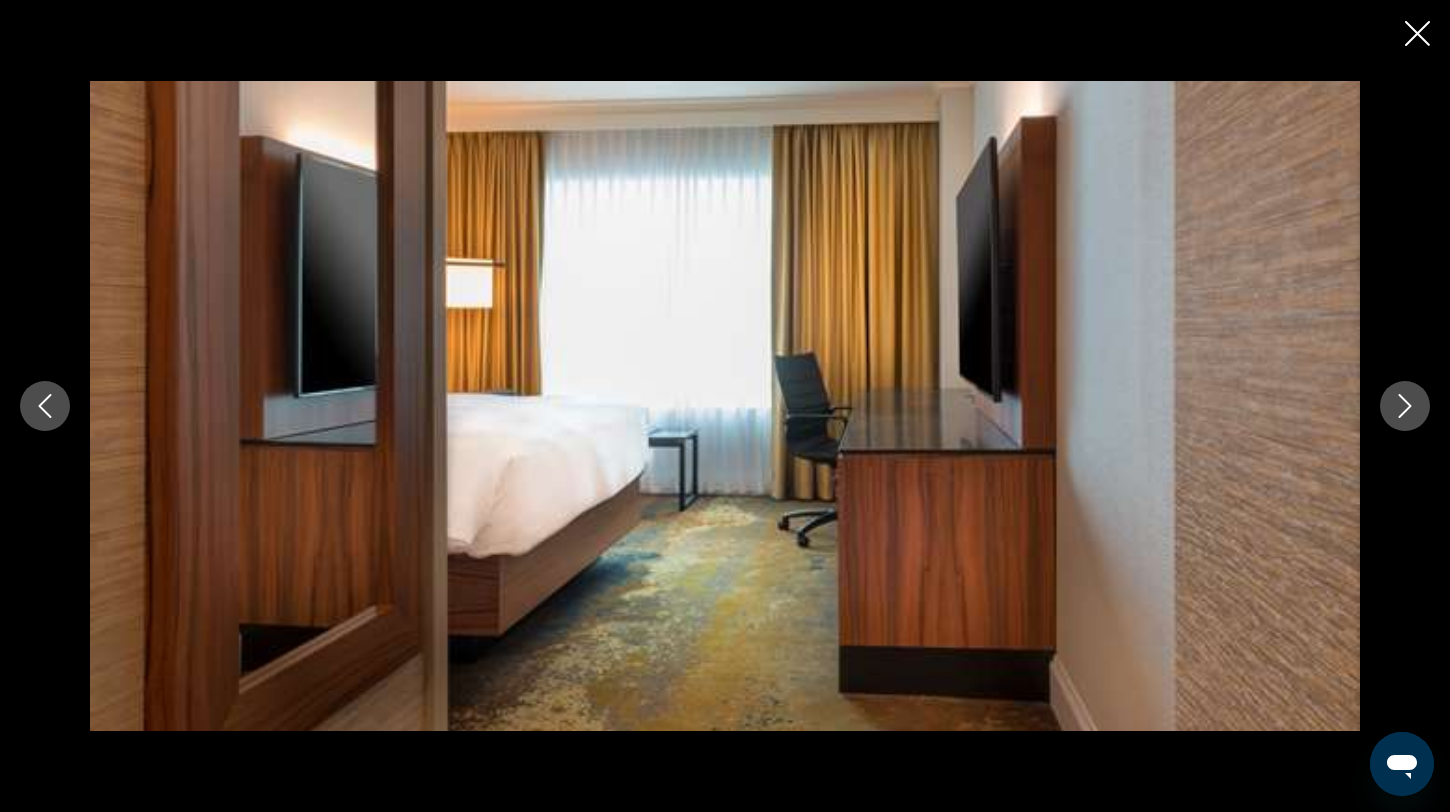 click 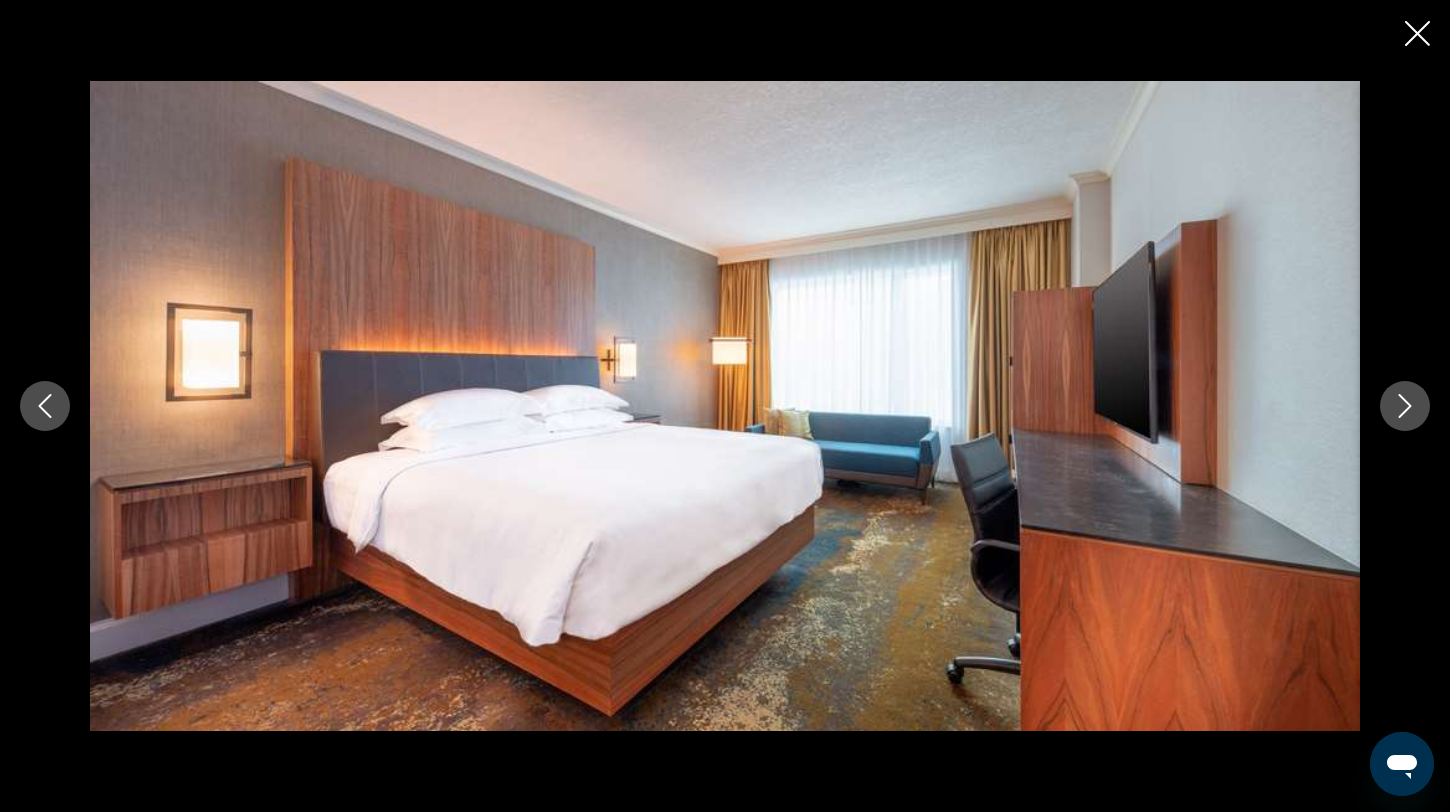 click 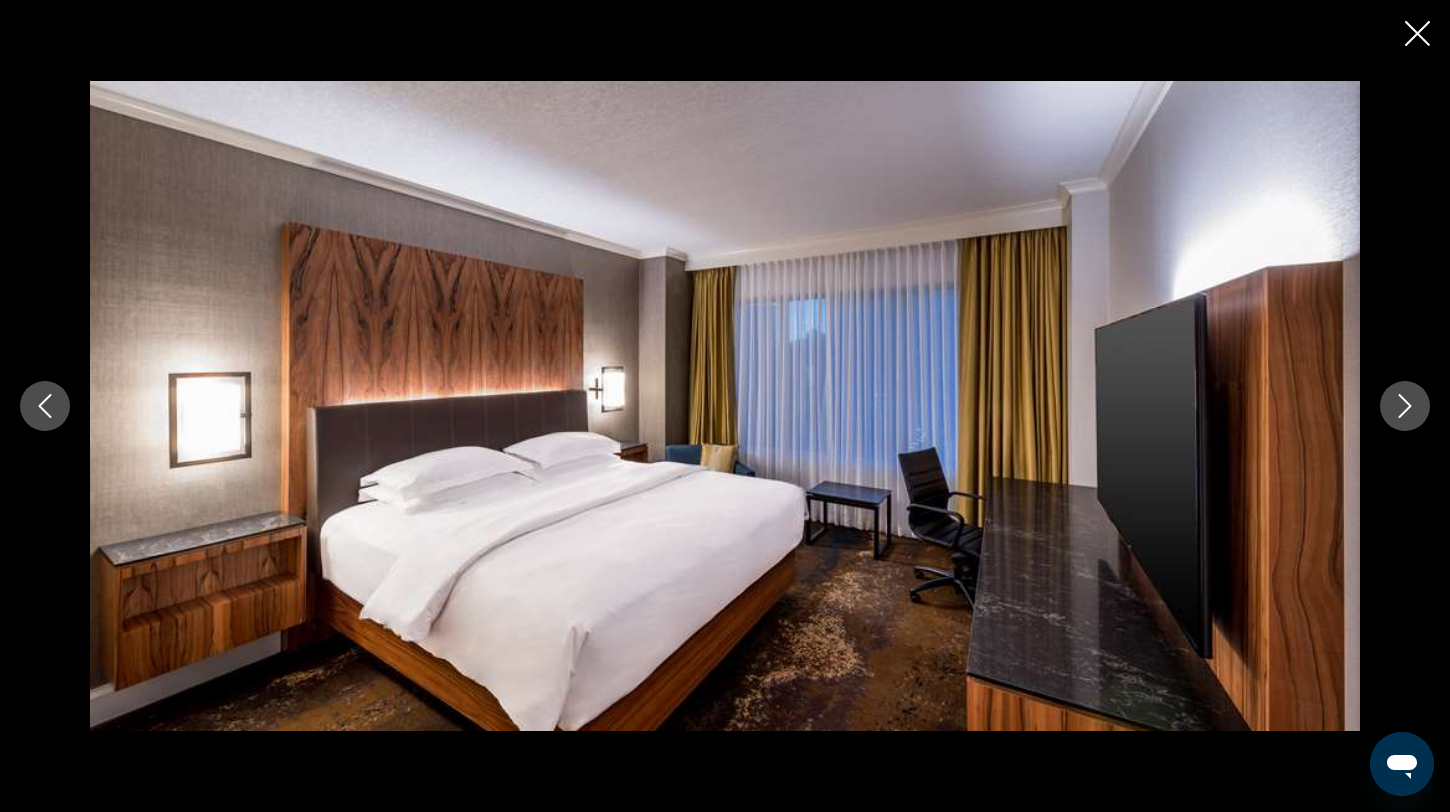 click 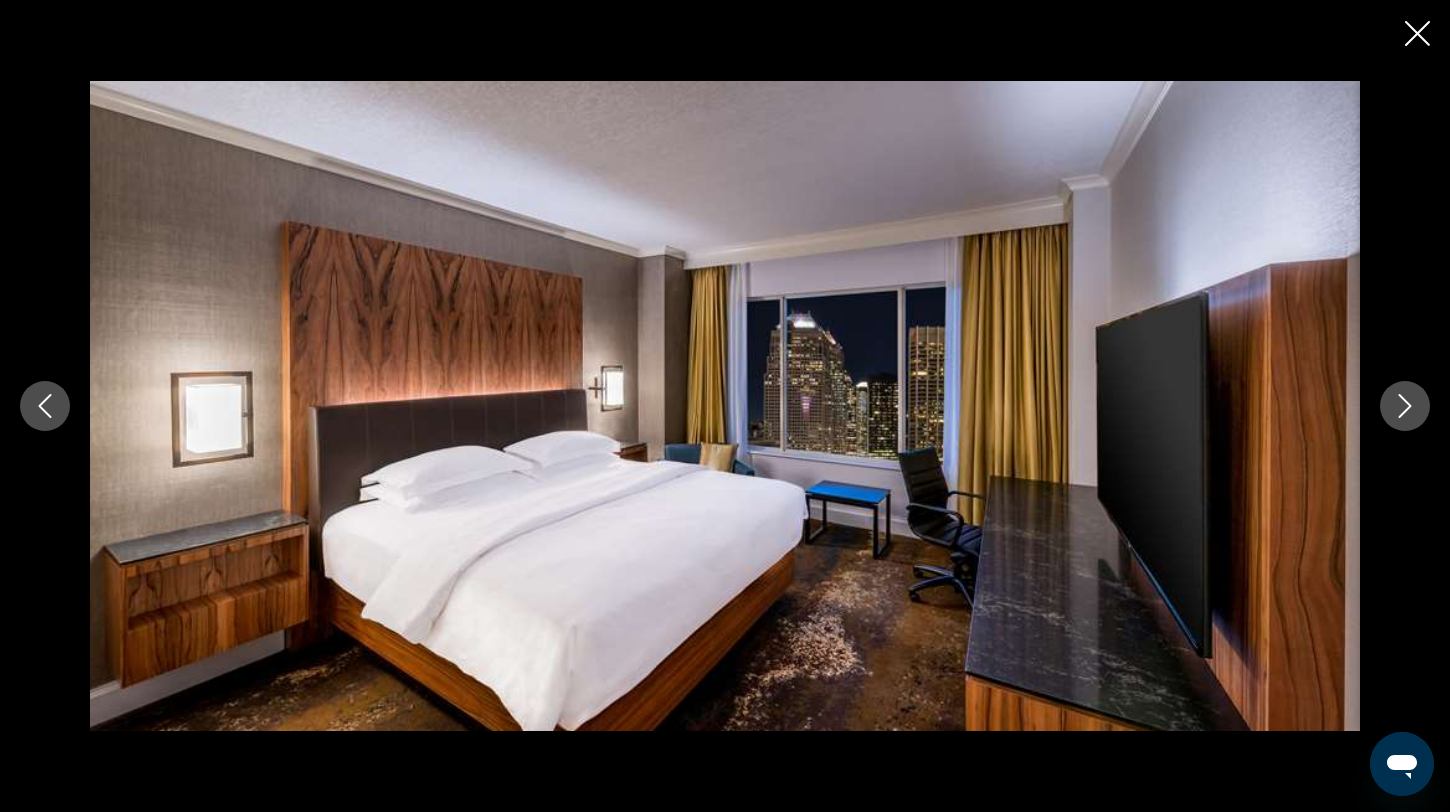 click 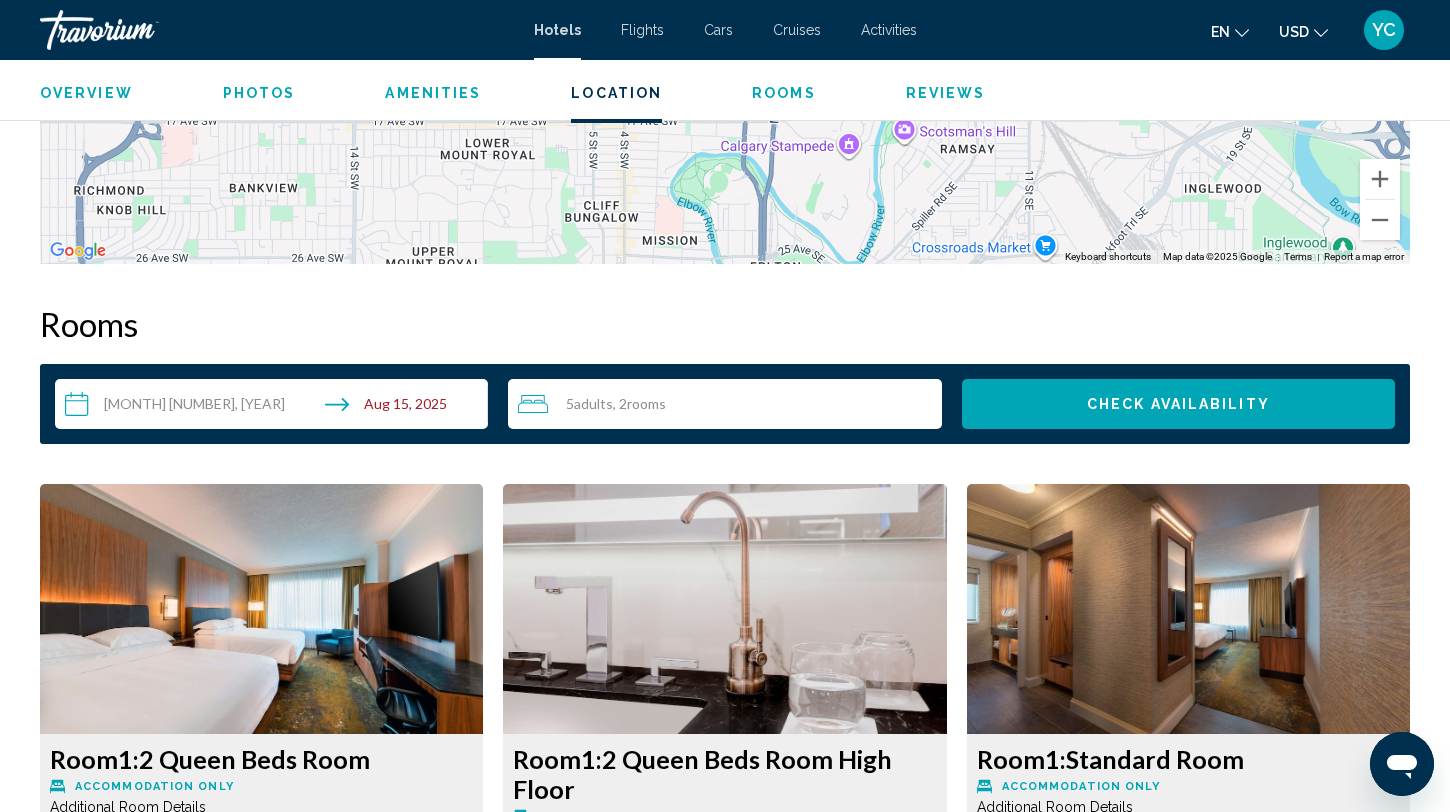 scroll, scrollTop: 2349, scrollLeft: 0, axis: vertical 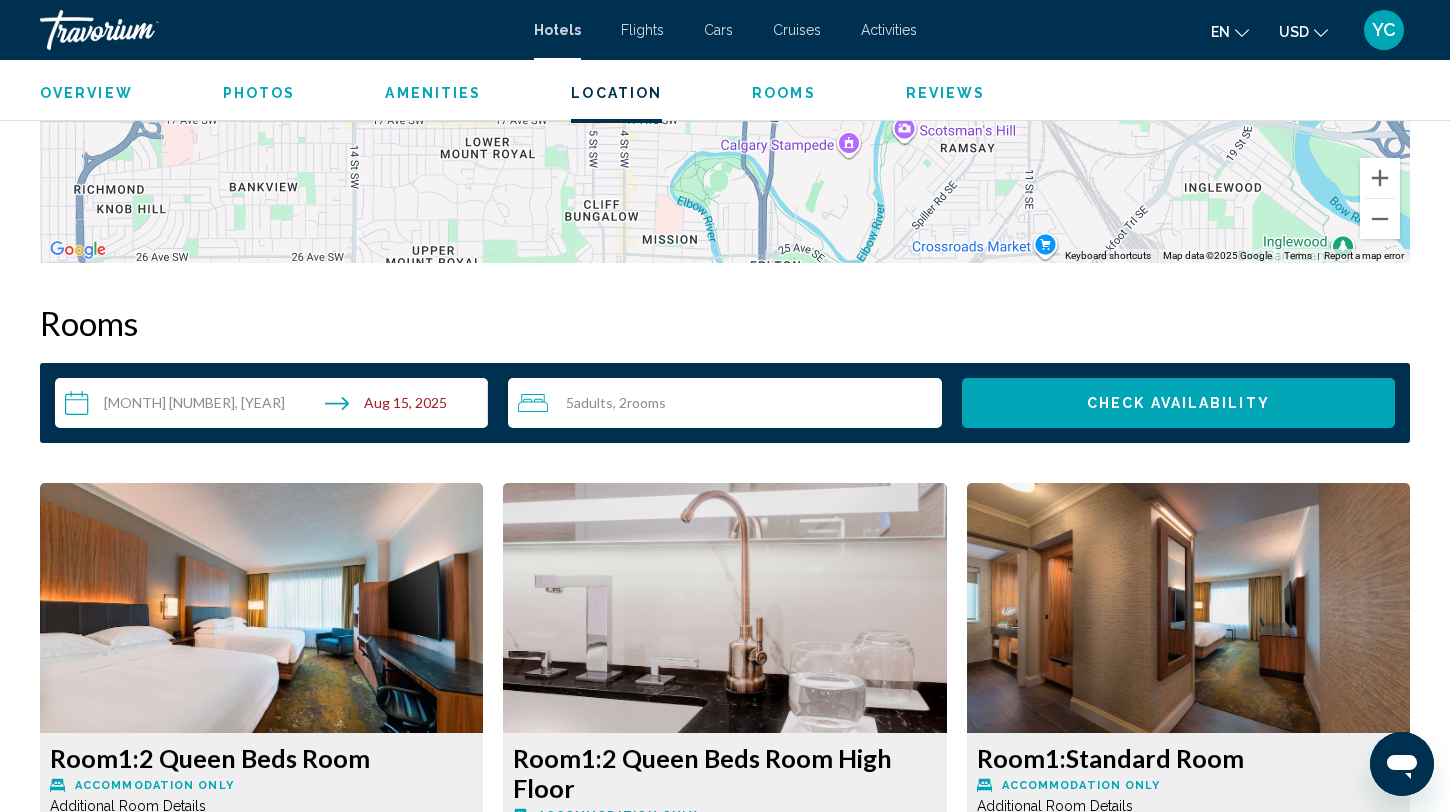 click on "Adults" at bounding box center (593, 402) 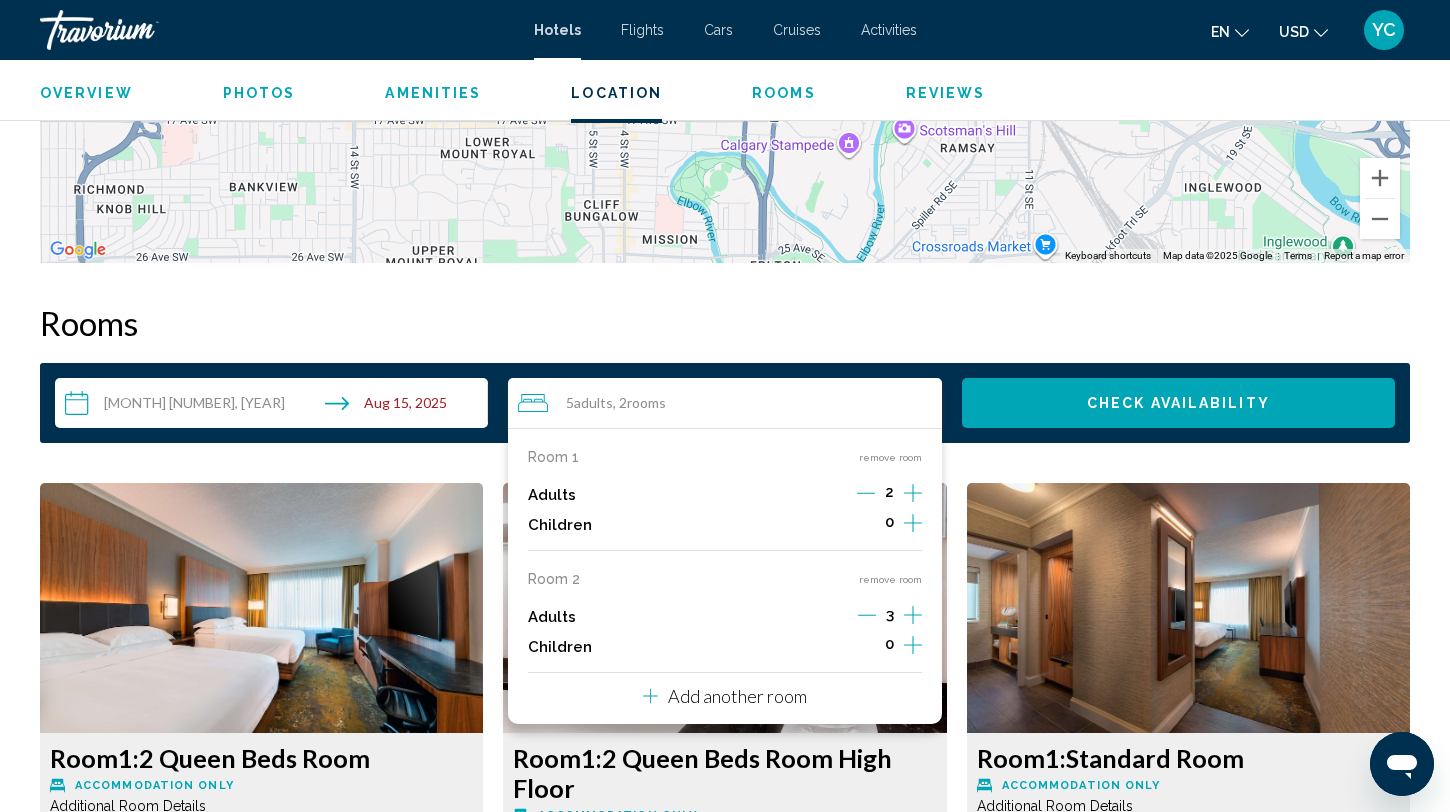 click 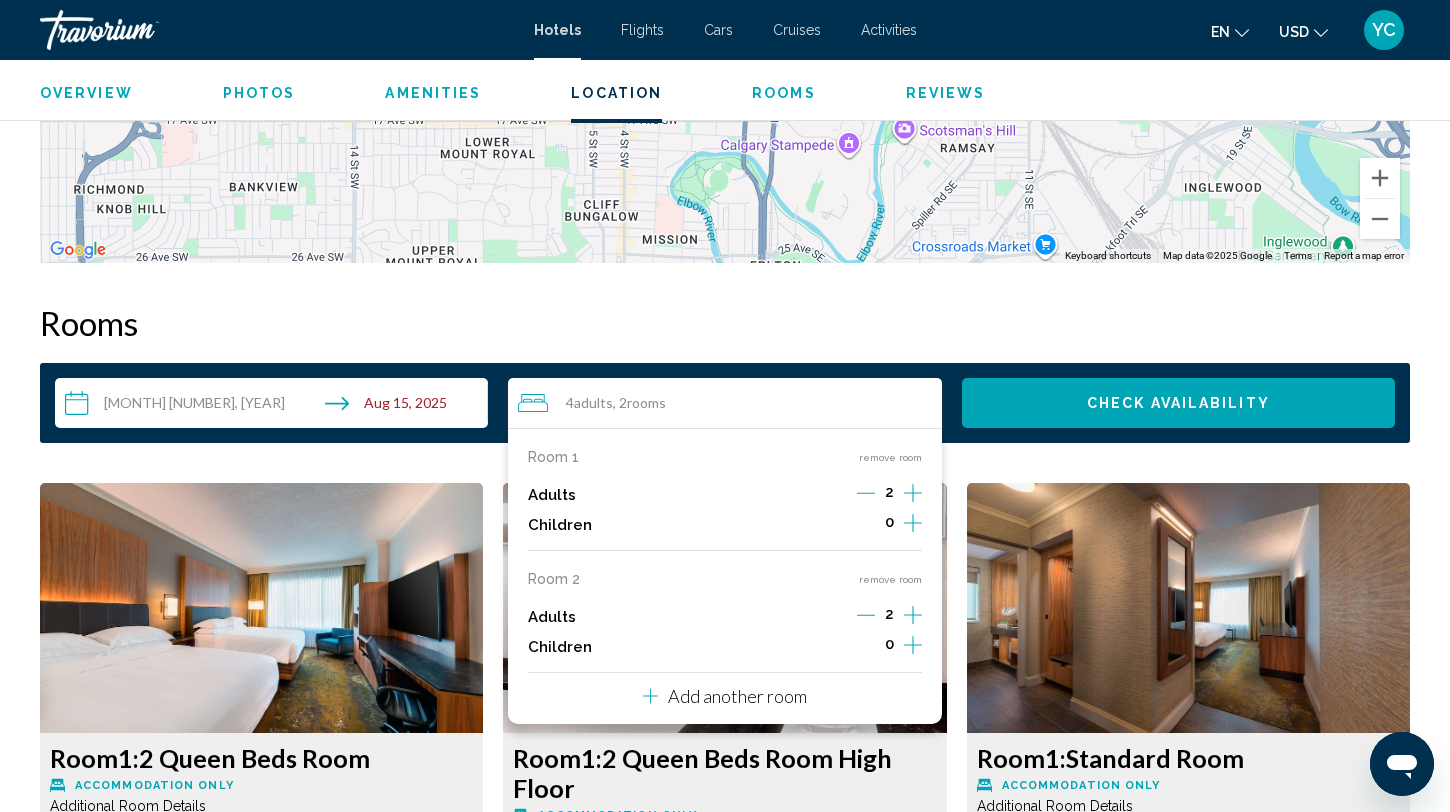 click 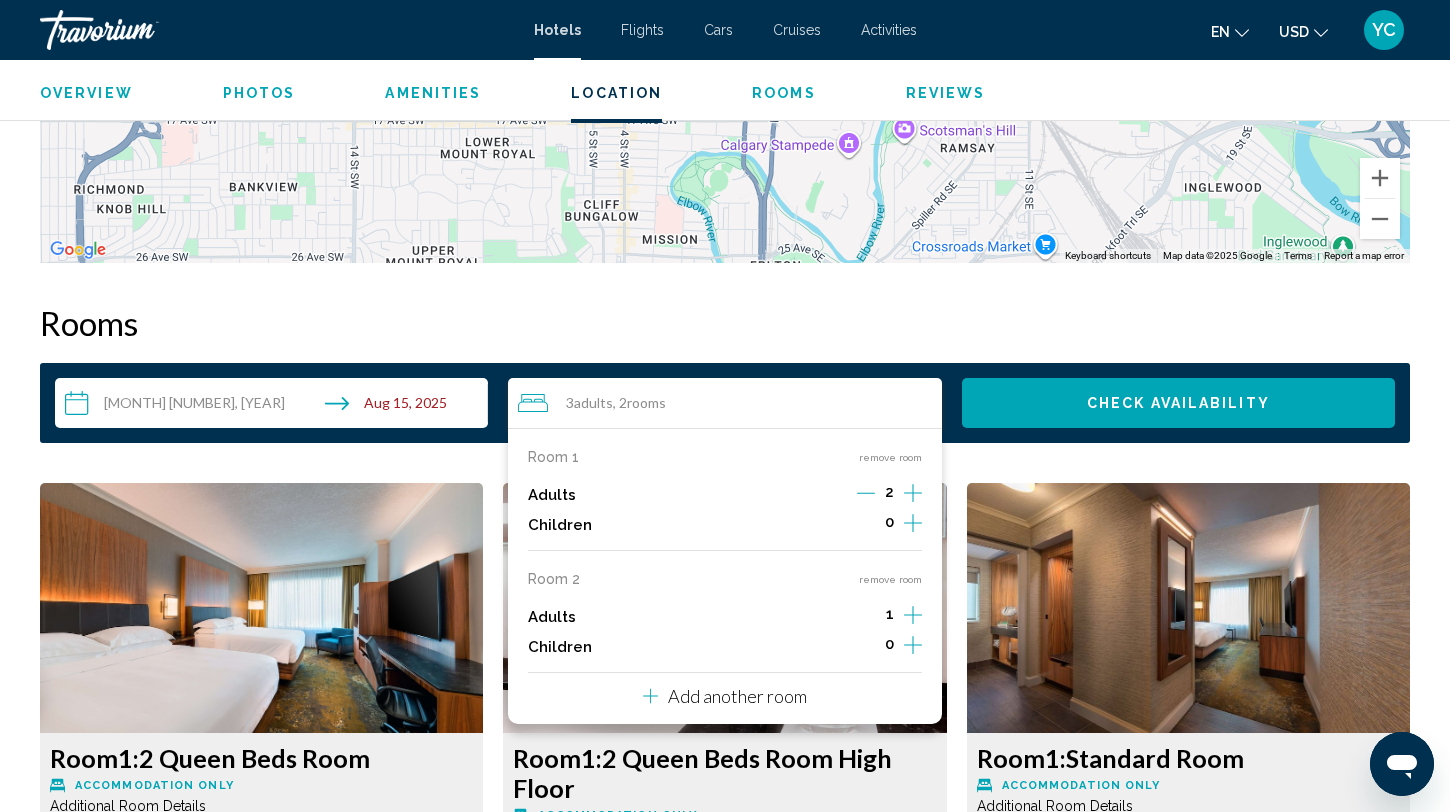 click on "remove room" at bounding box center (890, 579) 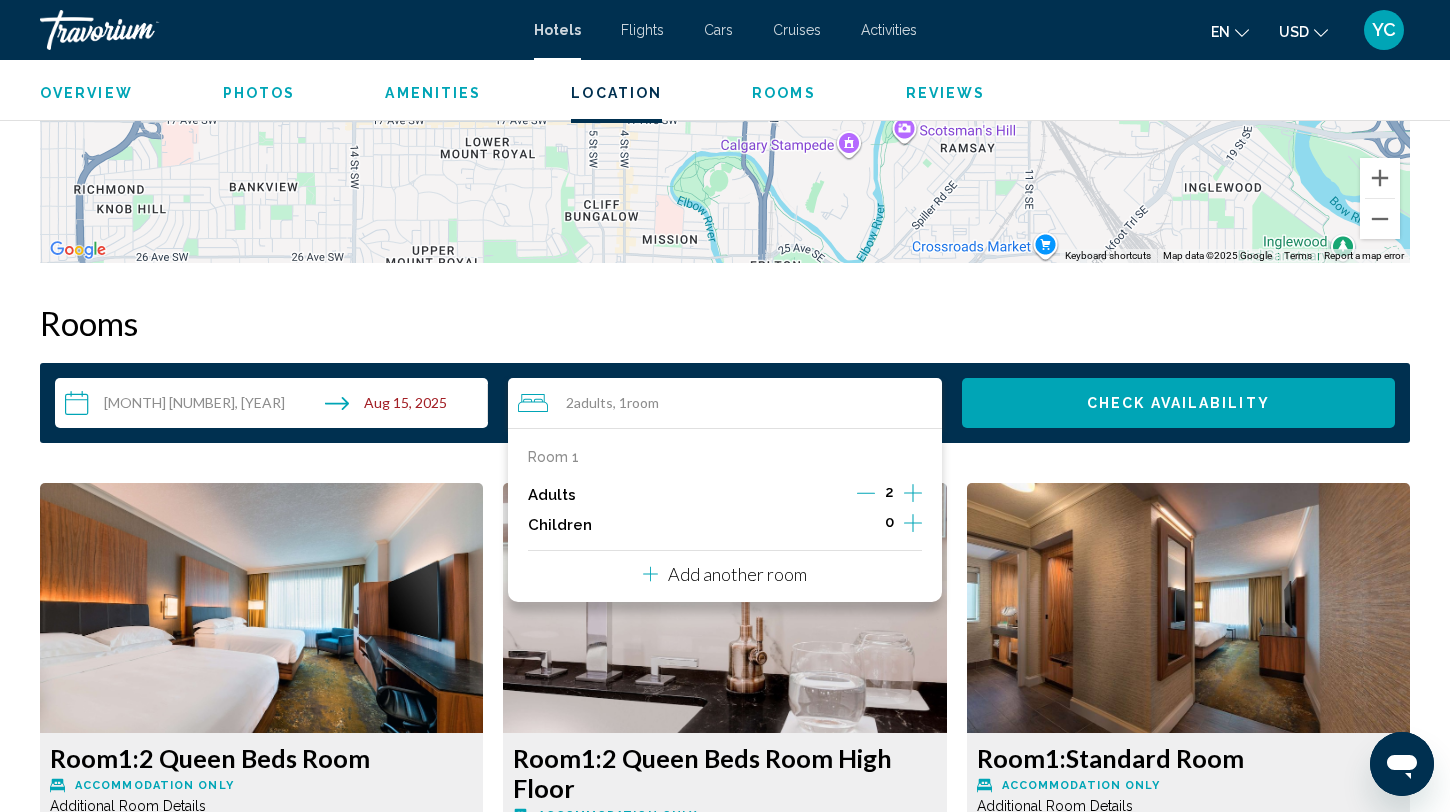 click on "Check Availability" at bounding box center (1178, 404) 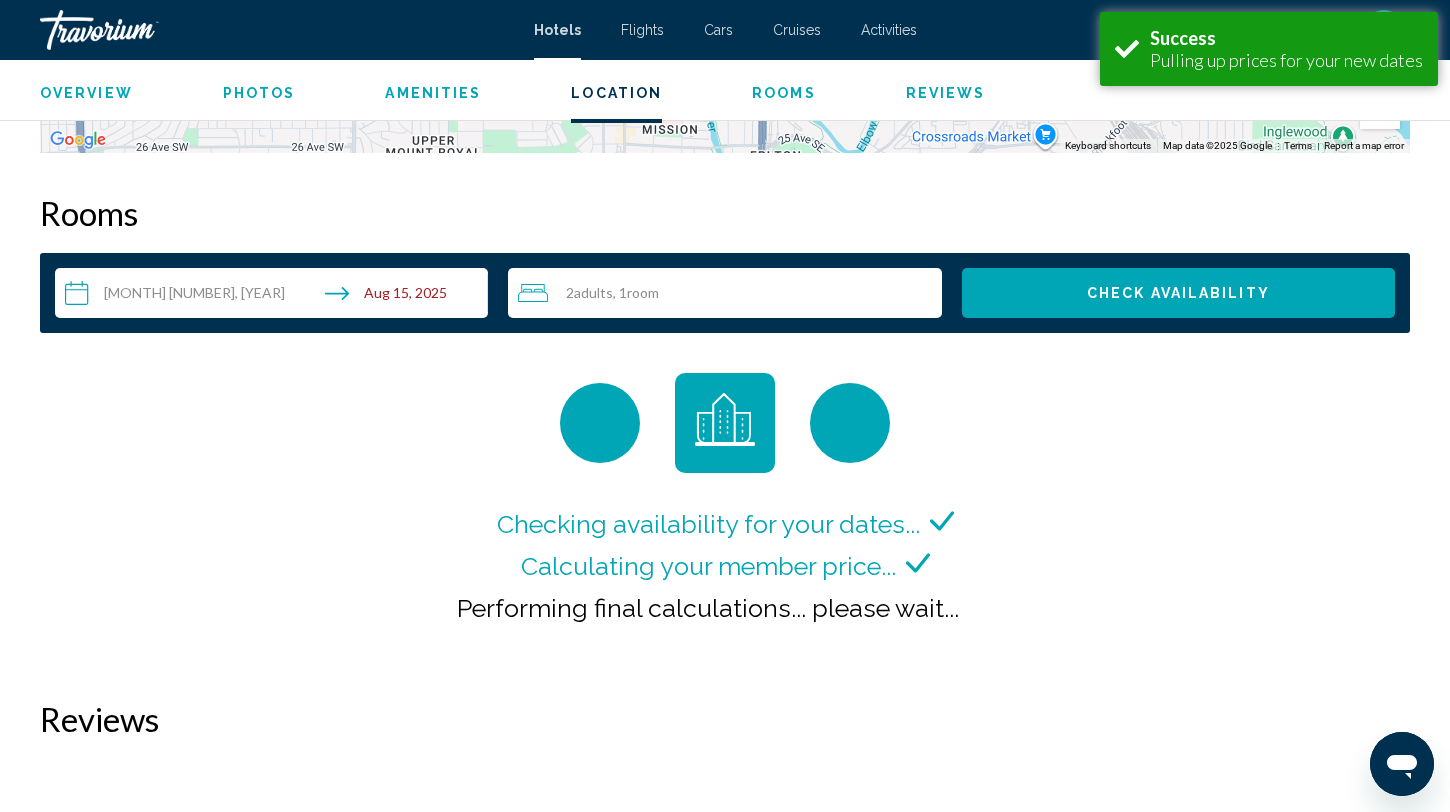scroll, scrollTop: 2460, scrollLeft: 0, axis: vertical 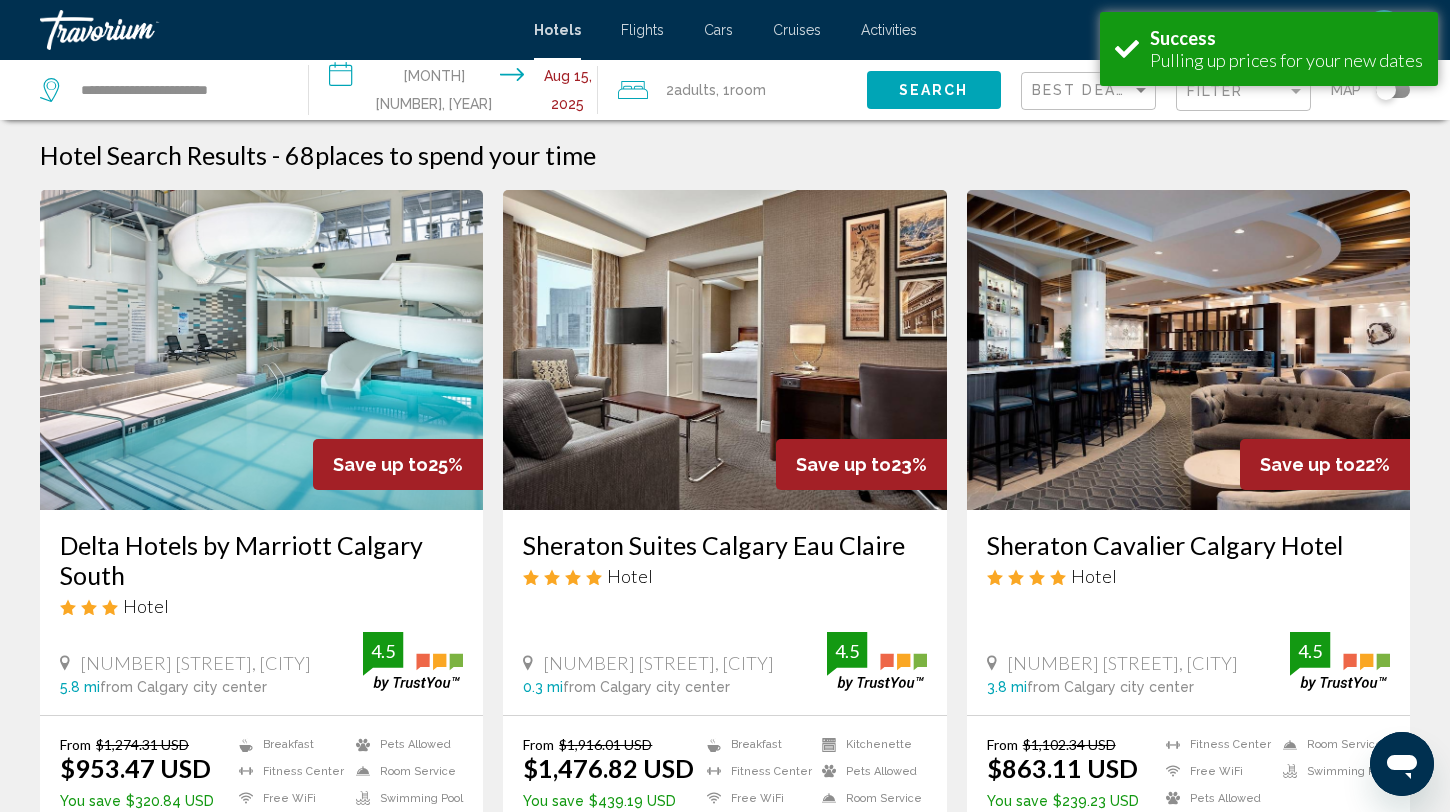 click on ", 1  Room rooms" 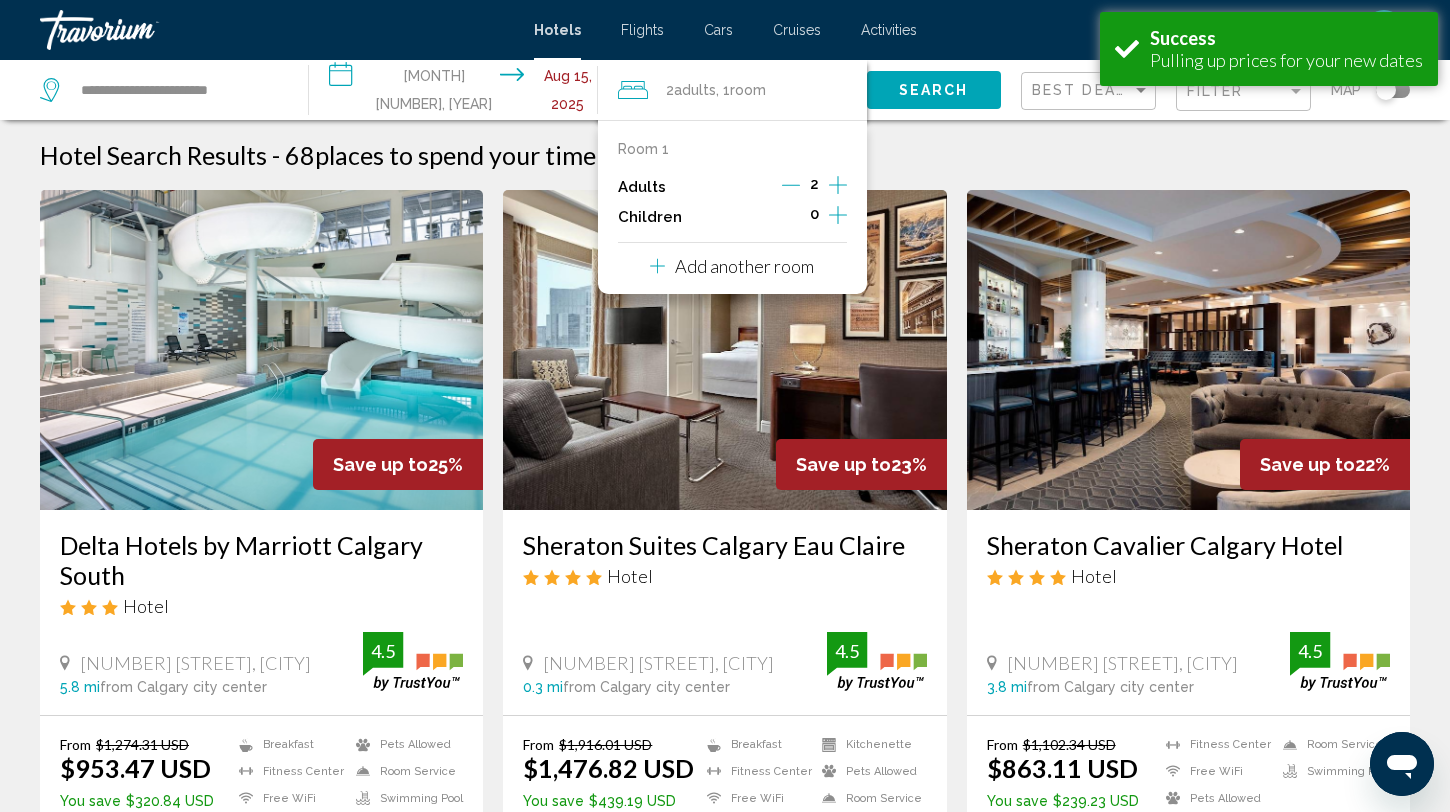 click on "Search" 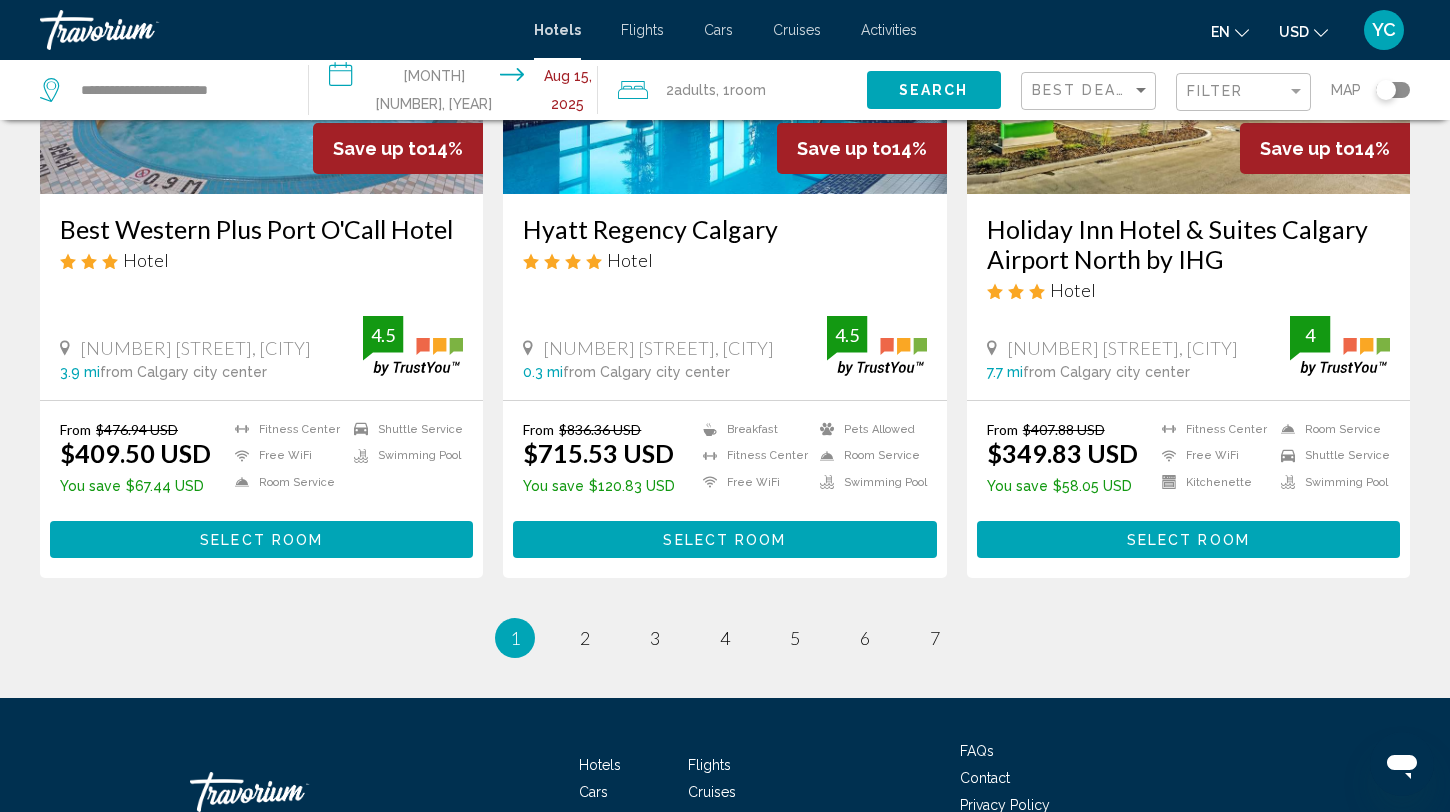 scroll, scrollTop: 2550, scrollLeft: 0, axis: vertical 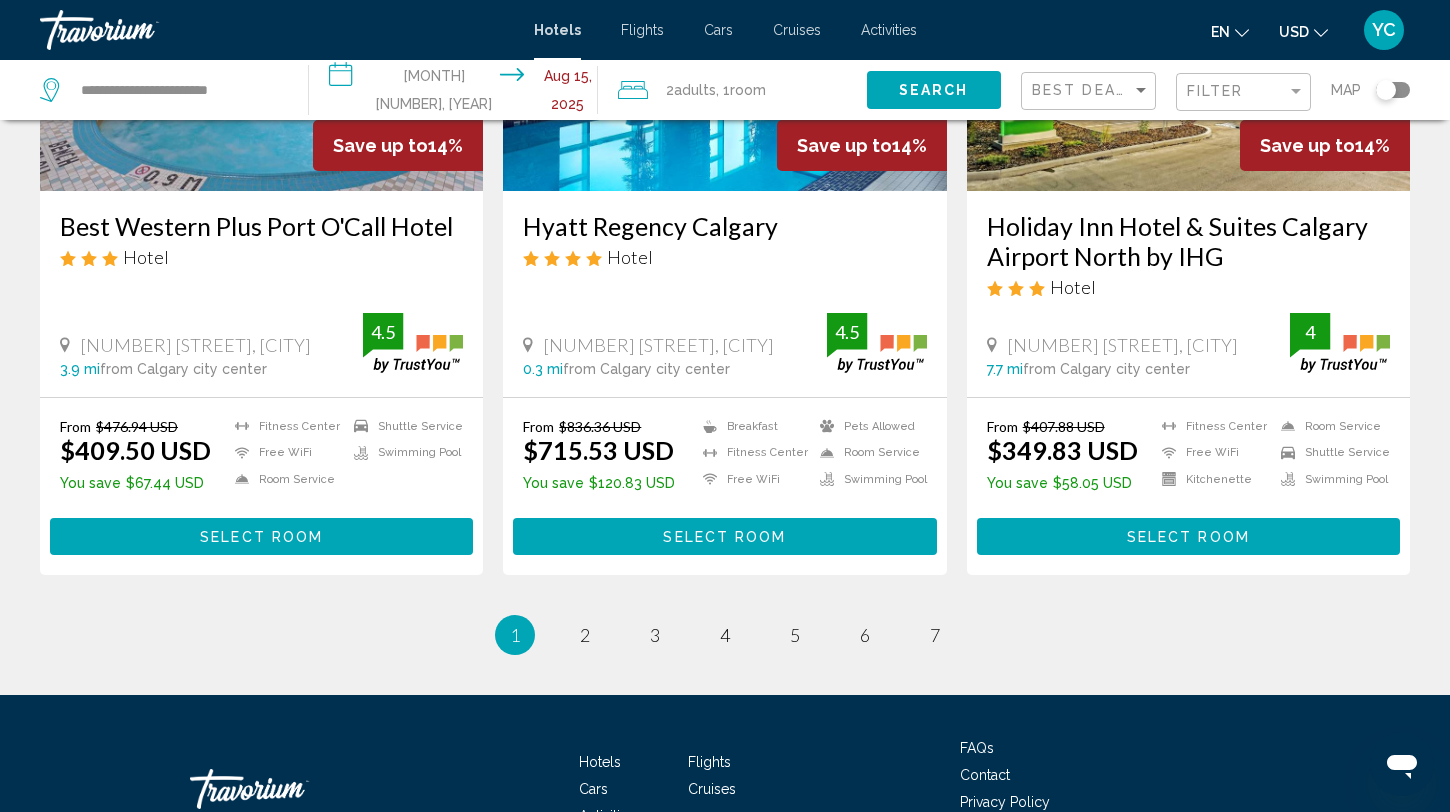 type 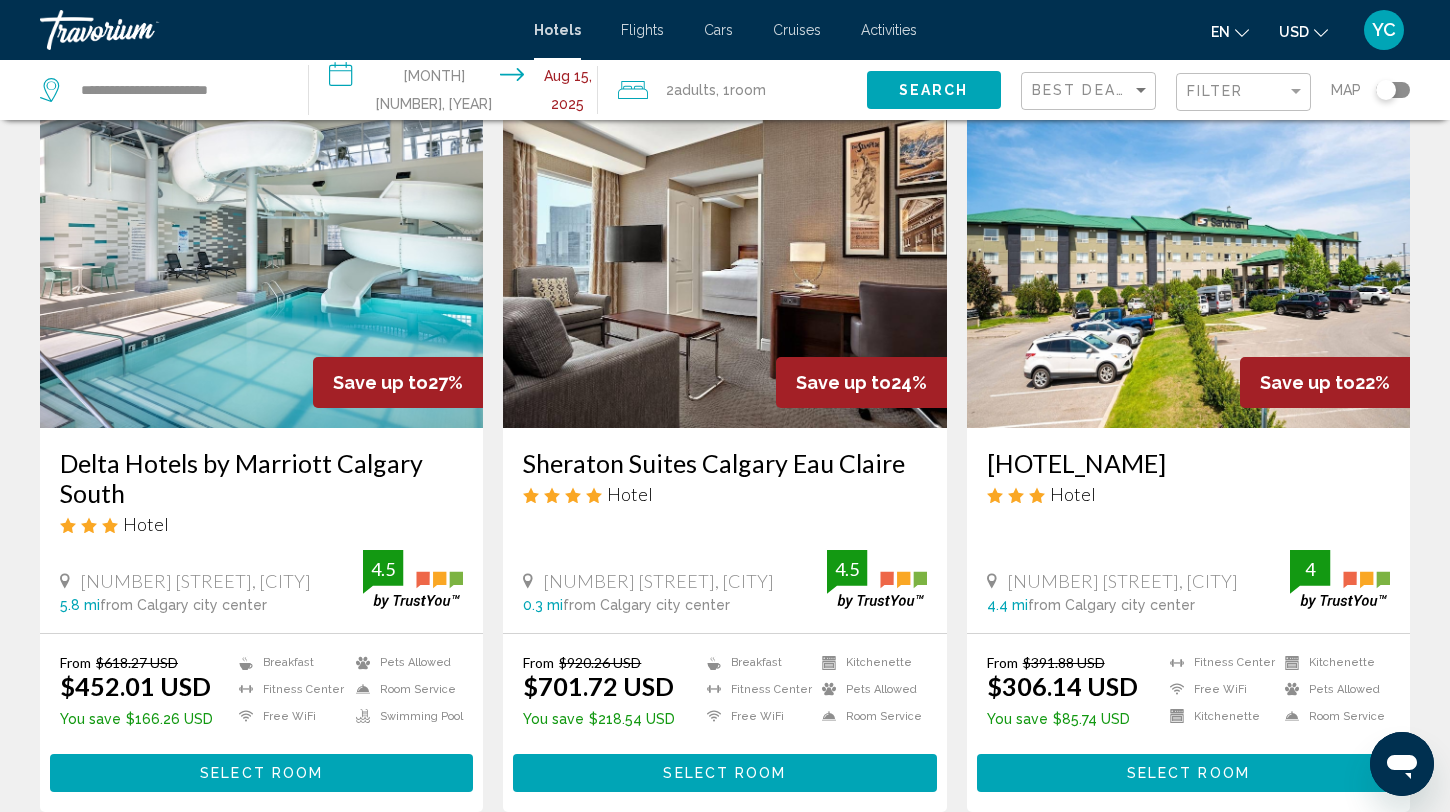 scroll, scrollTop: 120, scrollLeft: 0, axis: vertical 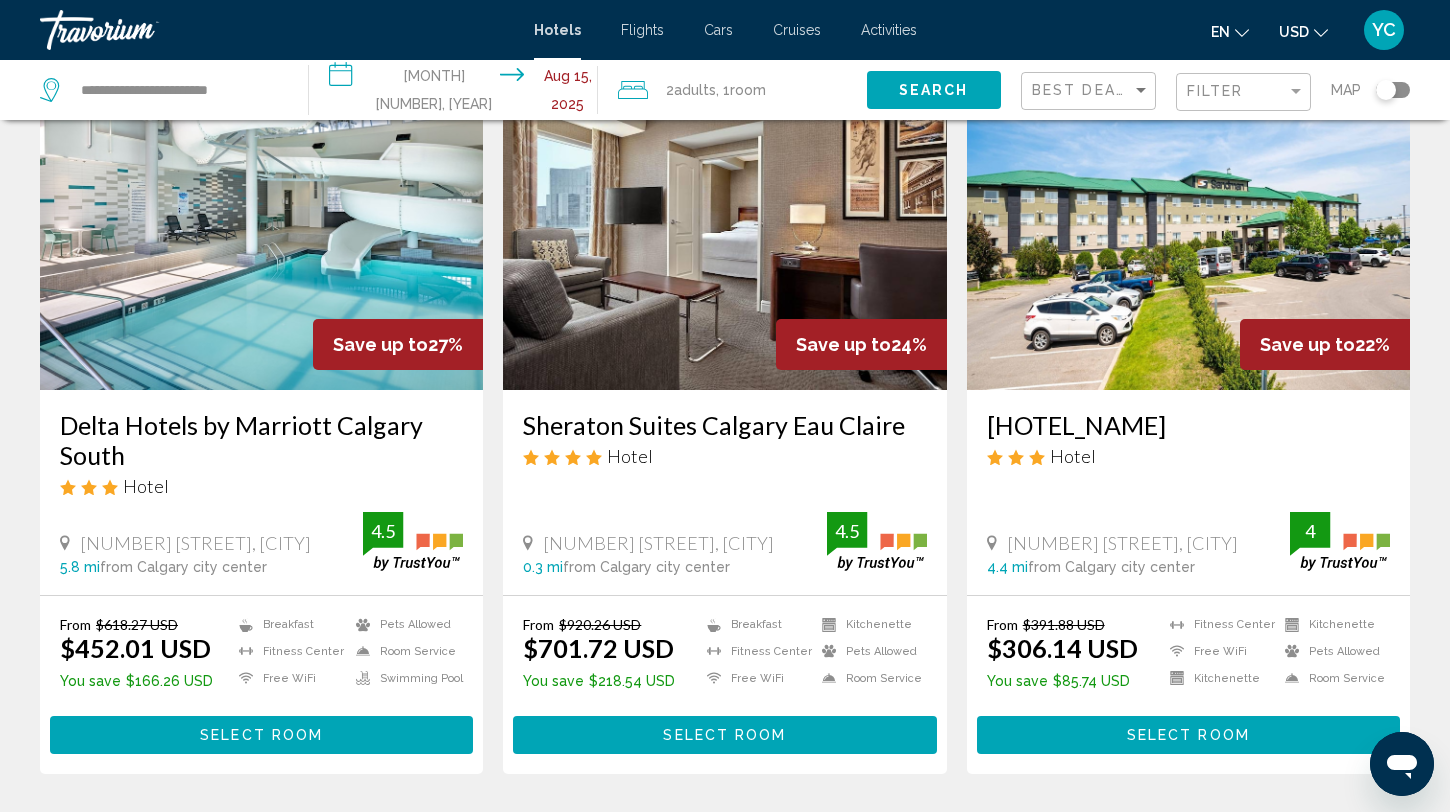click on "Select Room" at bounding box center [261, 736] 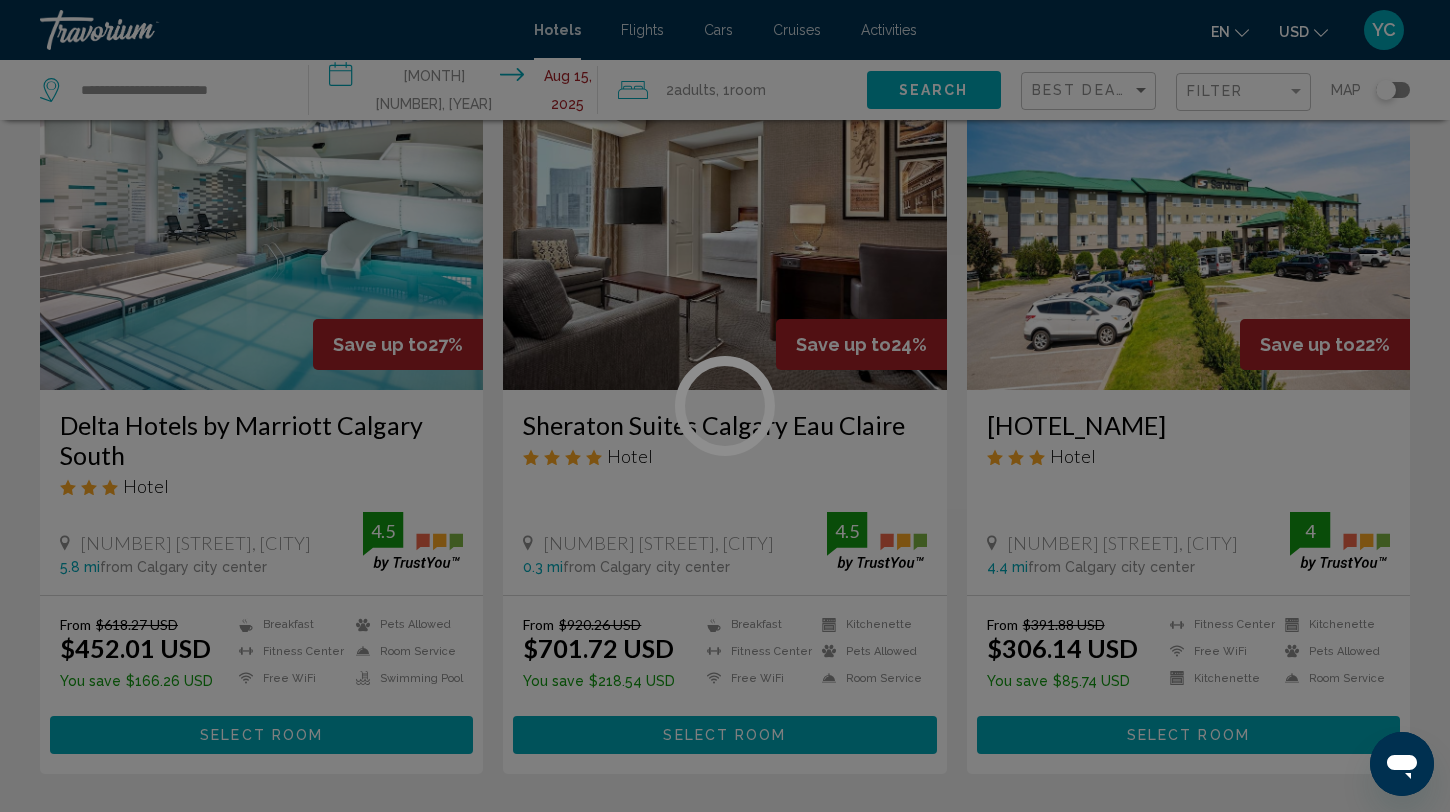 scroll, scrollTop: 0, scrollLeft: 0, axis: both 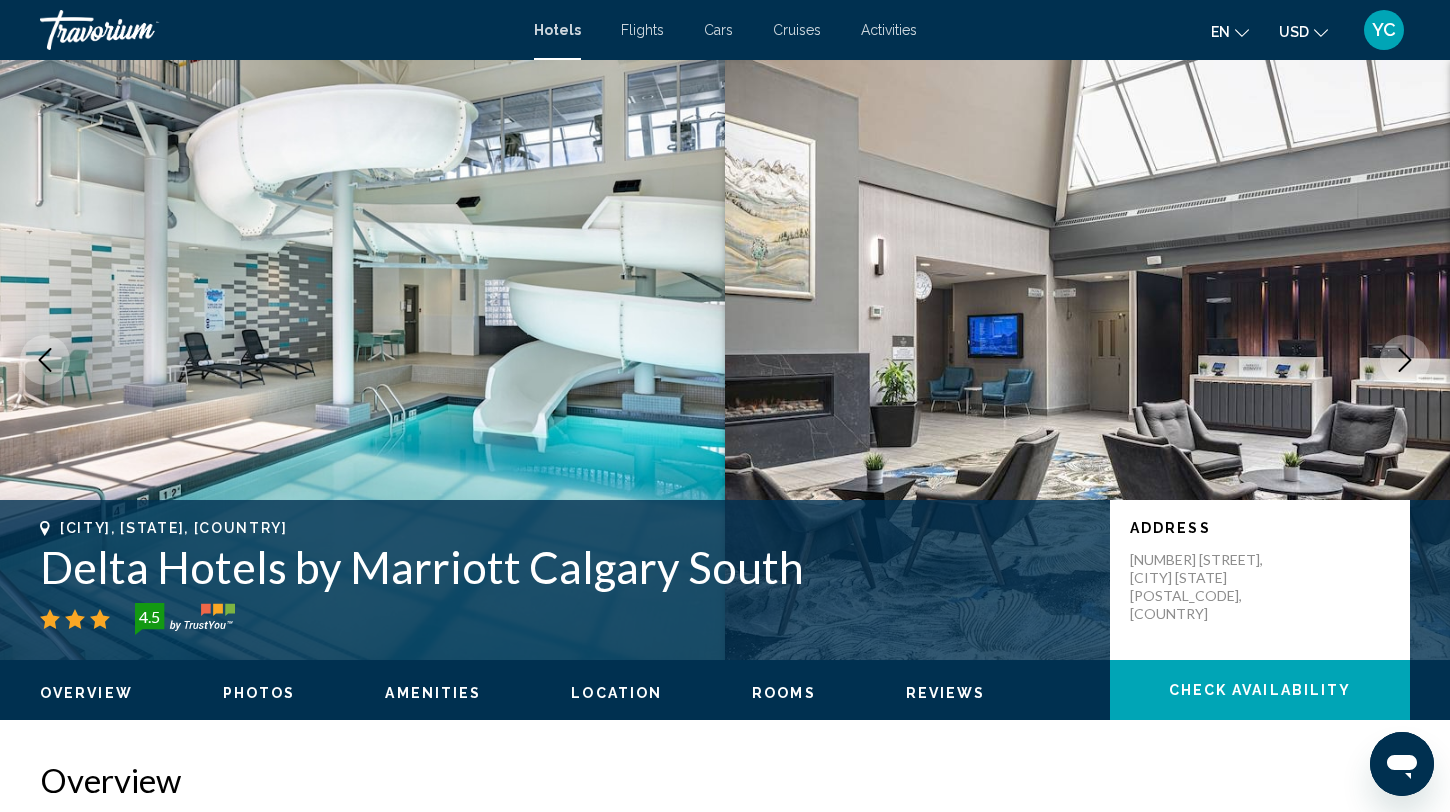 type 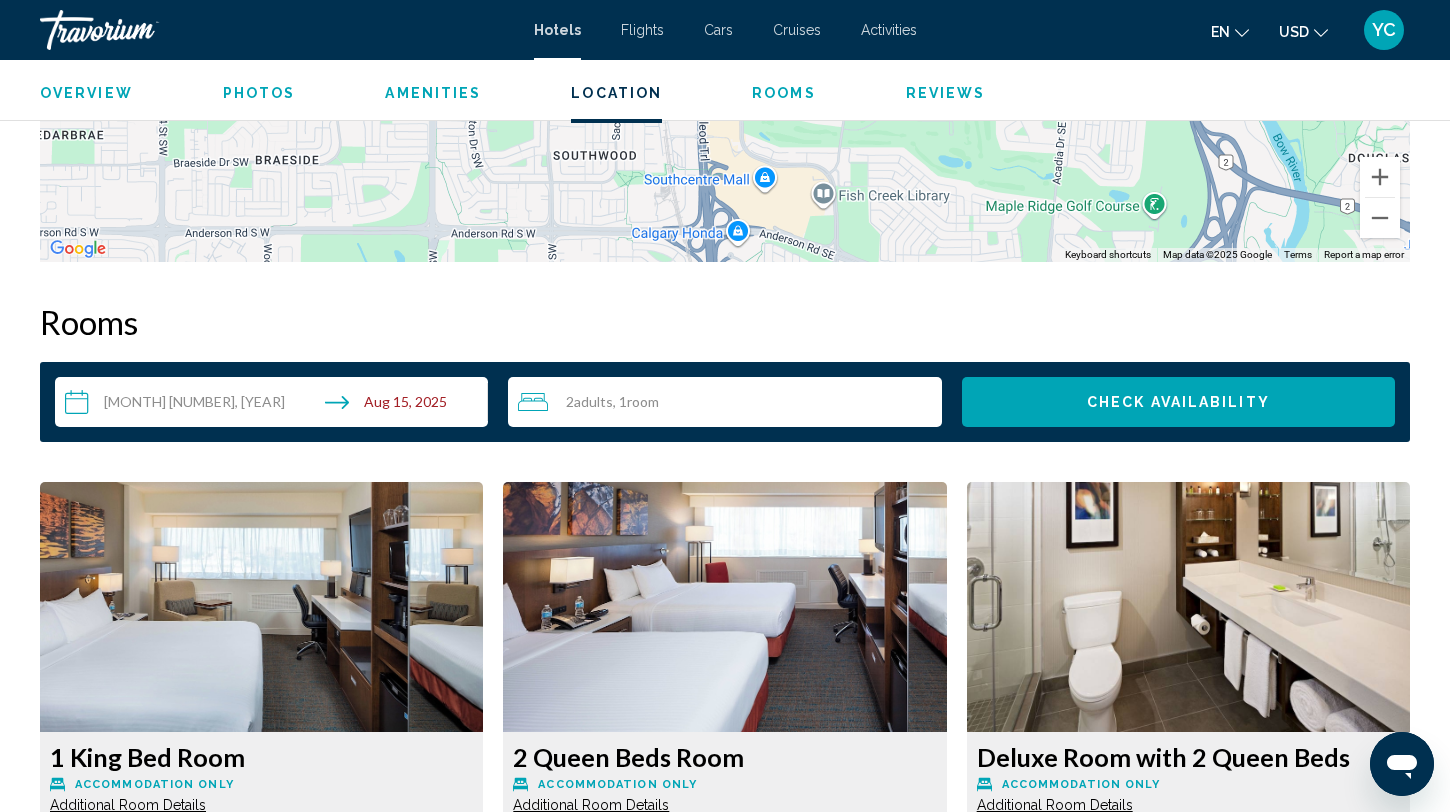 scroll, scrollTop: 2280, scrollLeft: 0, axis: vertical 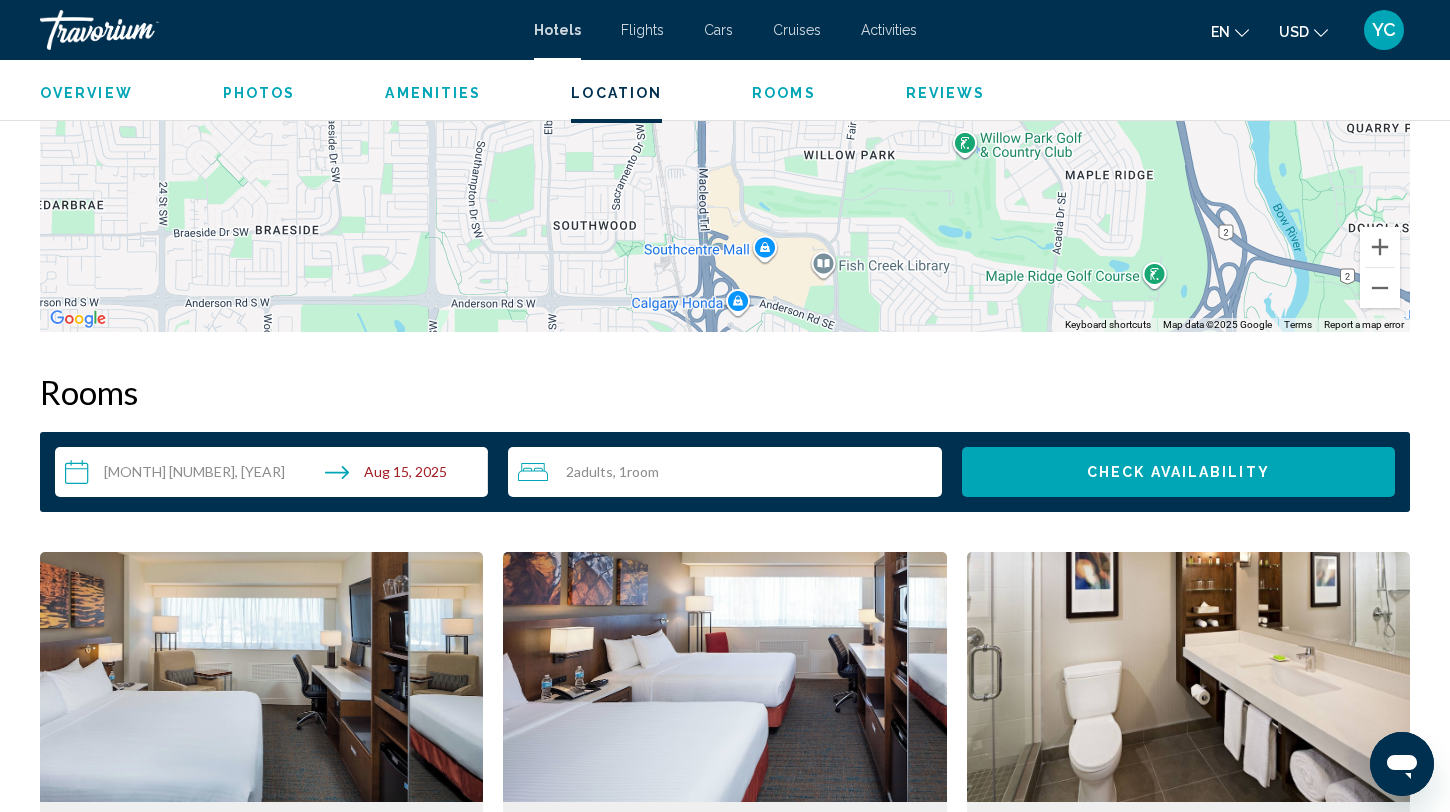 click on "**********" at bounding box center (275, 475) 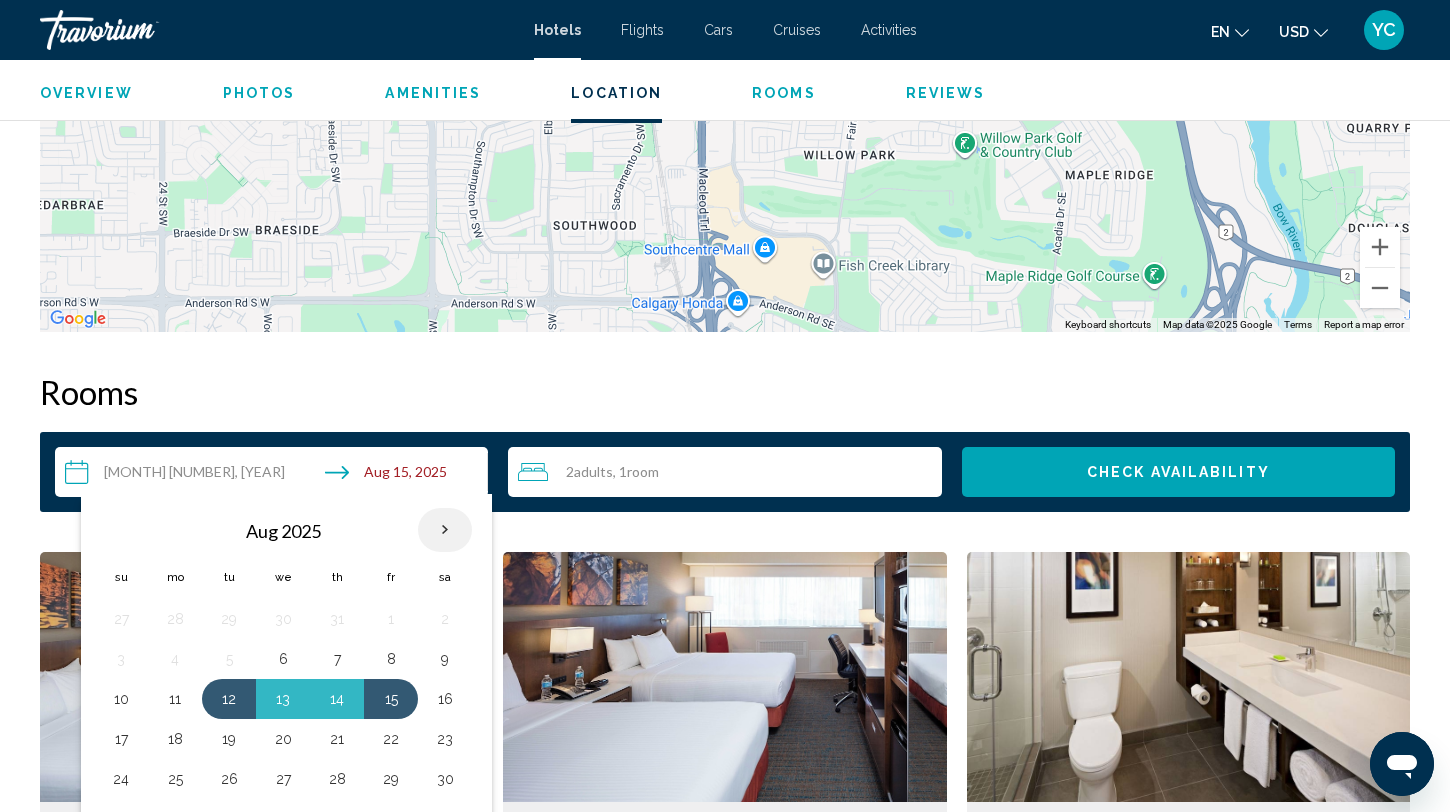 click at bounding box center [445, 530] 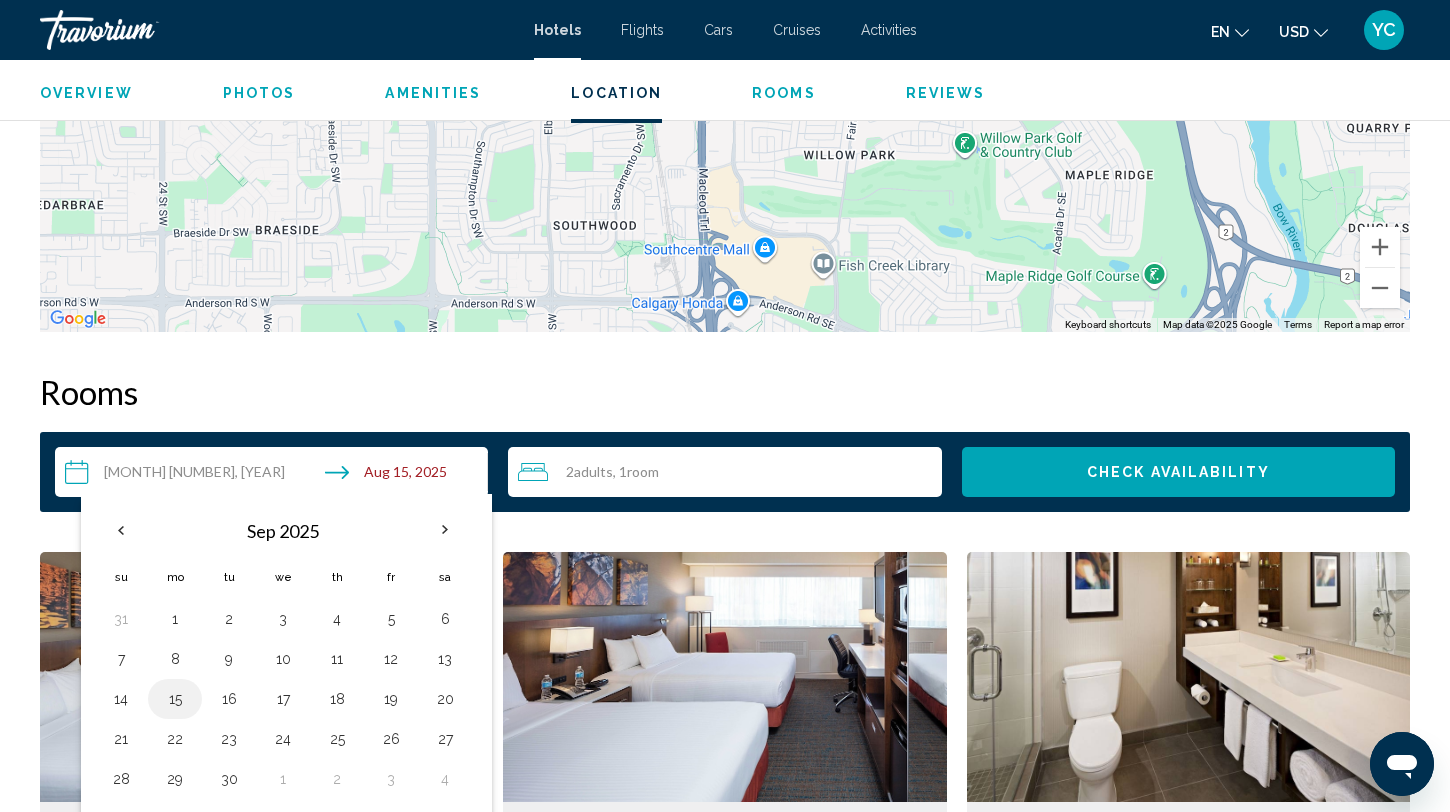 click on "15" at bounding box center [175, 699] 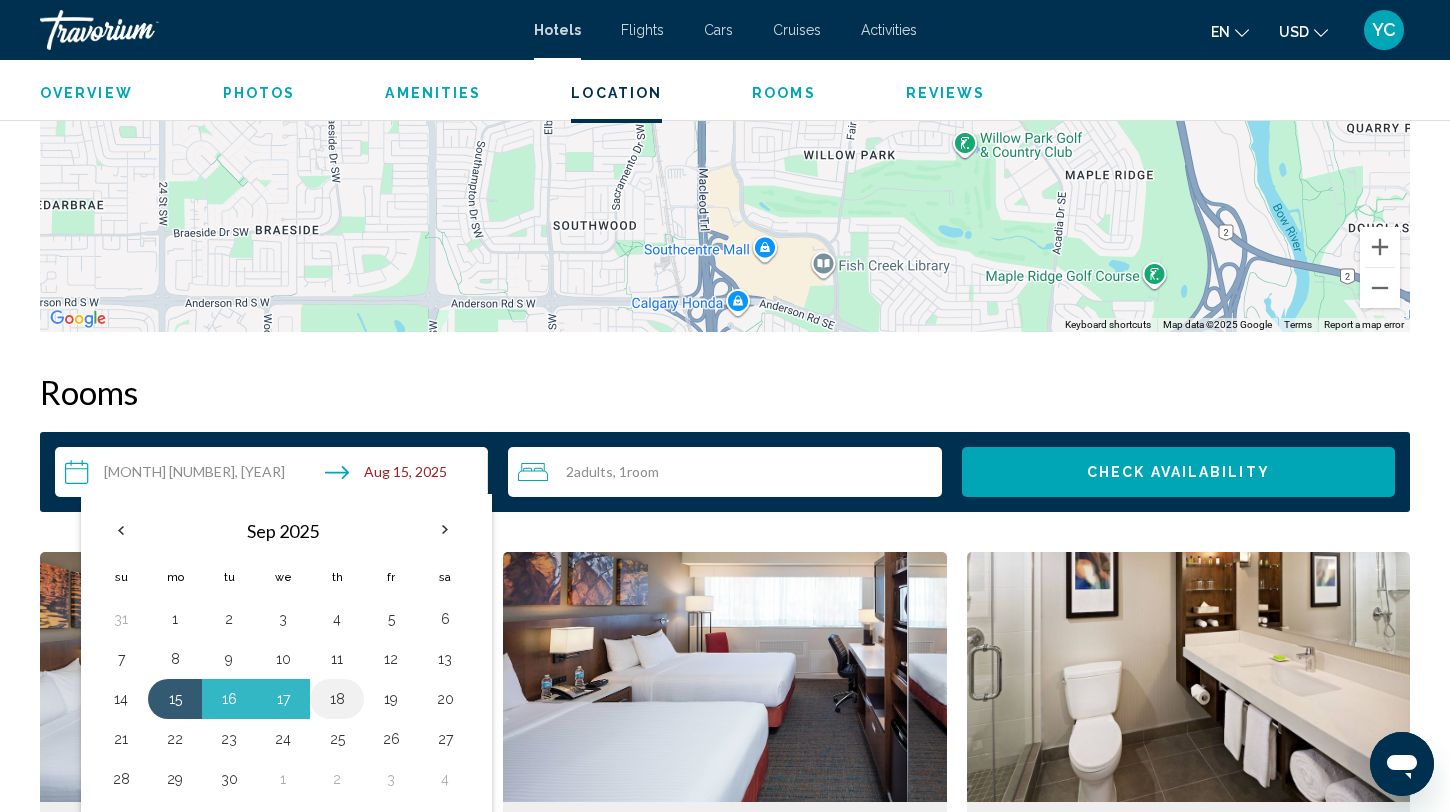 click on "18" at bounding box center [337, 699] 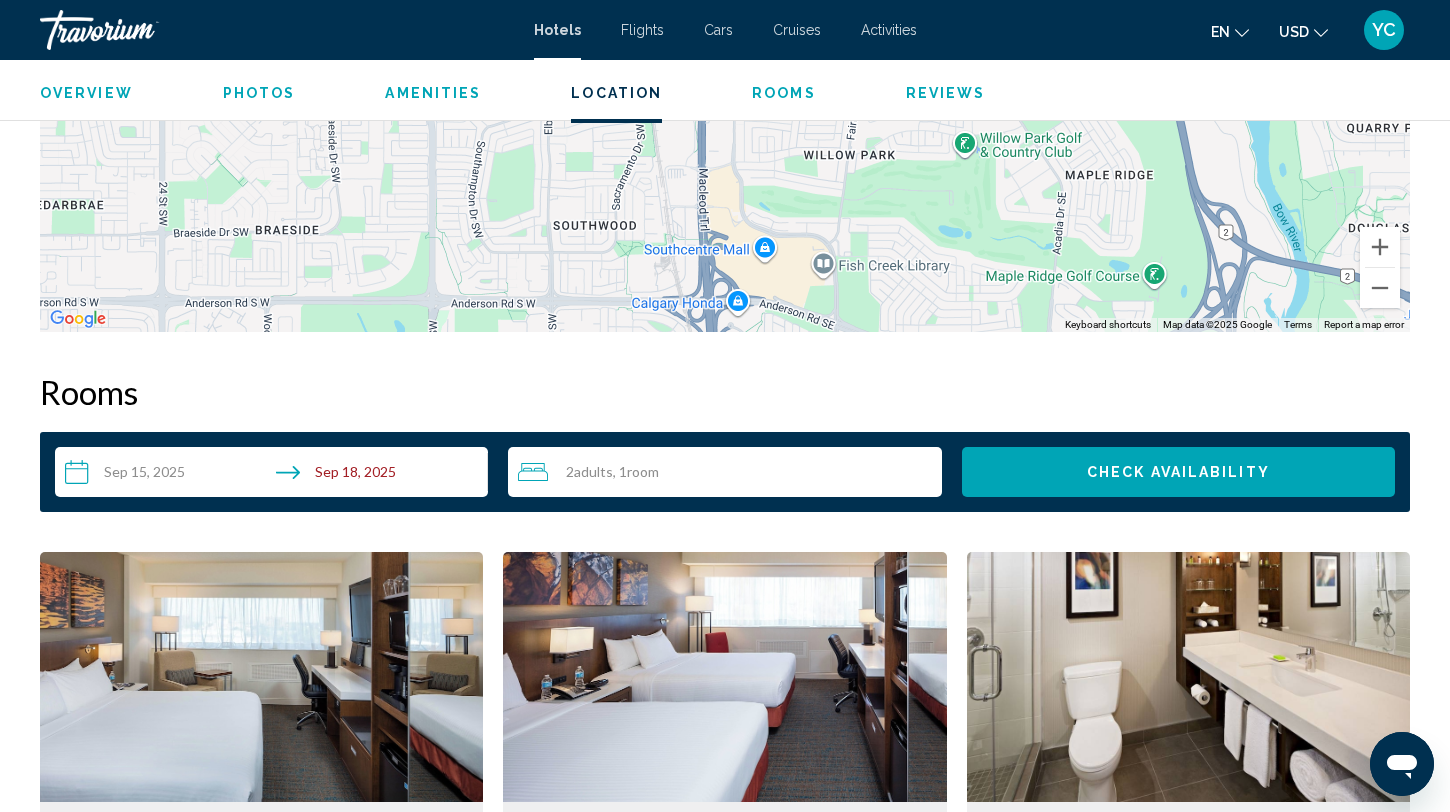 click on "Check Availability" at bounding box center (1178, 473) 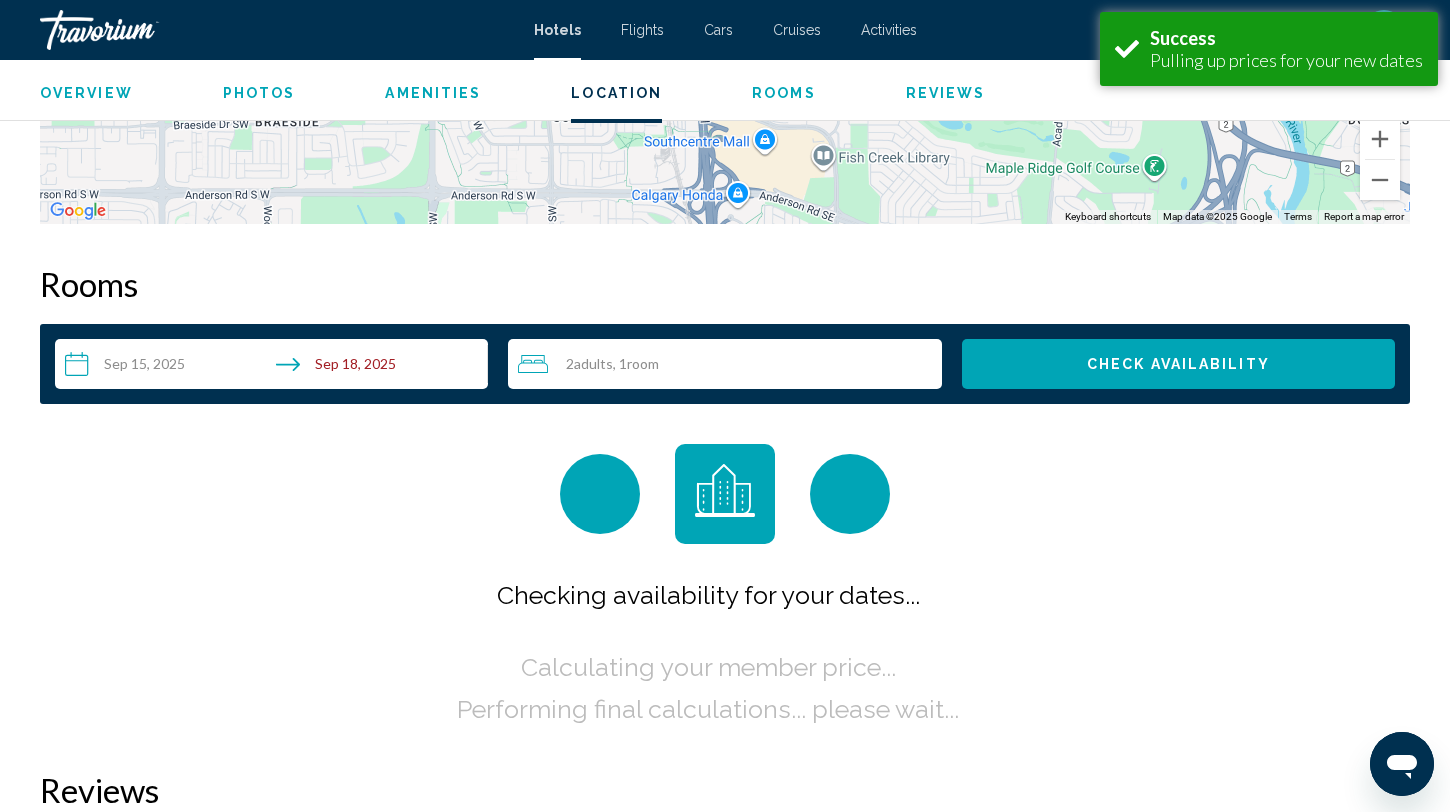scroll, scrollTop: 2531, scrollLeft: 0, axis: vertical 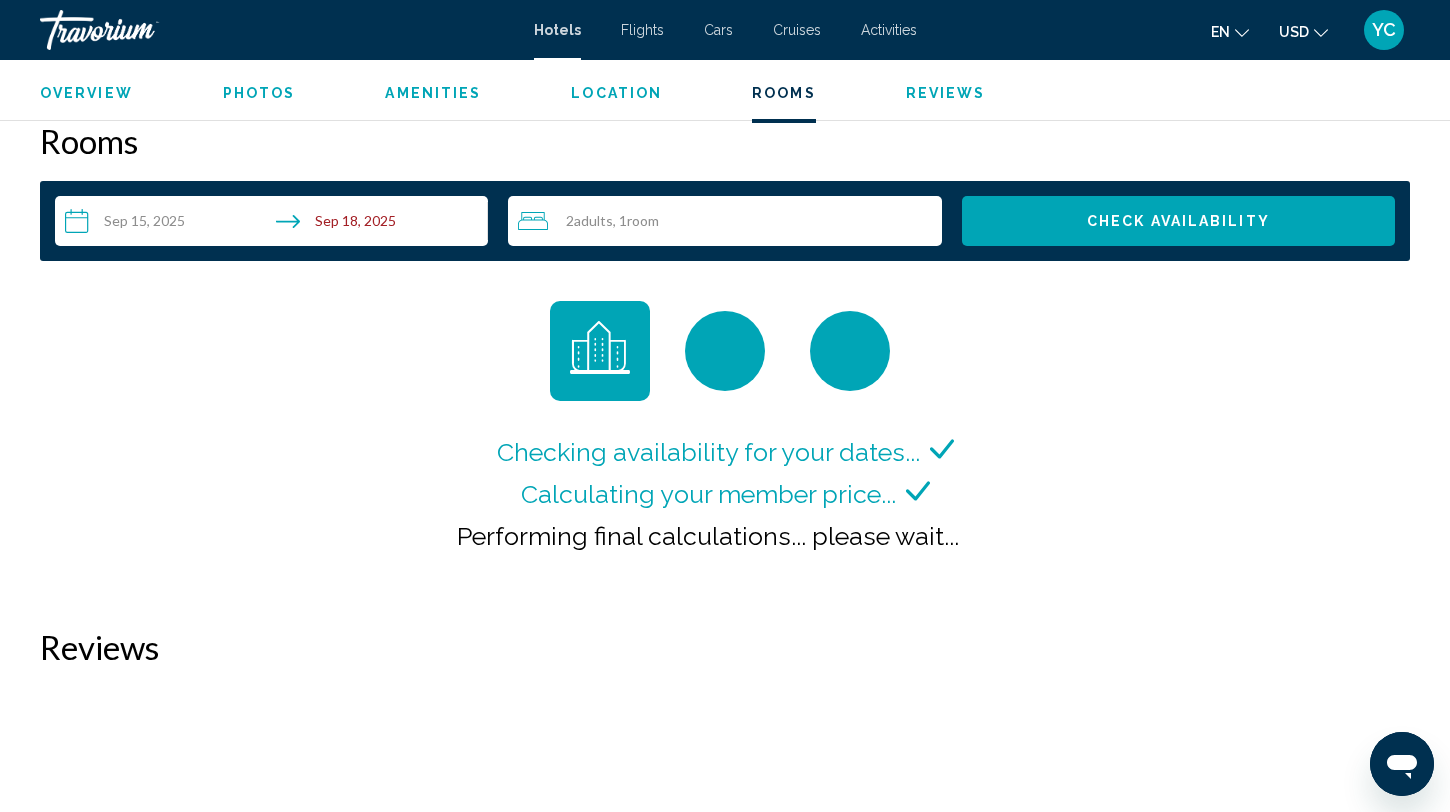 click on "Check Availability" at bounding box center (1178, 222) 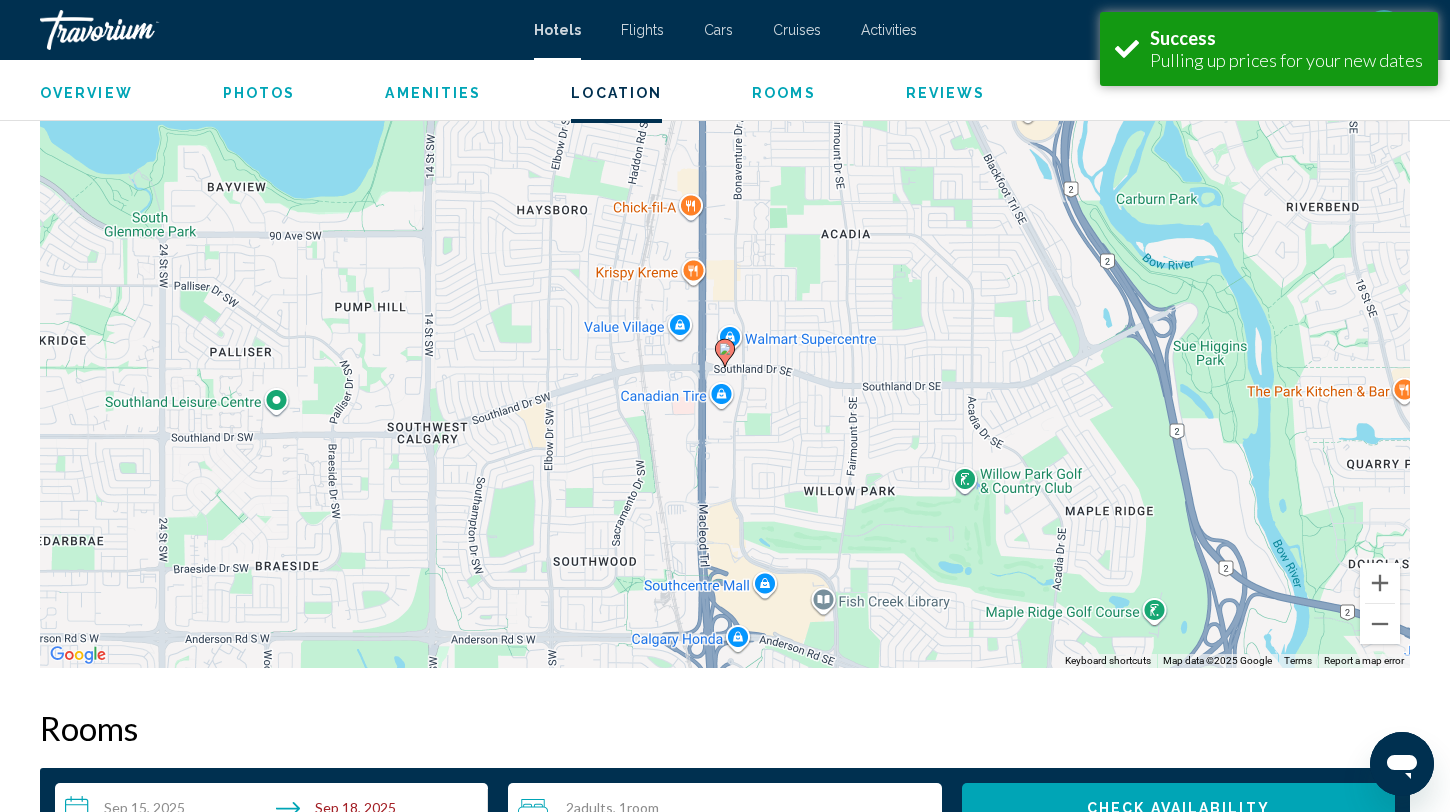 scroll, scrollTop: 2531, scrollLeft: 0, axis: vertical 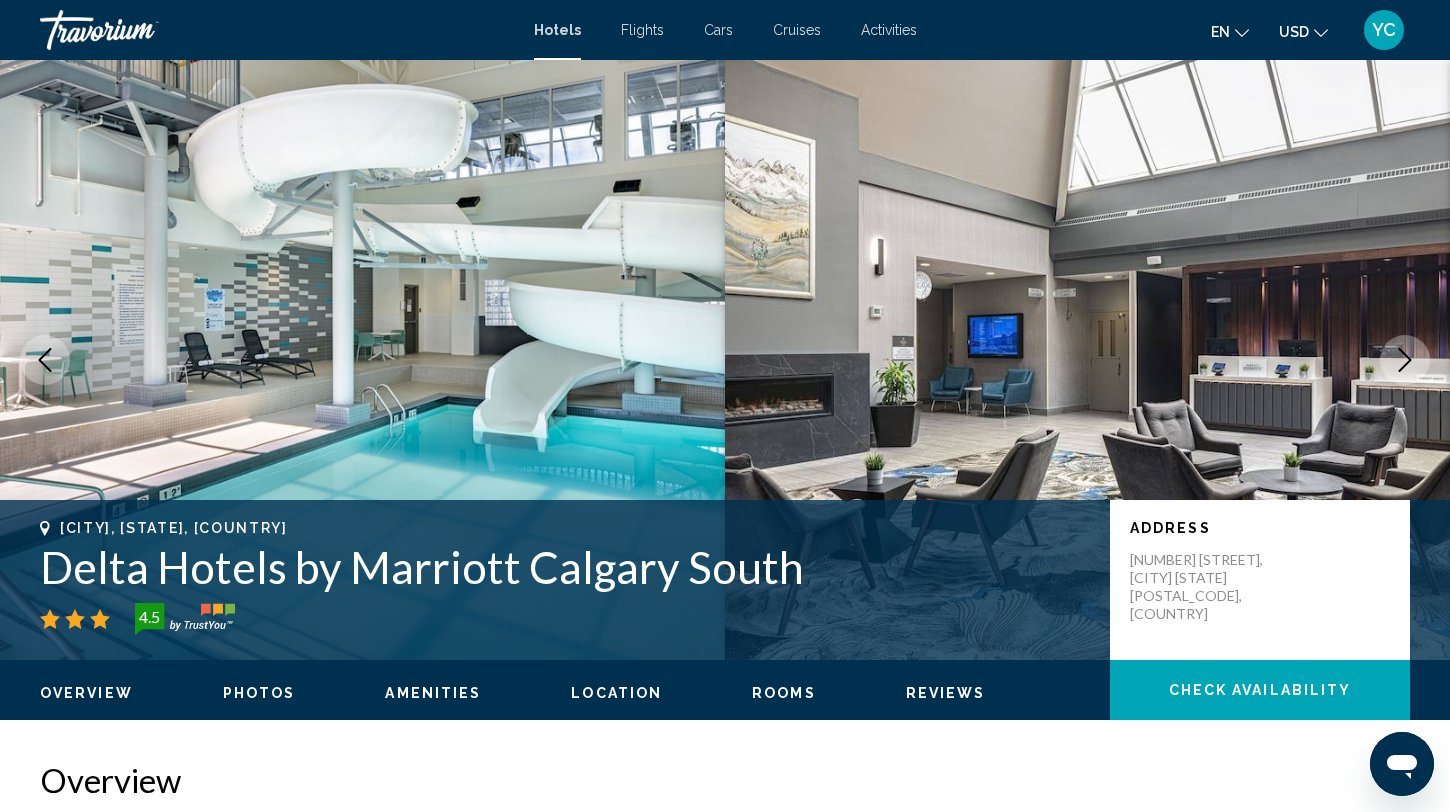 type 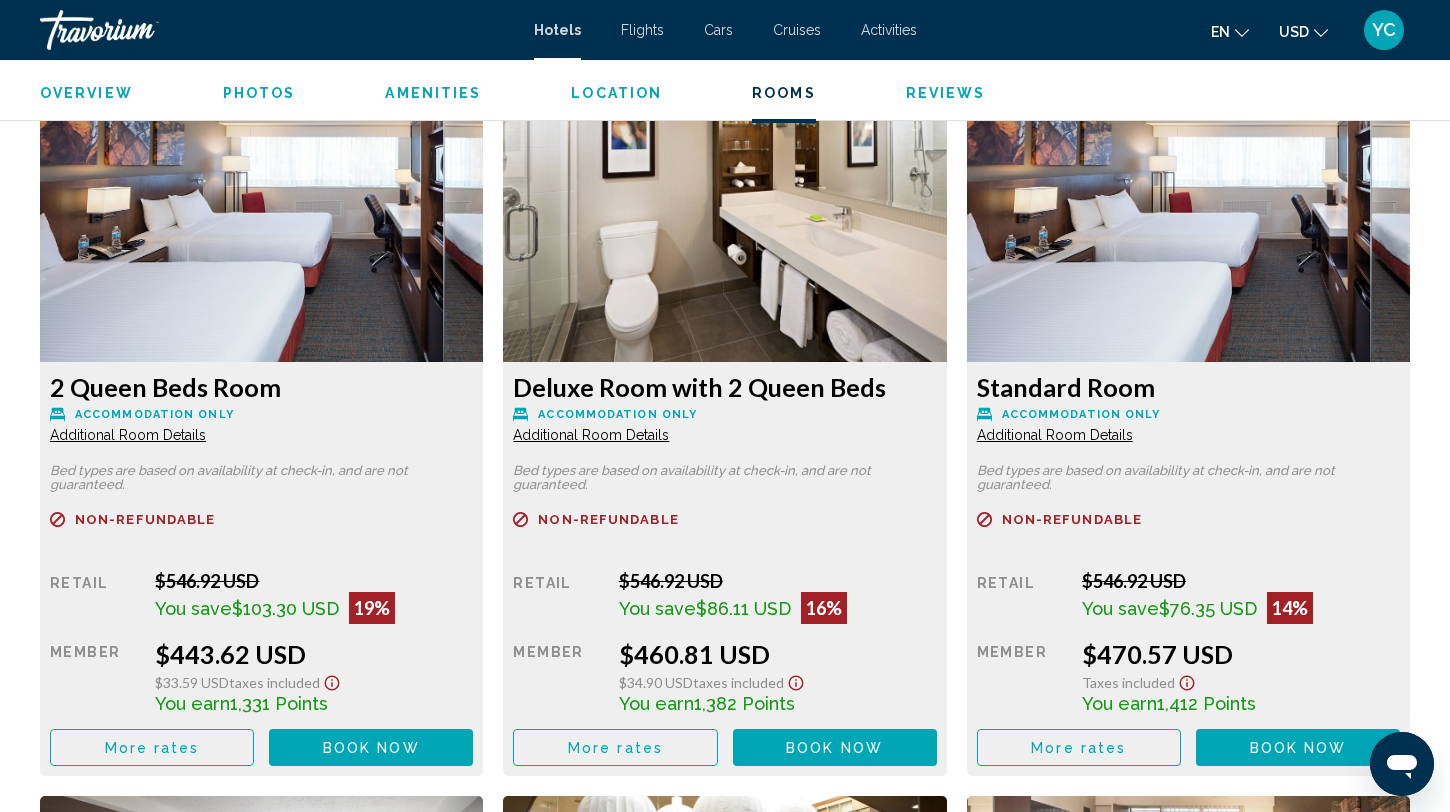 scroll, scrollTop: 2760, scrollLeft: 0, axis: vertical 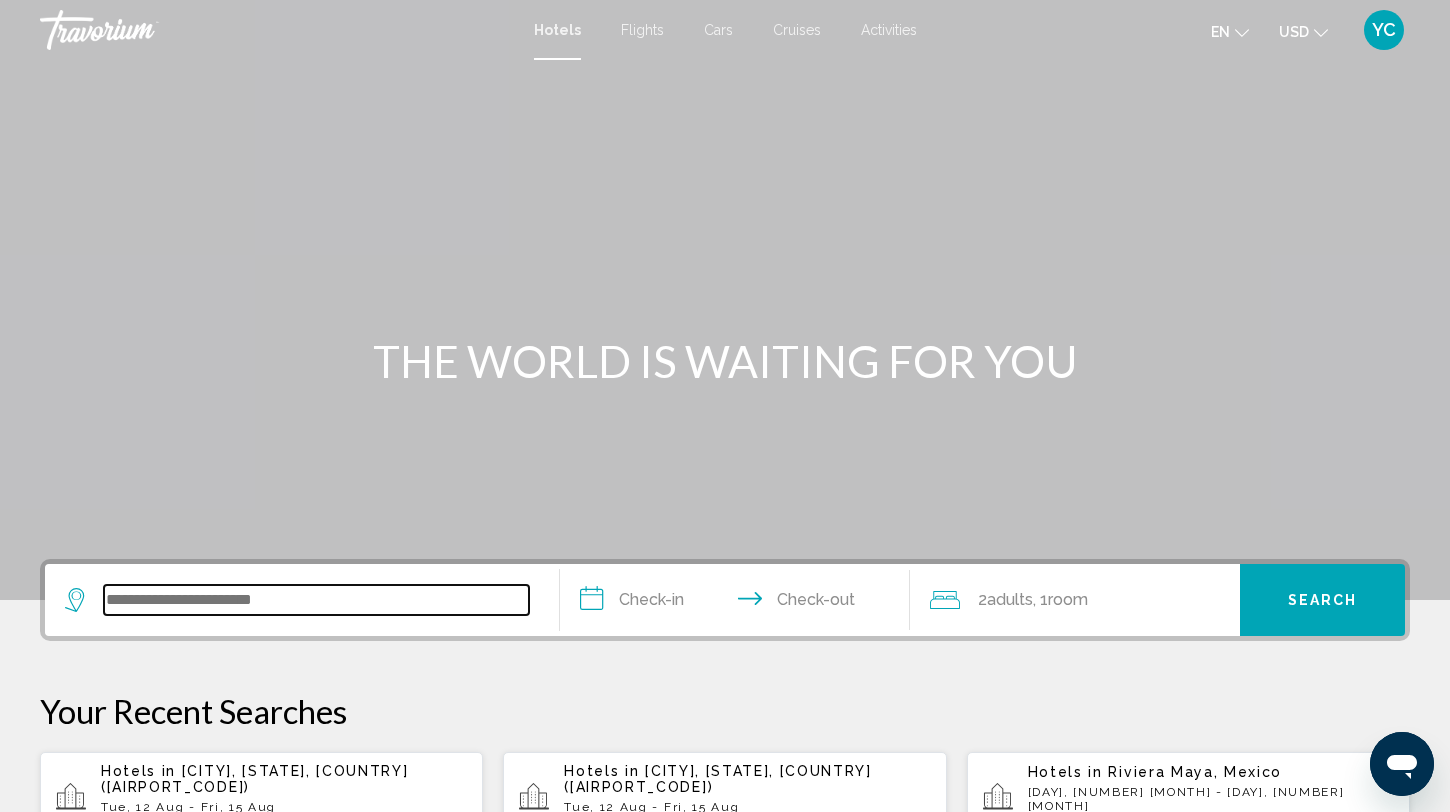 click at bounding box center (316, 600) 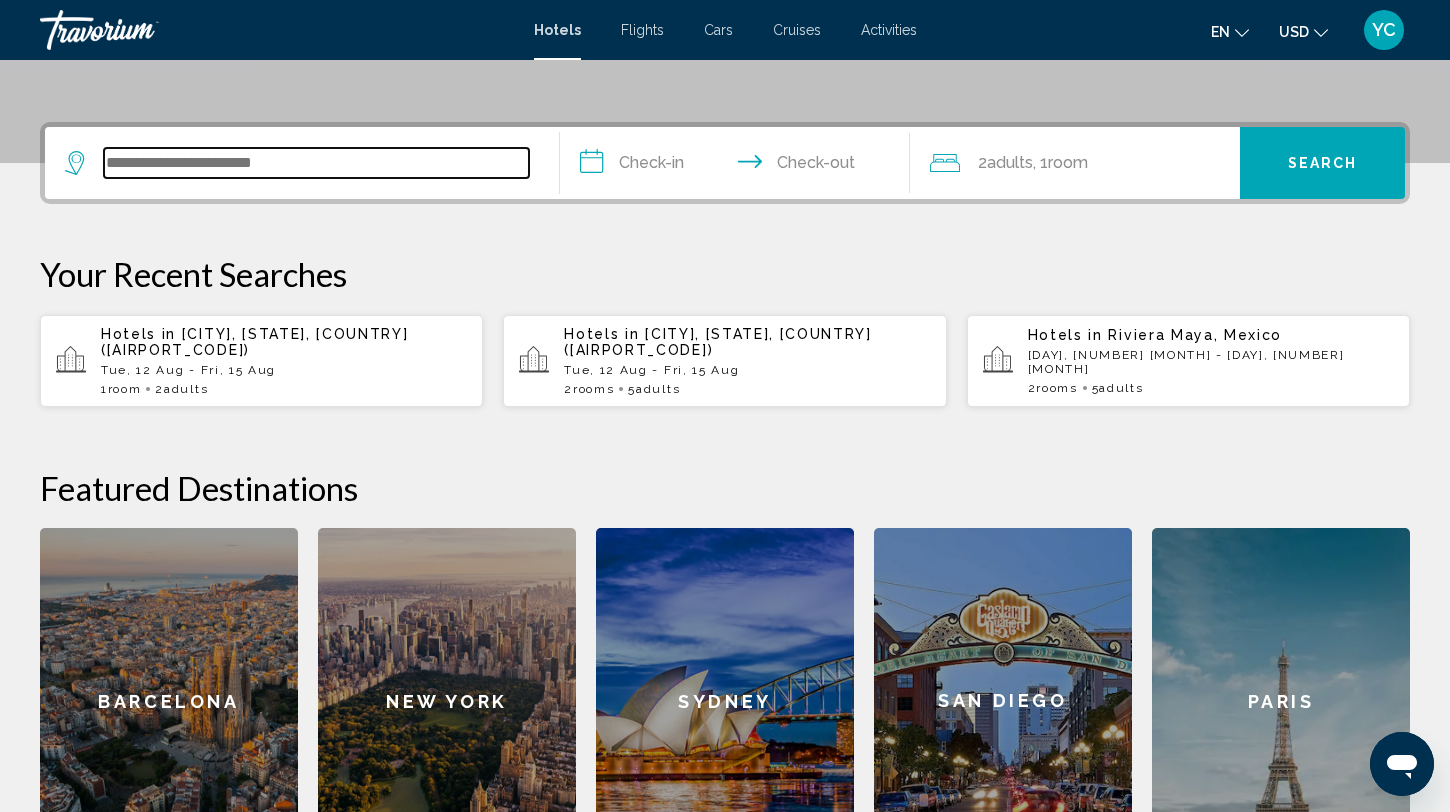 scroll, scrollTop: 494, scrollLeft: 0, axis: vertical 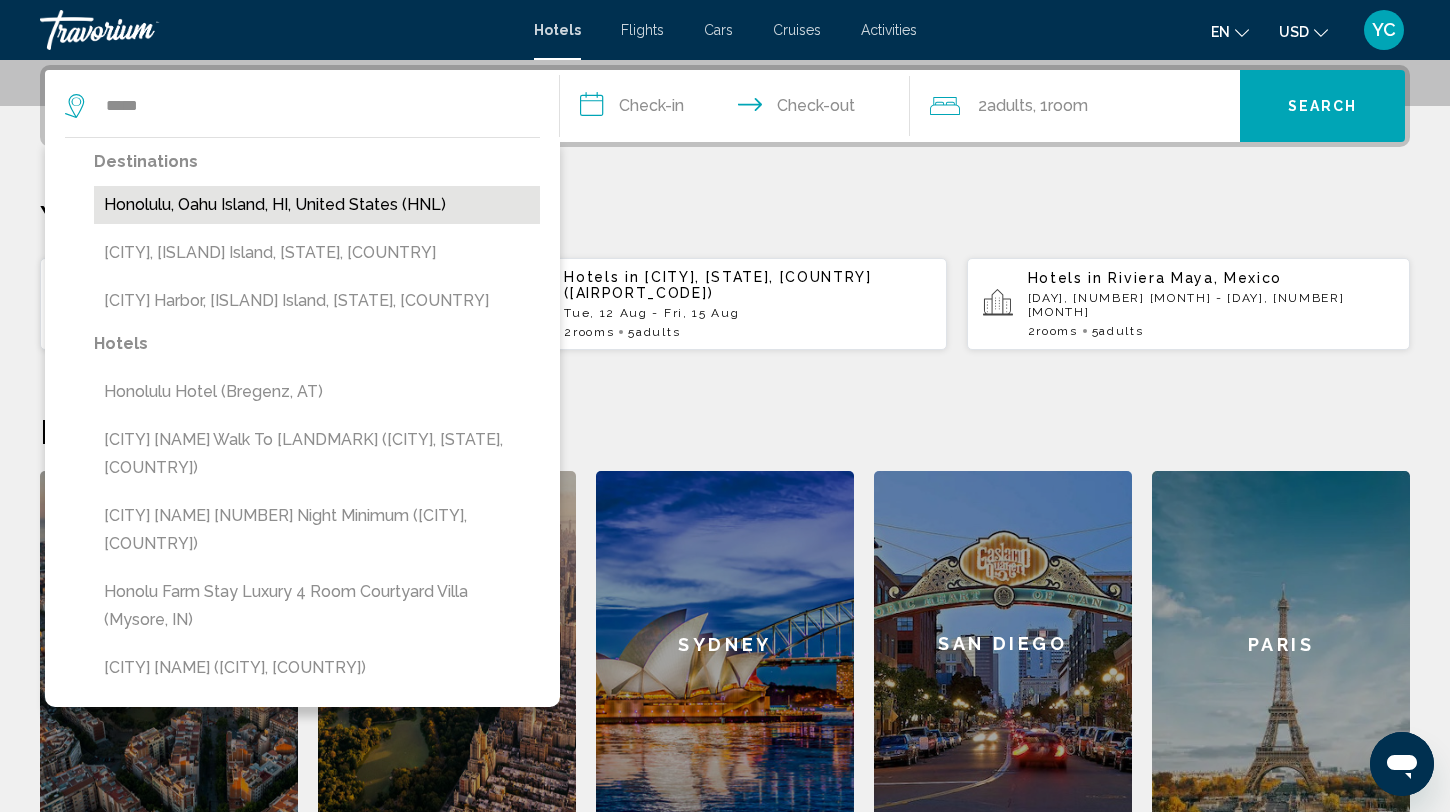 click on "Honolulu, Oahu Island, HI, United States (HNL)" at bounding box center [317, 205] 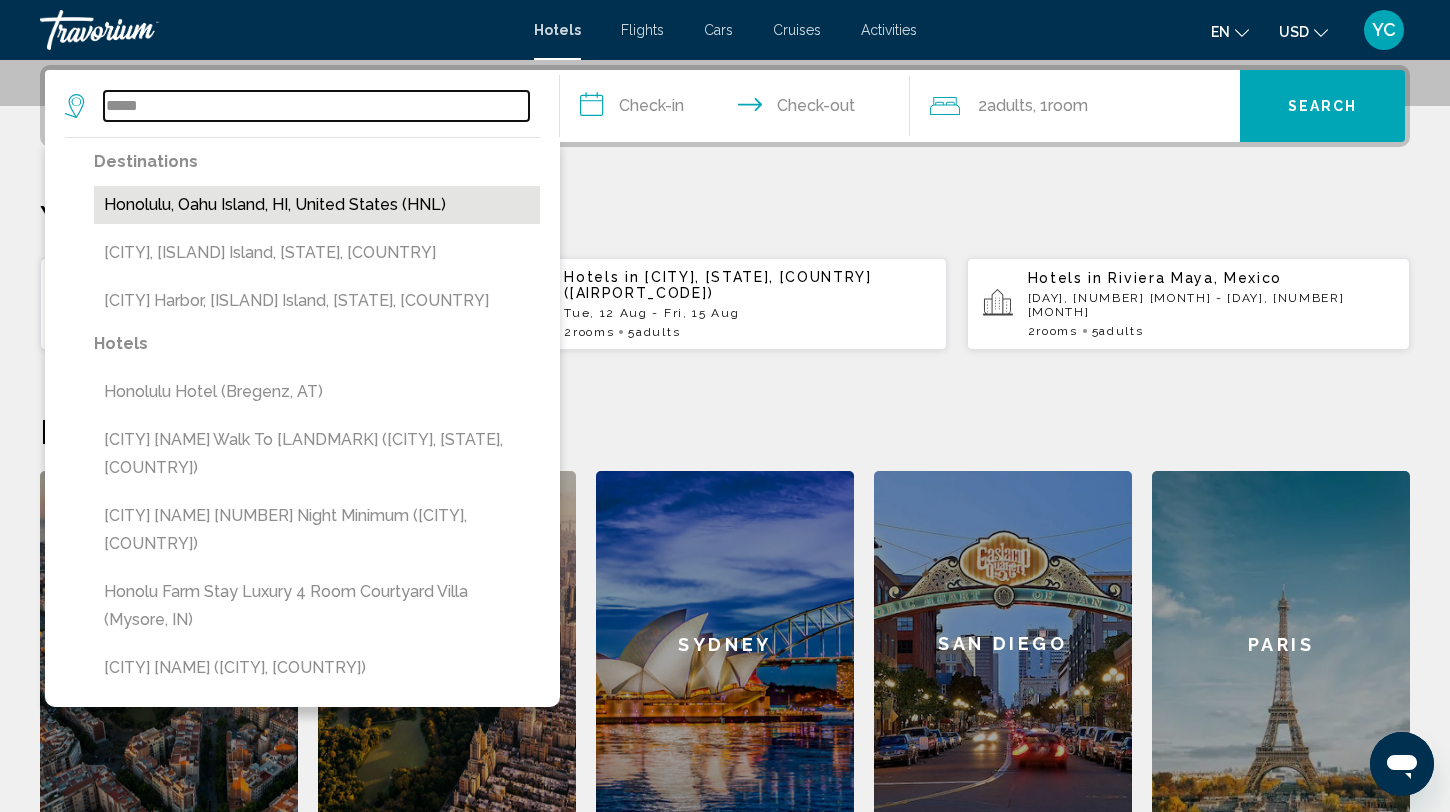 type on "**********" 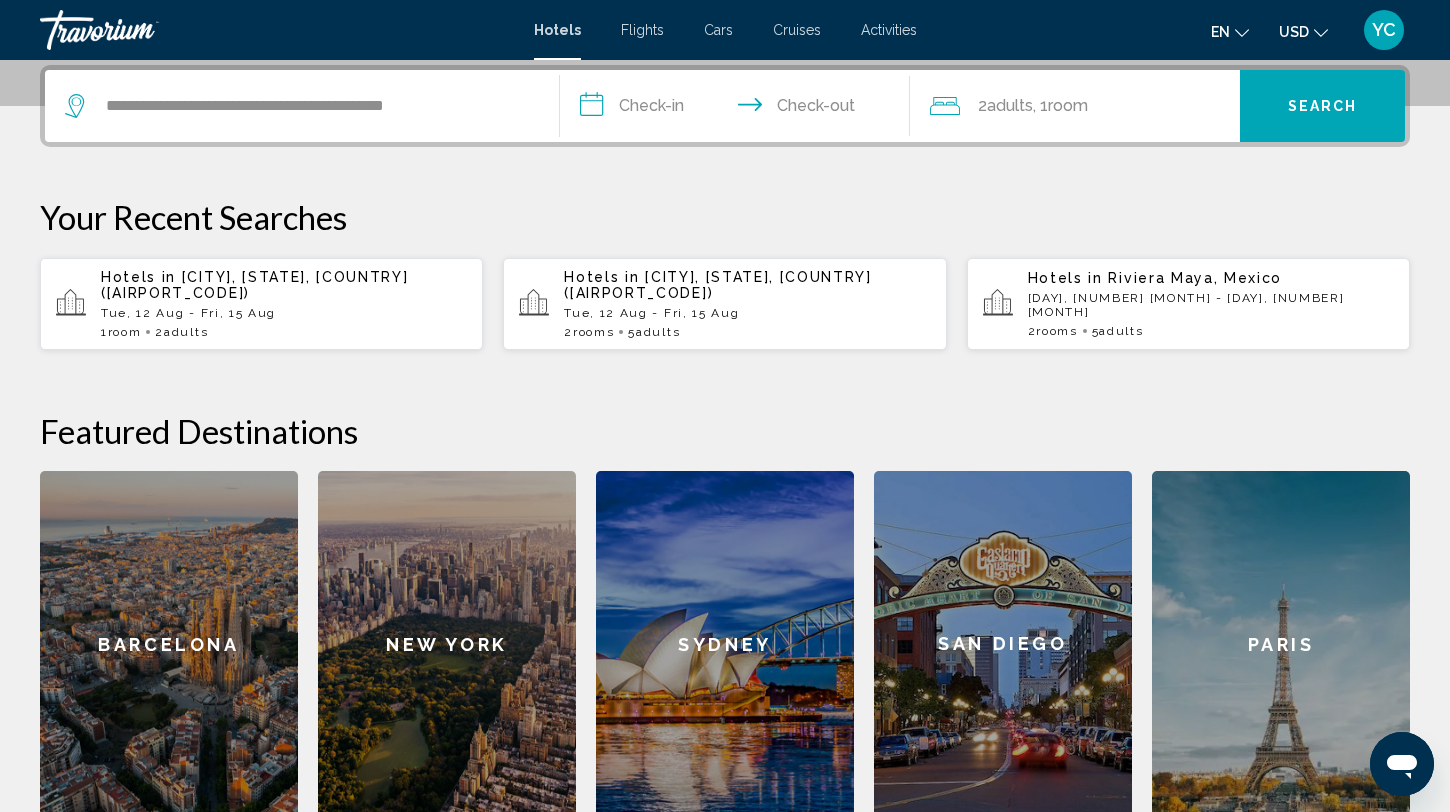 click on "**********" at bounding box center [739, 109] 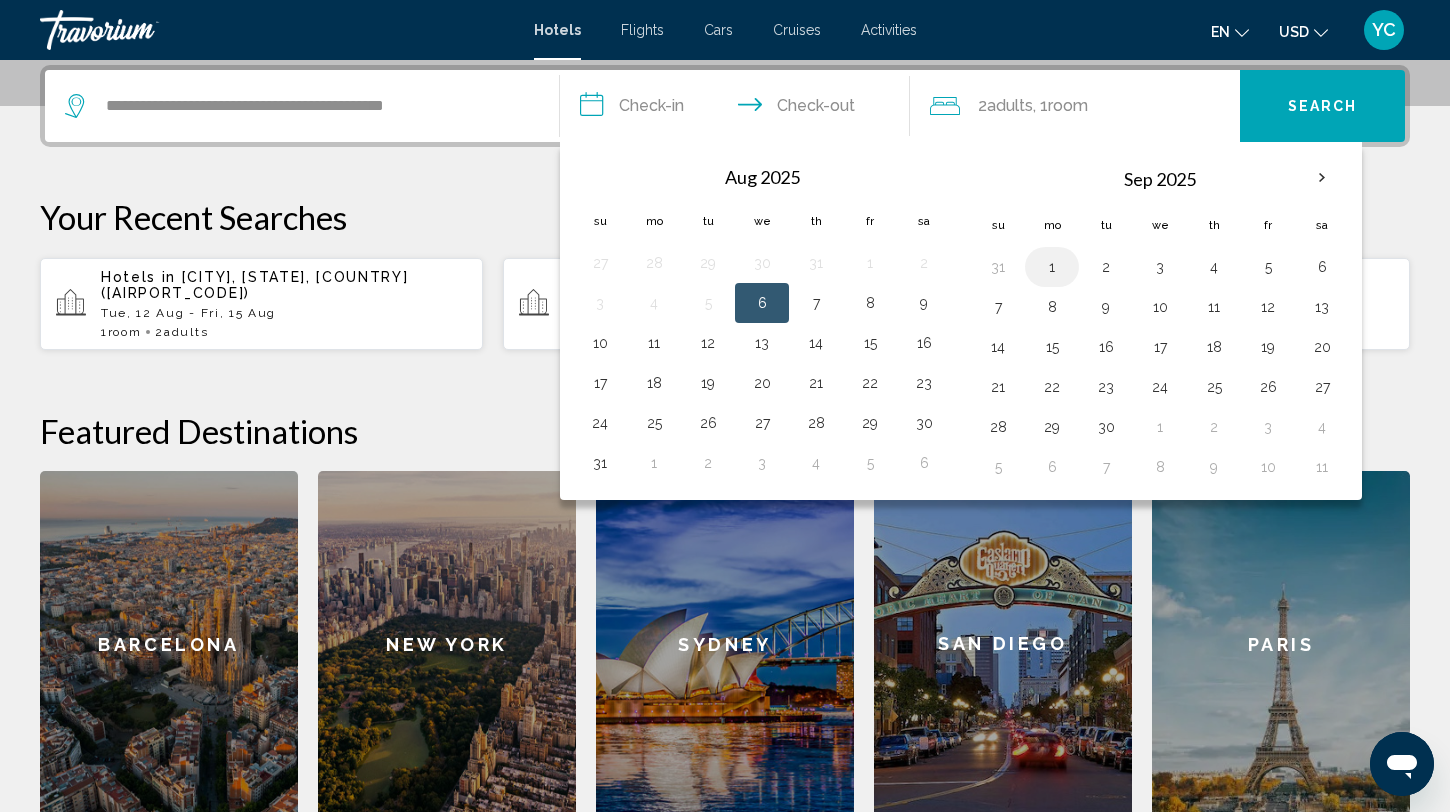 click on "1" at bounding box center [1052, 267] 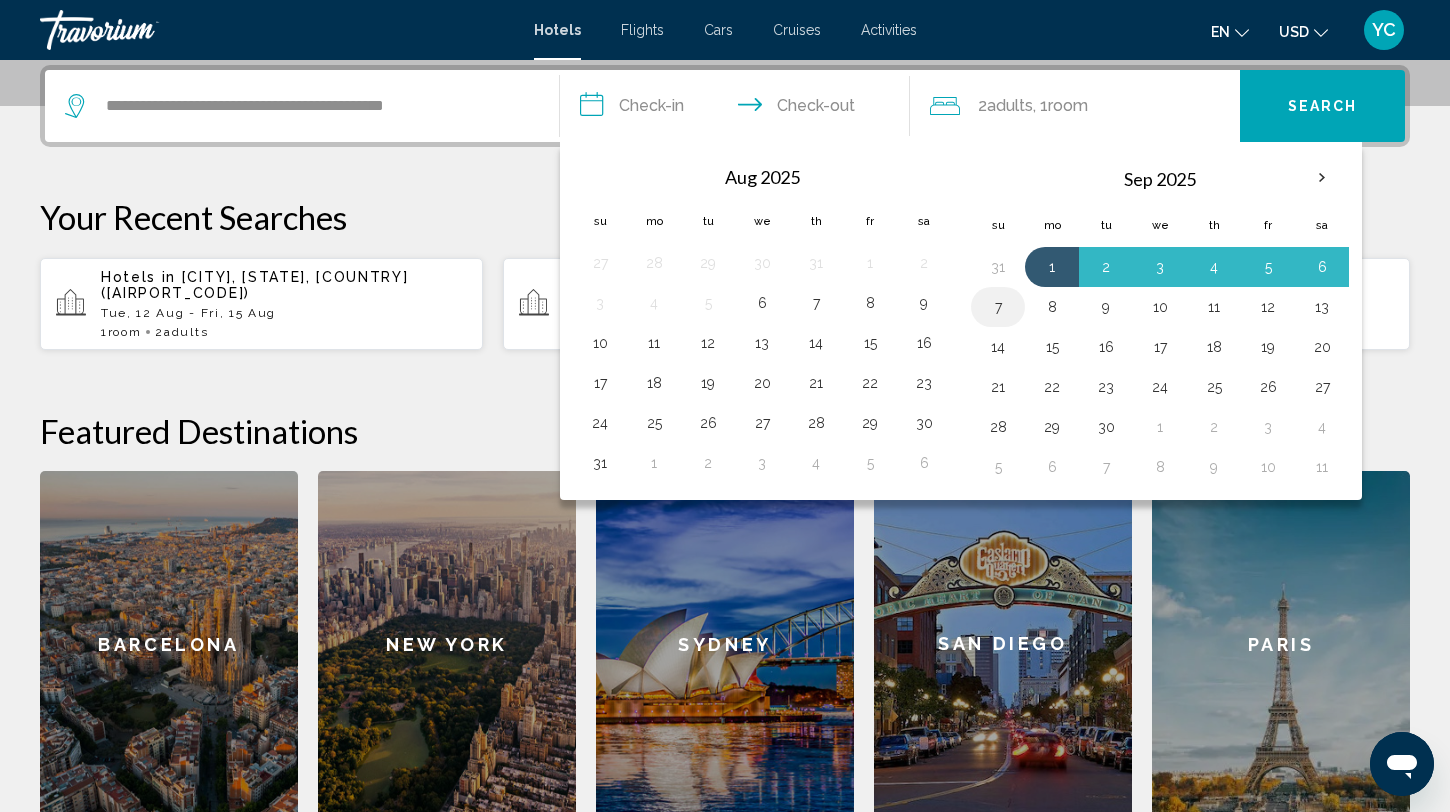 click on "7" at bounding box center [998, 307] 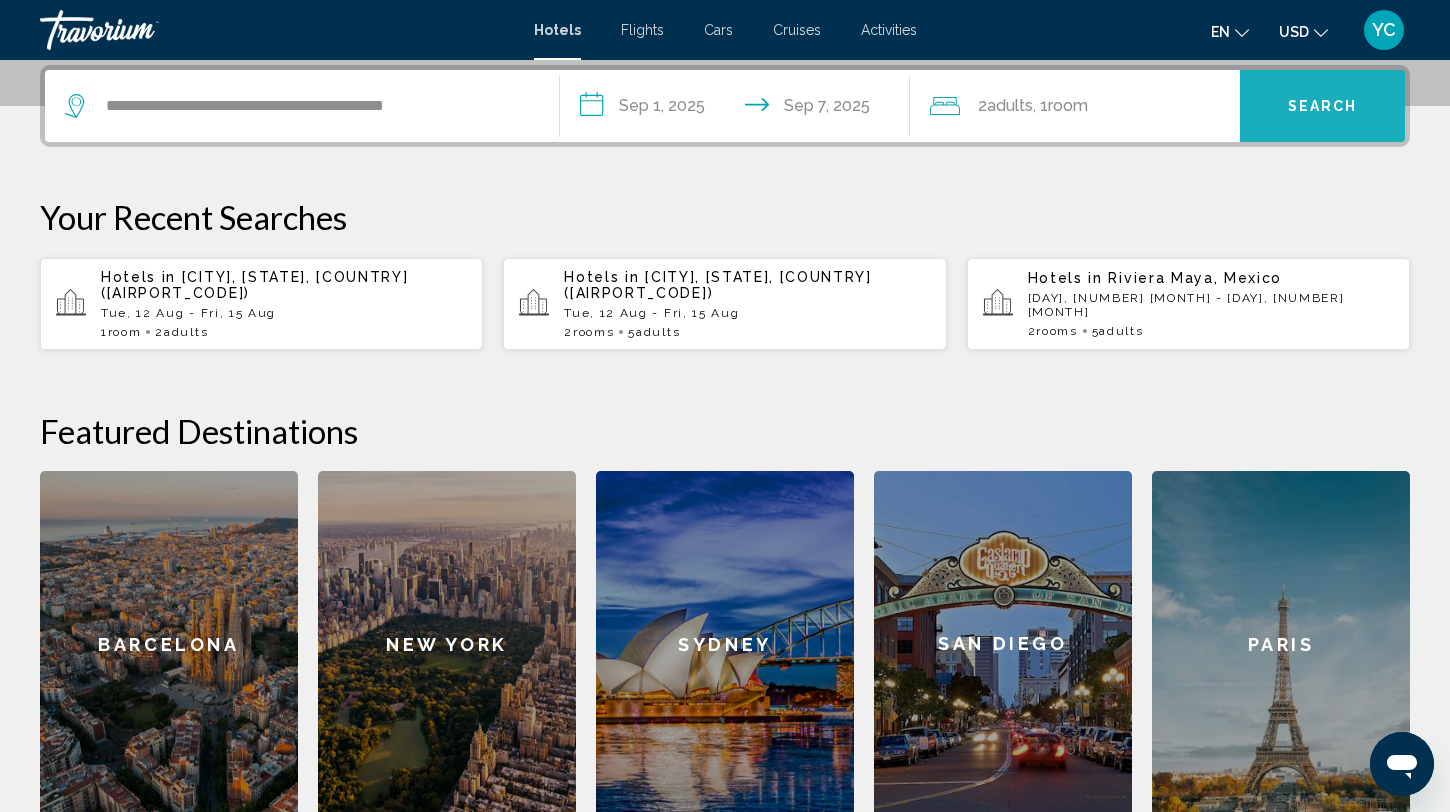 click on "Search" at bounding box center (1322, 106) 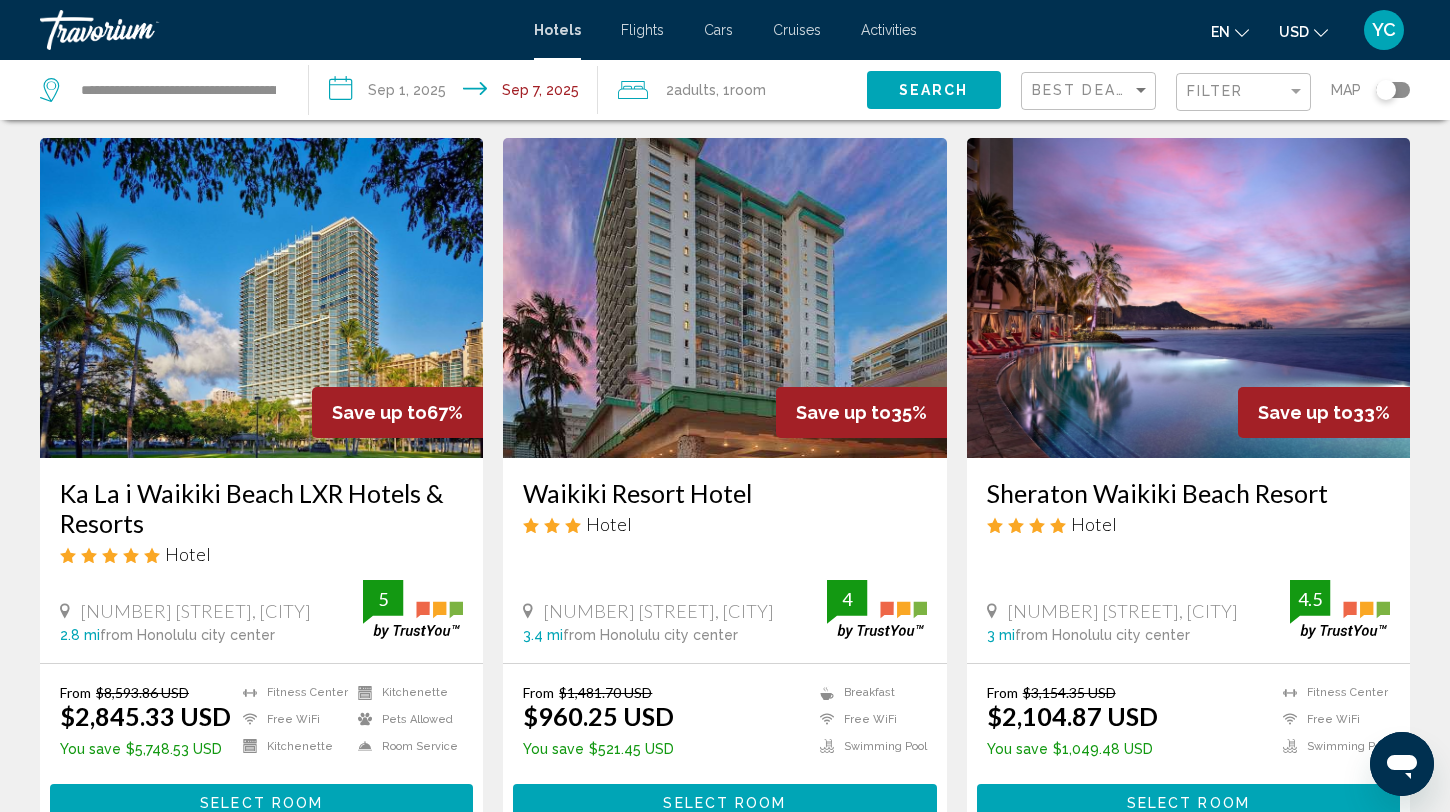 scroll, scrollTop: 65, scrollLeft: 0, axis: vertical 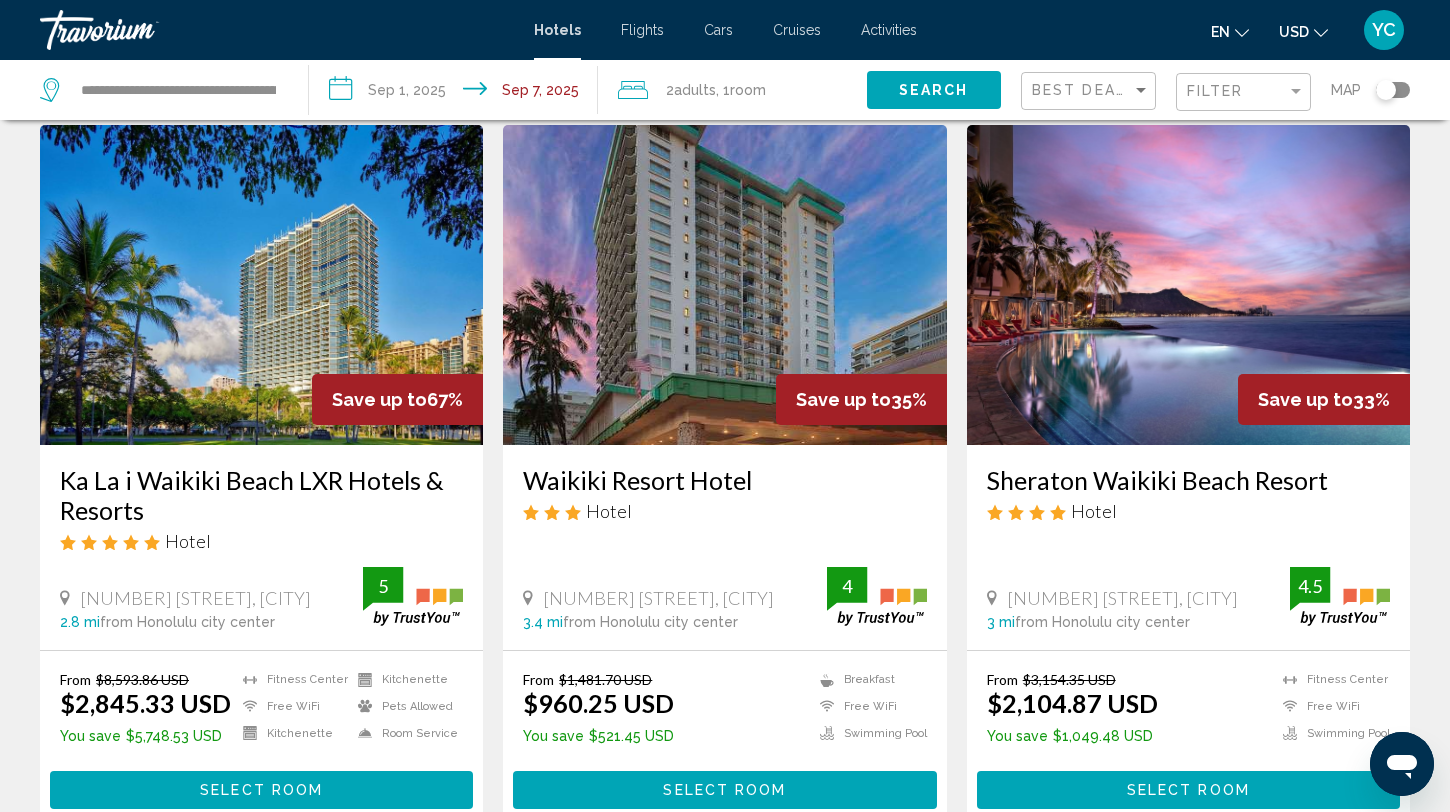 click at bounding box center [261, 285] 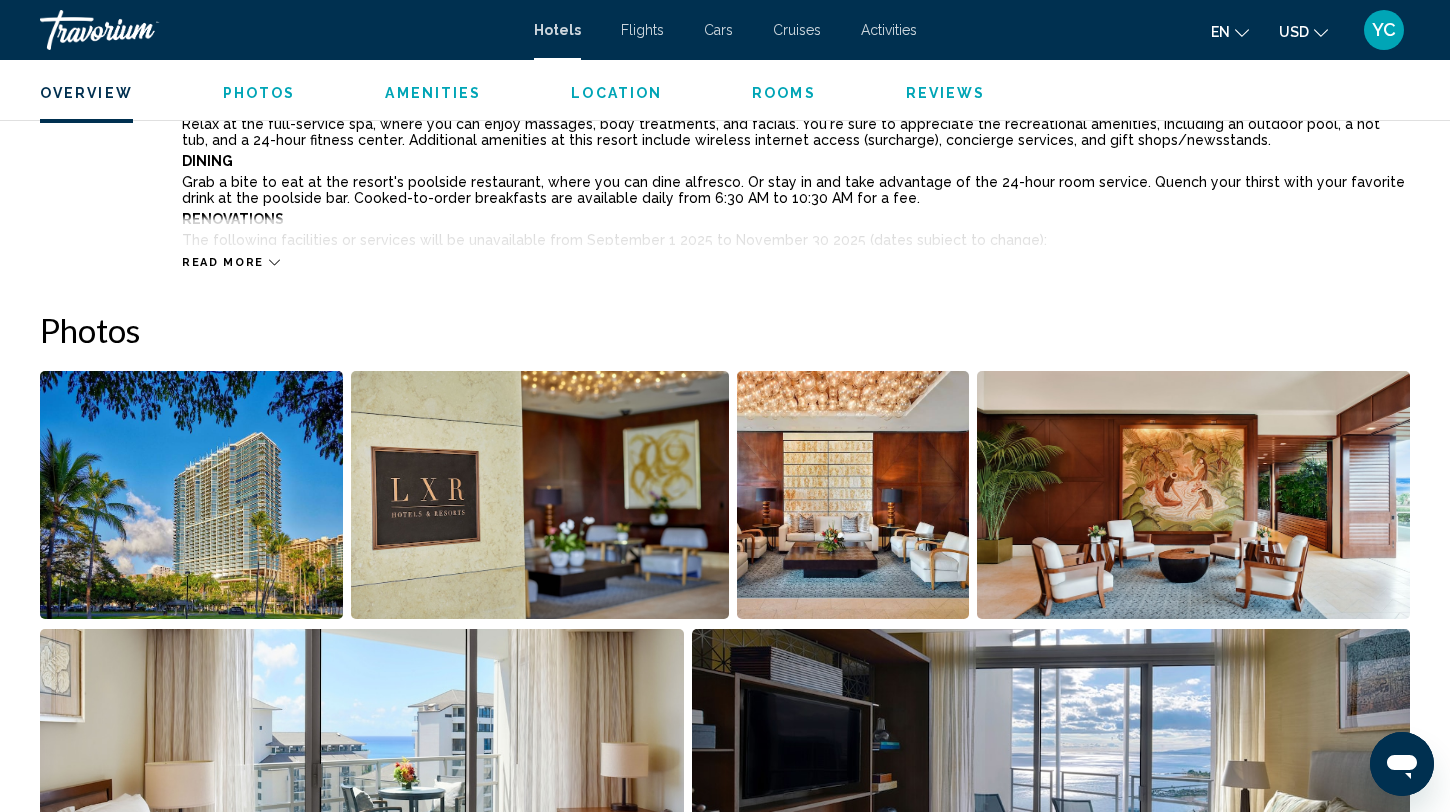 scroll, scrollTop: 794, scrollLeft: 0, axis: vertical 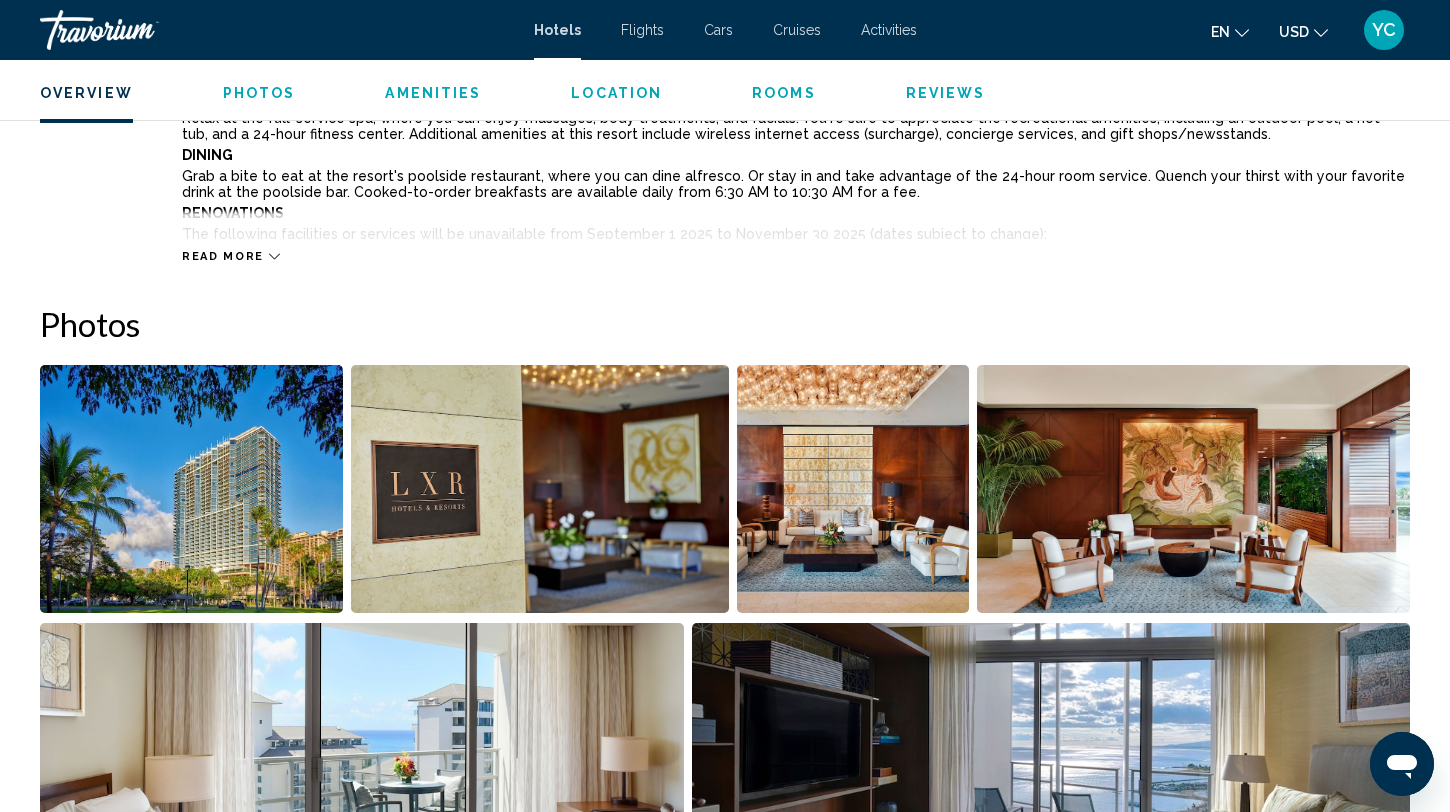 click at bounding box center [191, 489] 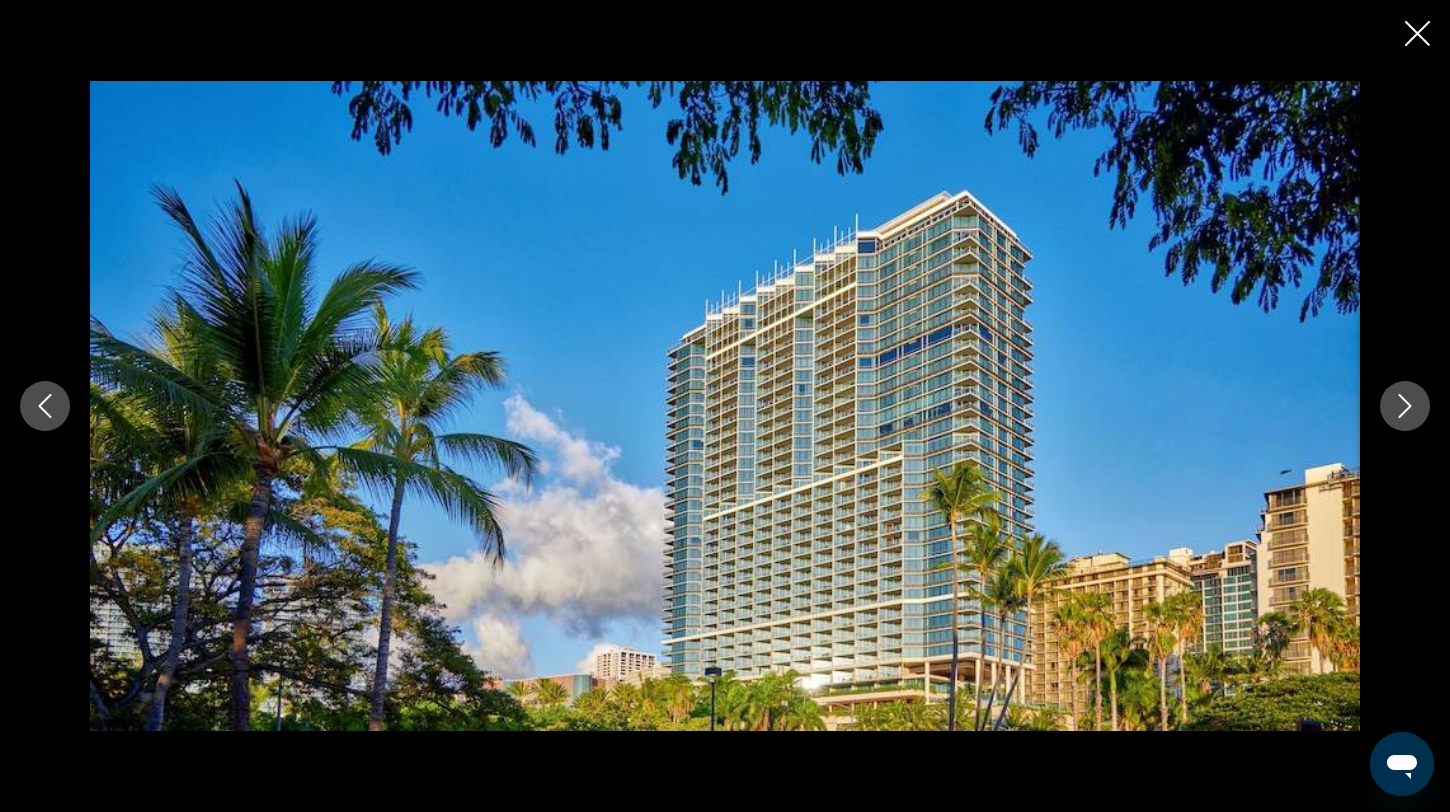 click at bounding box center (1405, 406) 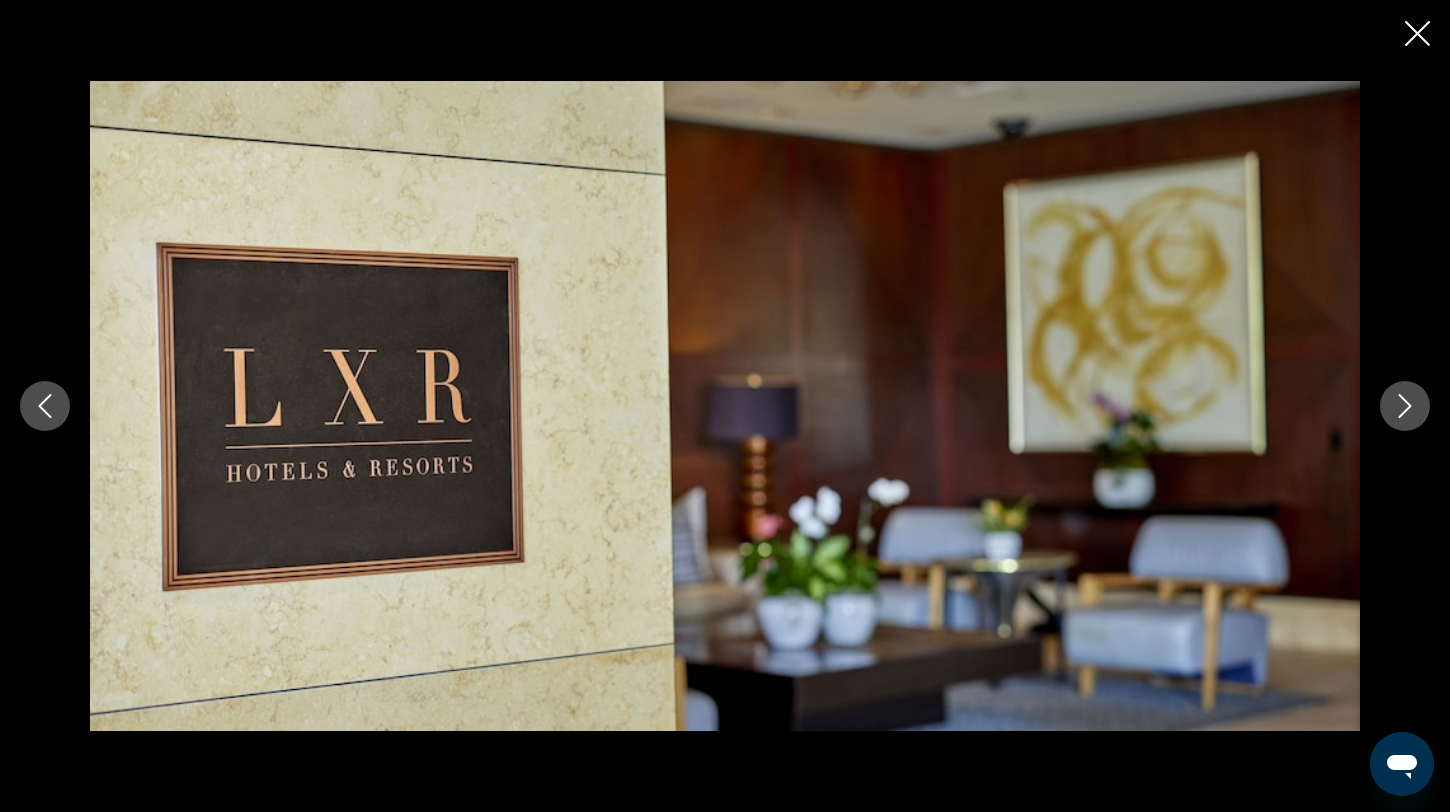 click 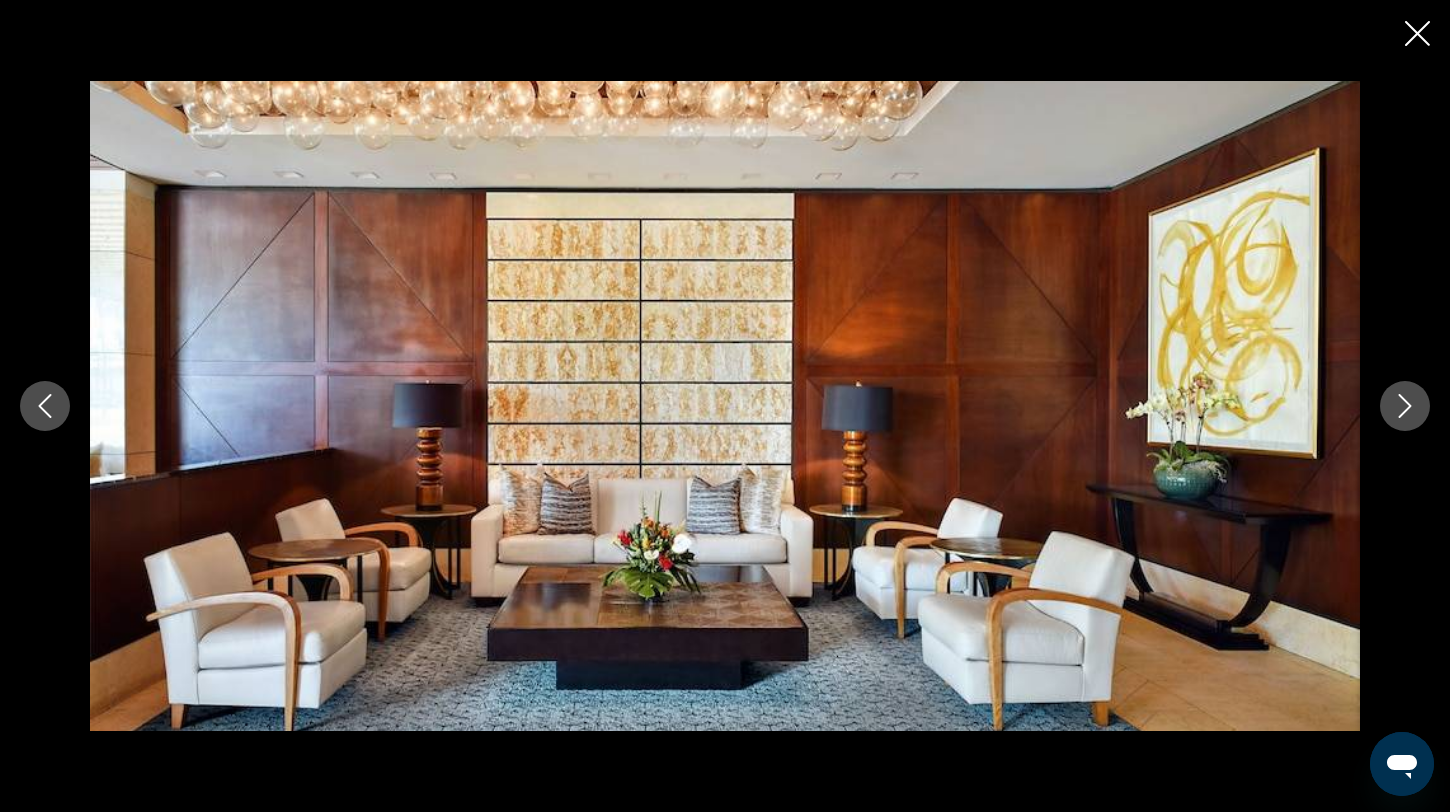 click 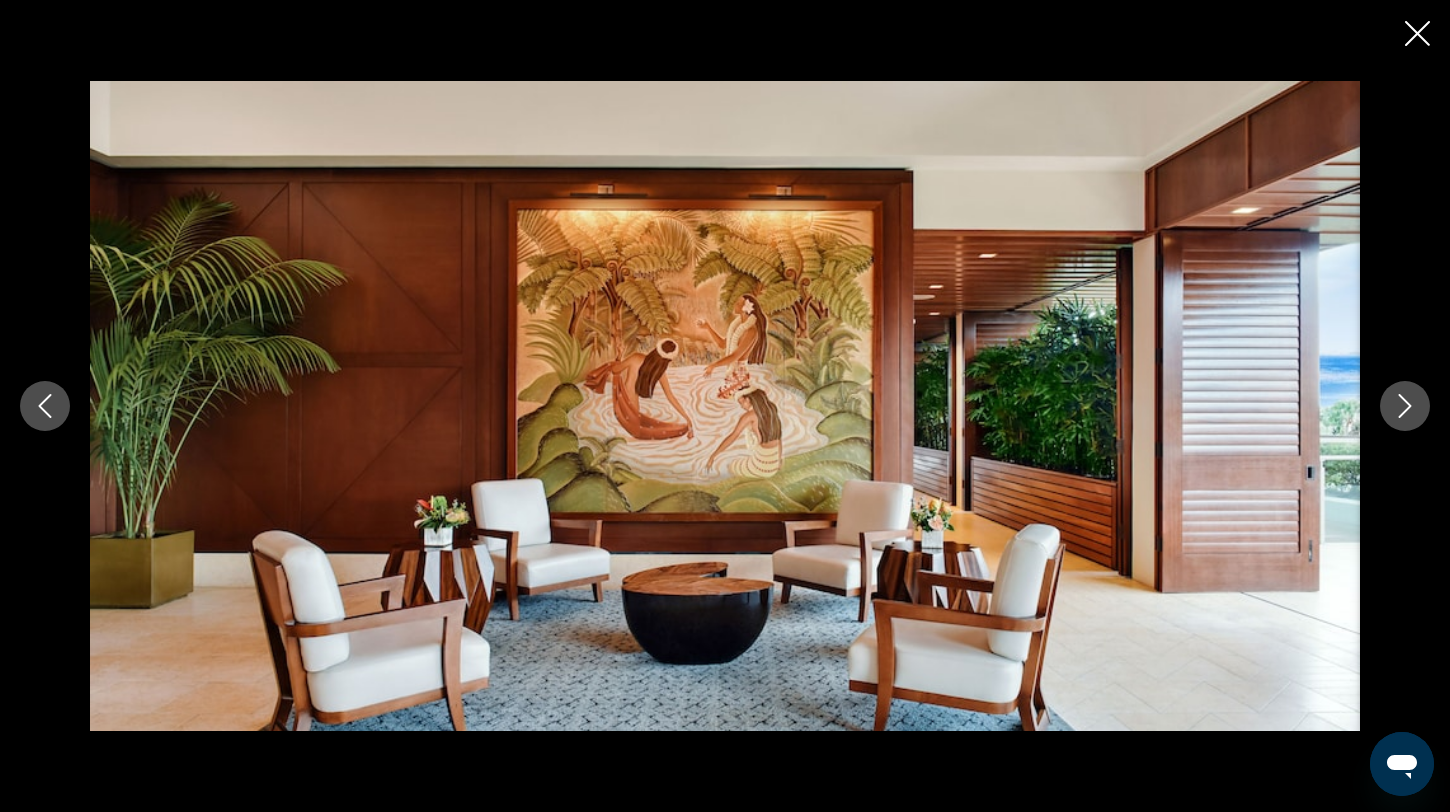 click 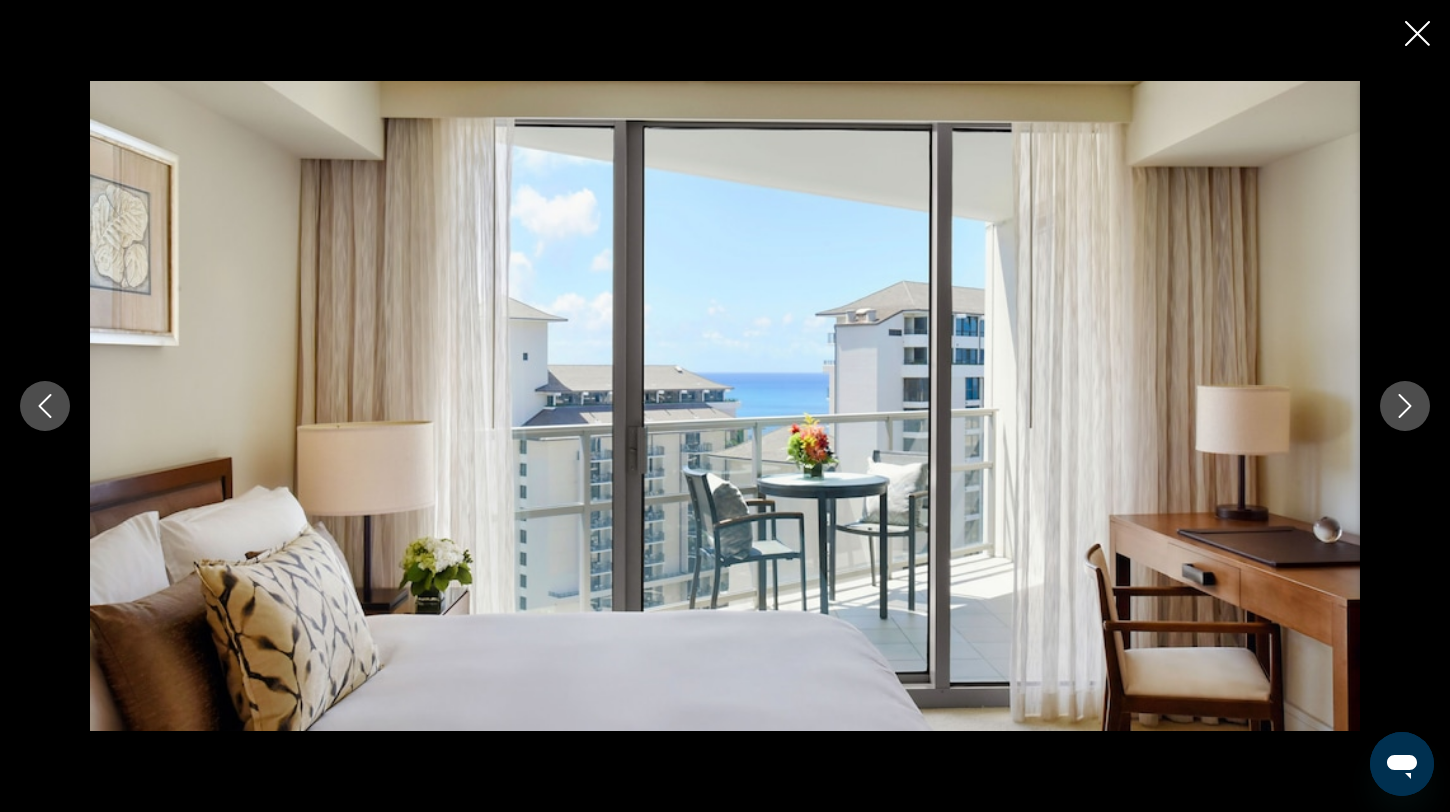 click 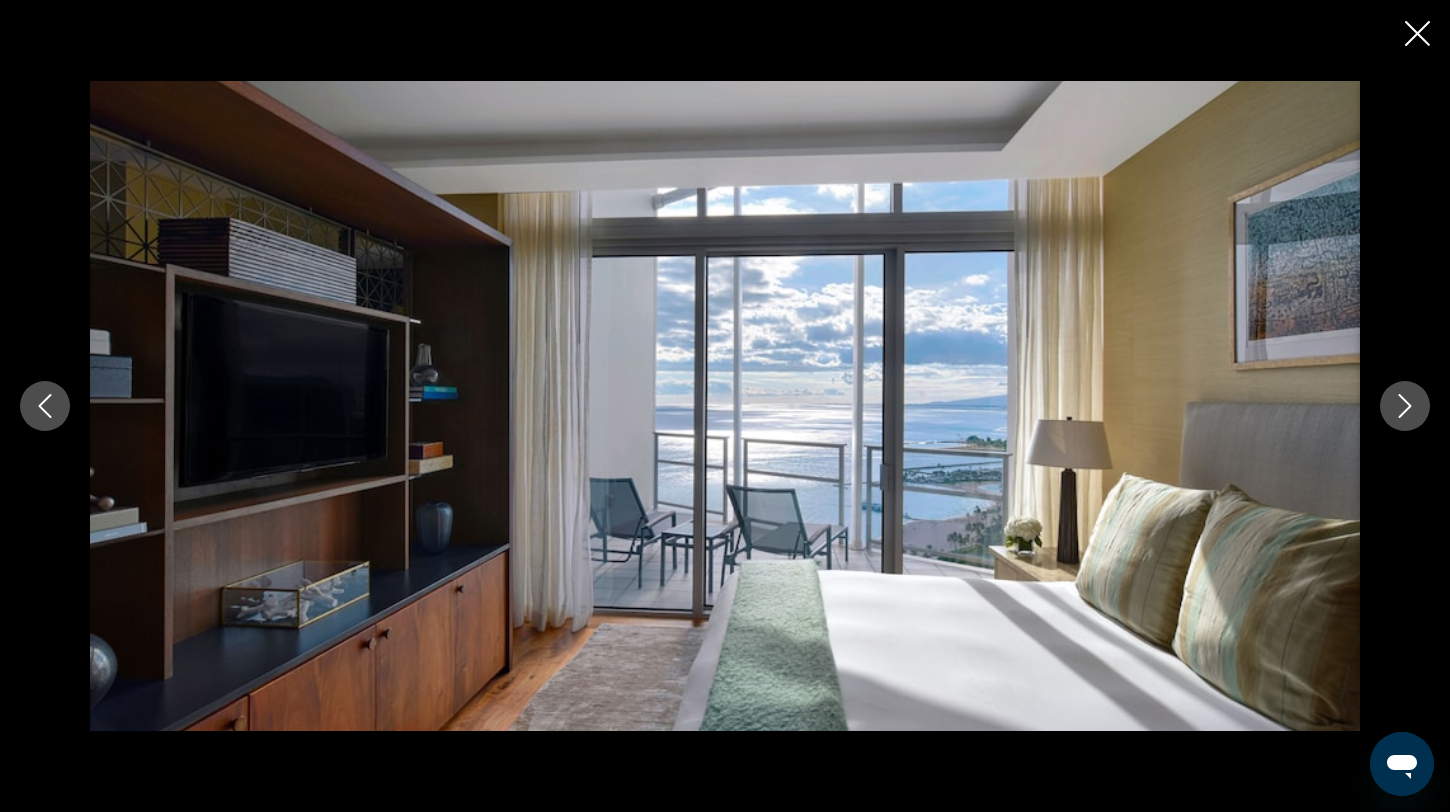 click 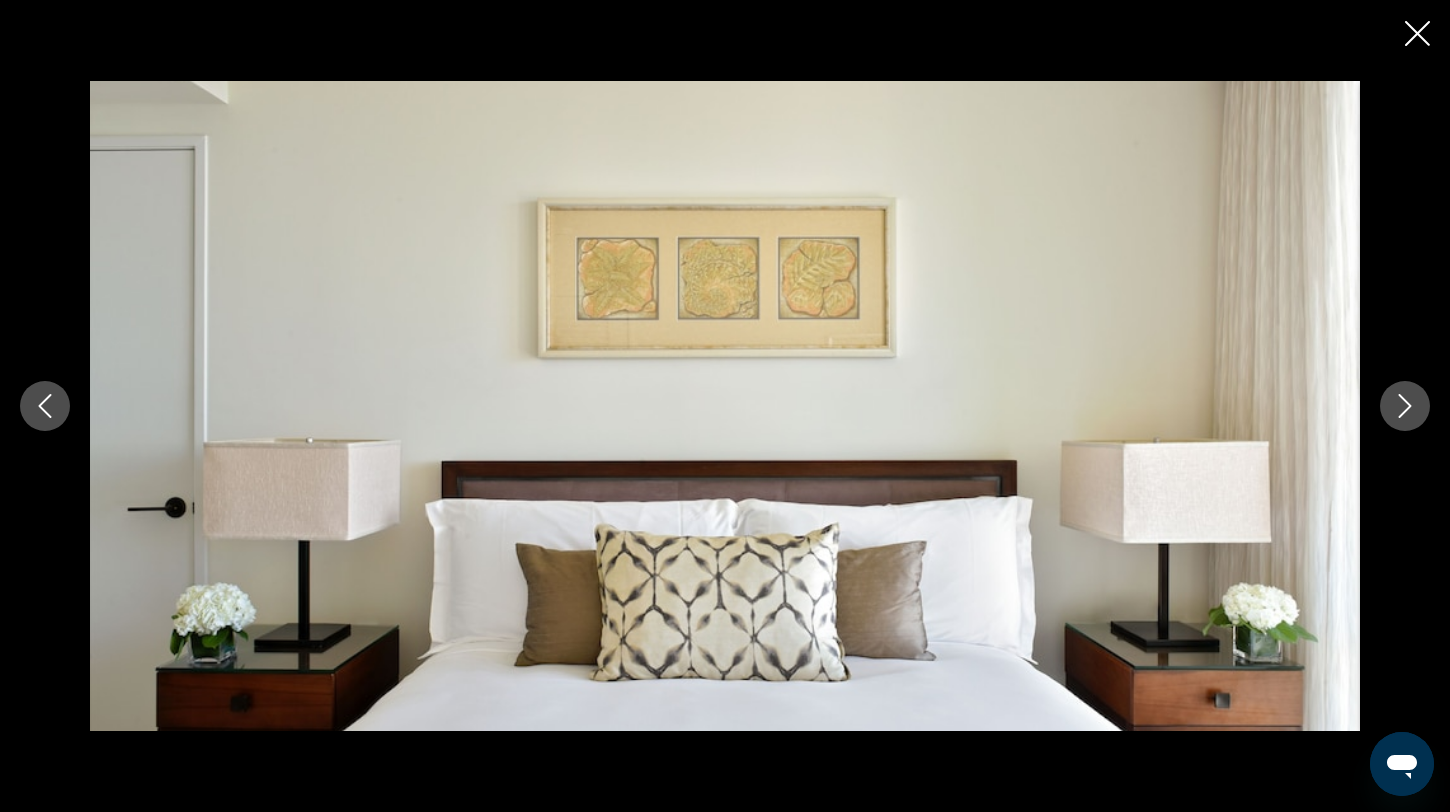 click 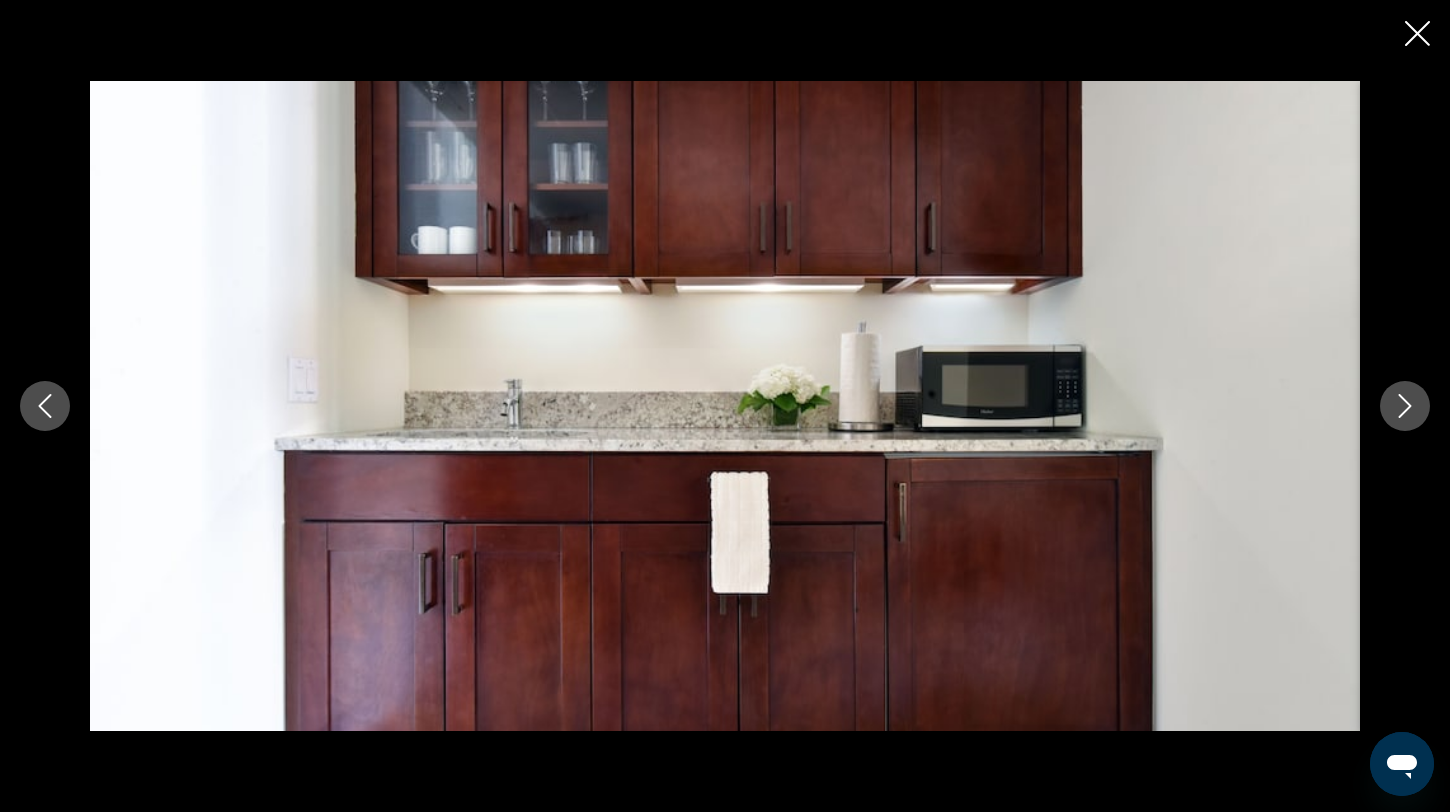click at bounding box center [1405, 406] 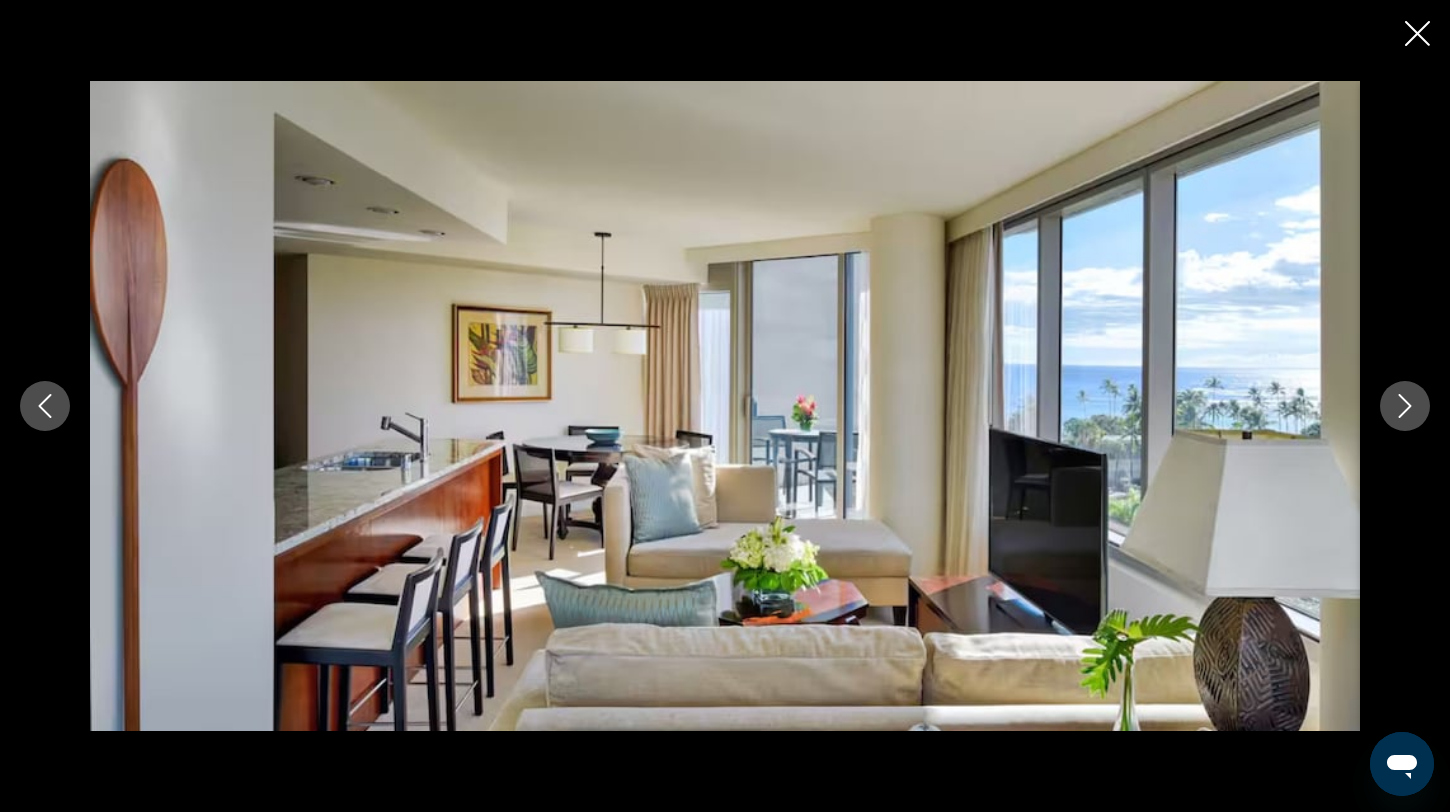click at bounding box center [1405, 406] 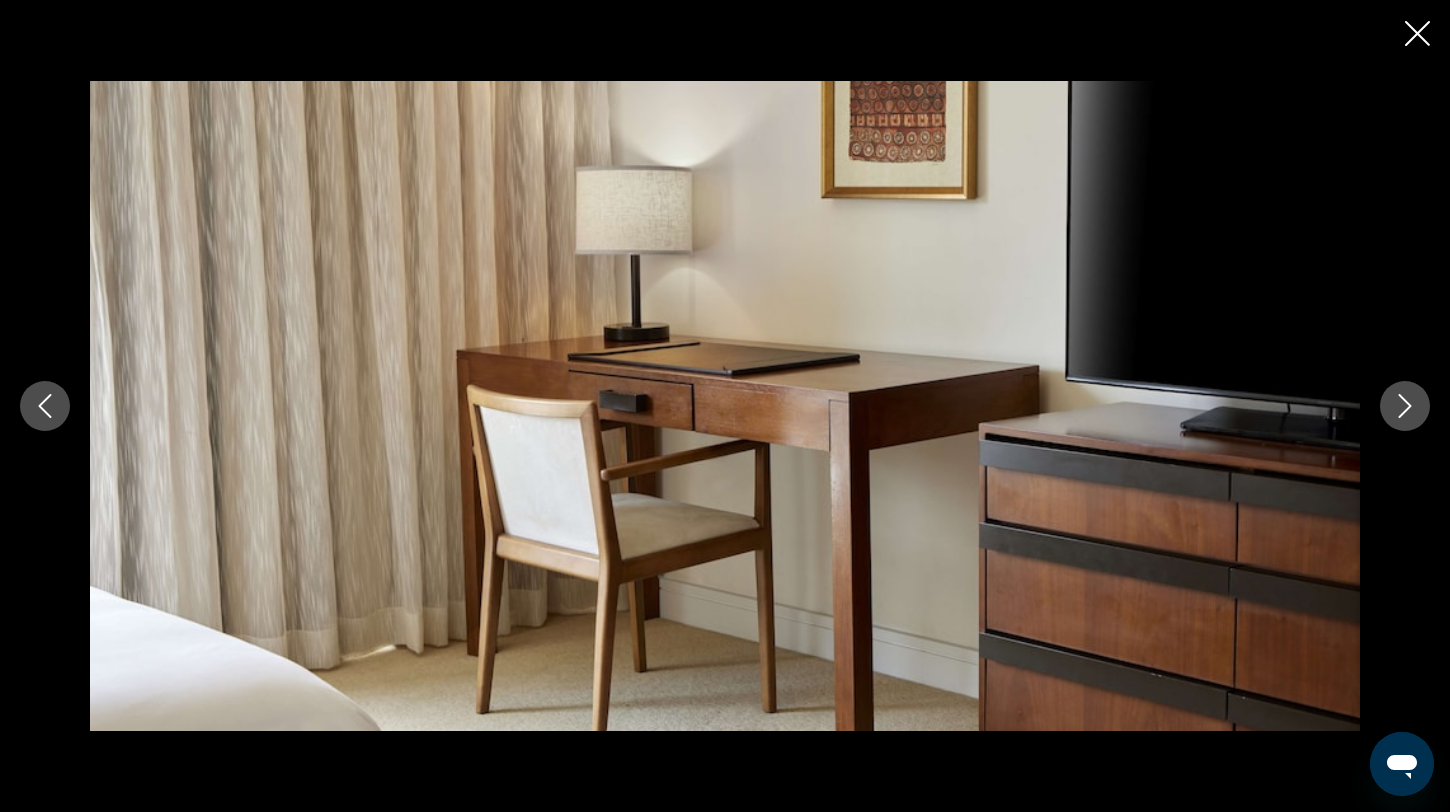 click at bounding box center [1405, 406] 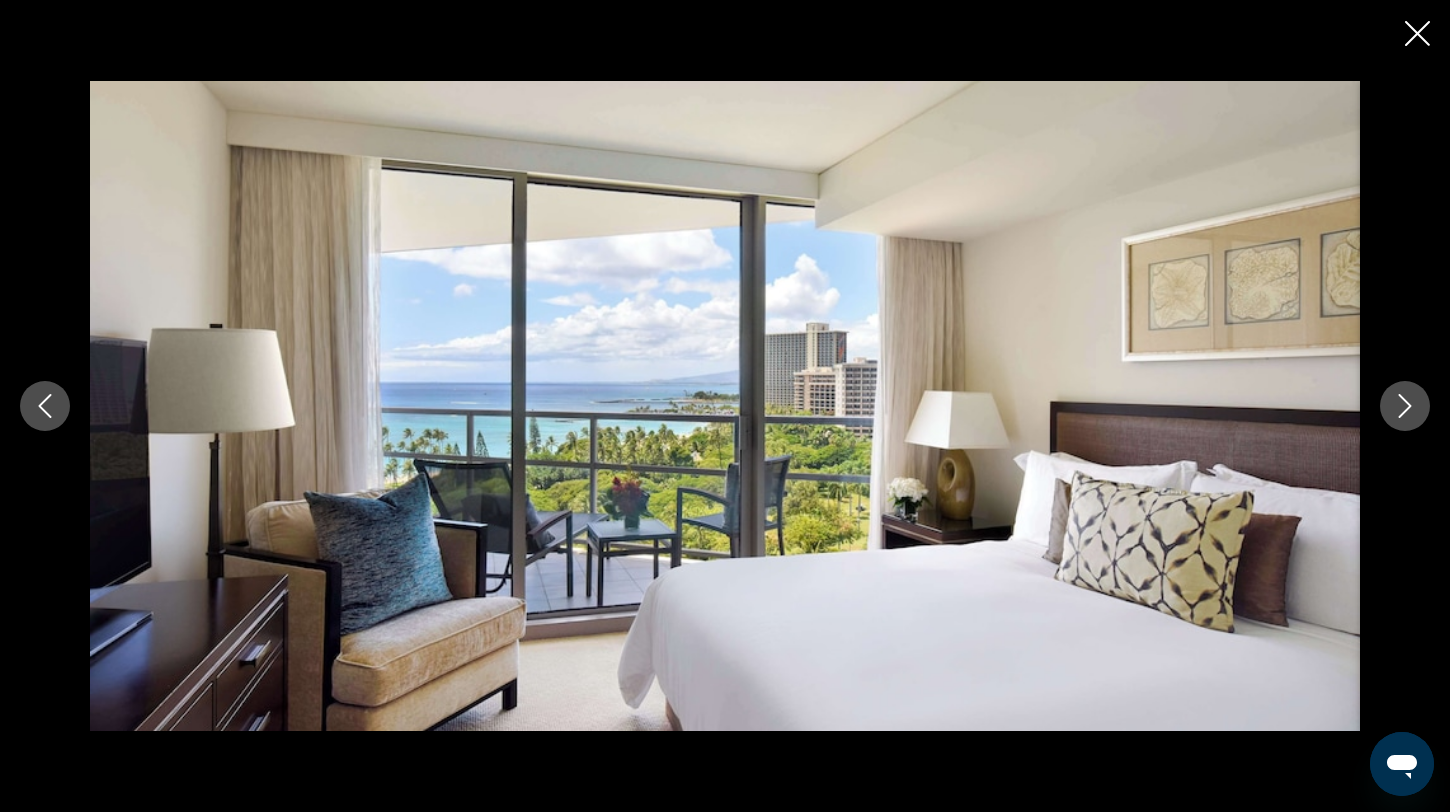 click at bounding box center (1405, 406) 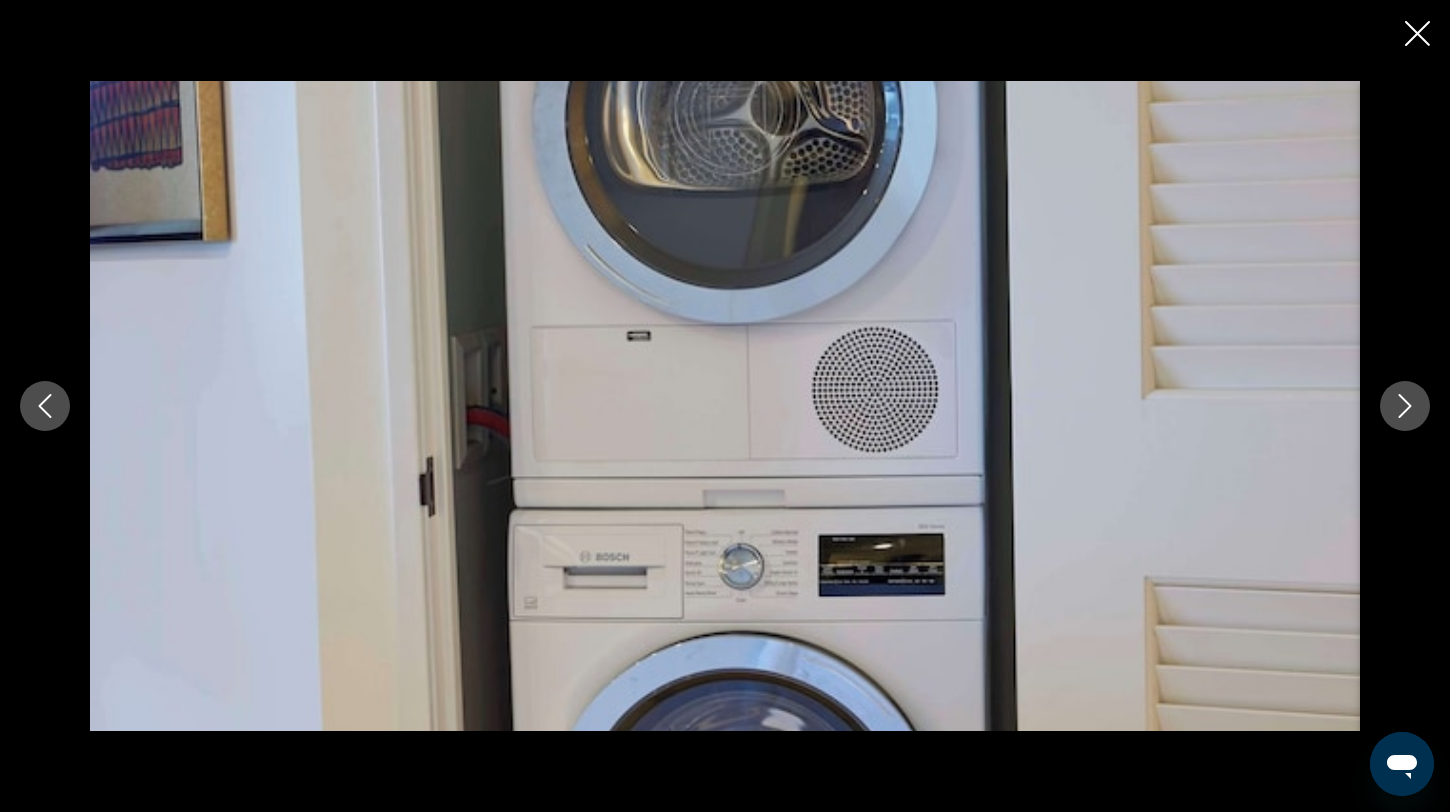 click at bounding box center (1405, 406) 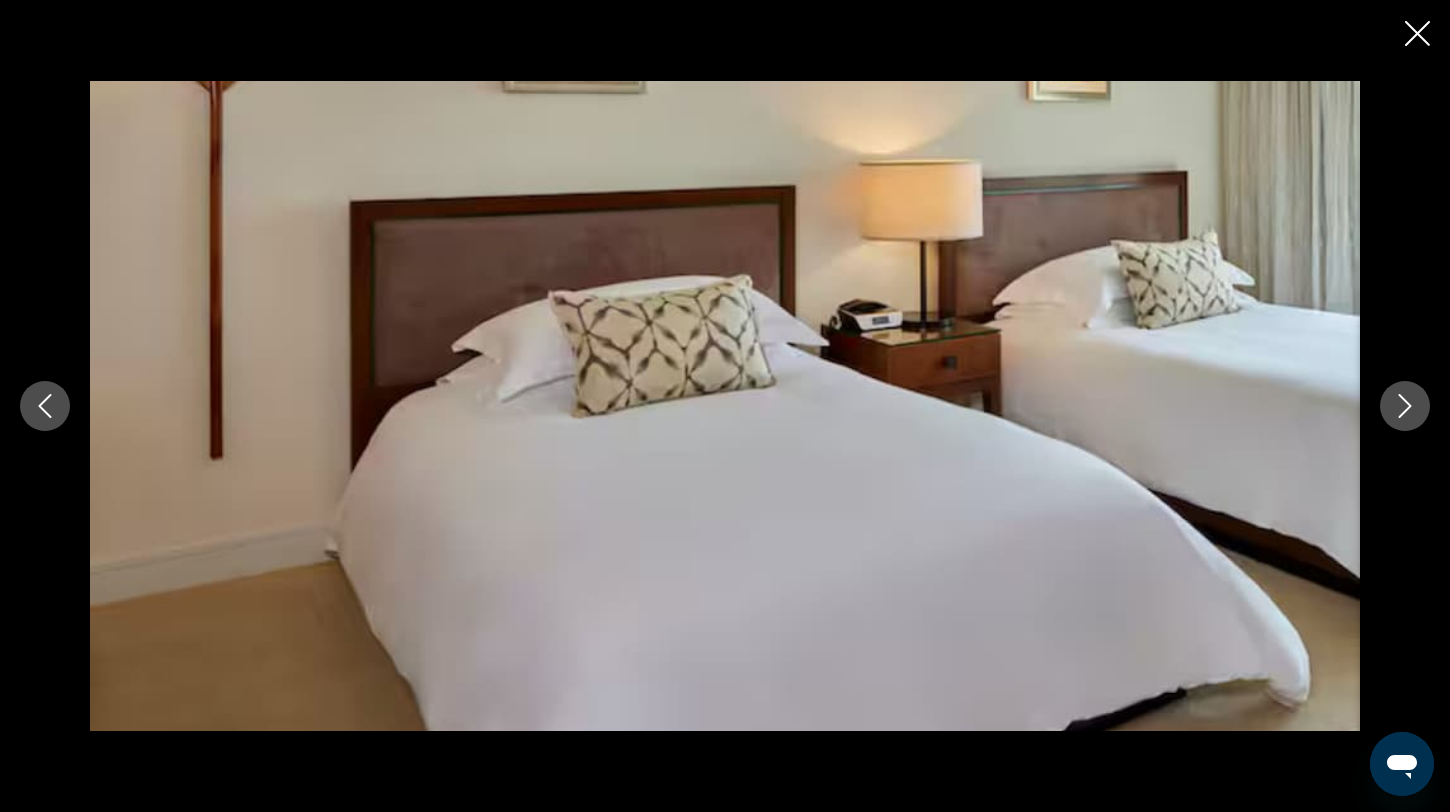 click at bounding box center (1405, 406) 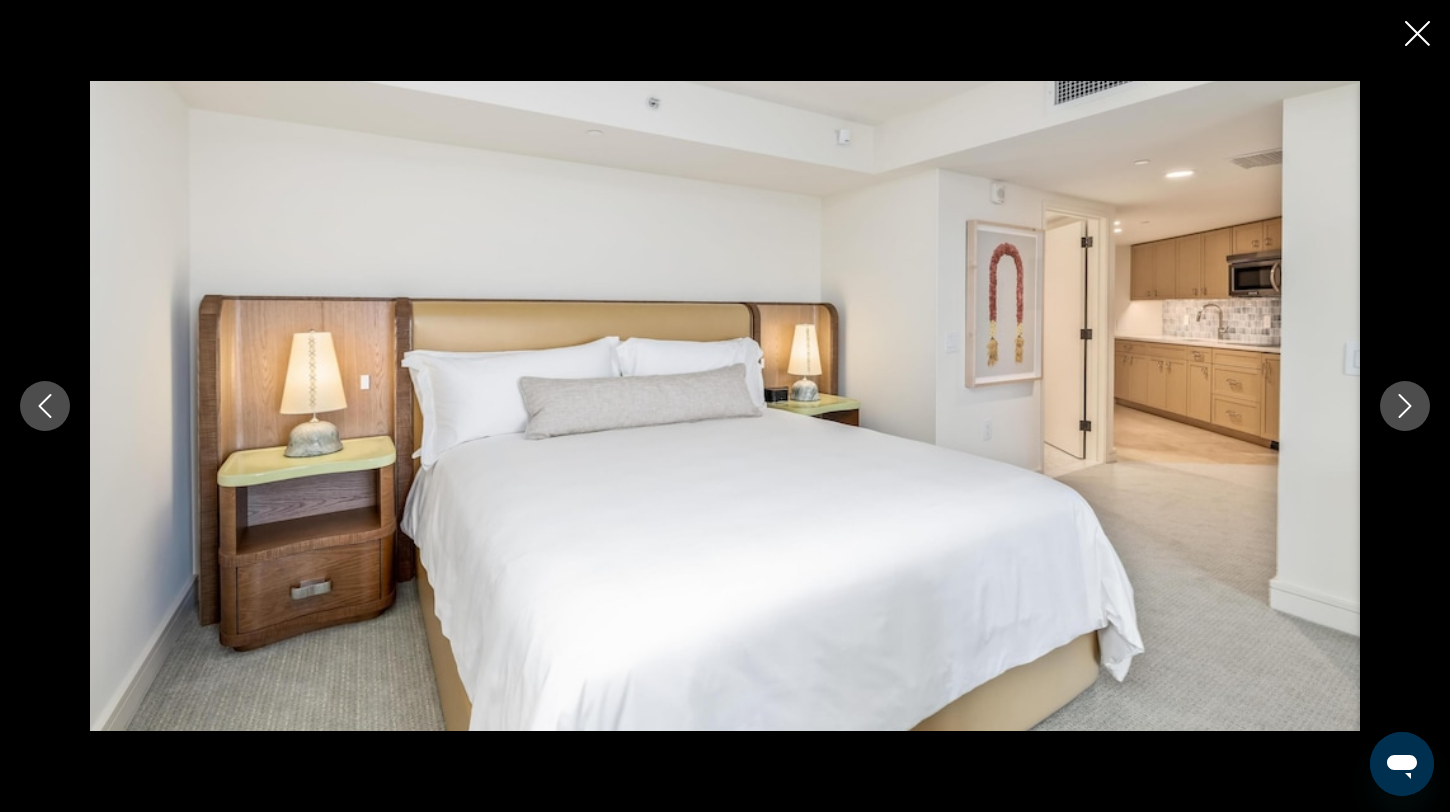 click at bounding box center [1405, 406] 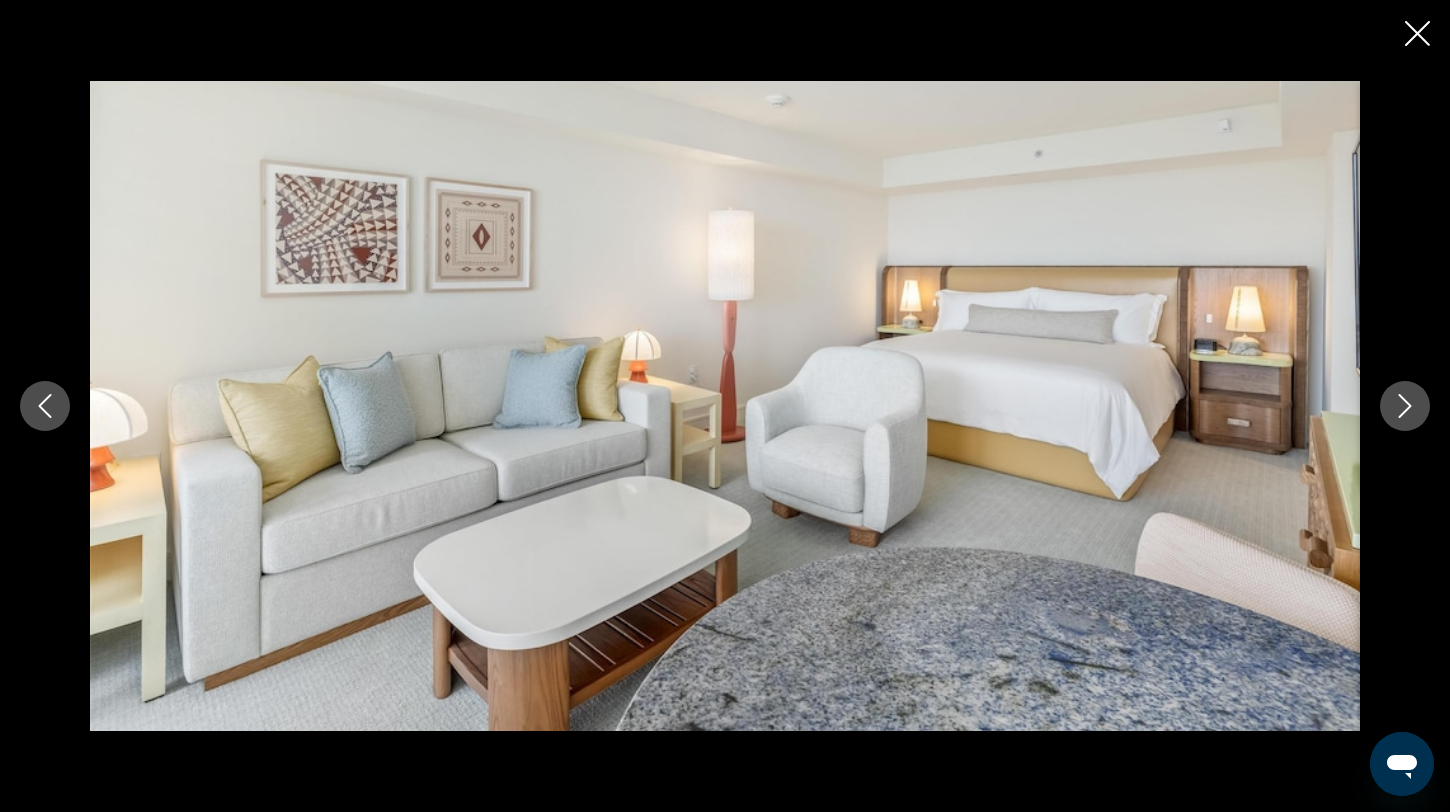 click at bounding box center [1405, 406] 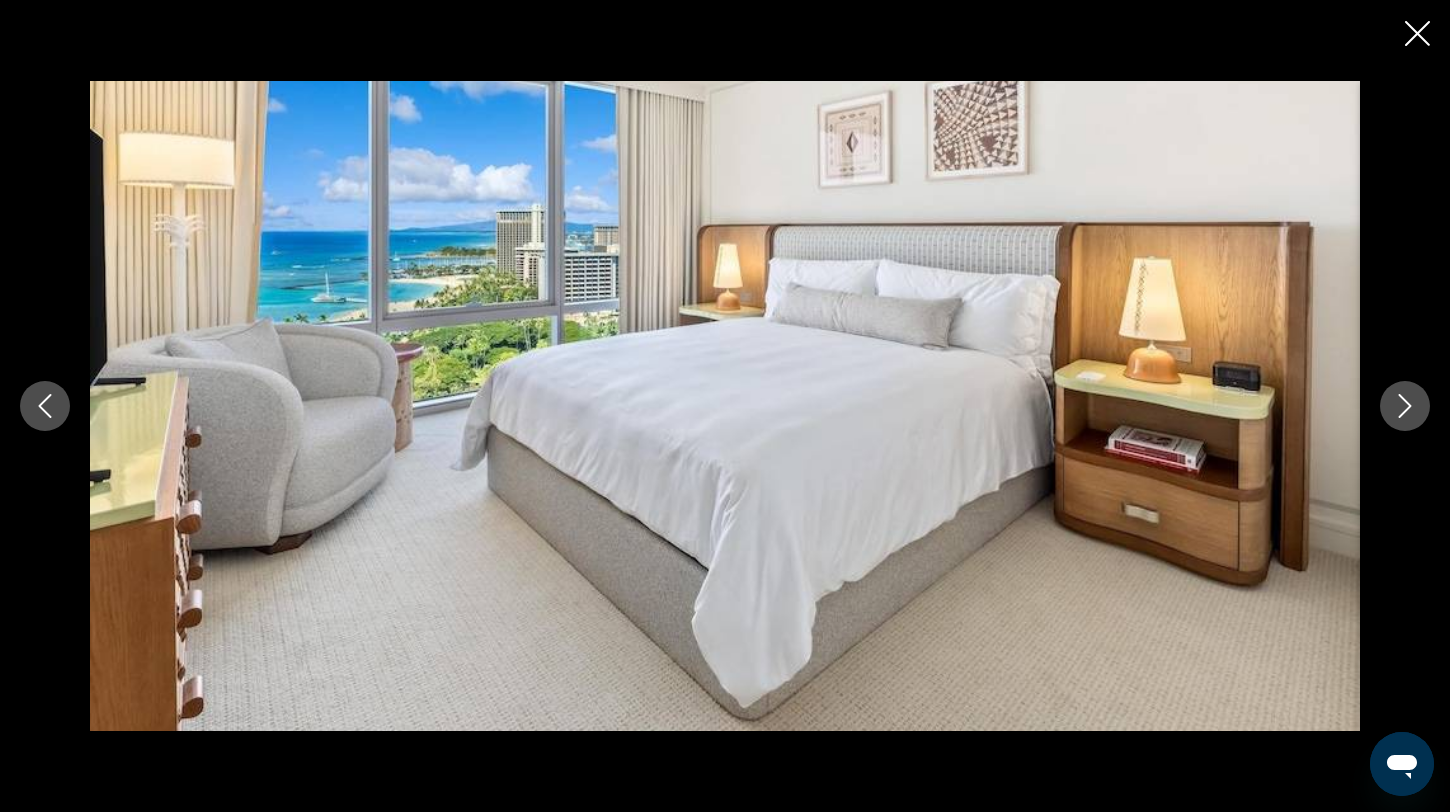 click at bounding box center (1405, 406) 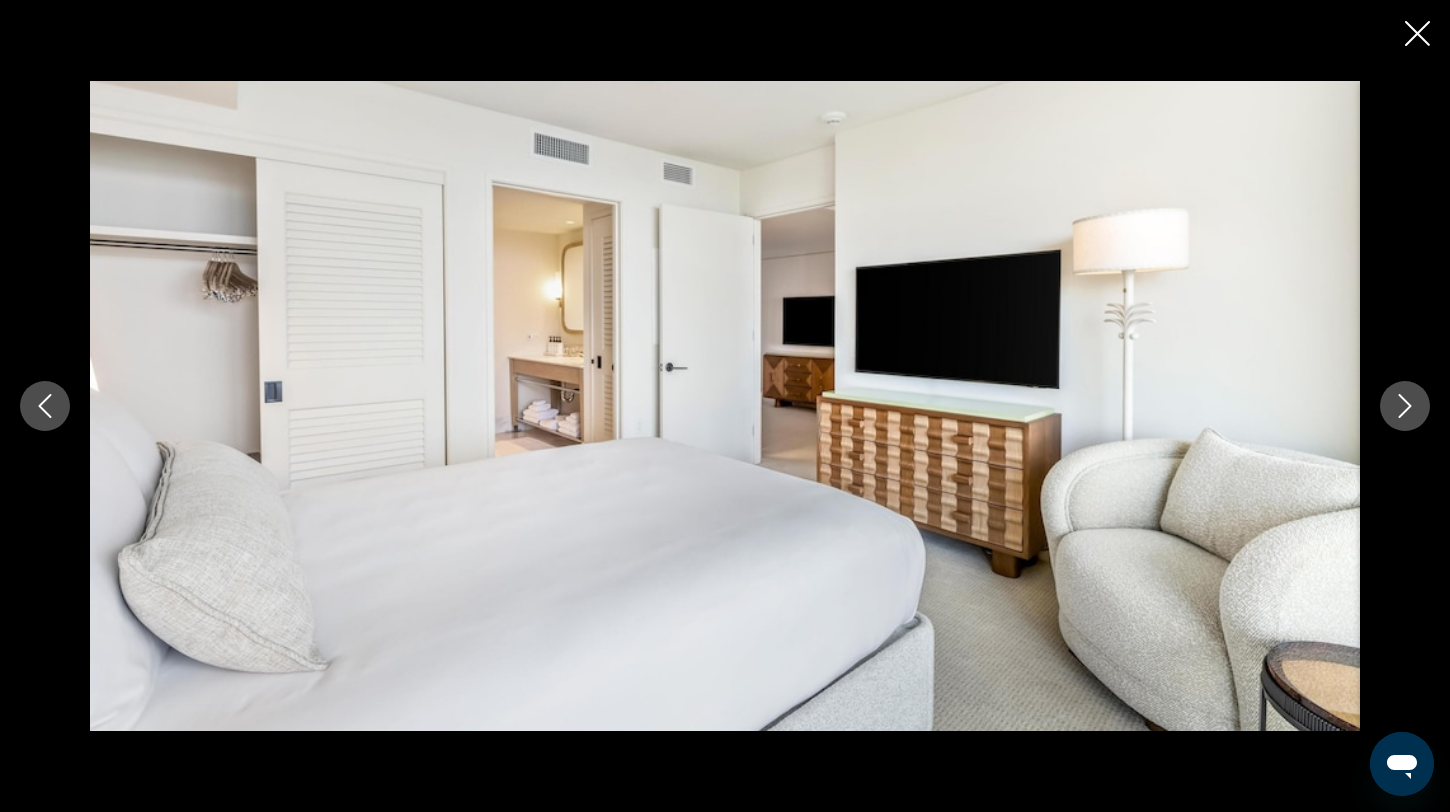 click at bounding box center (1405, 406) 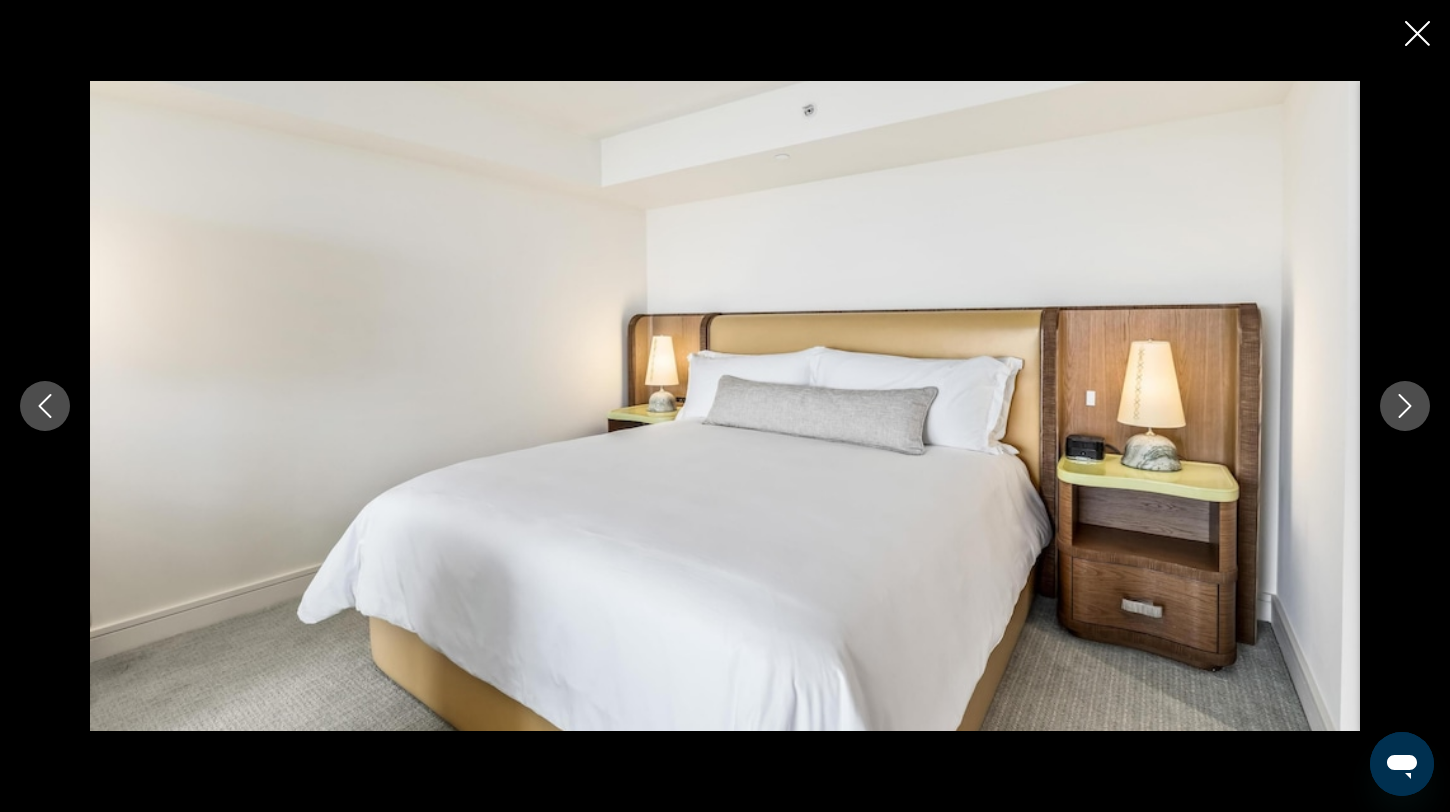 click at bounding box center [1405, 406] 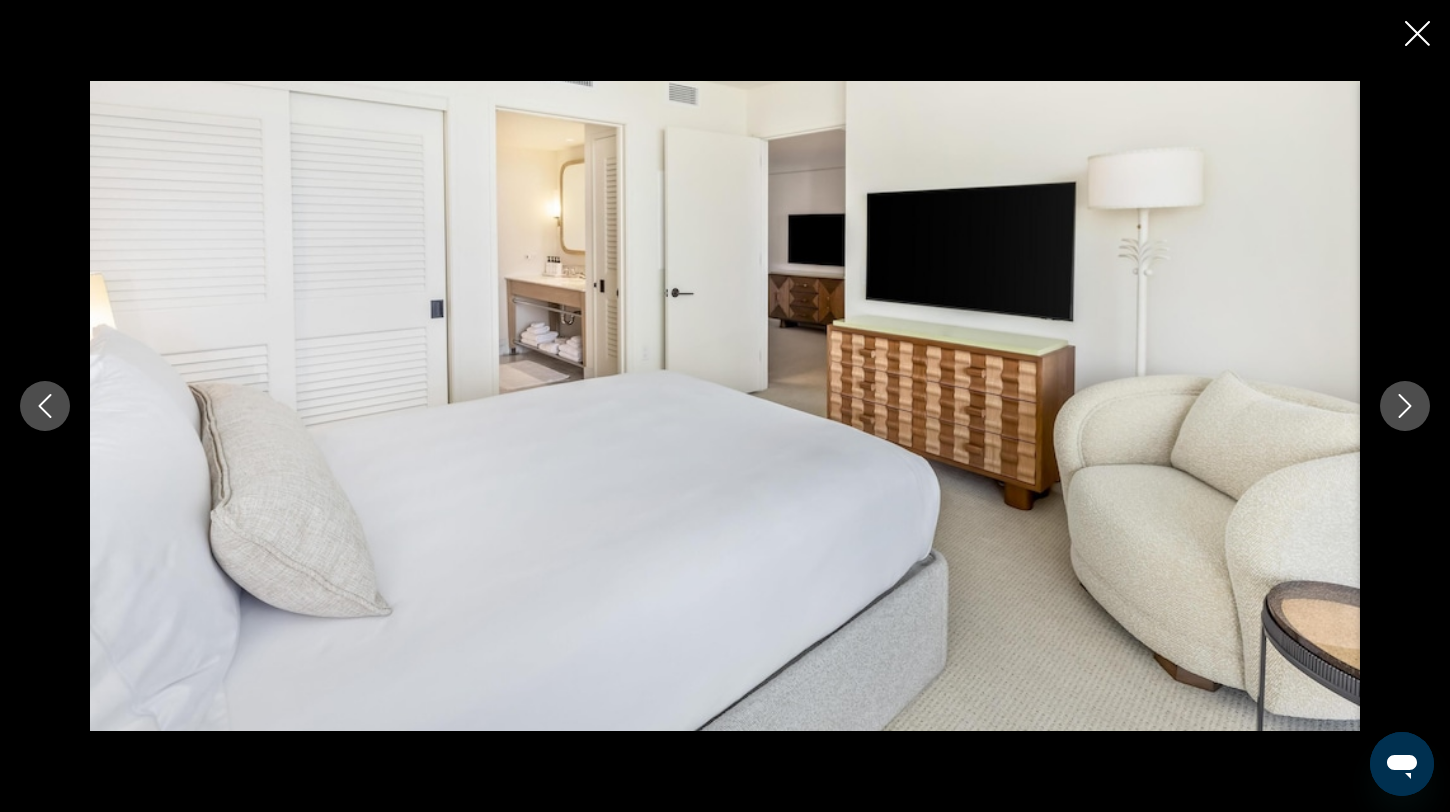 click at bounding box center [1405, 406] 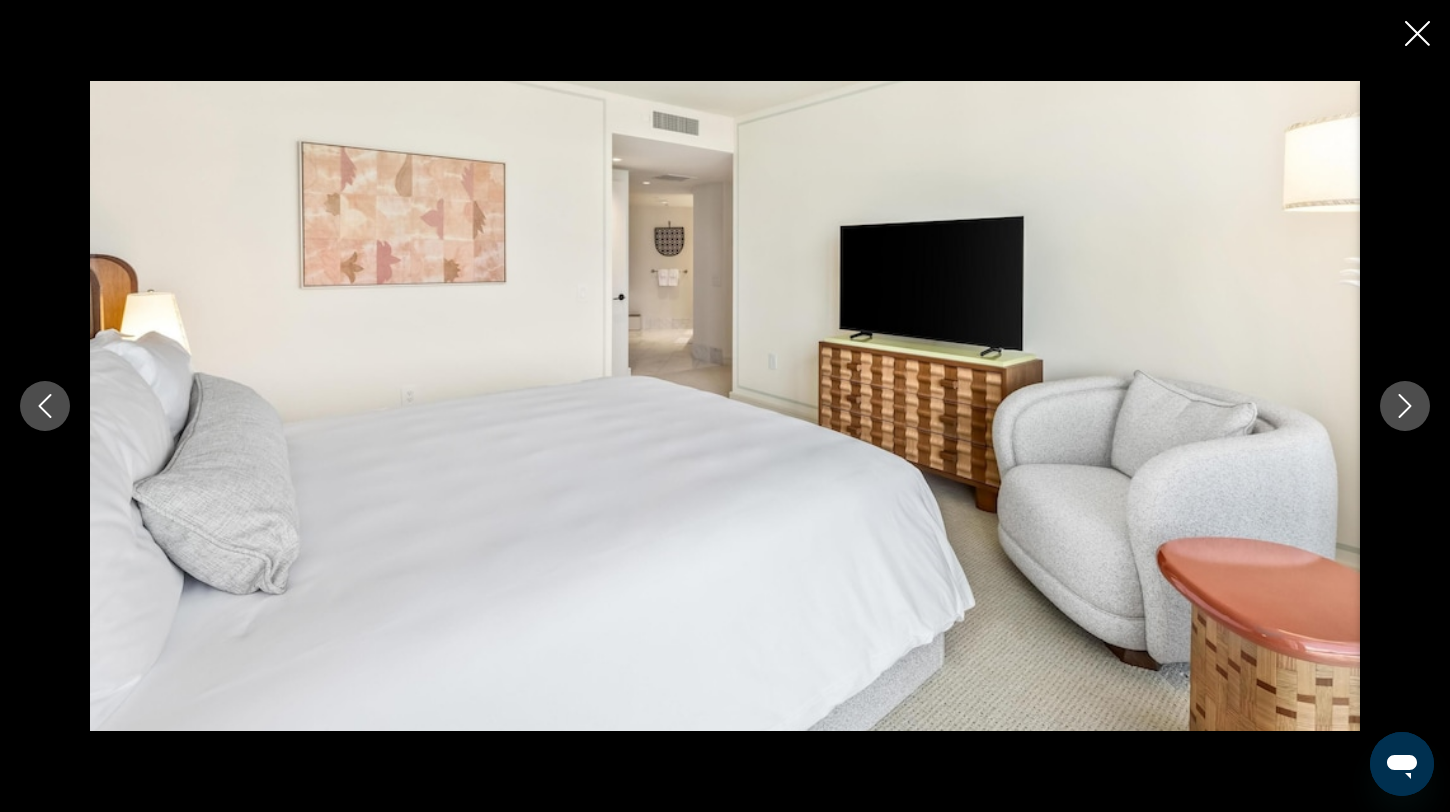 click at bounding box center [1405, 406] 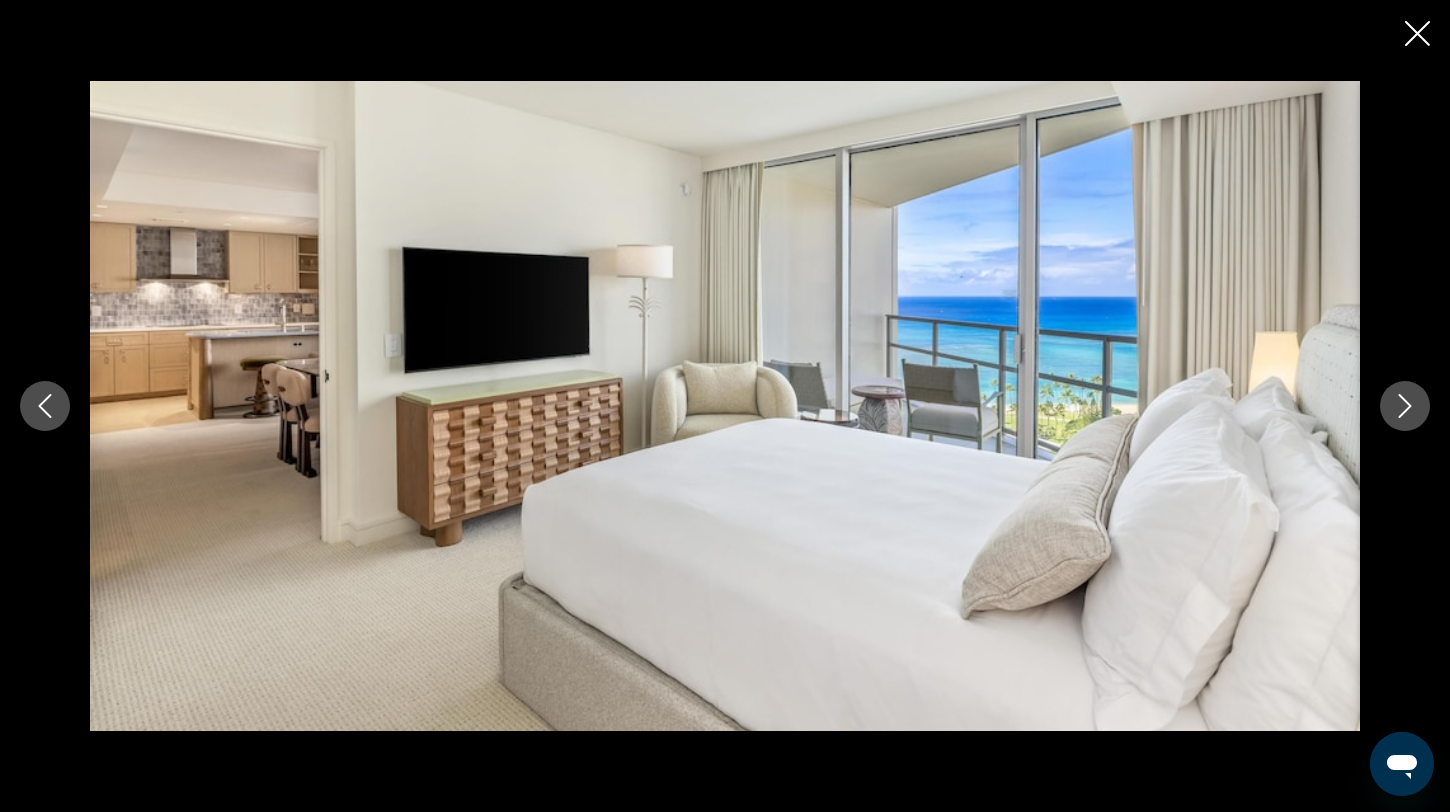 click at bounding box center (1405, 406) 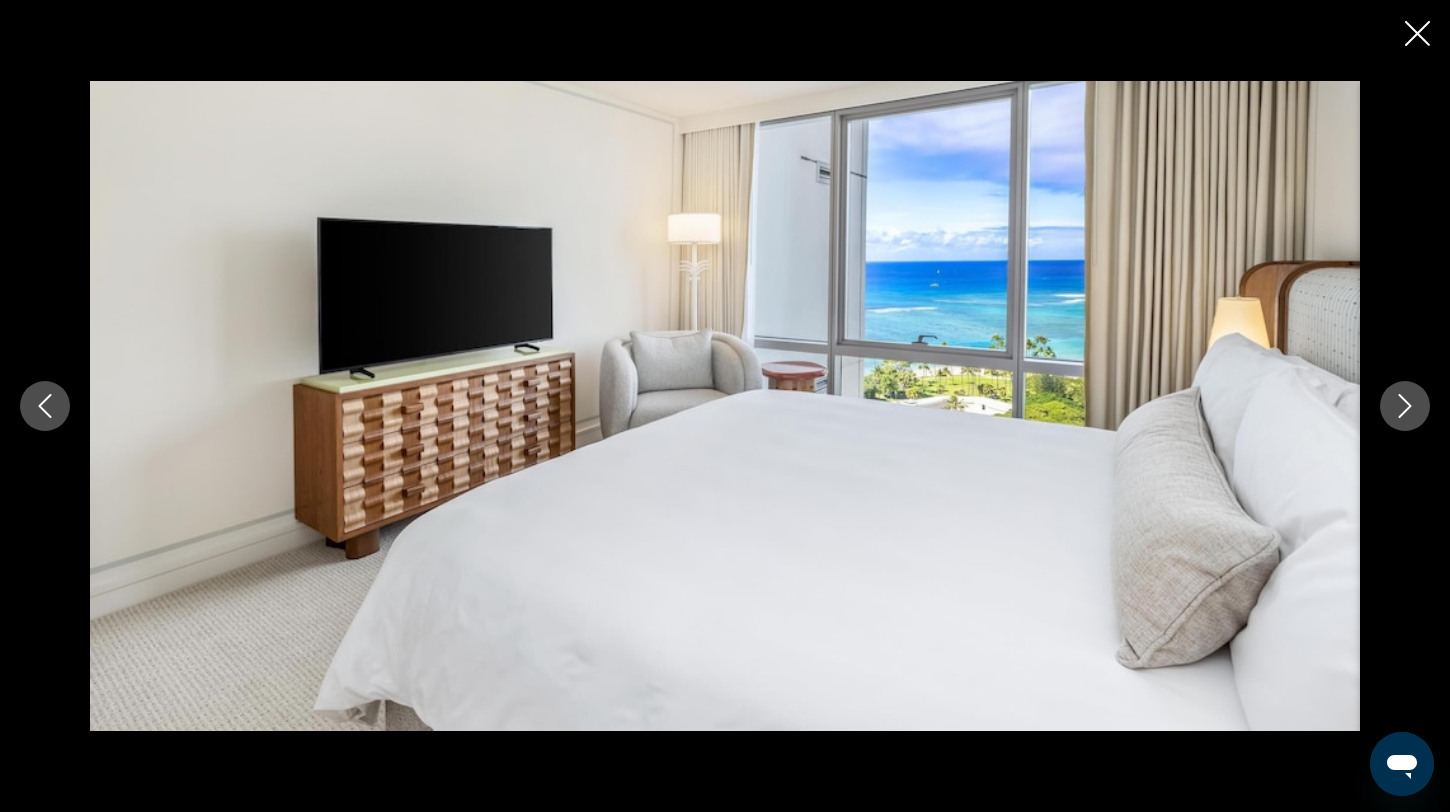click at bounding box center [1405, 406] 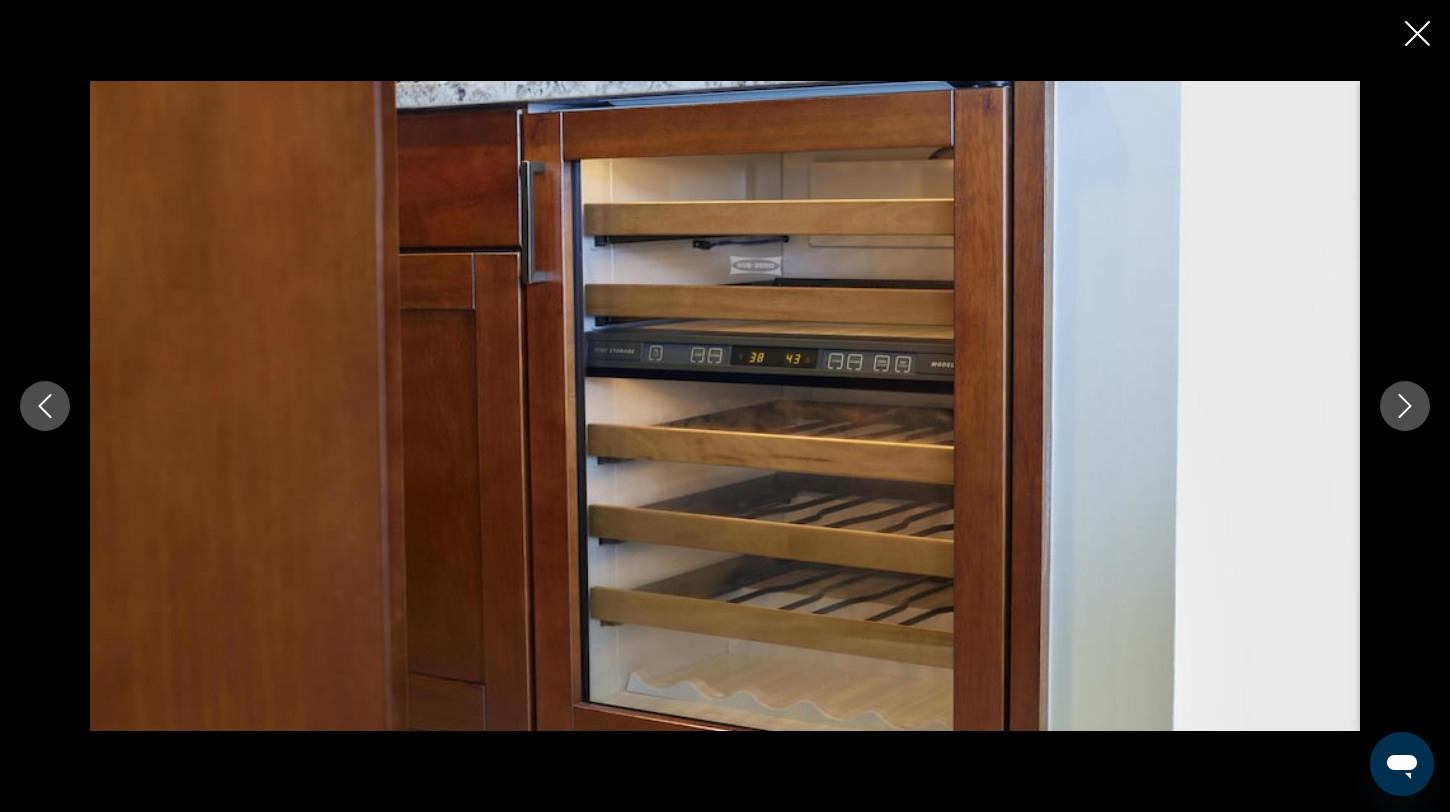 click at bounding box center [1405, 406] 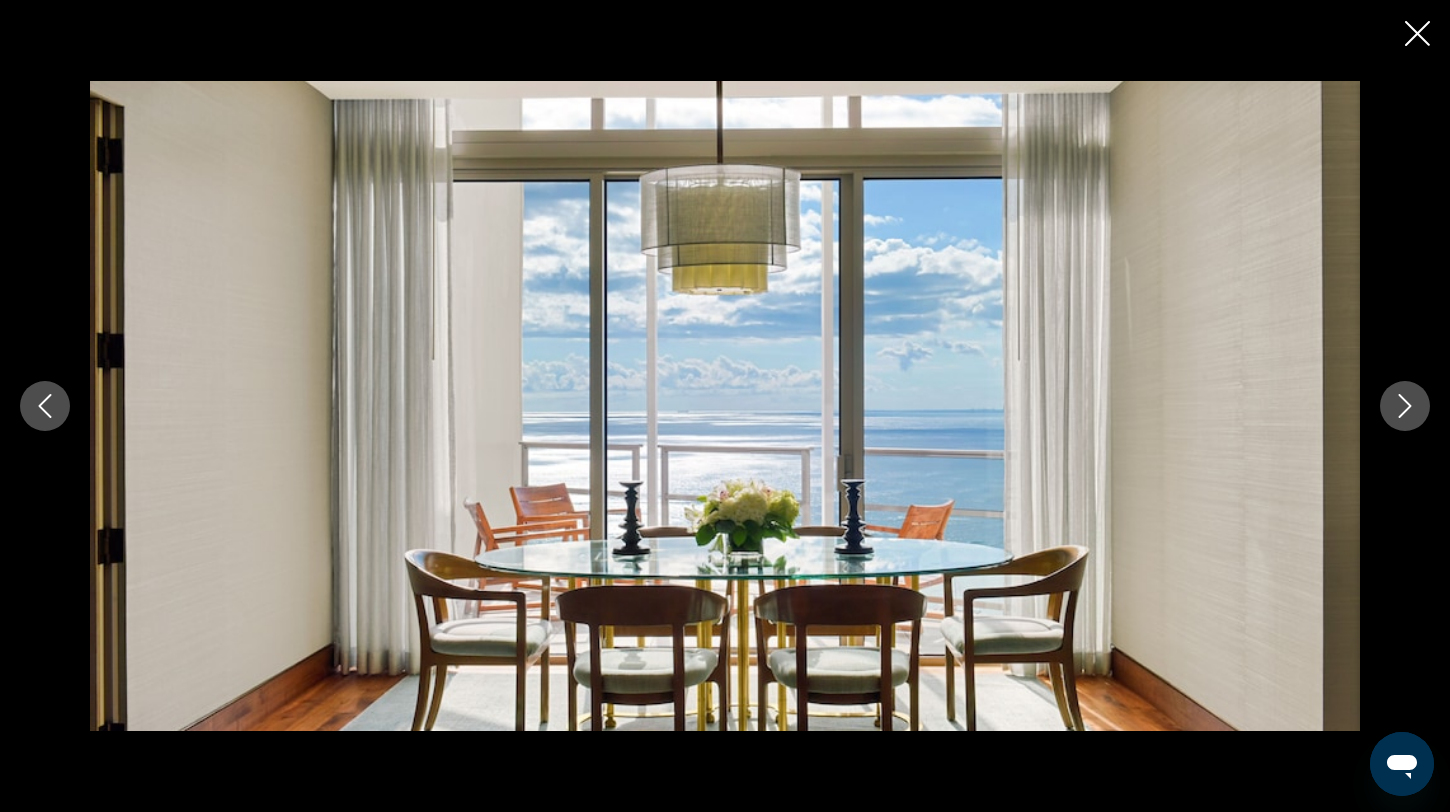 click at bounding box center [1405, 406] 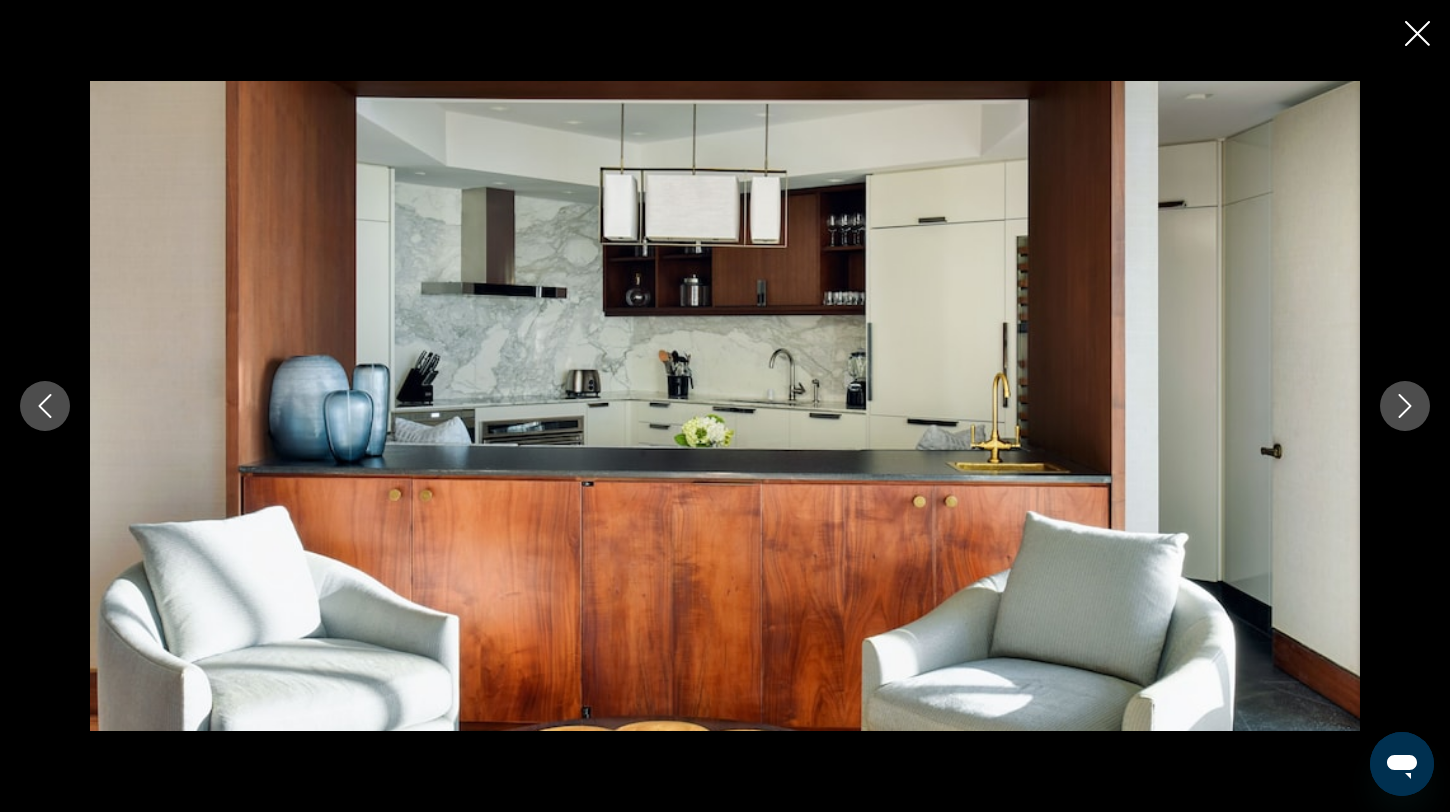 click 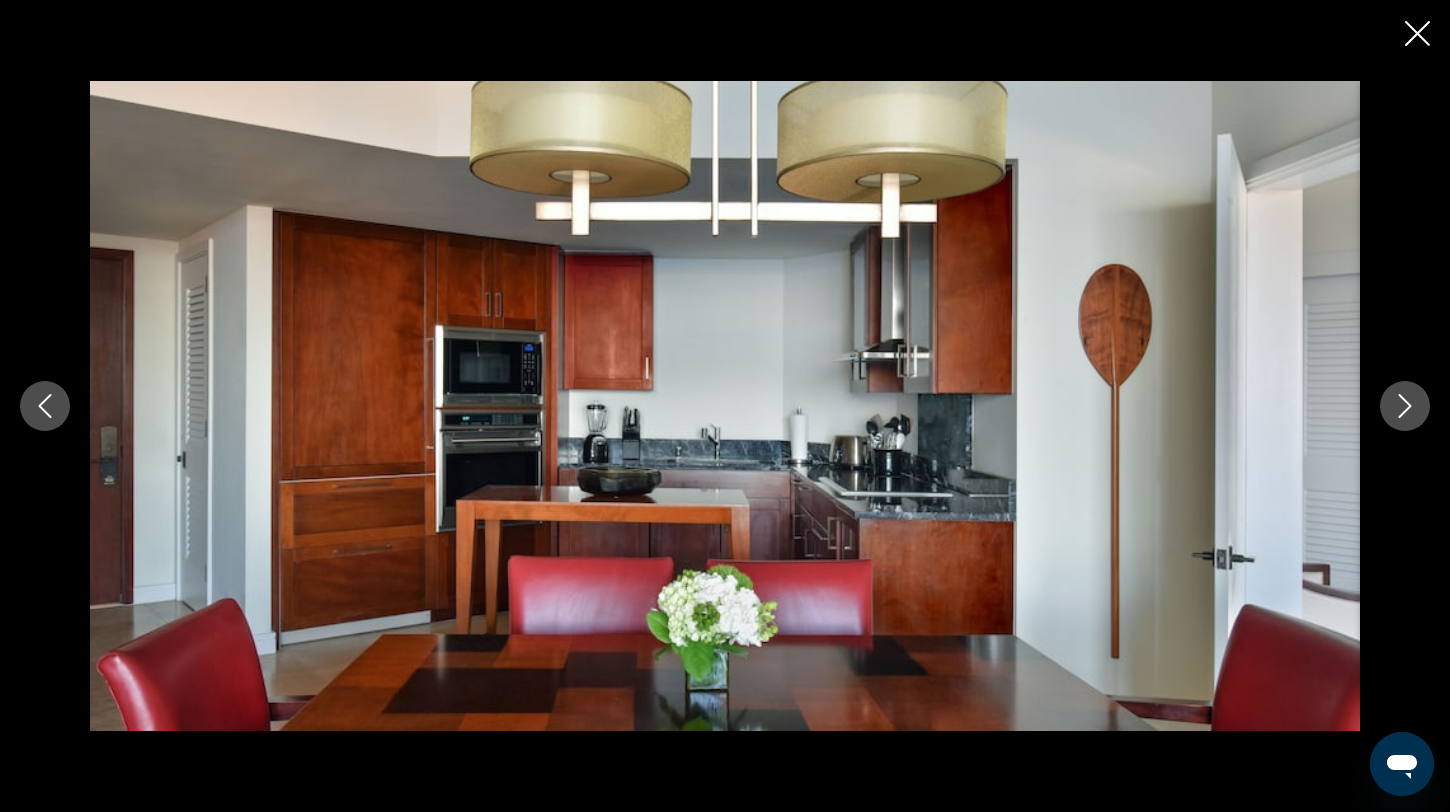 click 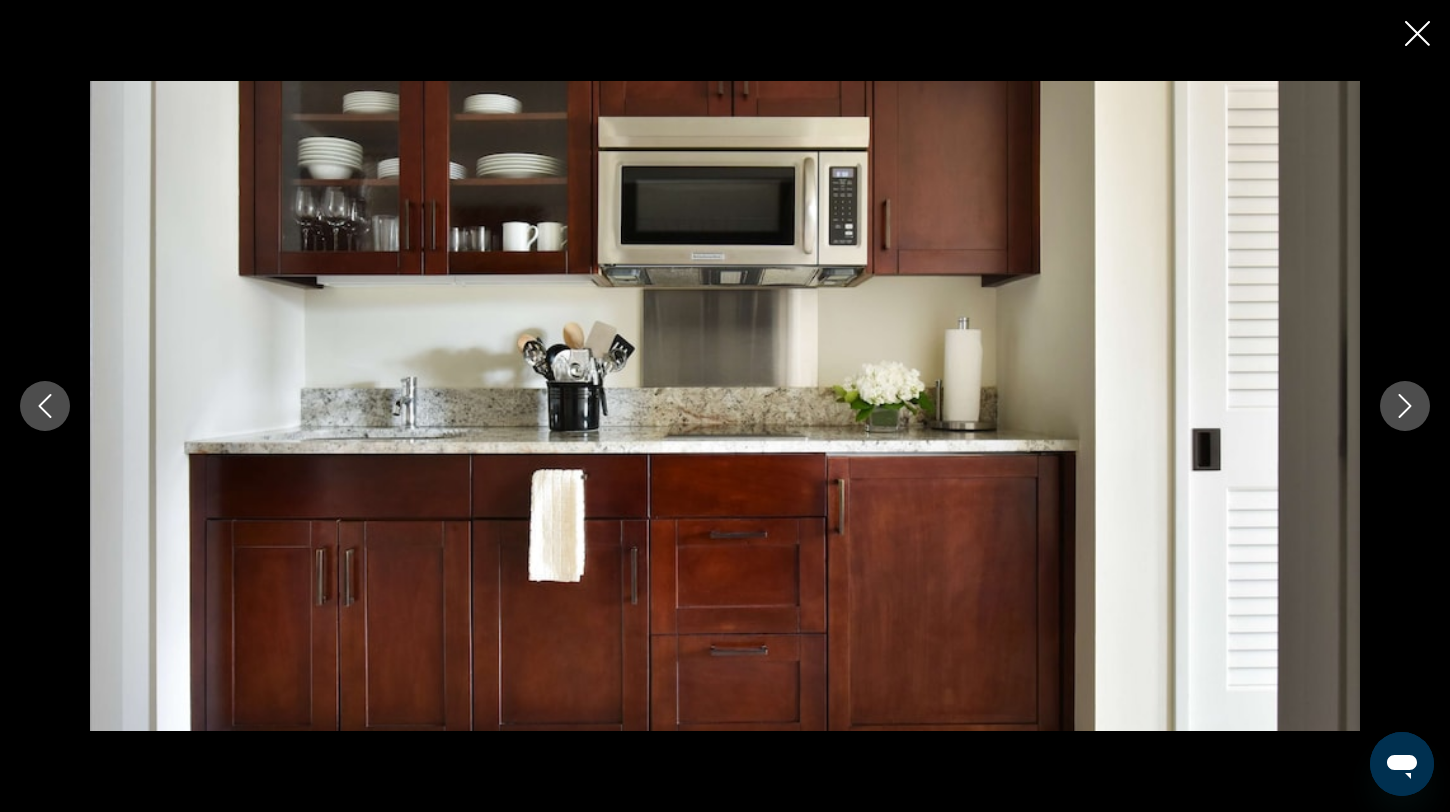 click 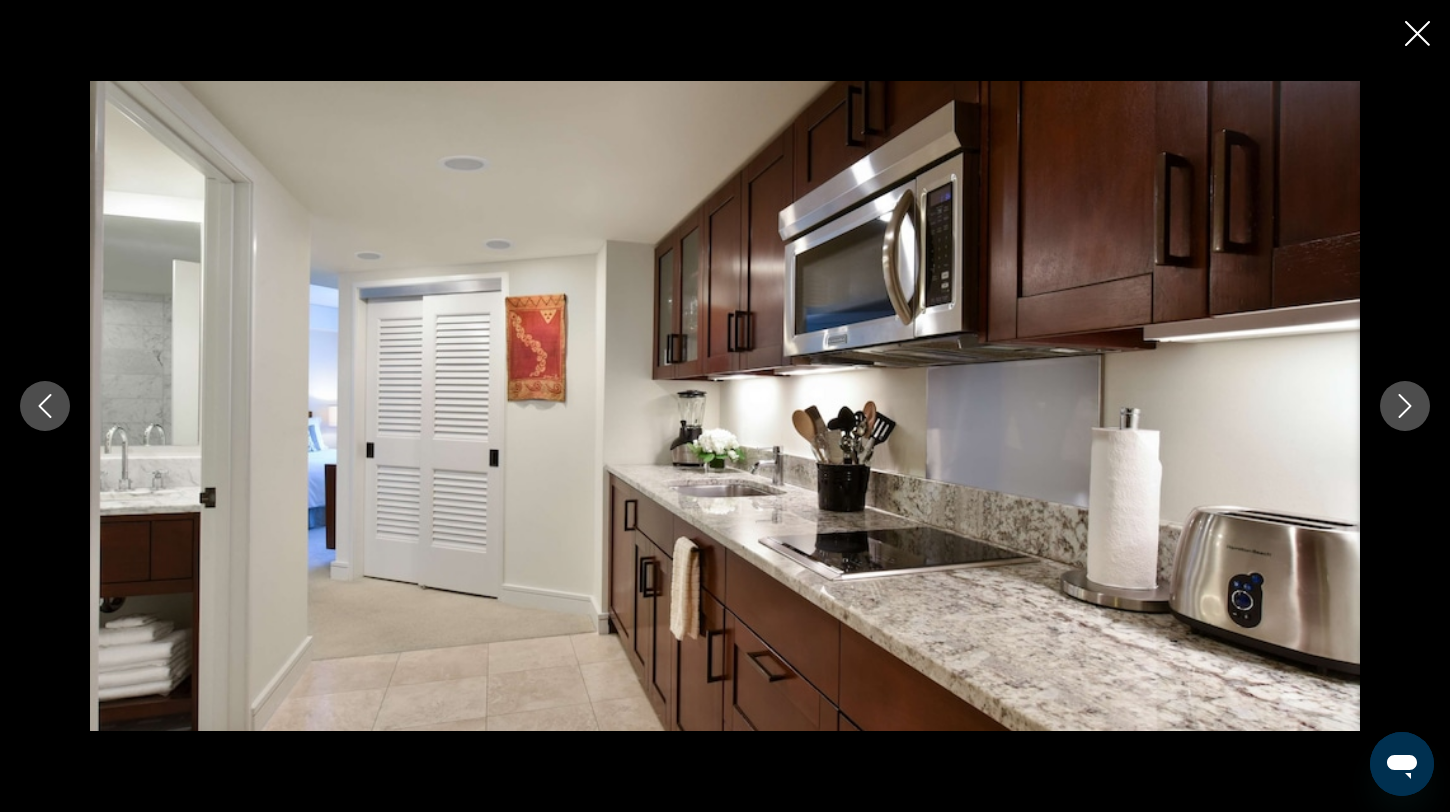 click 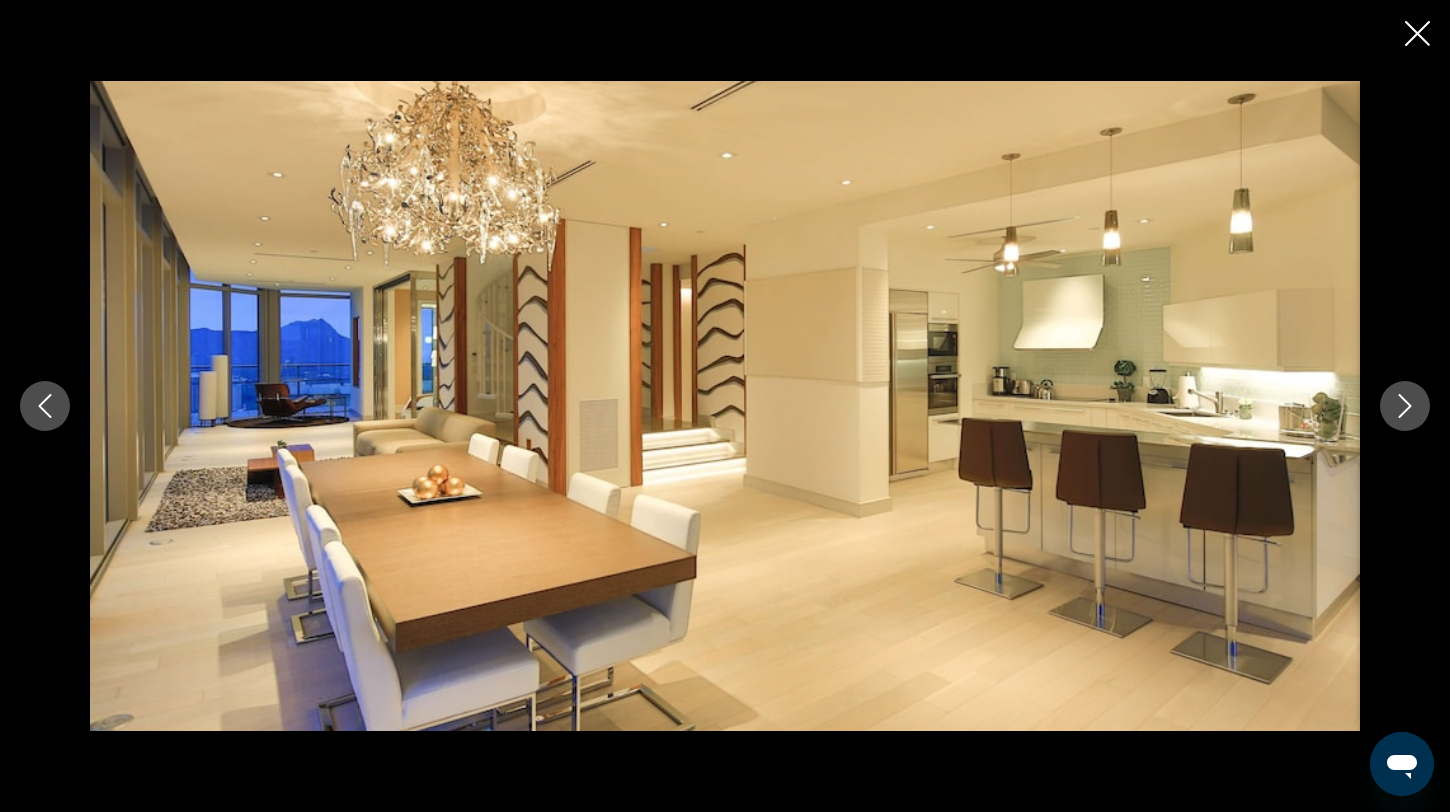 click 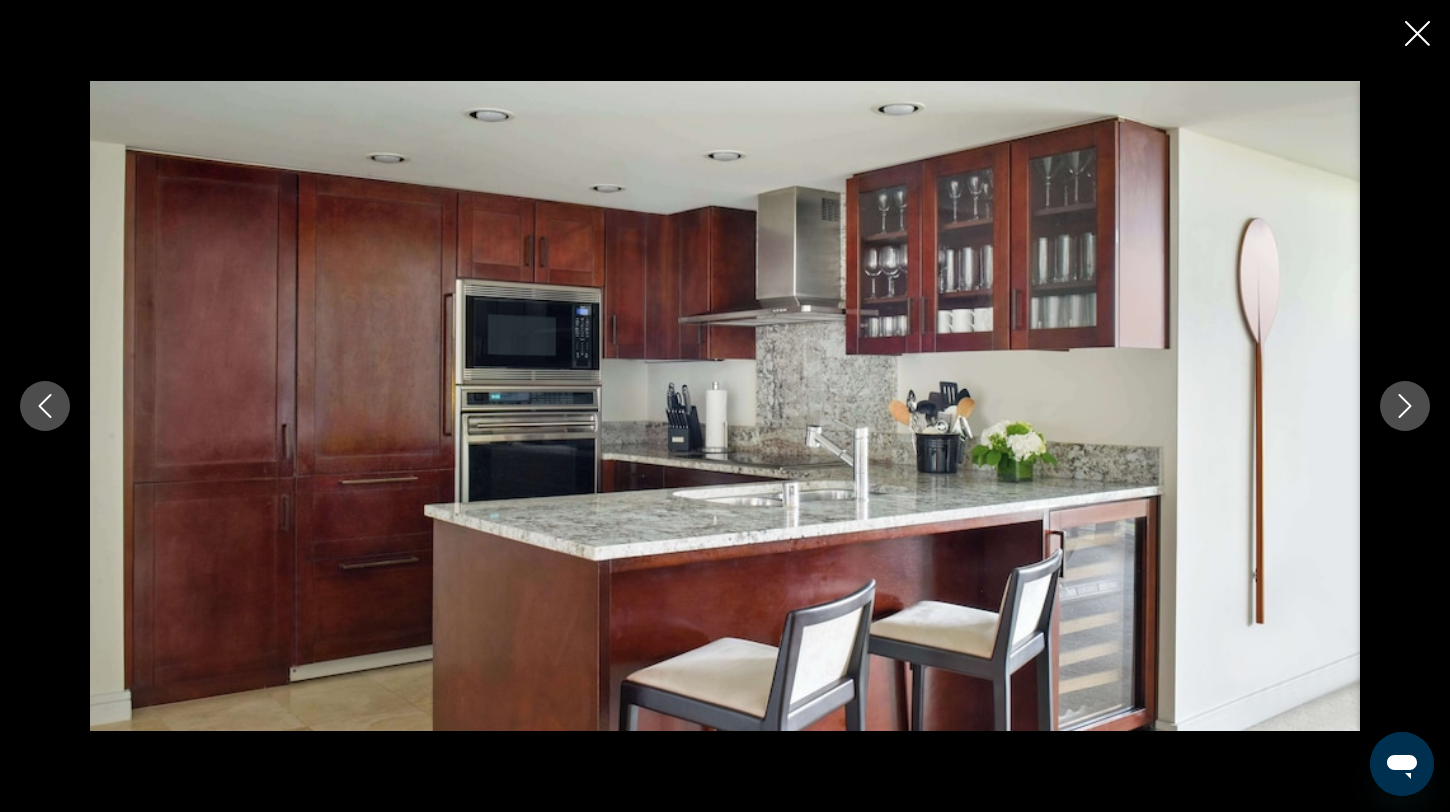 click at bounding box center (1405, 406) 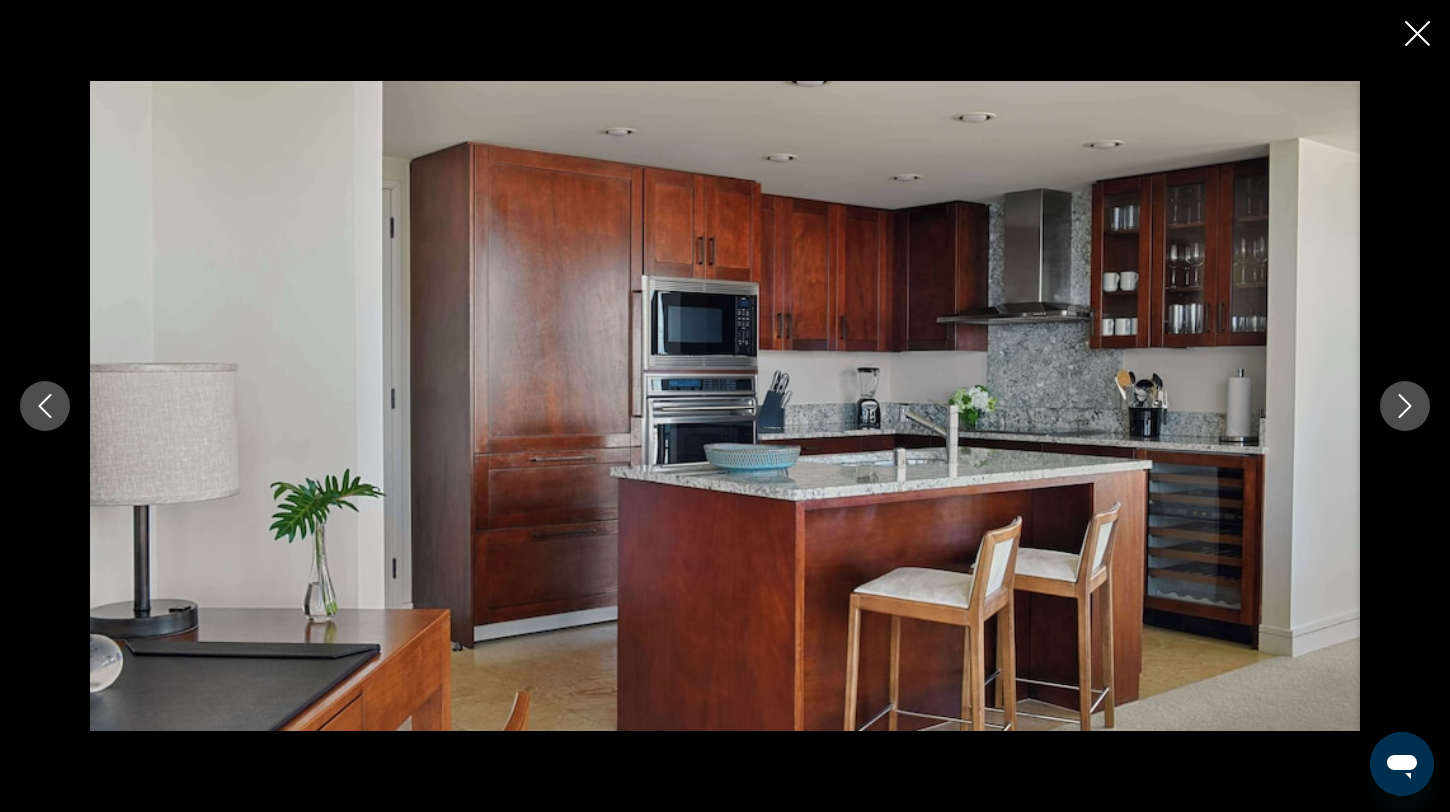 click at bounding box center [1405, 406] 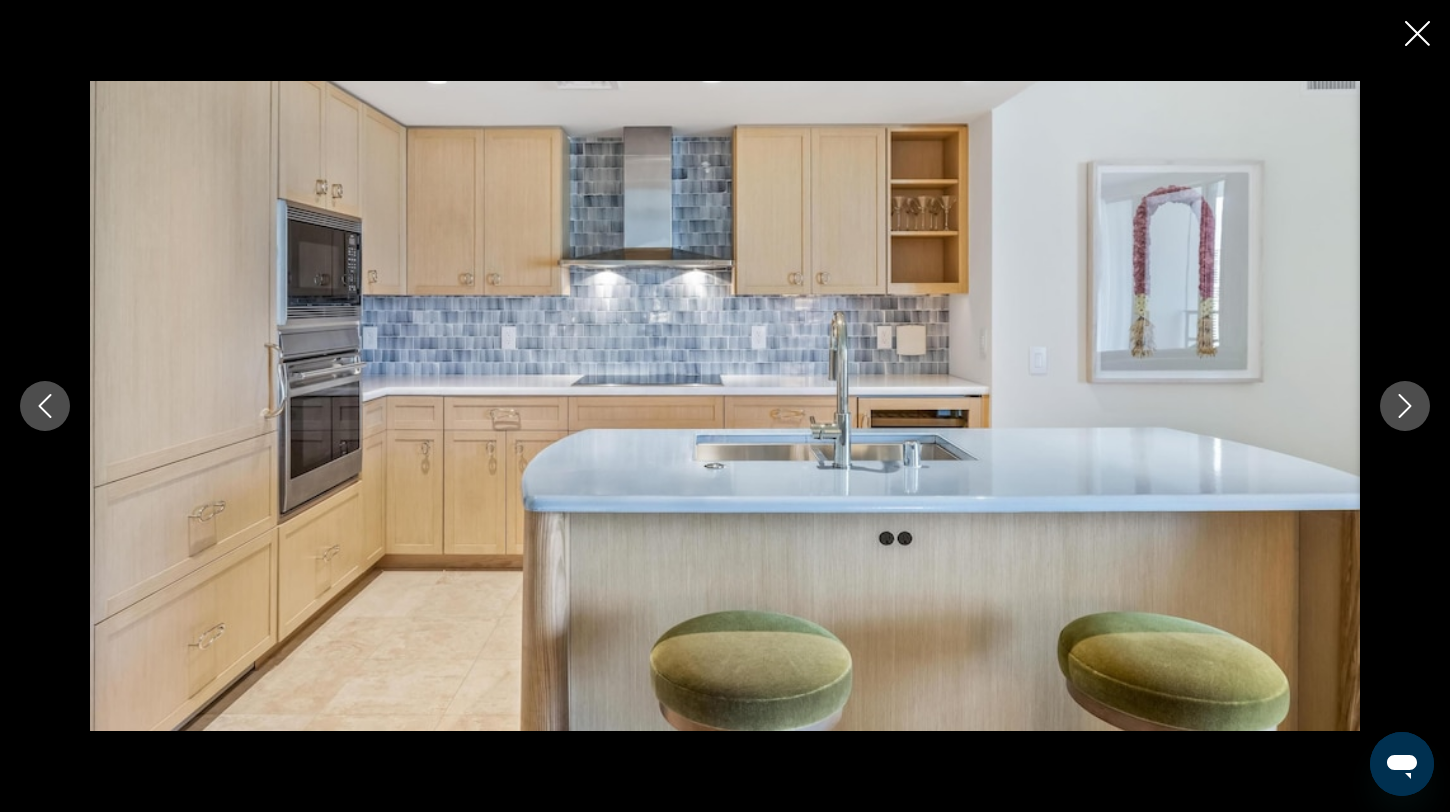 click at bounding box center (1405, 406) 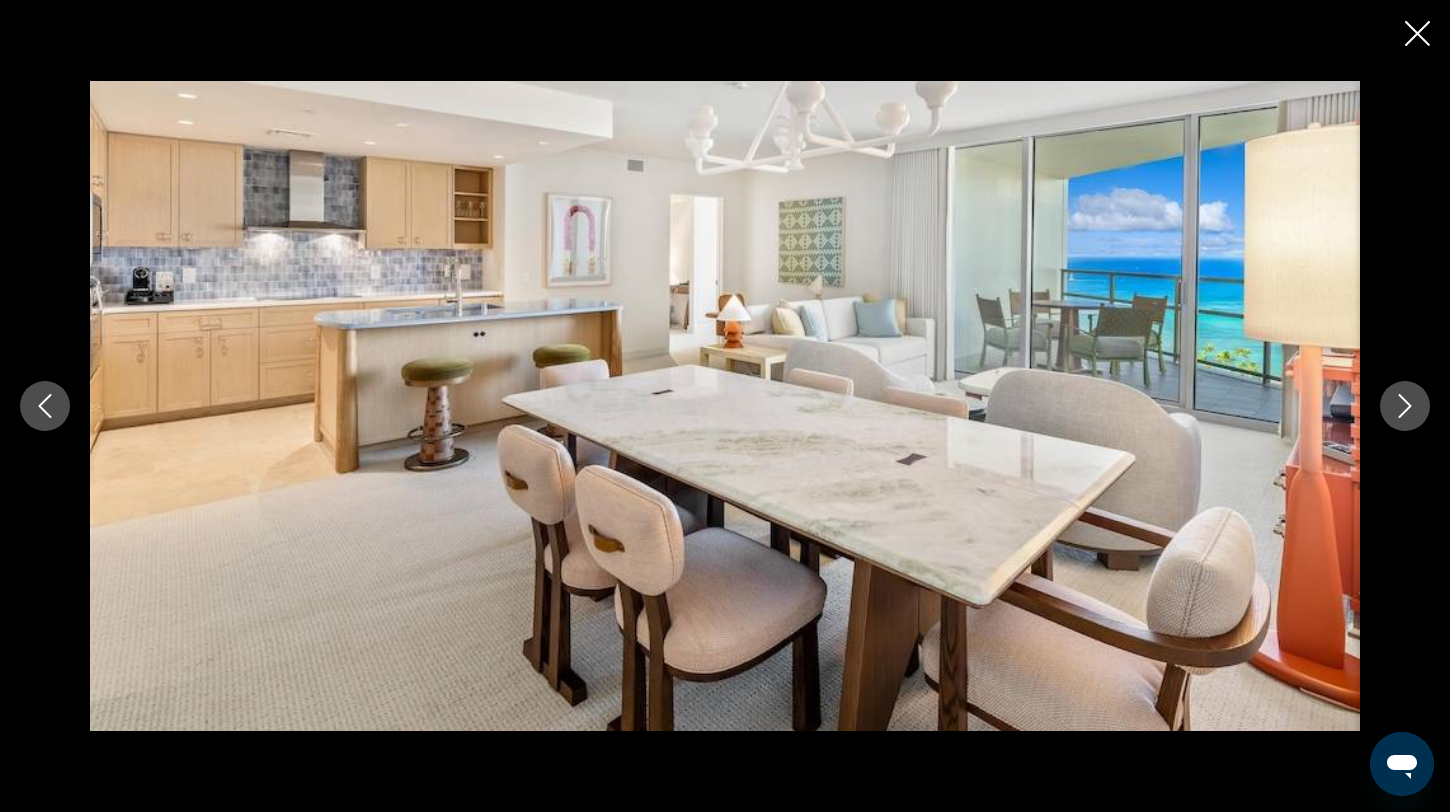 click at bounding box center (1405, 406) 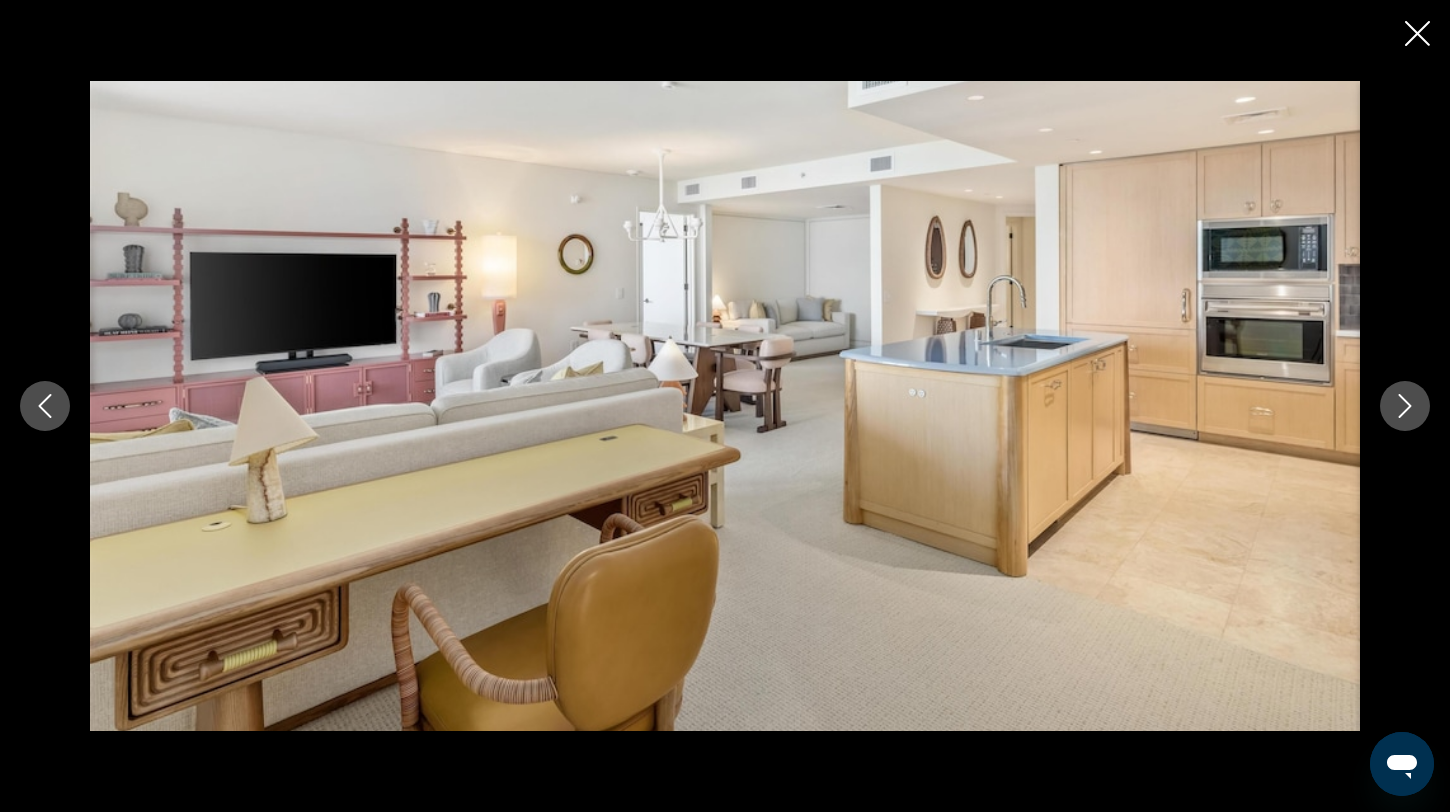 click at bounding box center [1405, 406] 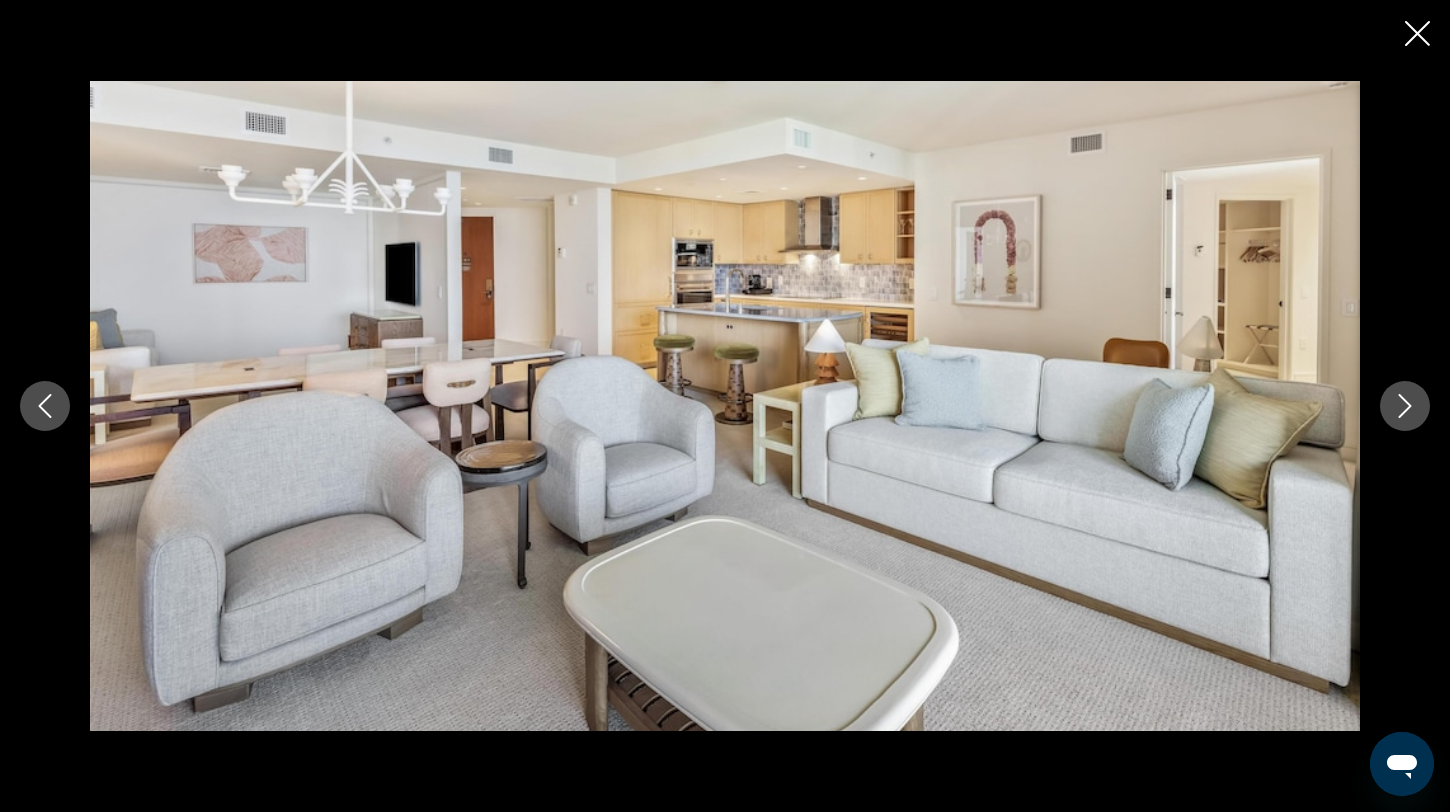 click at bounding box center [1405, 406] 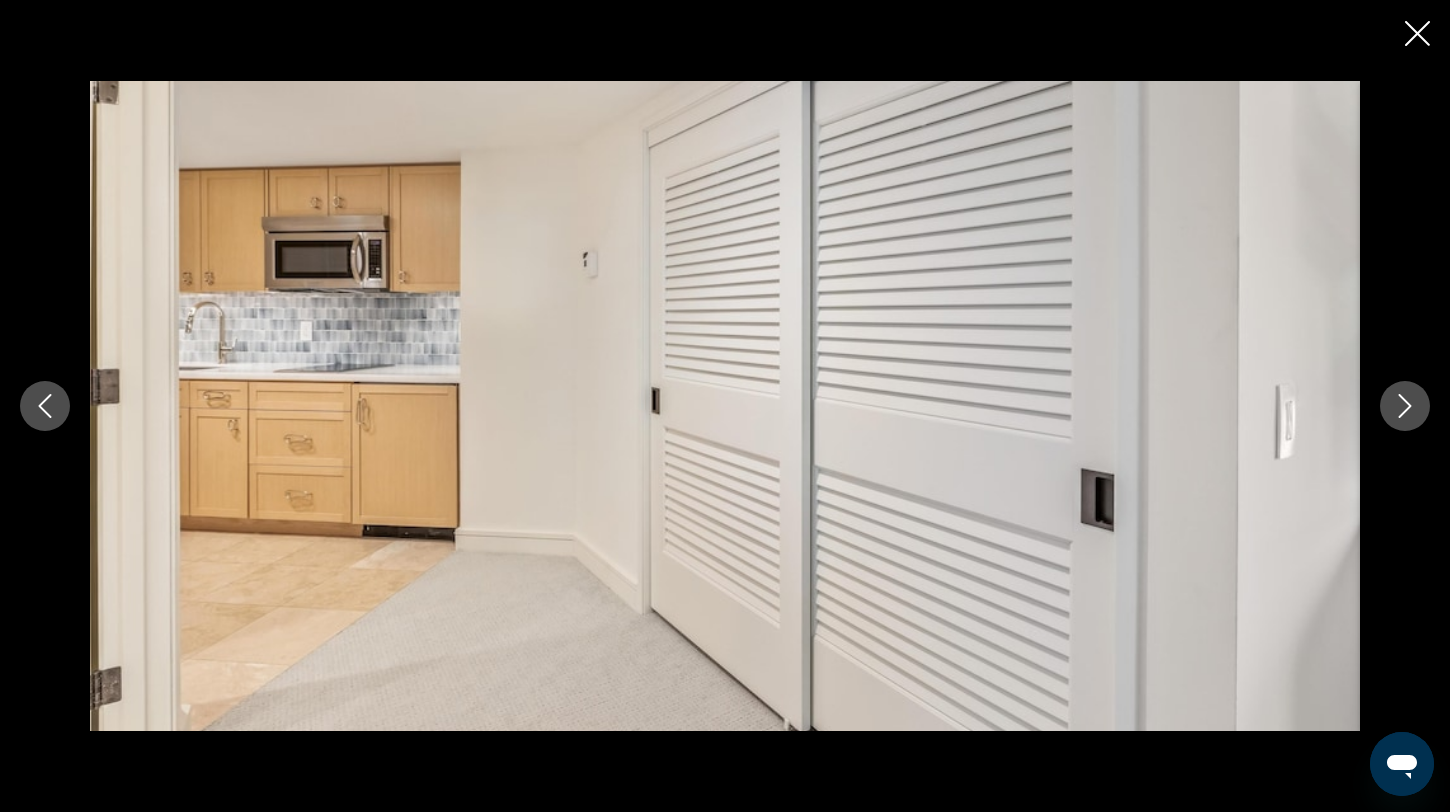 click at bounding box center [1405, 406] 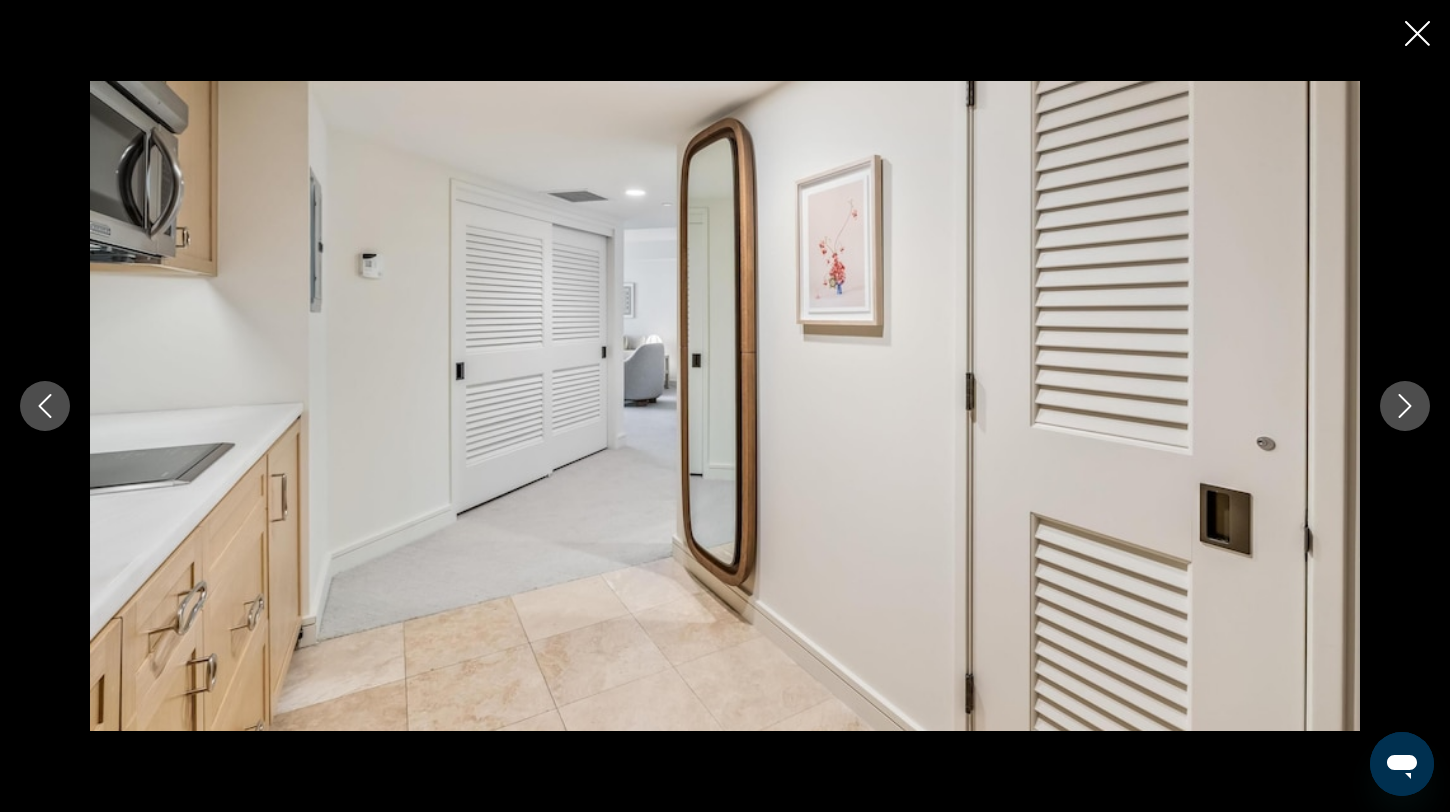 click at bounding box center [1405, 406] 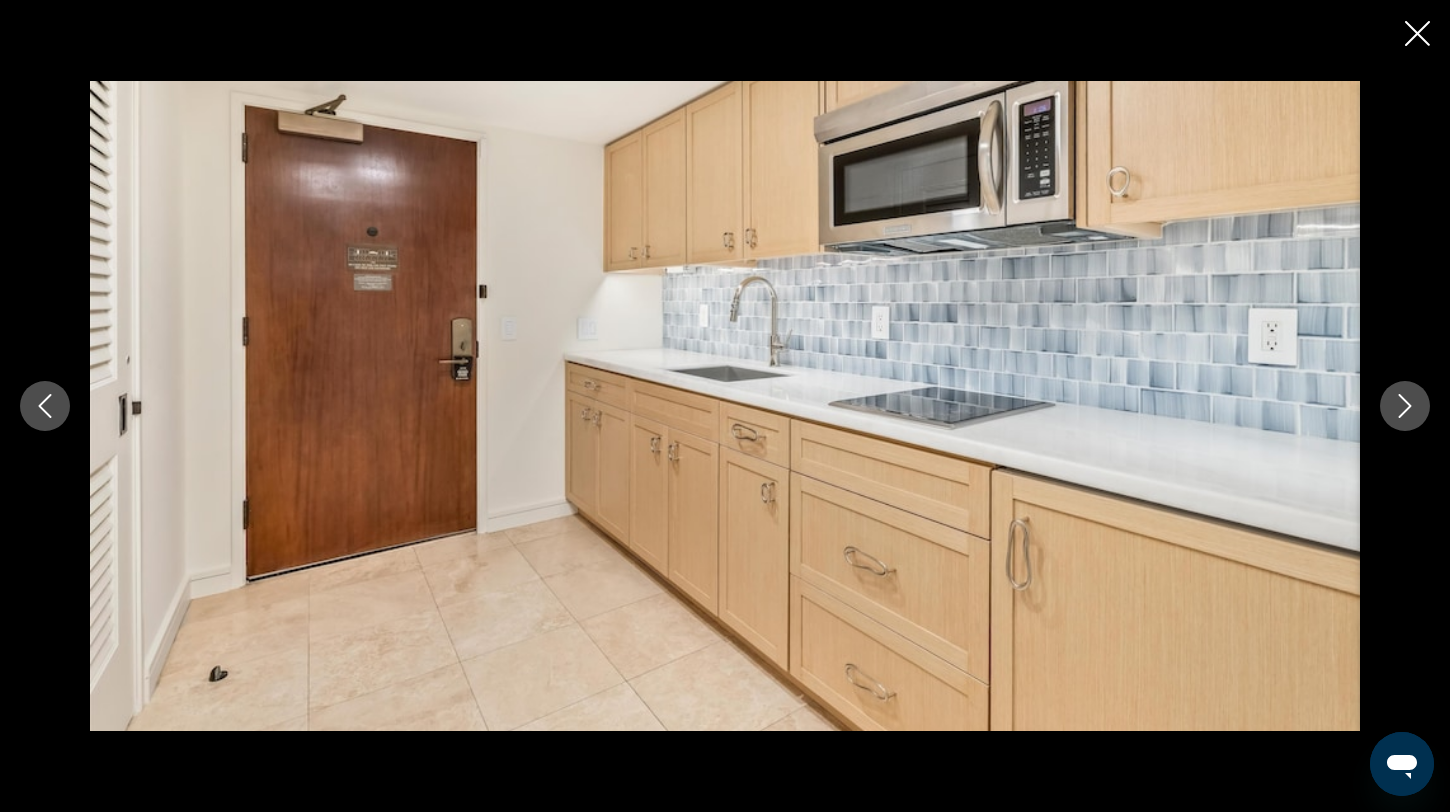 click 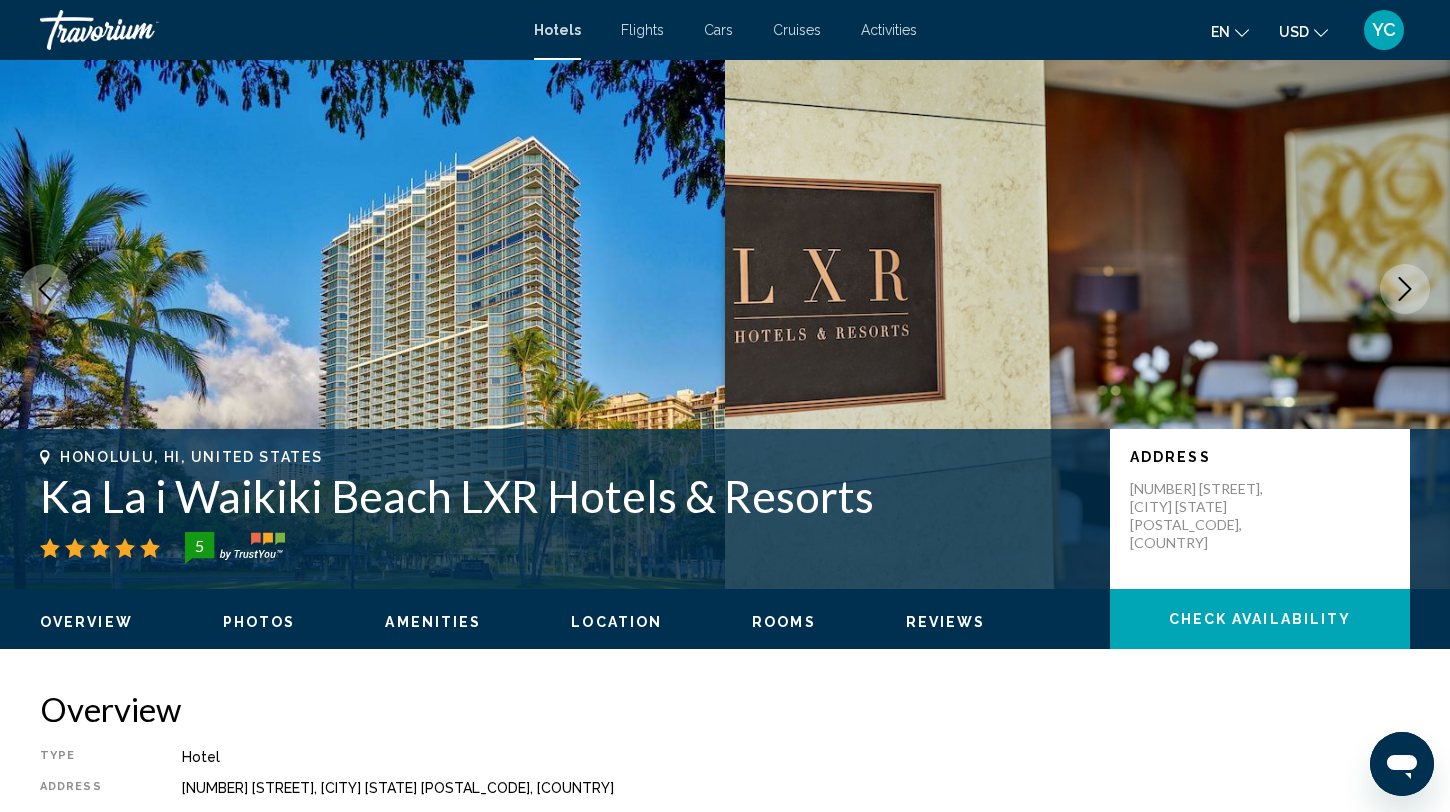 scroll, scrollTop: 0, scrollLeft: 0, axis: both 